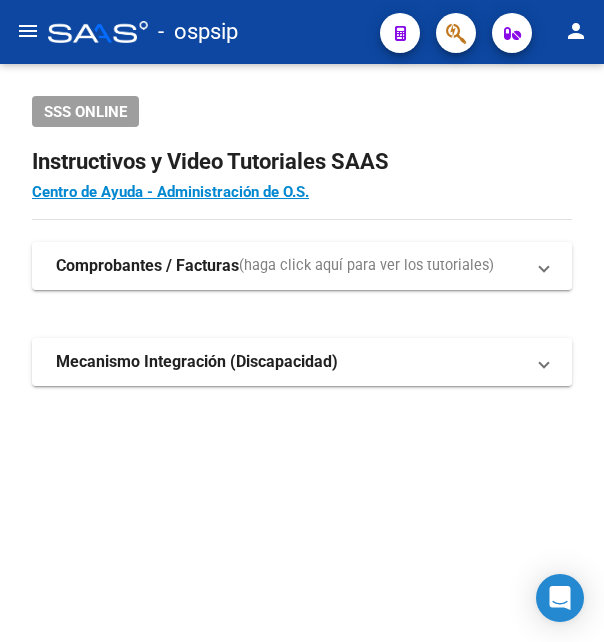 scroll, scrollTop: 0, scrollLeft: 0, axis: both 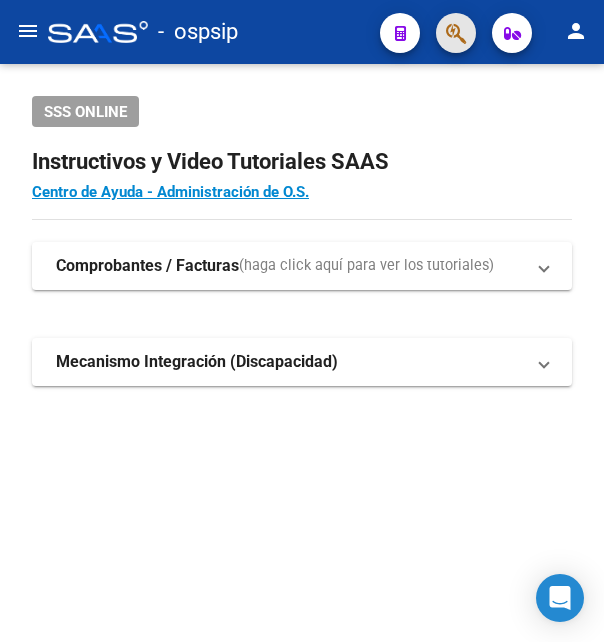 click 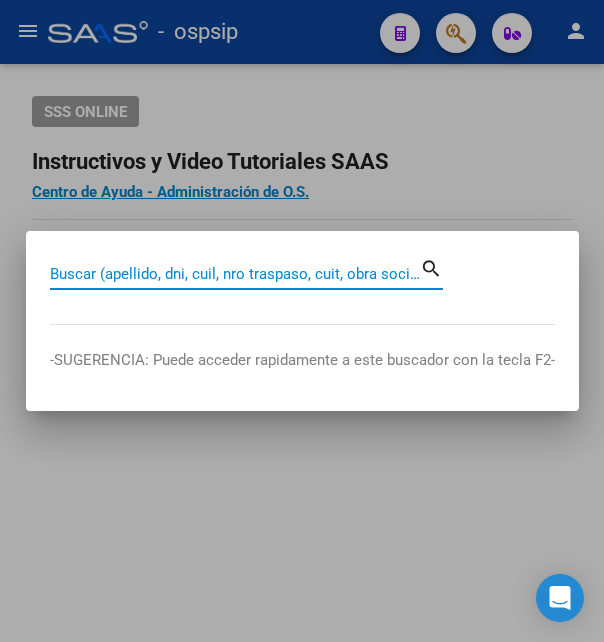 click on "Buscar (apellido, dni, cuil, nro traspaso, cuit, obra social)" at bounding box center [235, 274] 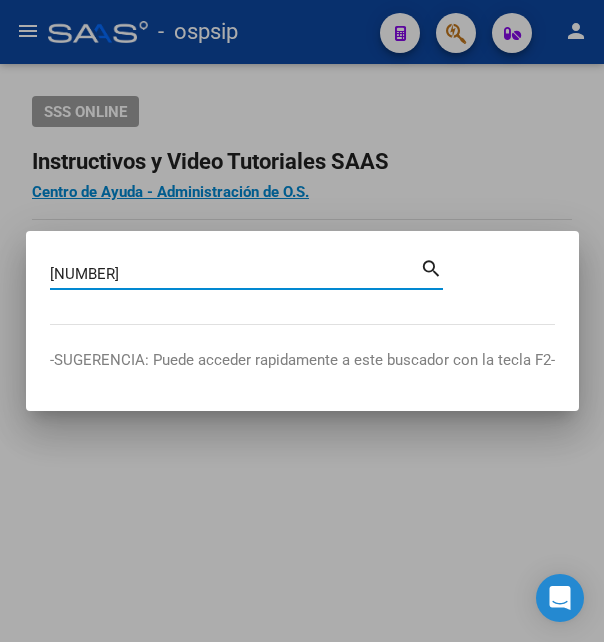 type on "[NUMBER]" 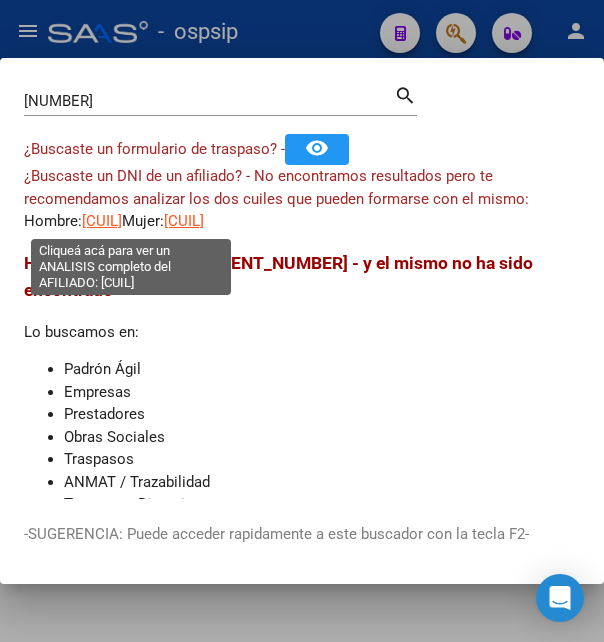 click on "[CUIL]" at bounding box center [102, 221] 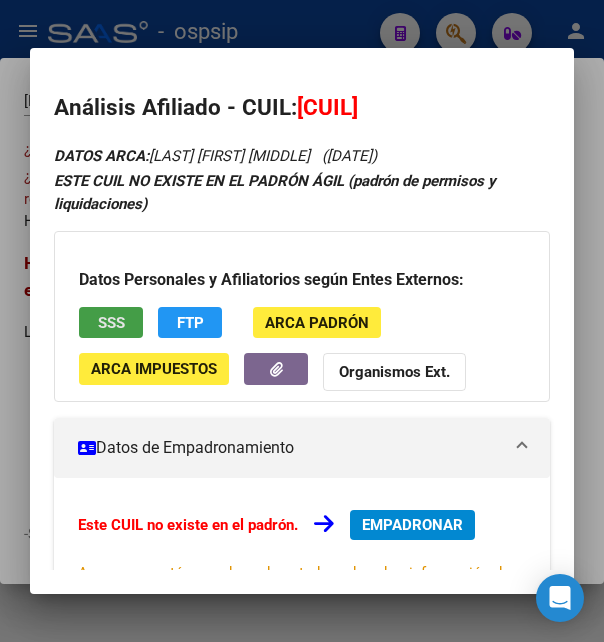 click on "SSS" at bounding box center (111, 323) 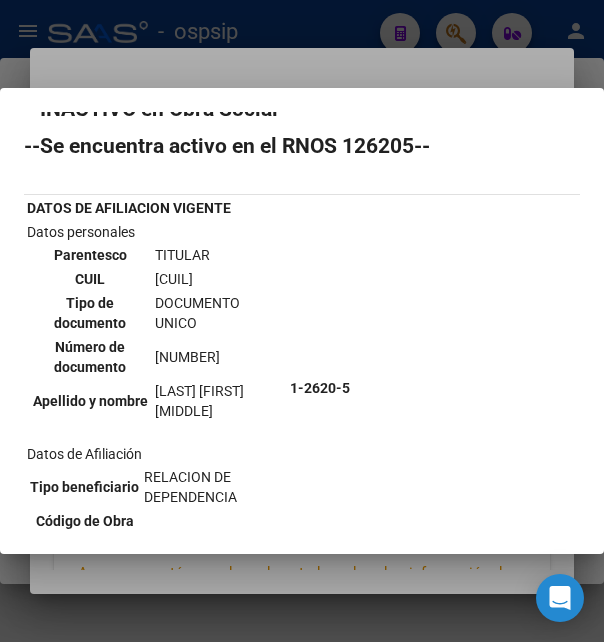 scroll, scrollTop: 0, scrollLeft: 0, axis: both 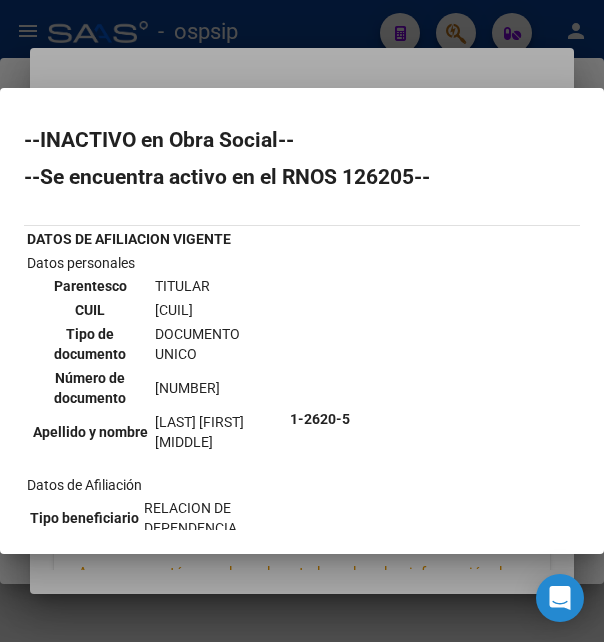 click at bounding box center [302, 321] 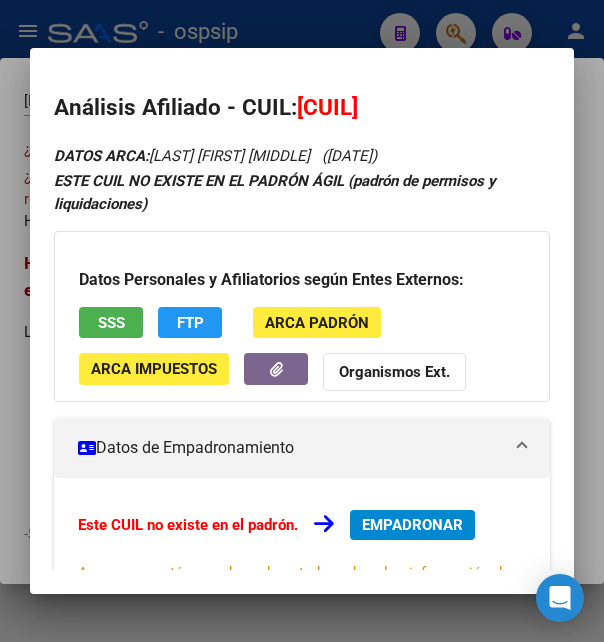click at bounding box center (302, 321) 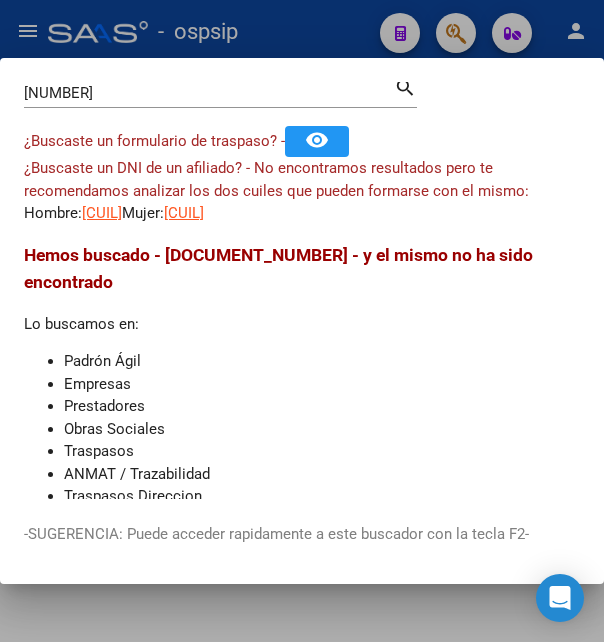 scroll, scrollTop: 11, scrollLeft: 0, axis: vertical 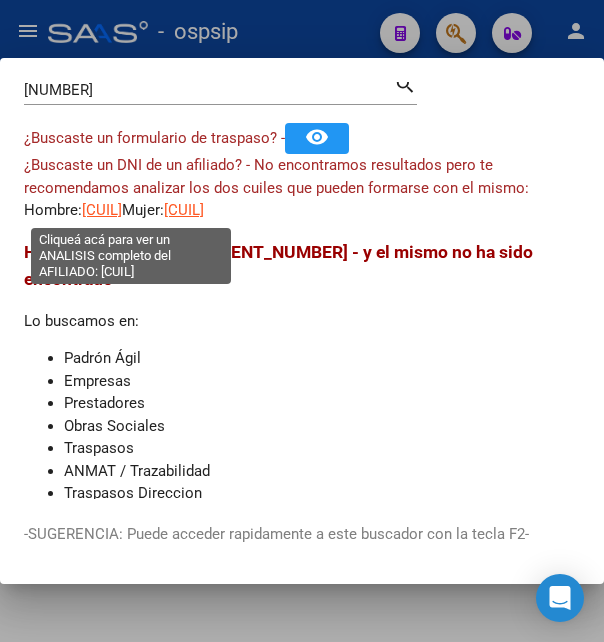 click on "[CUIL]" at bounding box center (102, 210) 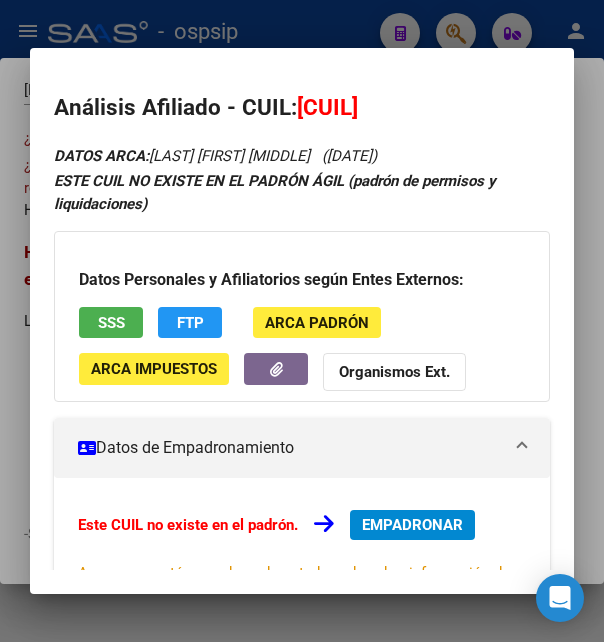 drag, startPoint x: 324, startPoint y: 108, endPoint x: 431, endPoint y: 100, distance: 107.298645 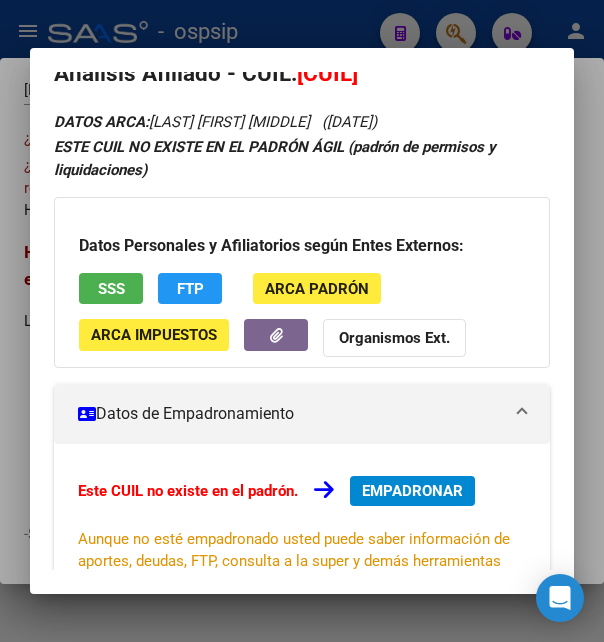 scroll, scrollTop: 0, scrollLeft: 0, axis: both 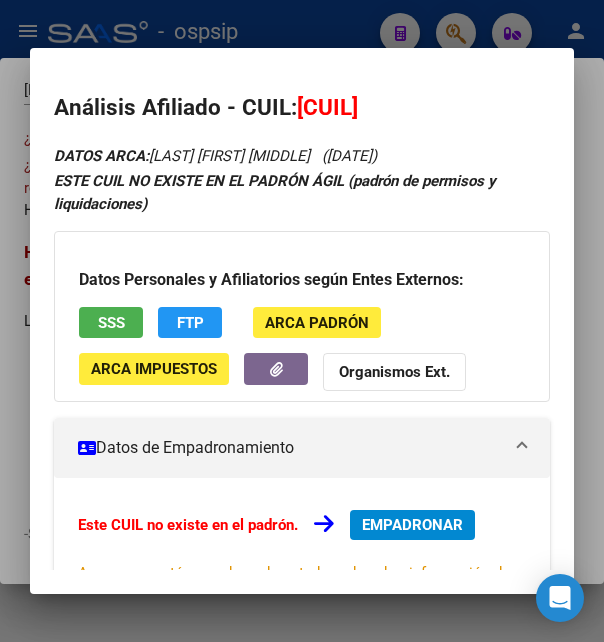 click on "[CUIL]" at bounding box center (327, 107) 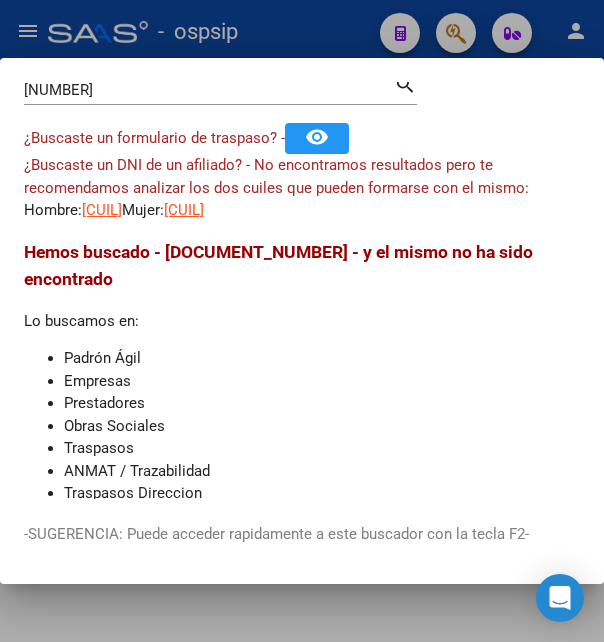 click at bounding box center [302, 321] 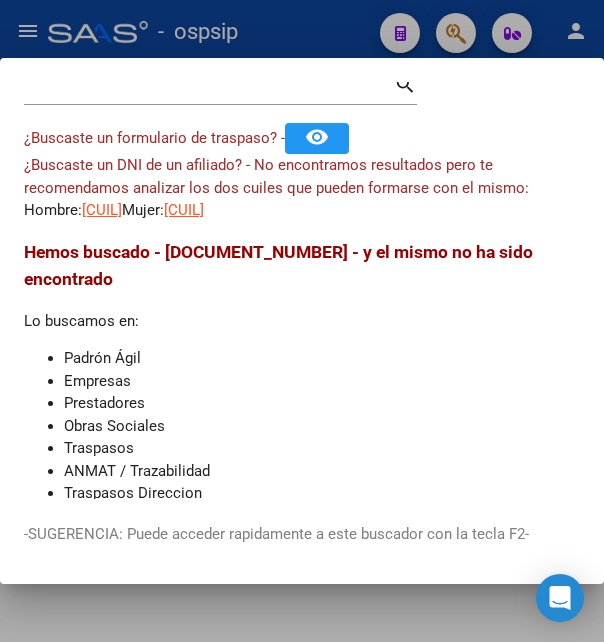 scroll, scrollTop: 0, scrollLeft: 0, axis: both 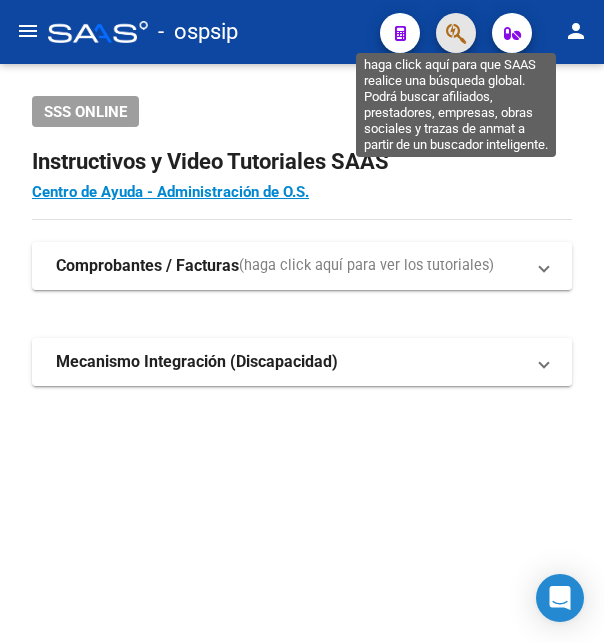 click 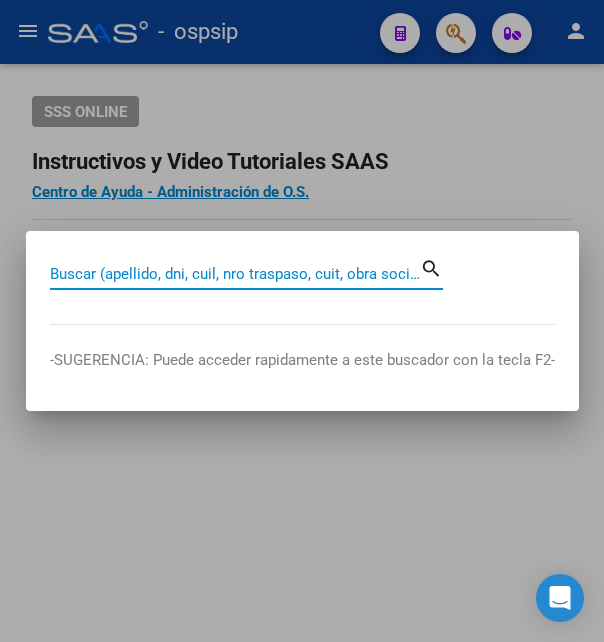click on "Buscar (apellido, dni, cuil, nro traspaso, cuit, obra social)" at bounding box center [235, 274] 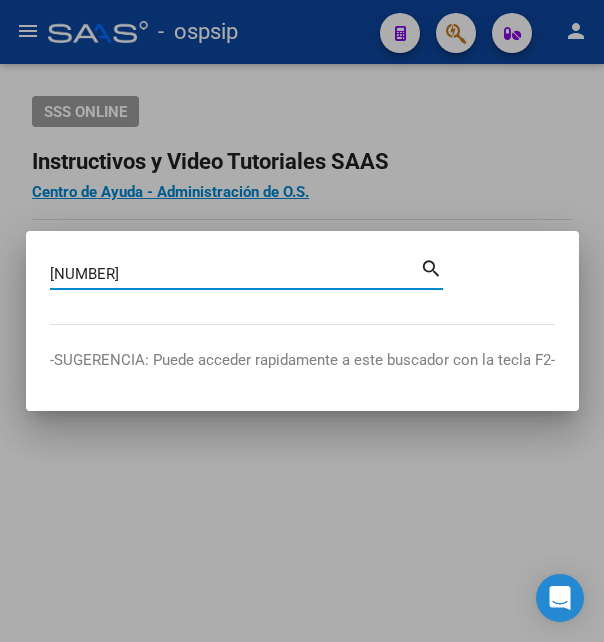 type on "[NUMBER]" 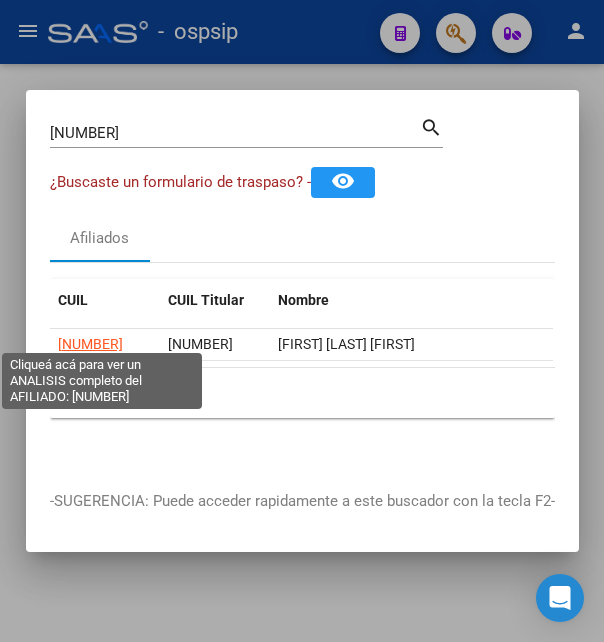 click on "[NUMBER]" 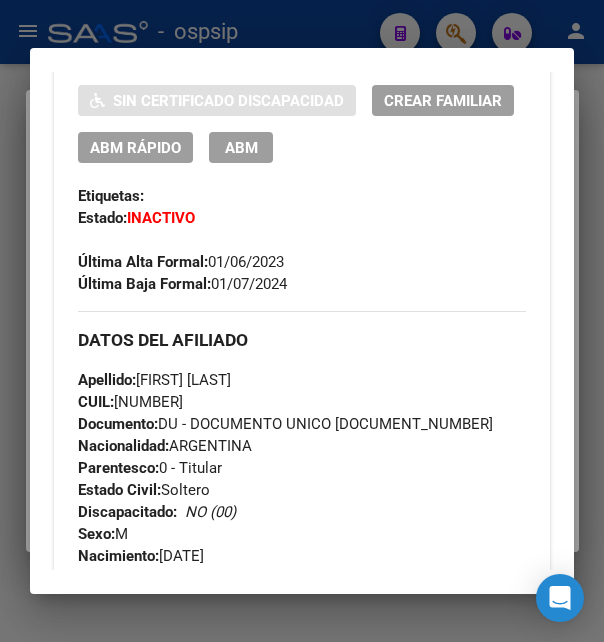 scroll, scrollTop: 432, scrollLeft: 0, axis: vertical 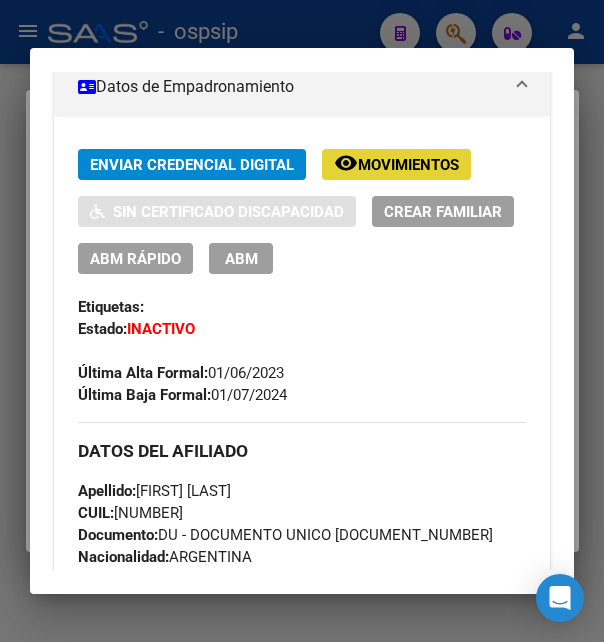 click on "Movimientos" 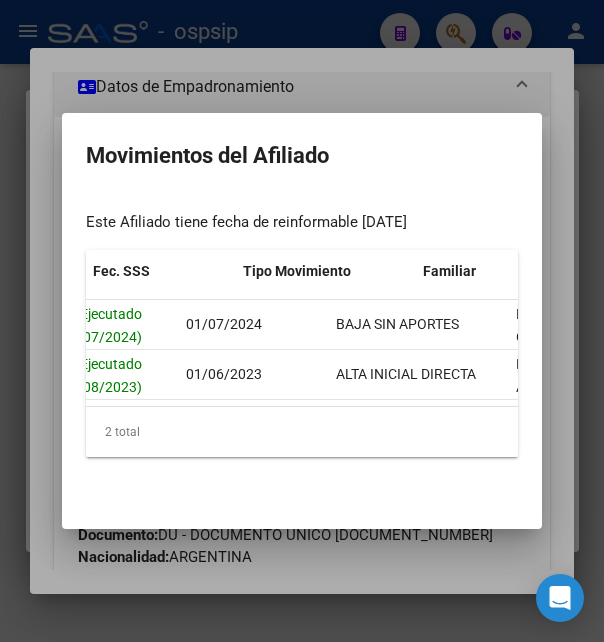 scroll, scrollTop: 0, scrollLeft: 0, axis: both 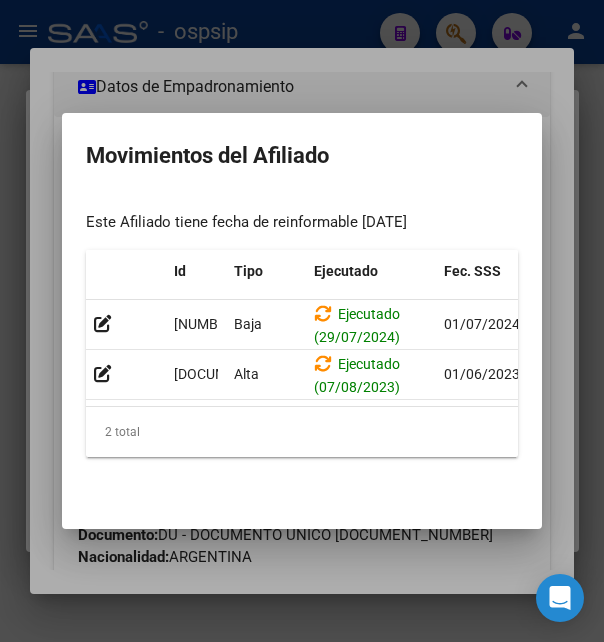 click at bounding box center (302, 321) 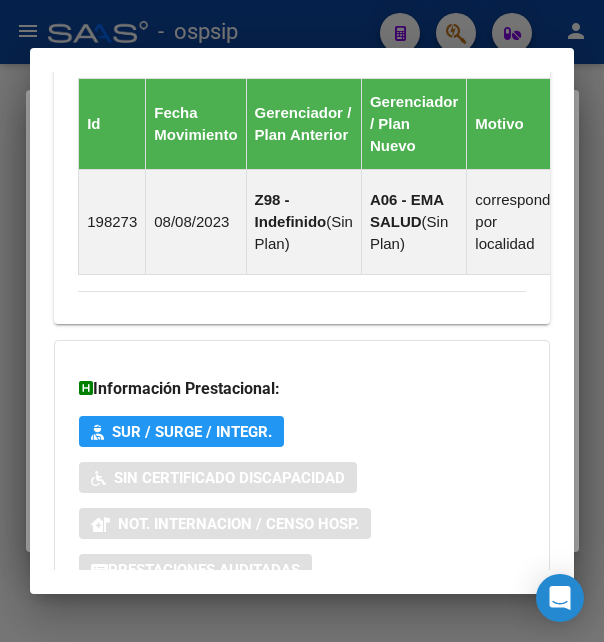 scroll, scrollTop: 1639, scrollLeft: 0, axis: vertical 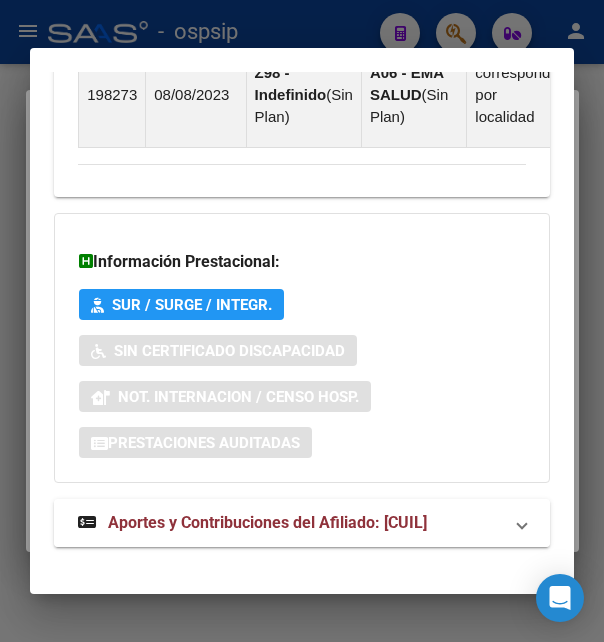 click on "Aportes y Contribuciones del Afiliado: 20399565082" at bounding box center (267, 522) 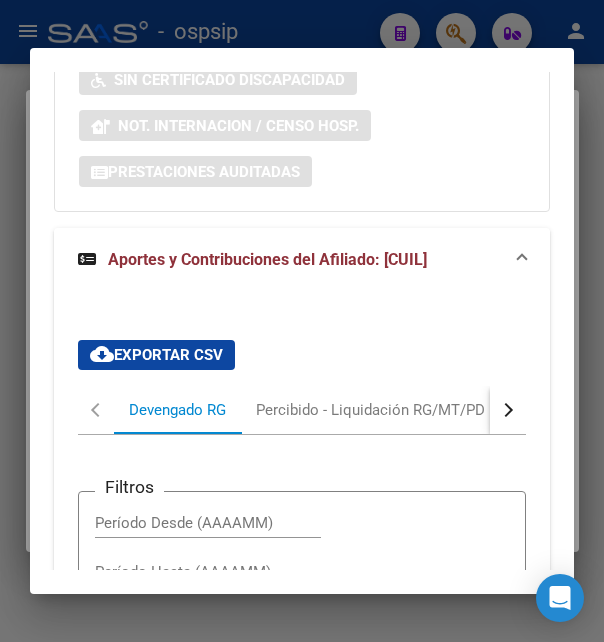 scroll, scrollTop: 1882, scrollLeft: 0, axis: vertical 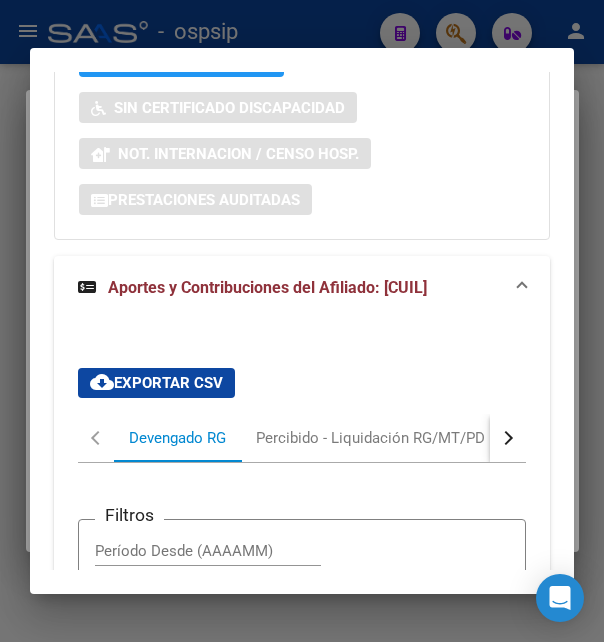 click at bounding box center [508, 438] 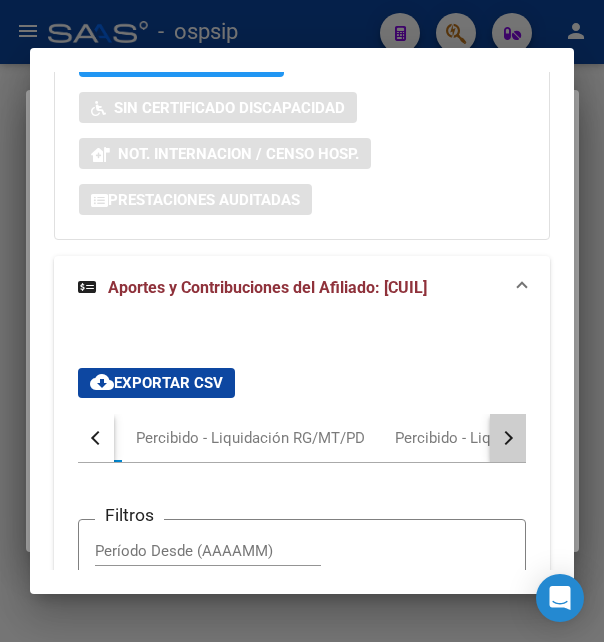 click at bounding box center (508, 438) 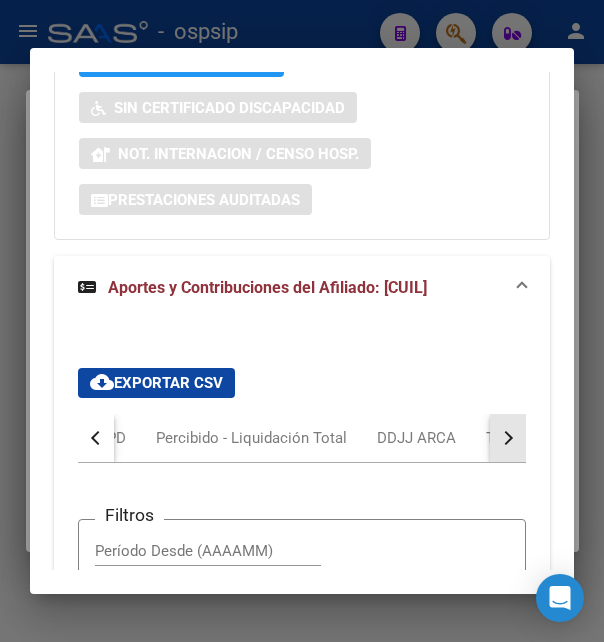 click at bounding box center (508, 438) 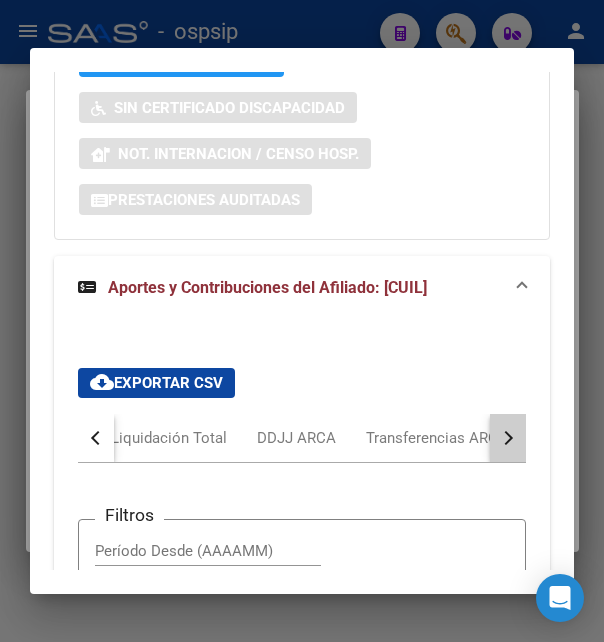 click at bounding box center [508, 438] 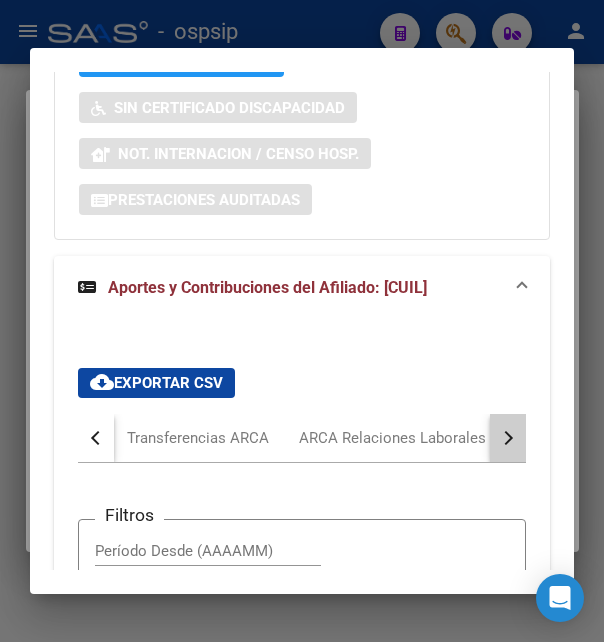 click at bounding box center (508, 438) 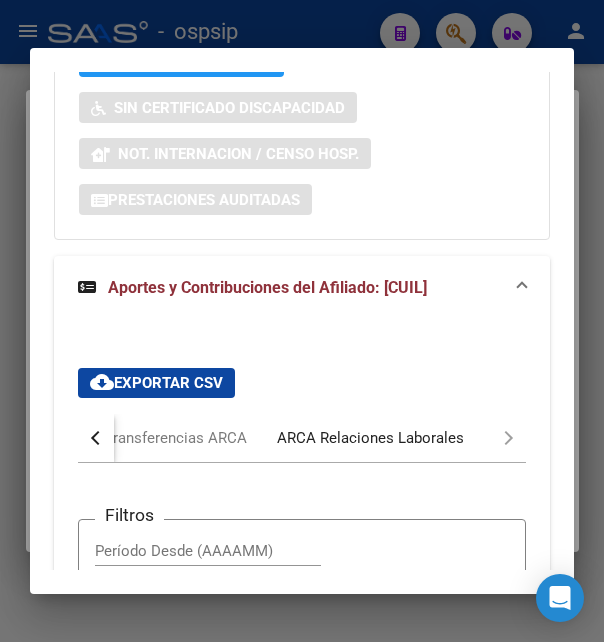 click on "ARCA Relaciones Laborales" at bounding box center (370, 438) 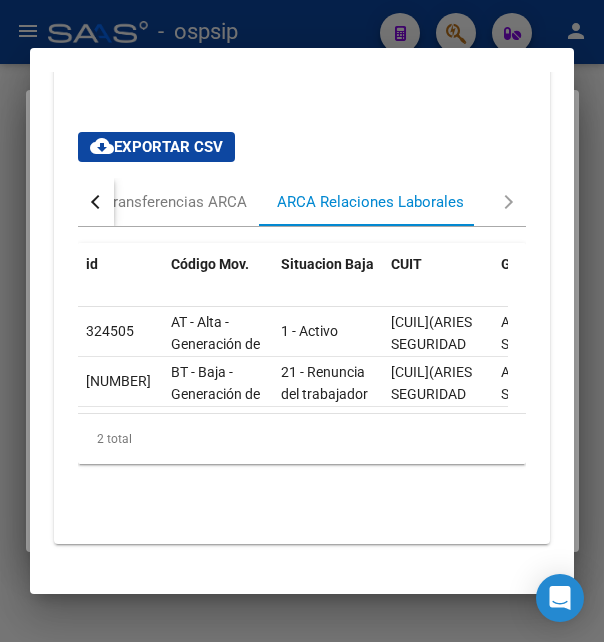 scroll, scrollTop: 2132, scrollLeft: 0, axis: vertical 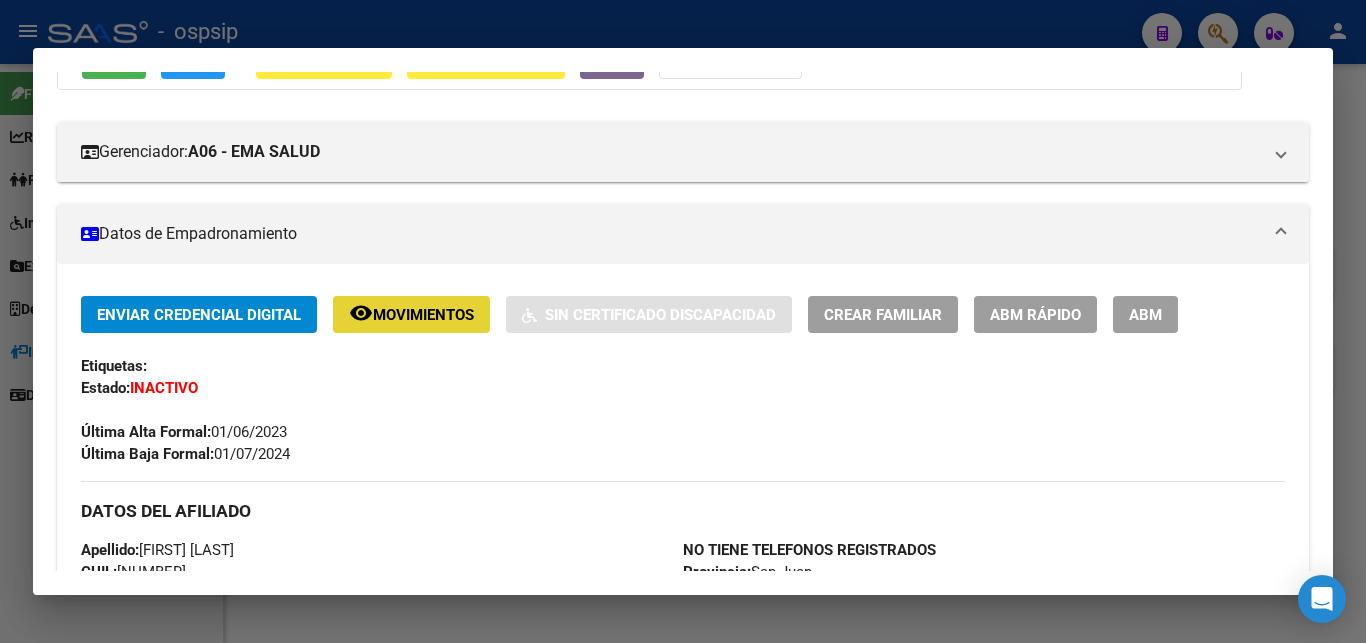 click on "Movimientos" 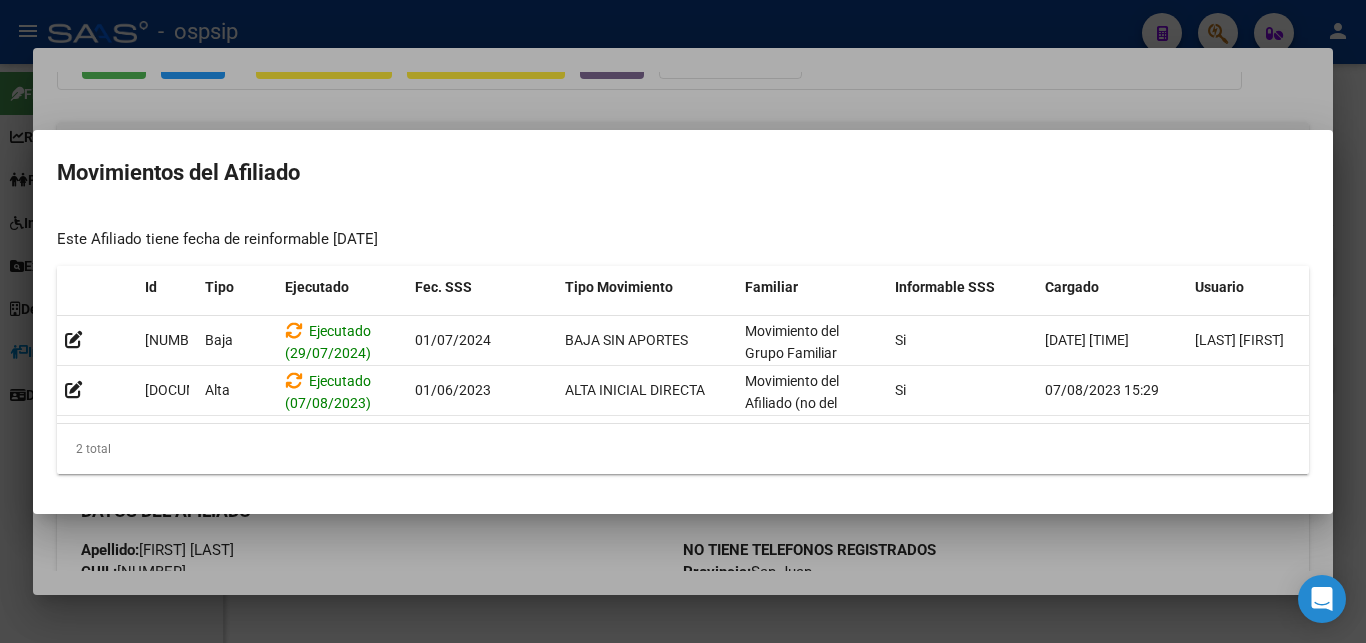 click at bounding box center [683, 321] 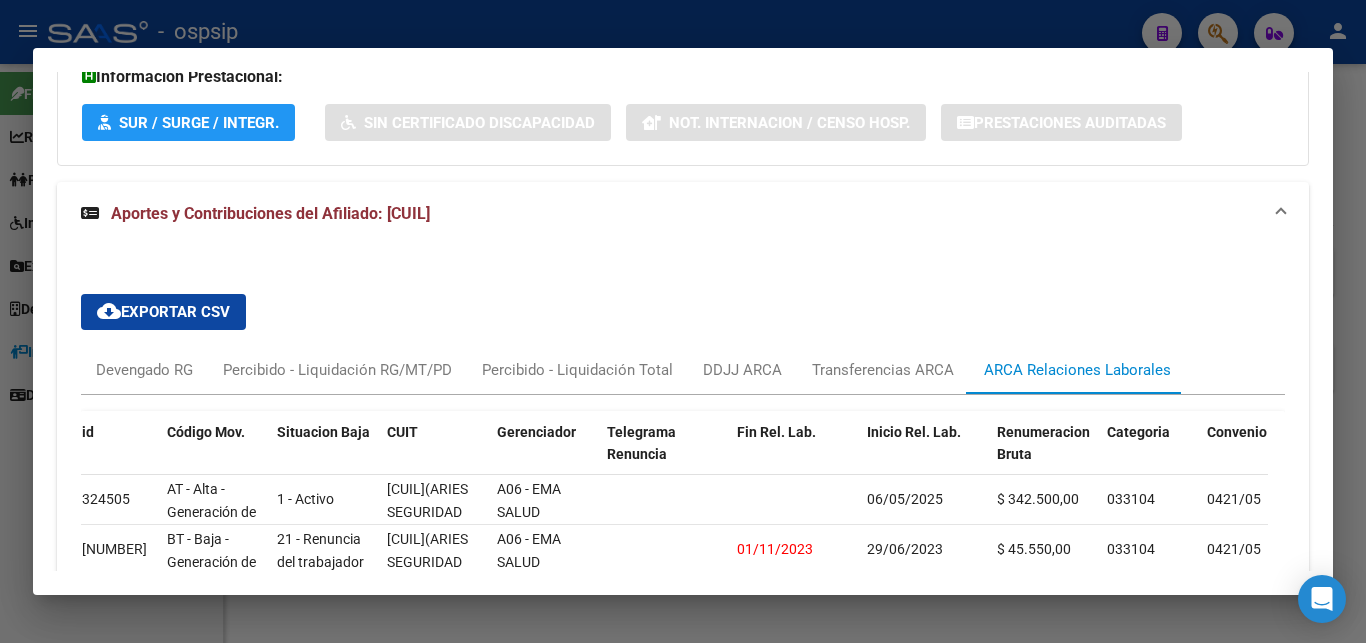 scroll, scrollTop: 1619, scrollLeft: 0, axis: vertical 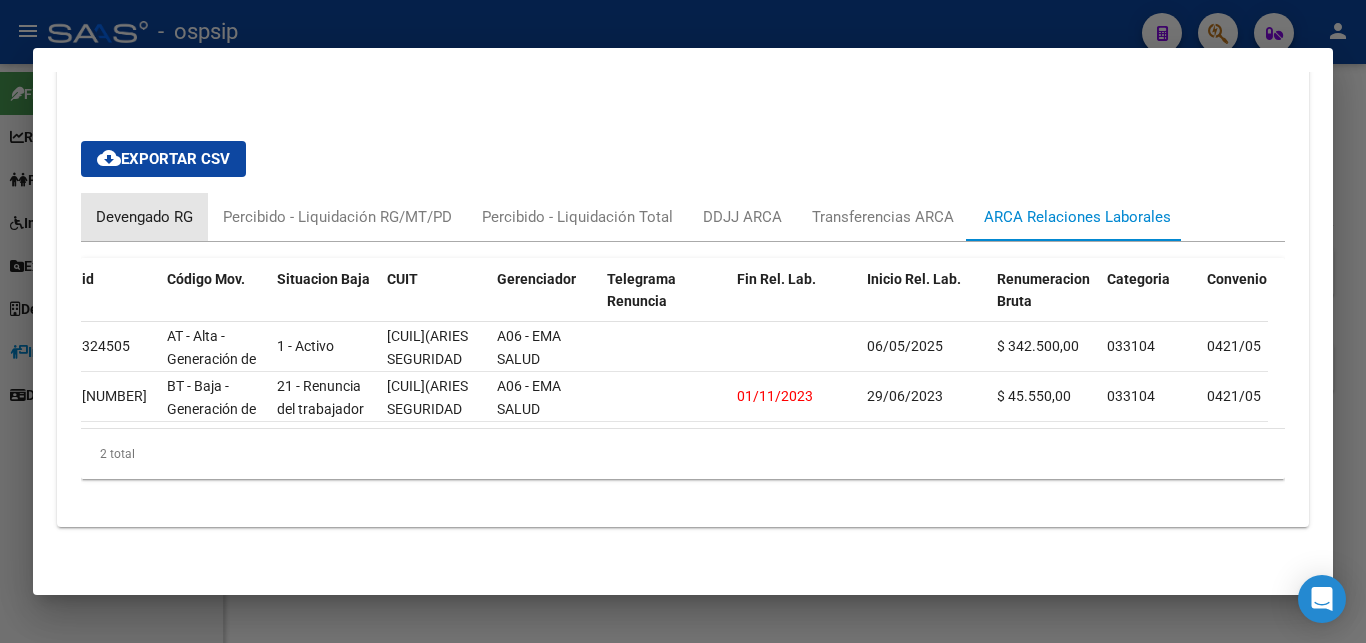 click on "Devengado RG" at bounding box center [144, 217] 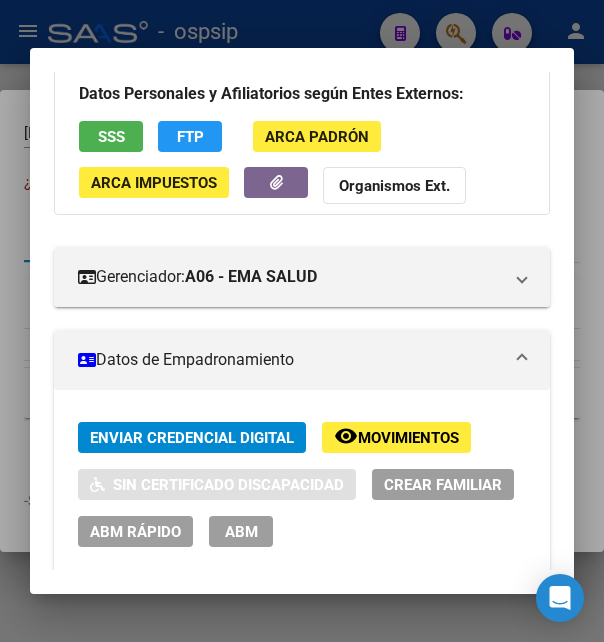 scroll, scrollTop: 0, scrollLeft: 0, axis: both 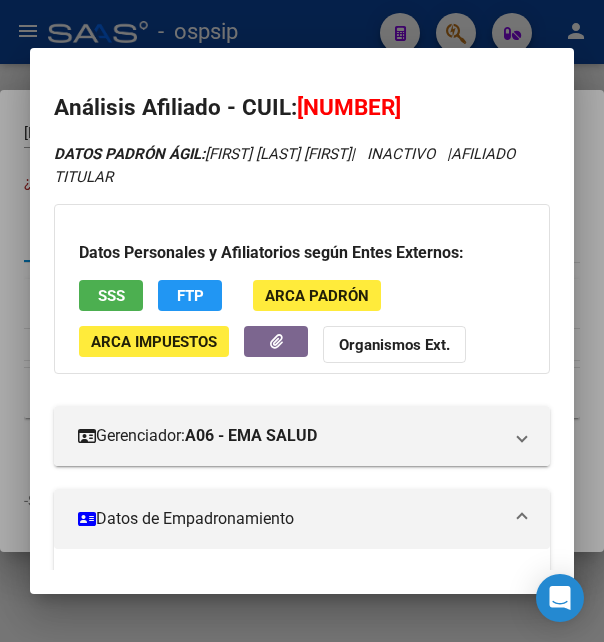 drag, startPoint x: 326, startPoint y: 106, endPoint x: 426, endPoint y: 86, distance: 101.98039 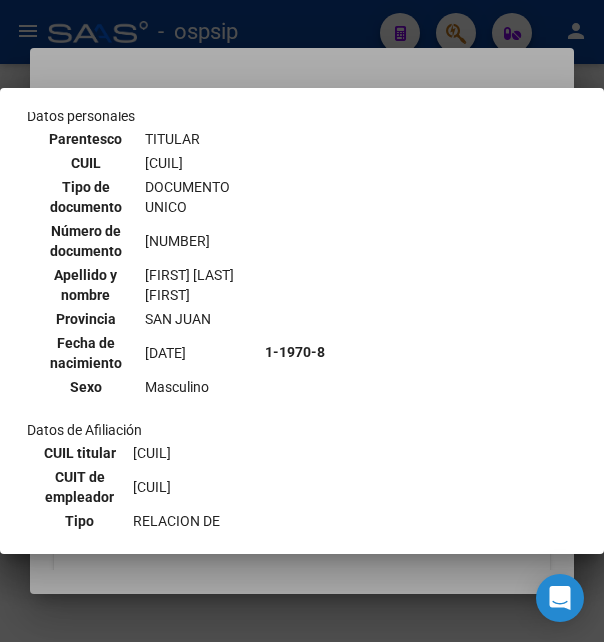 scroll, scrollTop: 108, scrollLeft: 0, axis: vertical 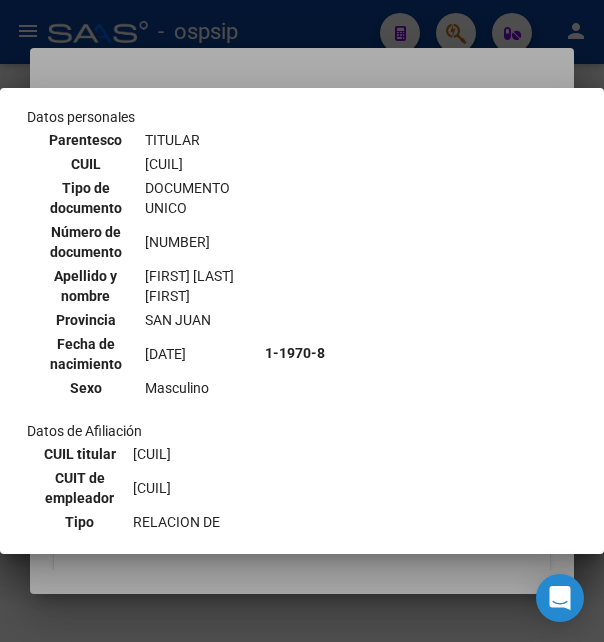 click at bounding box center (302, 321) 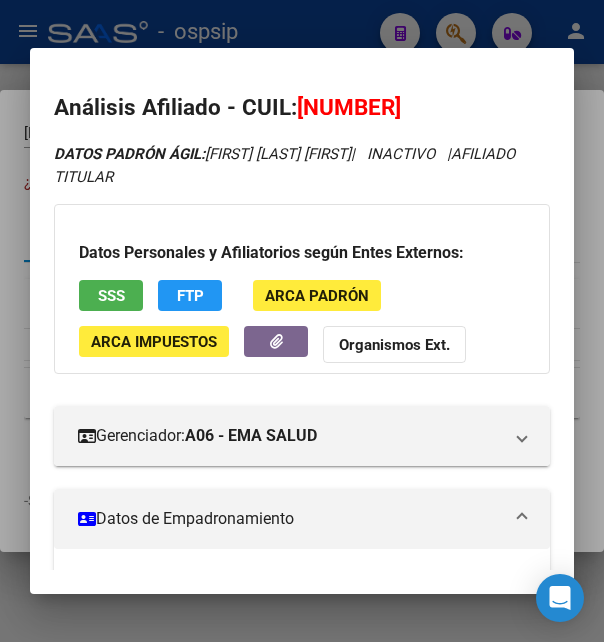 click at bounding box center (302, 321) 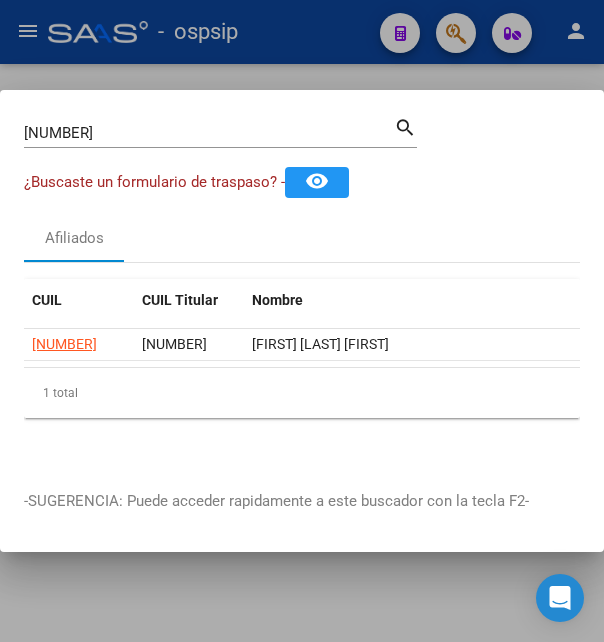 click at bounding box center (302, 321) 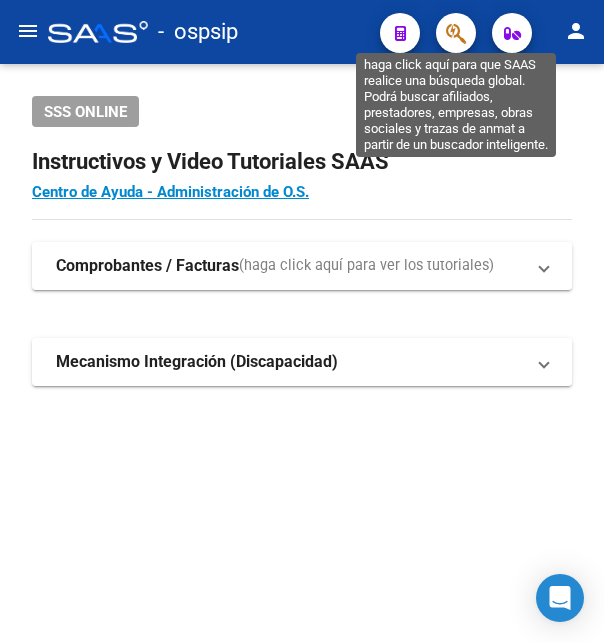 click 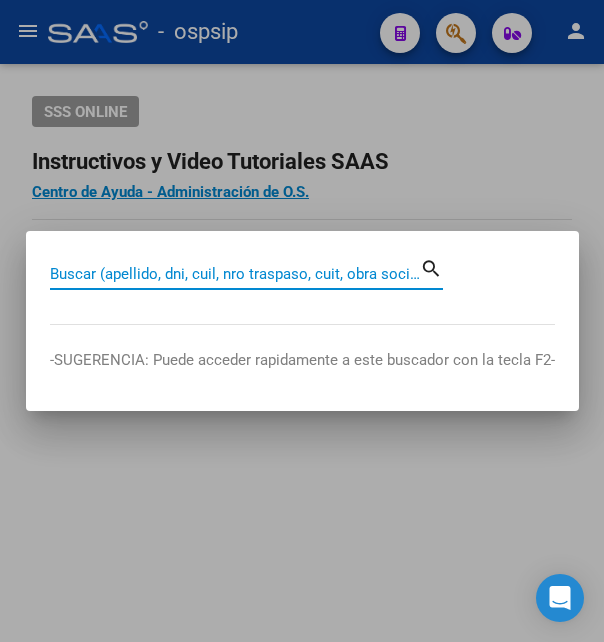 click on "Buscar (apellido, dni, cuil, nro traspaso, cuit, obra social)" at bounding box center [235, 274] 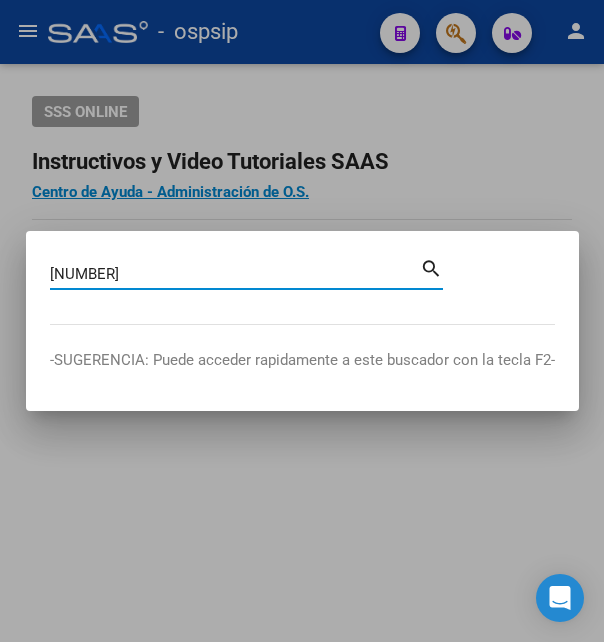type on "41990163" 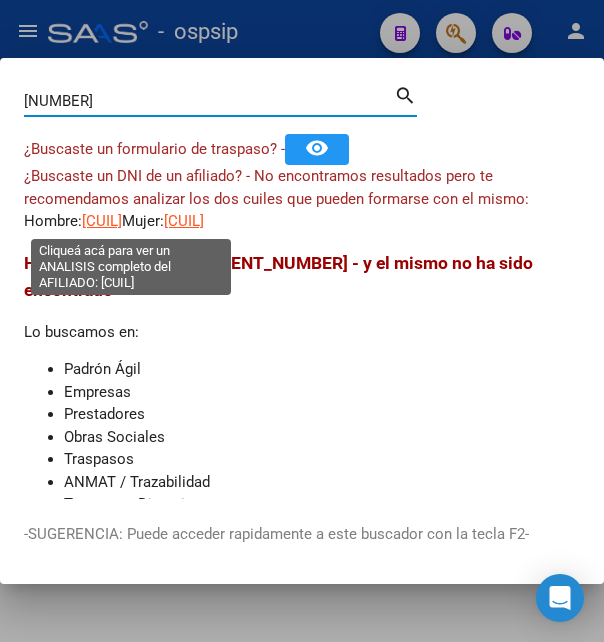 click on "20419901637" at bounding box center [102, 221] 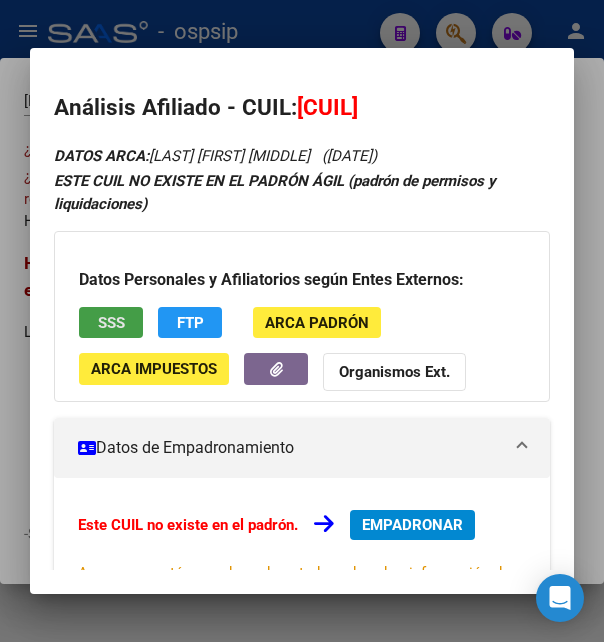 click on "SSS" at bounding box center [111, 322] 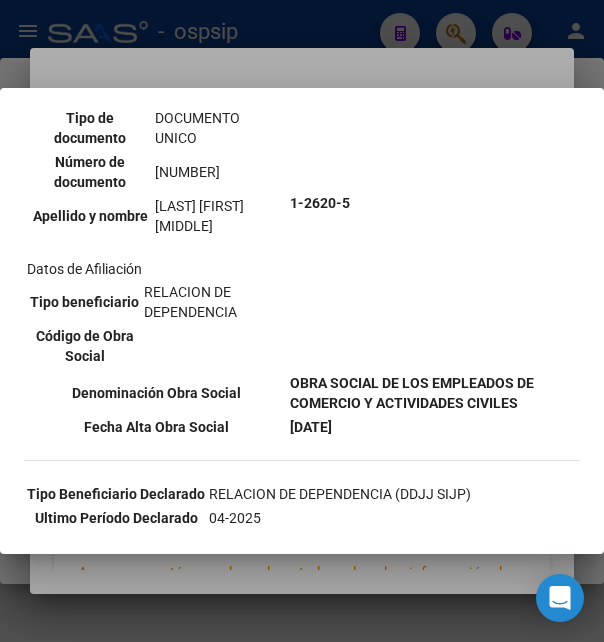 scroll, scrollTop: 0, scrollLeft: 0, axis: both 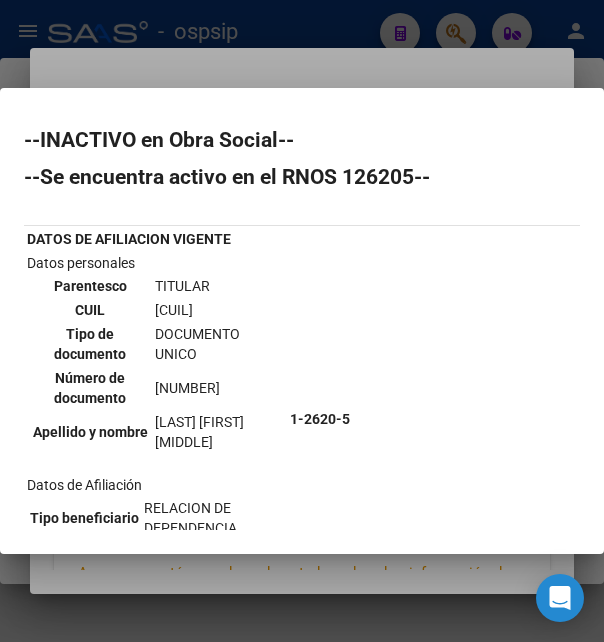 click at bounding box center (302, 321) 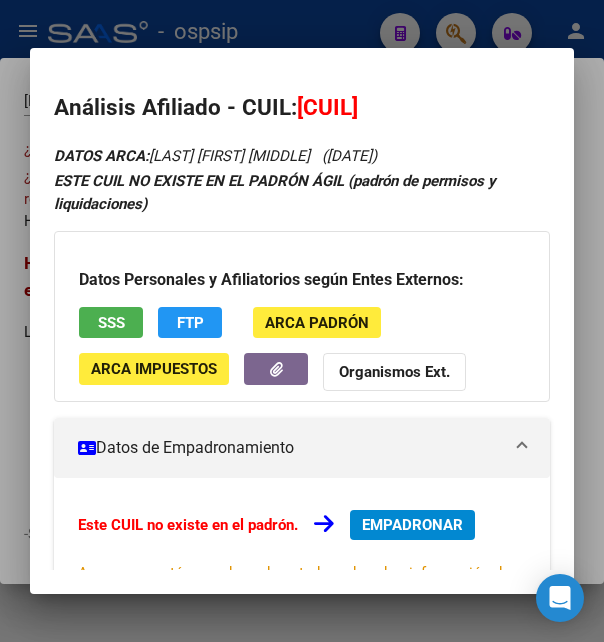 drag, startPoint x: 323, startPoint y: 112, endPoint x: 424, endPoint y: 107, distance: 101.12369 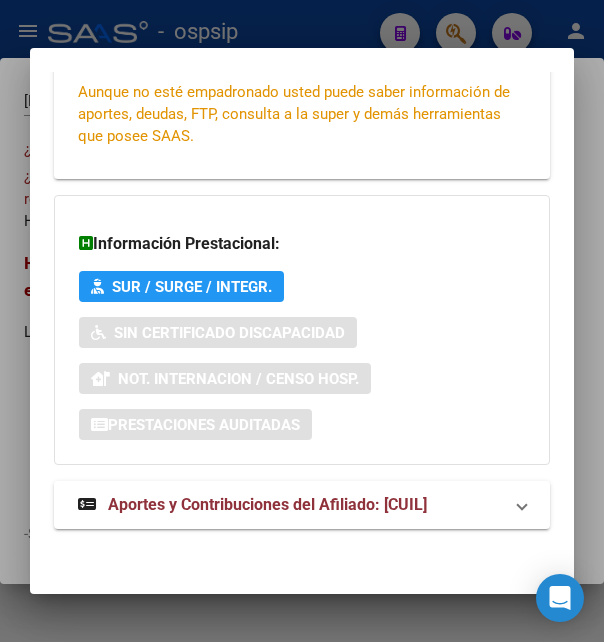 scroll, scrollTop: 485, scrollLeft: 0, axis: vertical 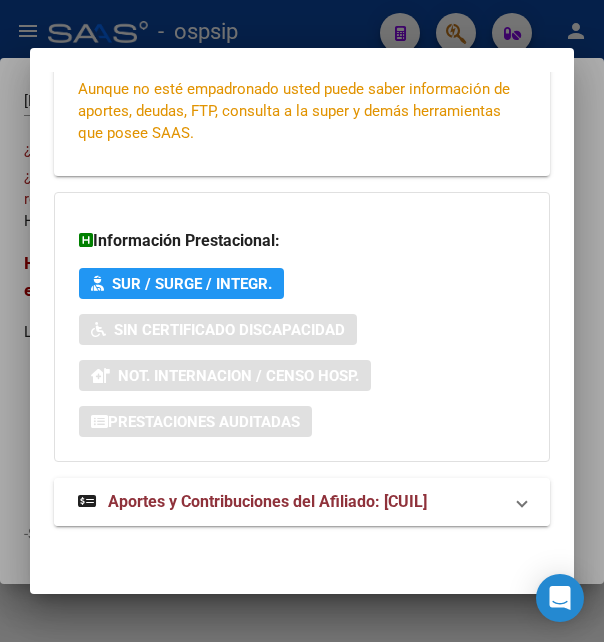 click on "Aportes y Contribuciones del Afiliado: 20419901637" at bounding box center [267, 501] 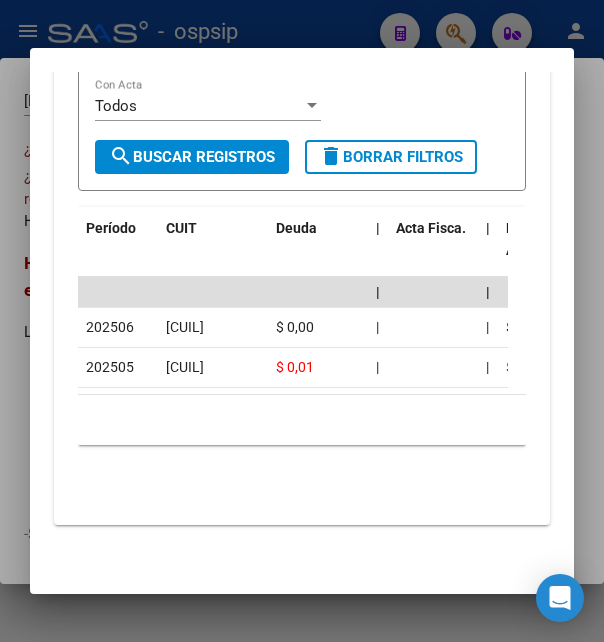 scroll, scrollTop: 1349, scrollLeft: 0, axis: vertical 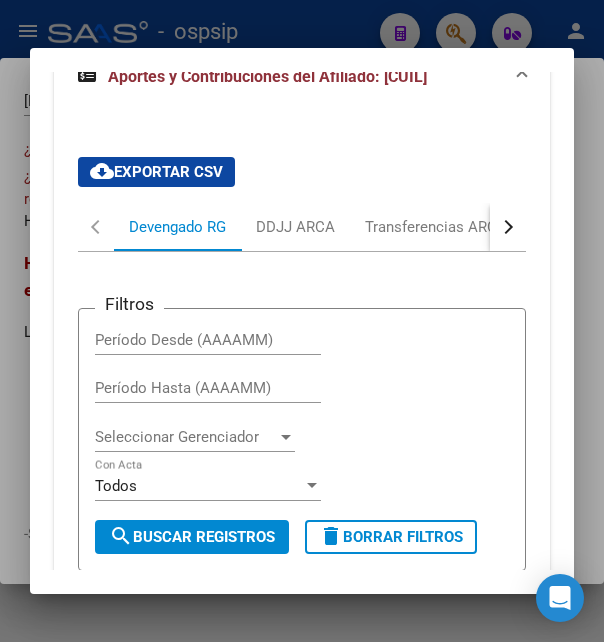click at bounding box center [508, 227] 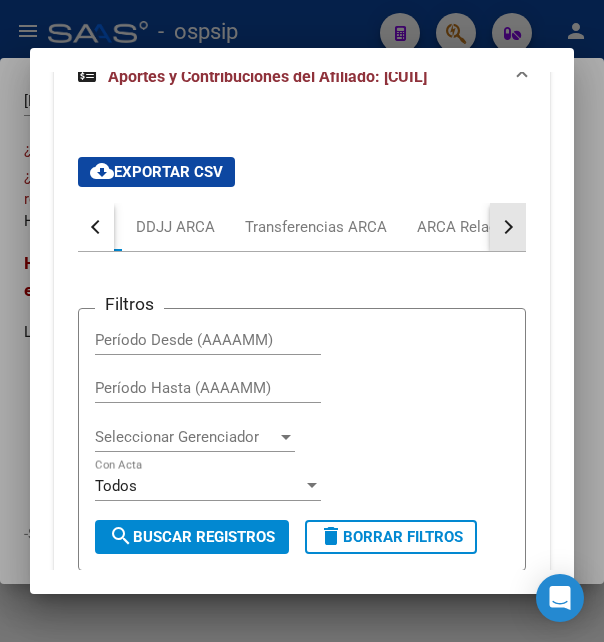 click at bounding box center [508, 227] 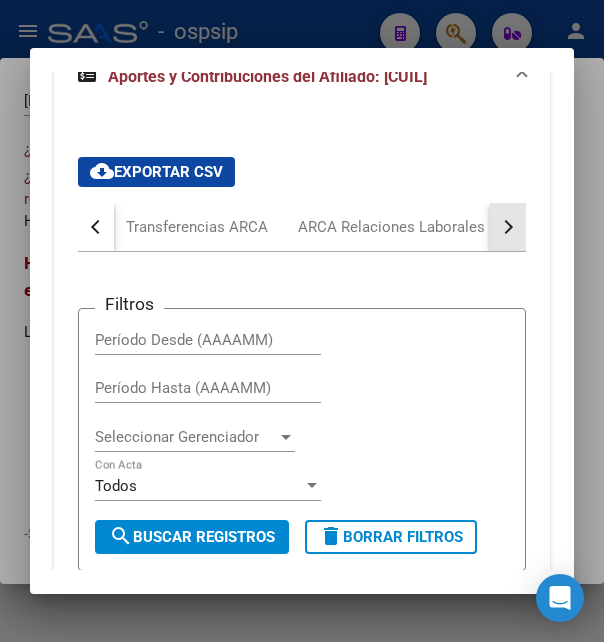 click at bounding box center (508, 227) 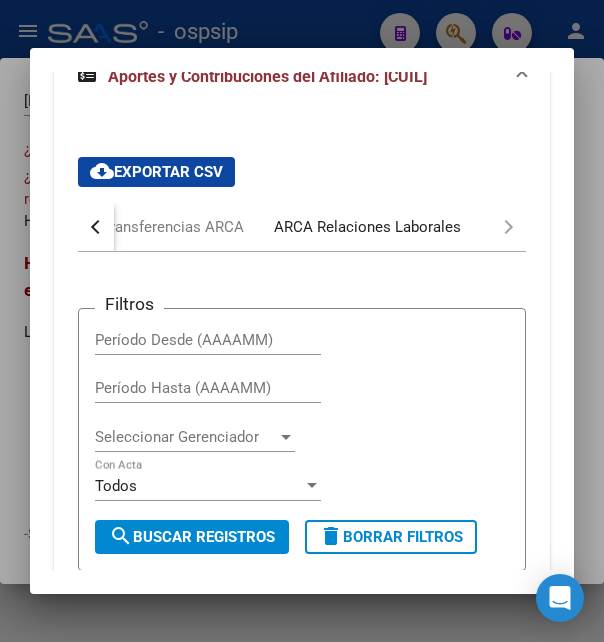 click on "ARCA Relaciones Laborales" at bounding box center [367, 227] 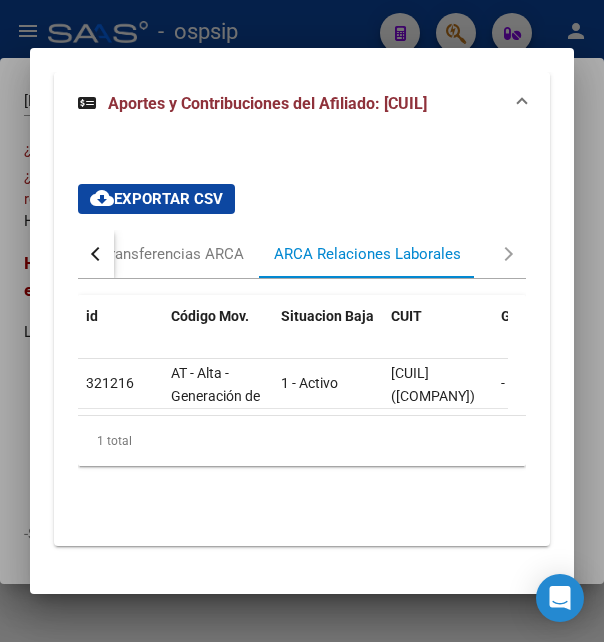 scroll, scrollTop: 928, scrollLeft: 0, axis: vertical 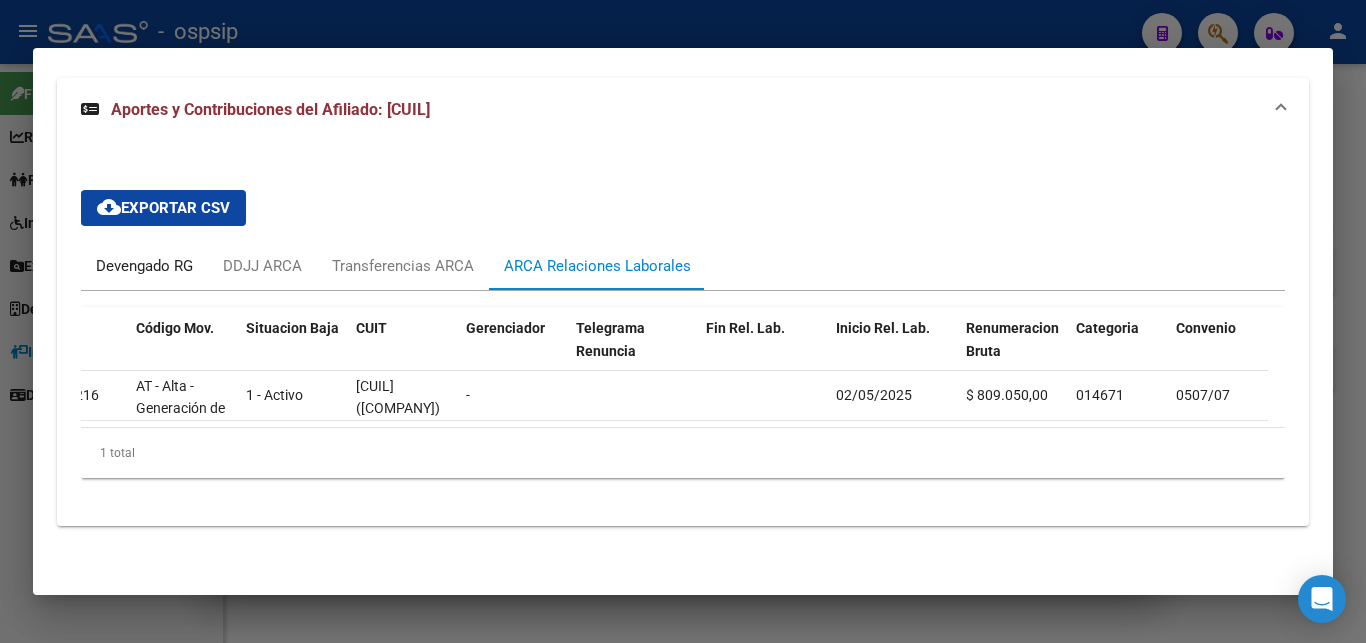 drag, startPoint x: 144, startPoint y: 254, endPoint x: 190, endPoint y: 265, distance: 47.296936 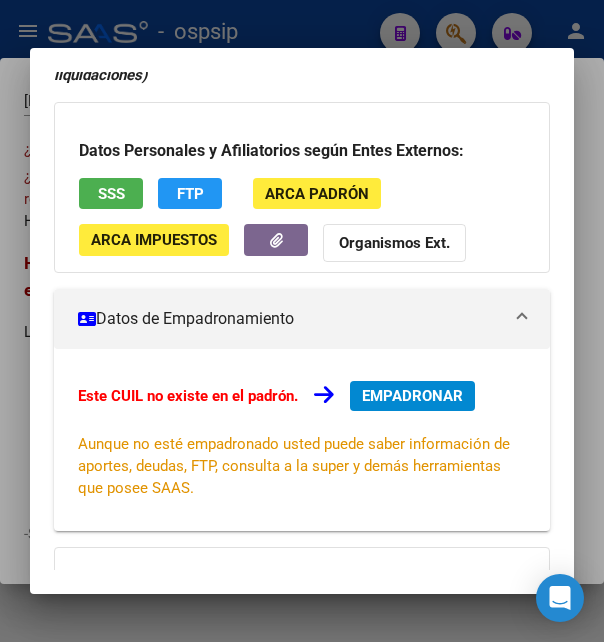 scroll, scrollTop: 350, scrollLeft: 0, axis: vertical 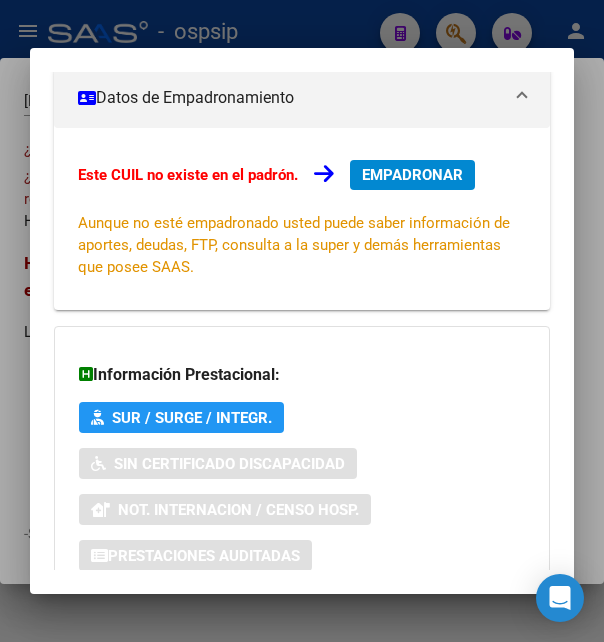 click on "EMPADRONAR" at bounding box center (412, 175) 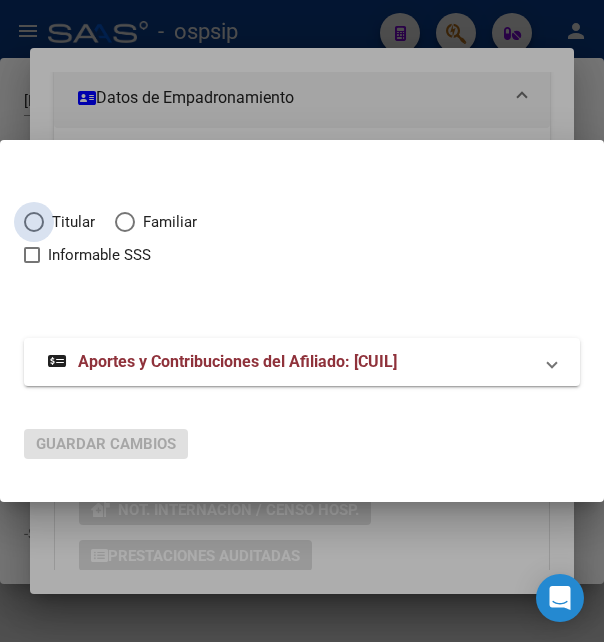 click at bounding box center (34, 222) 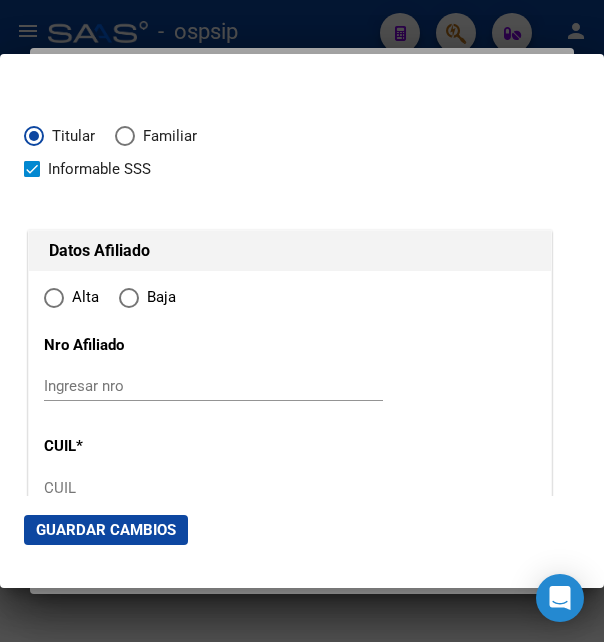 type on "20-41990163-7" 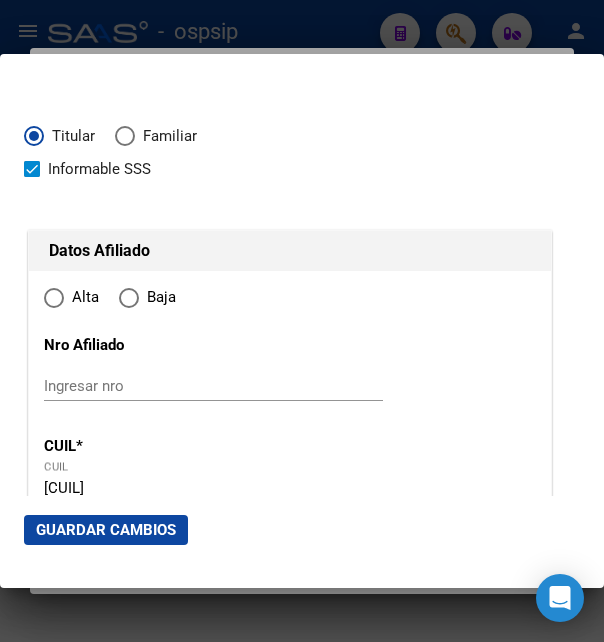 radio on "true" 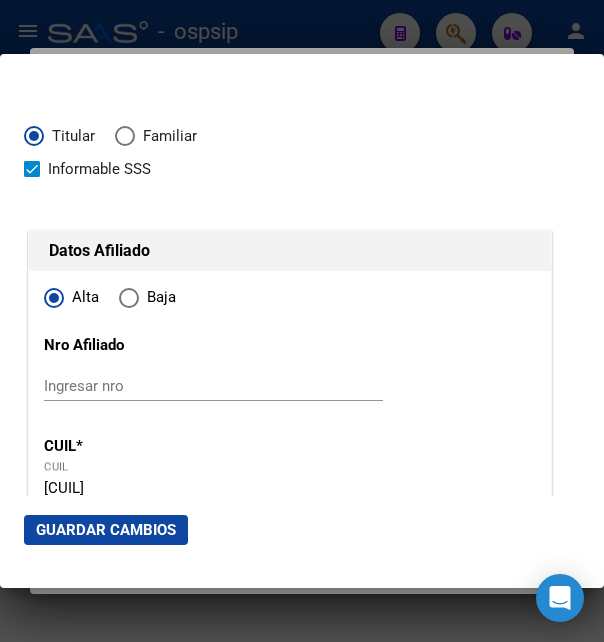 type on "41990163" 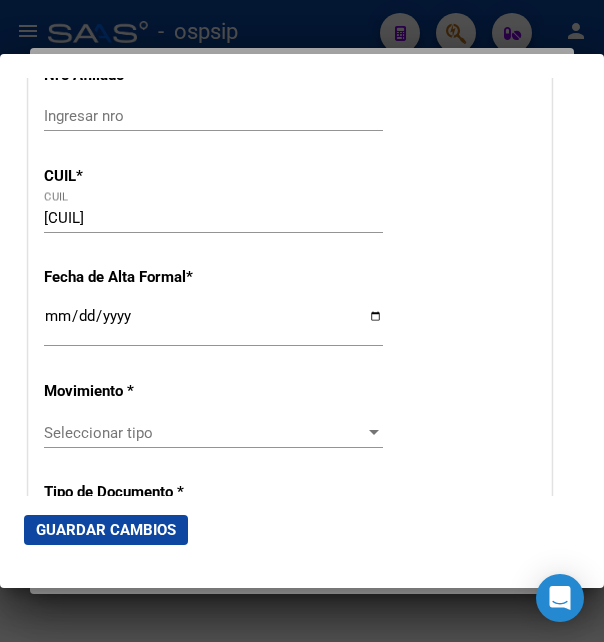scroll, scrollTop: 324, scrollLeft: 0, axis: vertical 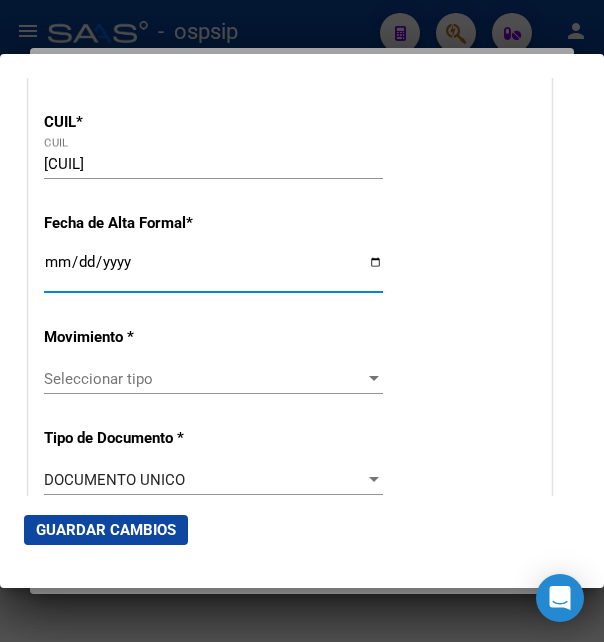 click on "Ingresar fecha" at bounding box center (213, 270) 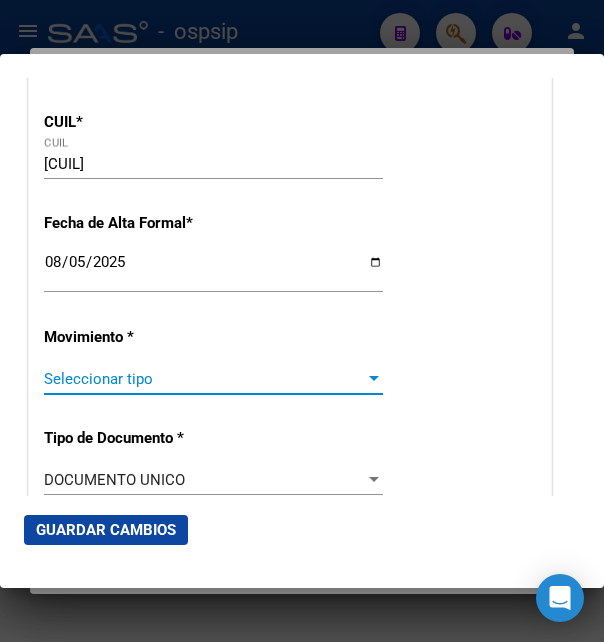 click on "Seleccionar tipo" at bounding box center (204, 379) 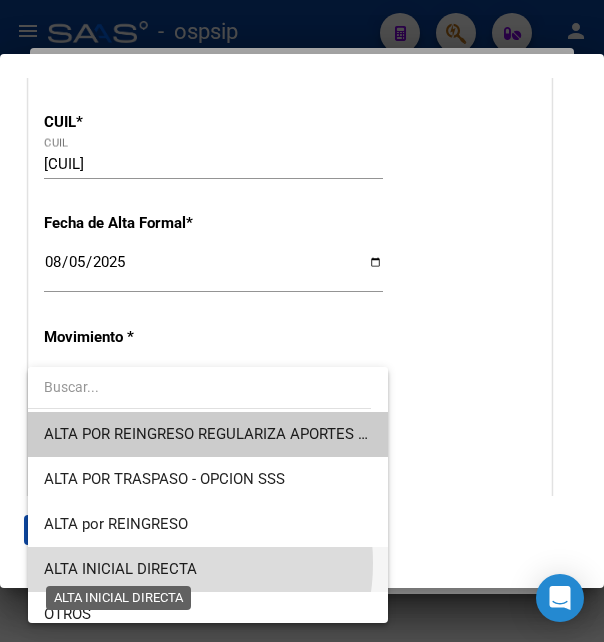 click on "ALTA INICIAL DIRECTA" at bounding box center (120, 569) 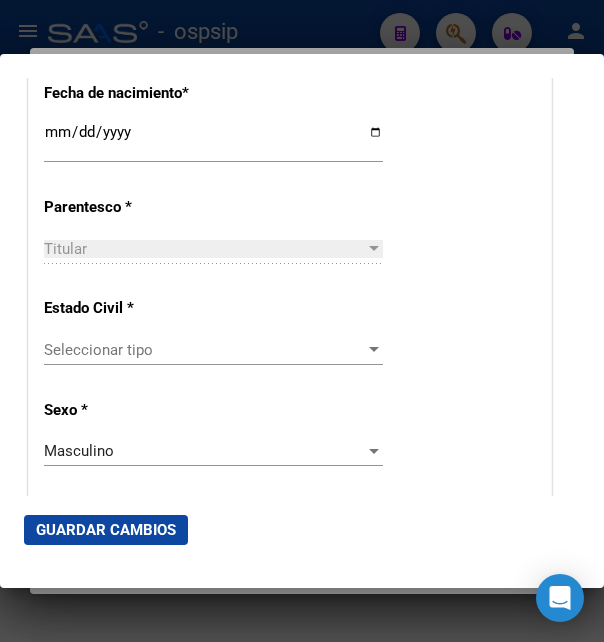 scroll, scrollTop: 1080, scrollLeft: 0, axis: vertical 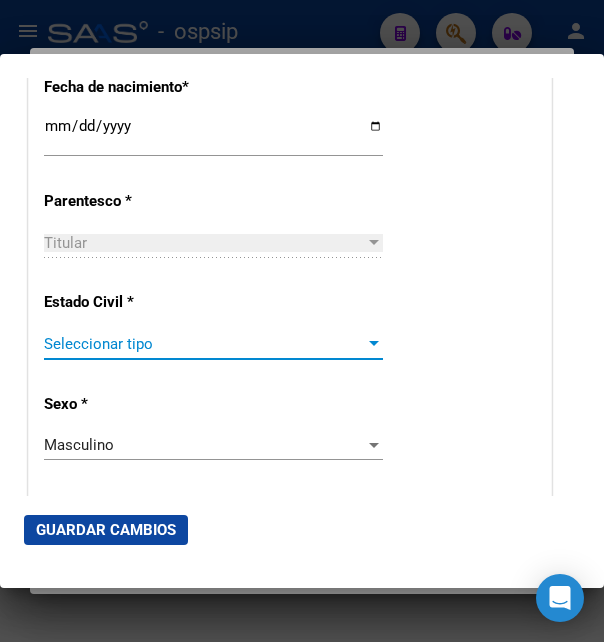 click on "Seleccionar tipo" at bounding box center [204, 344] 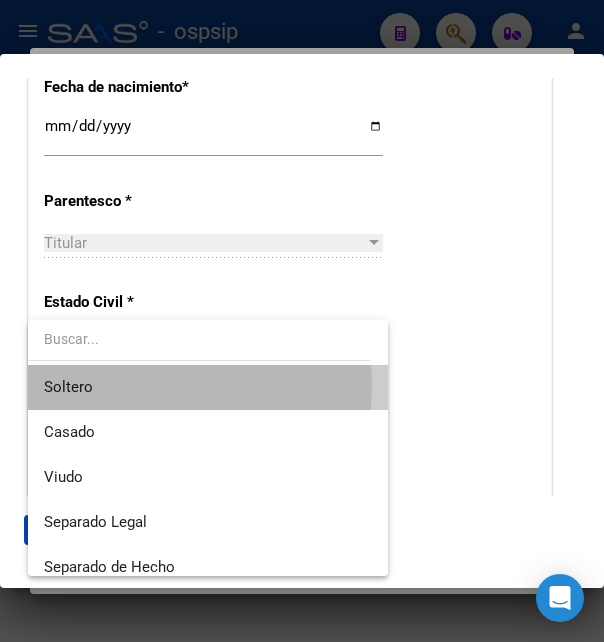 click on "Soltero" at bounding box center (208, 387) 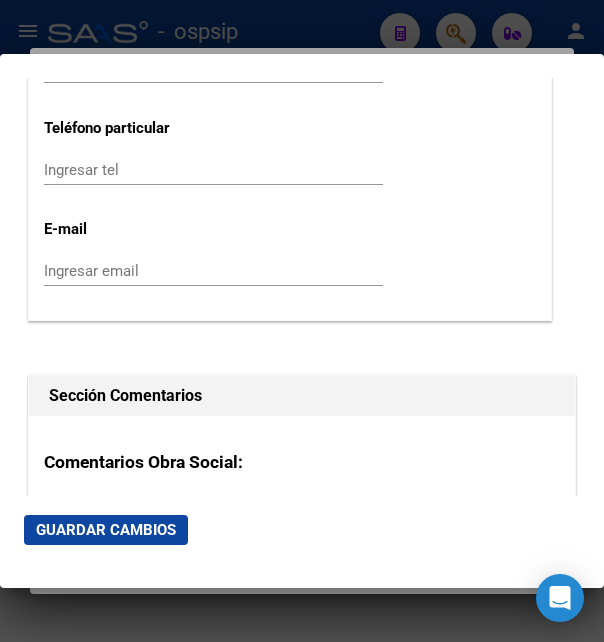 scroll, scrollTop: 2700, scrollLeft: 0, axis: vertical 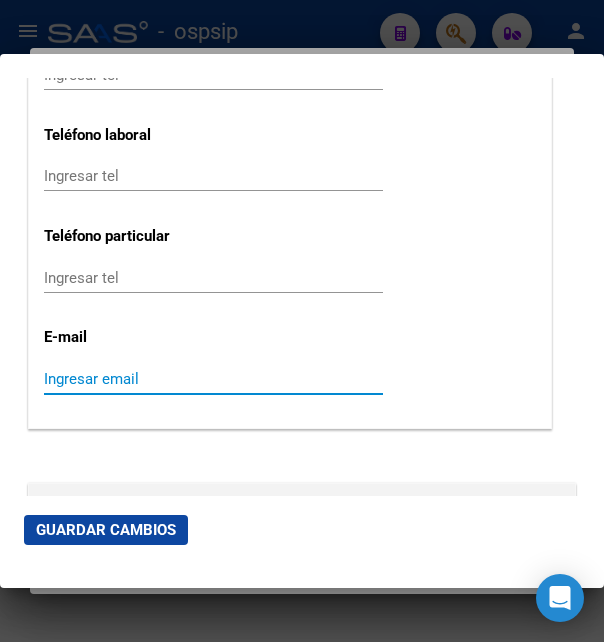 paste on "hofferlenfranco@gmail.com" 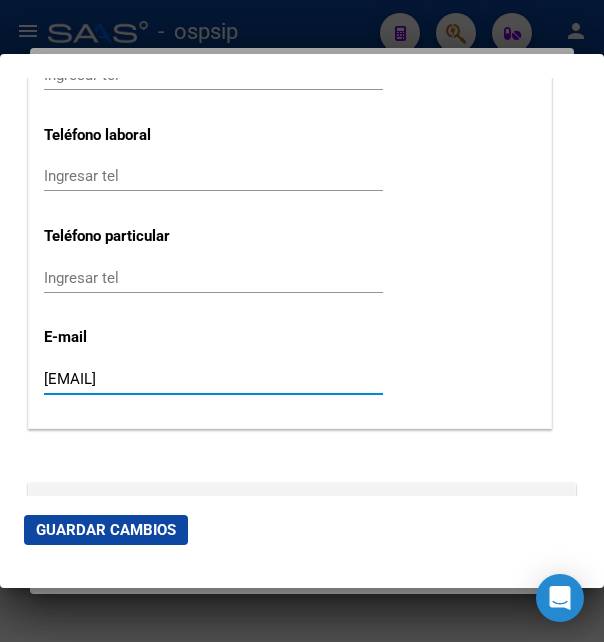 type on "hofferlenfranco@gmail.com" 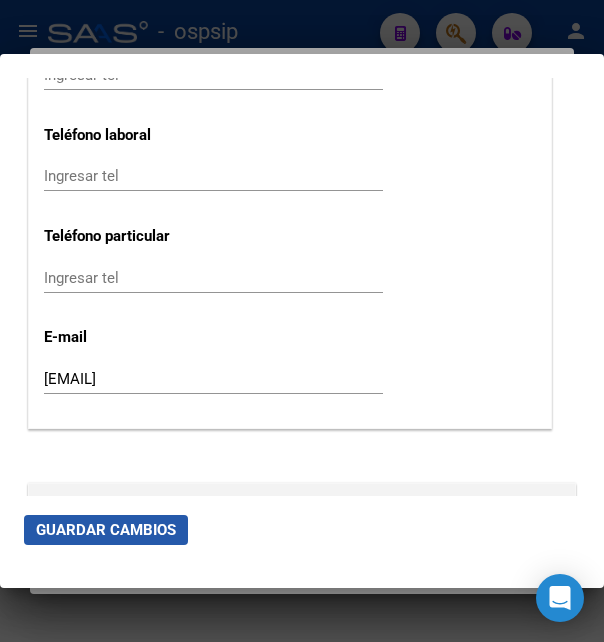 click on "Guardar Cambios" 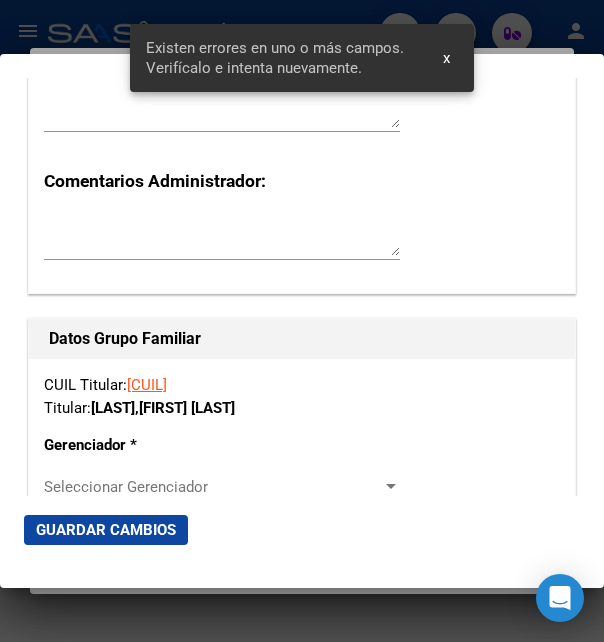 scroll, scrollTop: 3348, scrollLeft: 0, axis: vertical 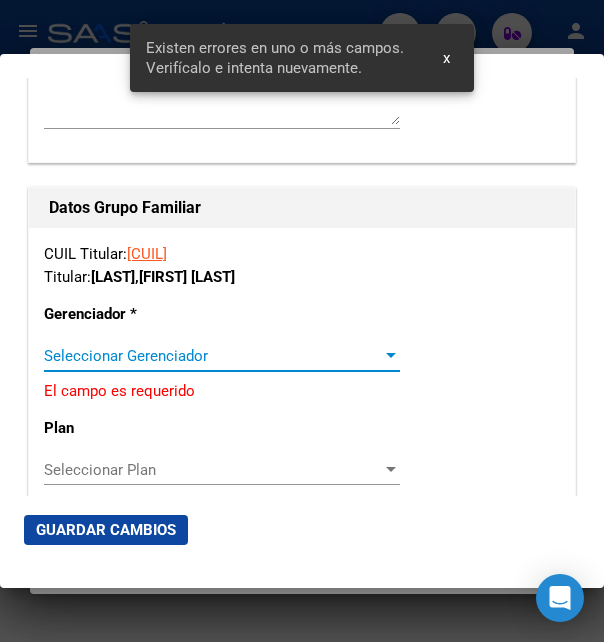 click on "Seleccionar Gerenciador" at bounding box center (213, 356) 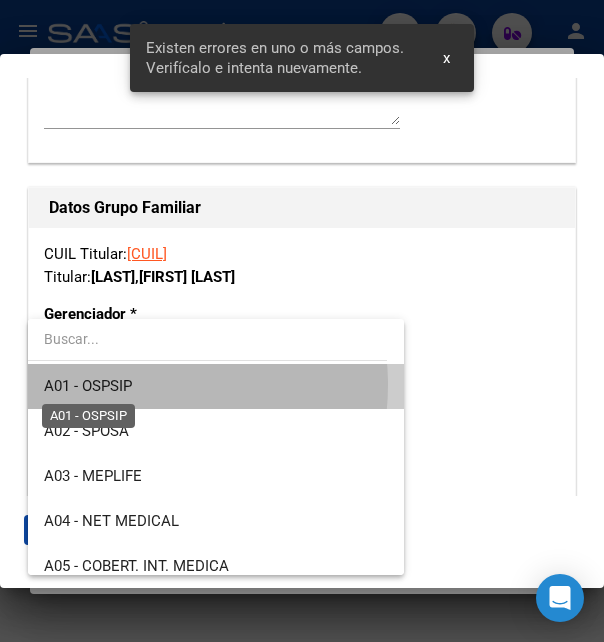 click on "A01 - OSPSIP" at bounding box center [88, 386] 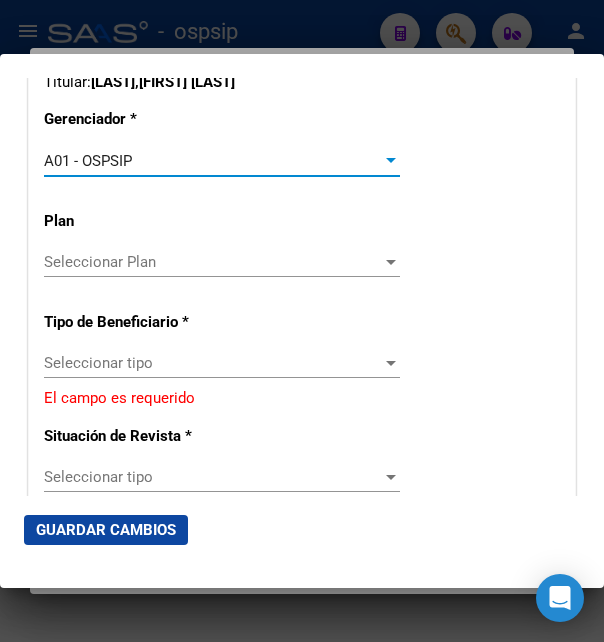 scroll, scrollTop: 3564, scrollLeft: 0, axis: vertical 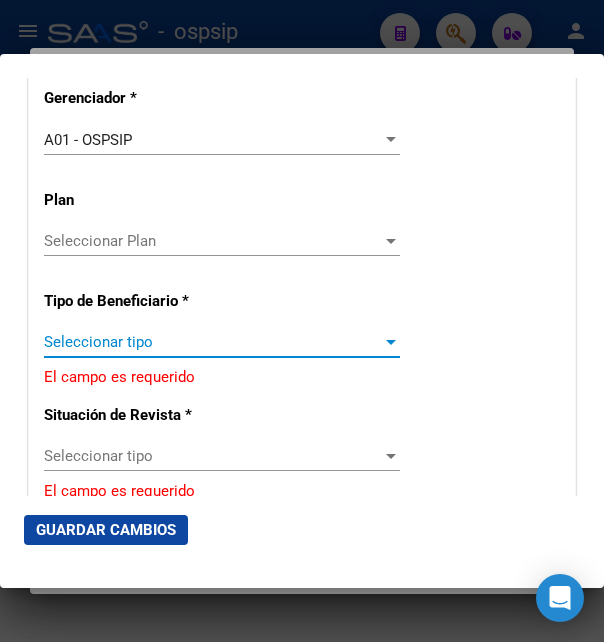 click on "Seleccionar tipo" at bounding box center (213, 342) 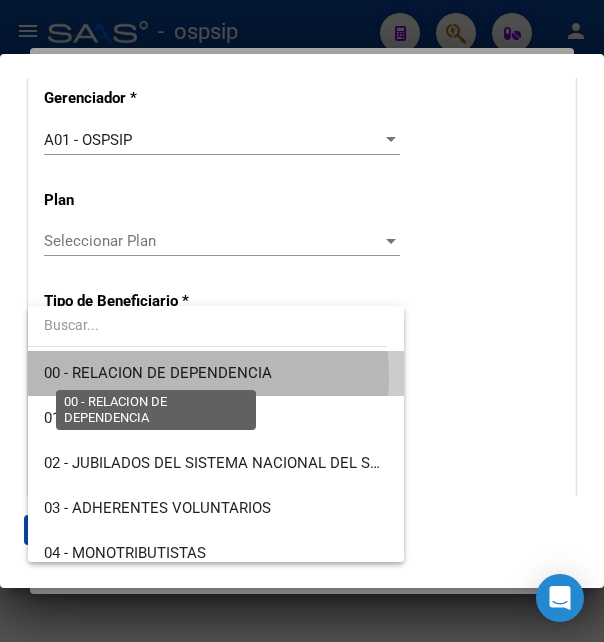 click on "00 - RELACION DE DEPENDENCIA" at bounding box center (158, 373) 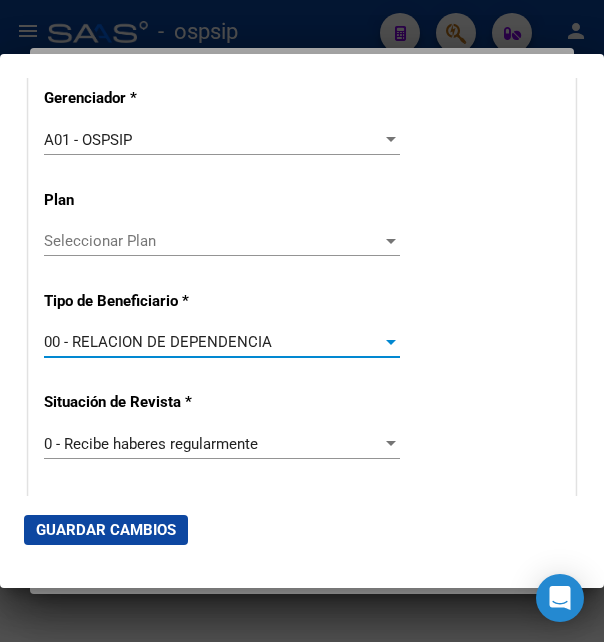 type on "30-71051648-7" 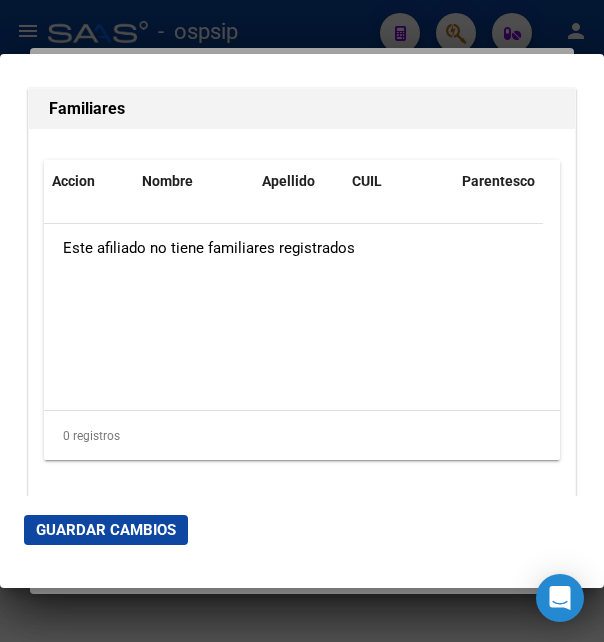 scroll, scrollTop: 4303, scrollLeft: 0, axis: vertical 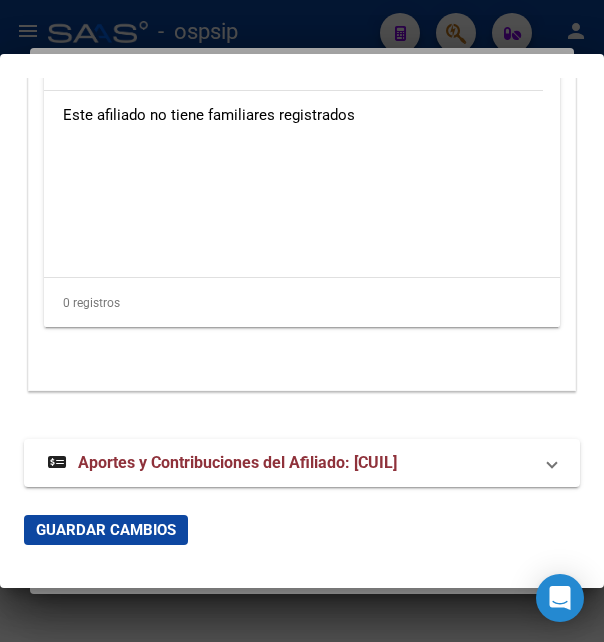 click on "Guardar Cambios" 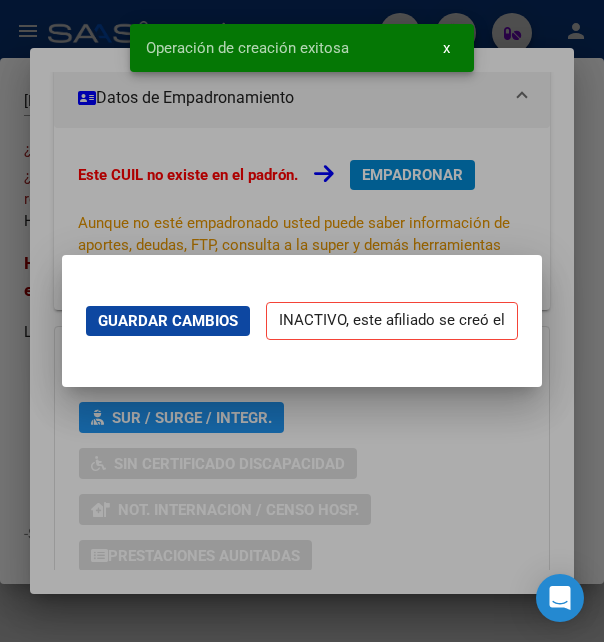 scroll, scrollTop: 0, scrollLeft: 0, axis: both 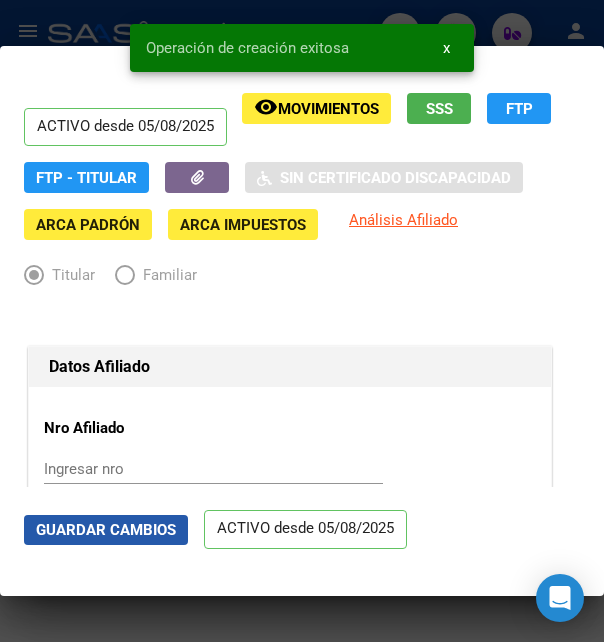 click on "Guardar Cambios" 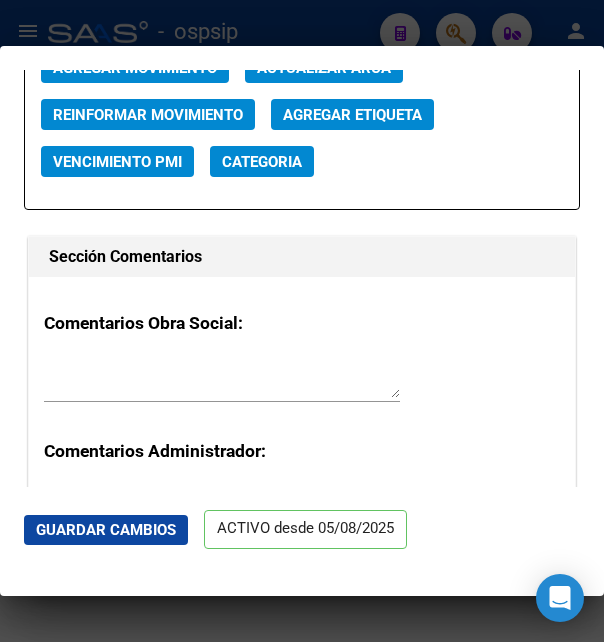 scroll, scrollTop: 2916, scrollLeft: 0, axis: vertical 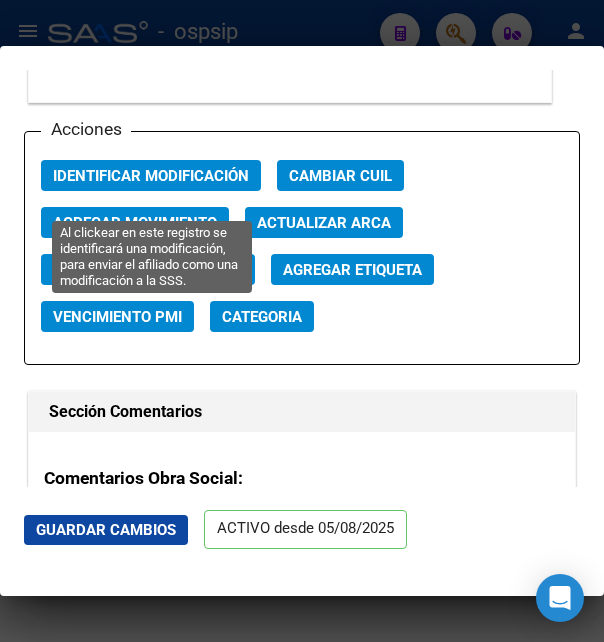 click on "Identificar Modificación" at bounding box center (151, 176) 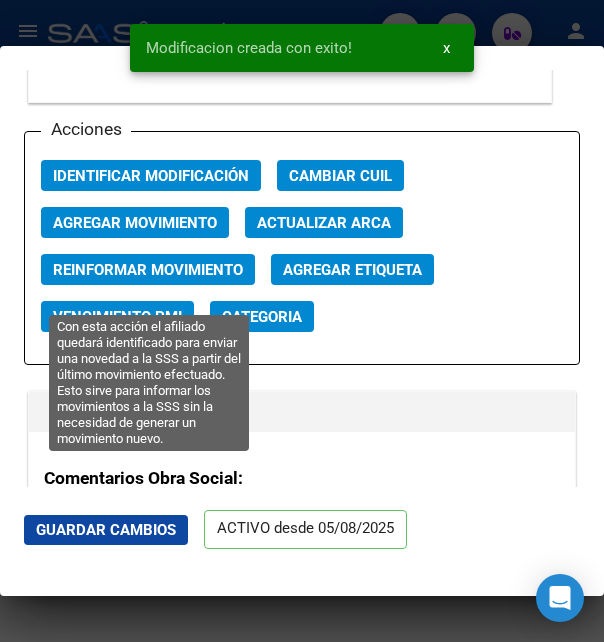 click on "Reinformar Movimiento" 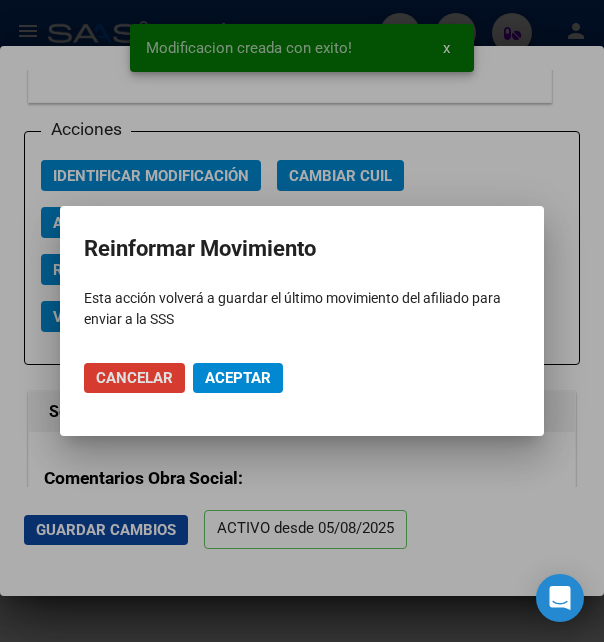 click on "Aceptar" at bounding box center [238, 378] 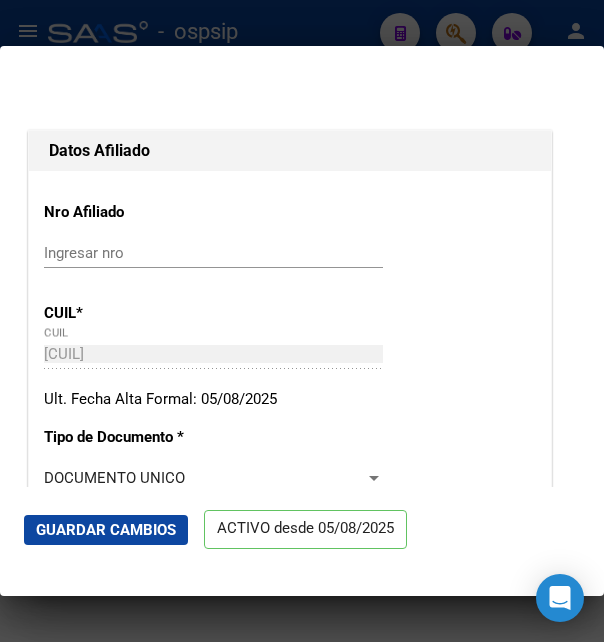 scroll, scrollTop: 0, scrollLeft: 0, axis: both 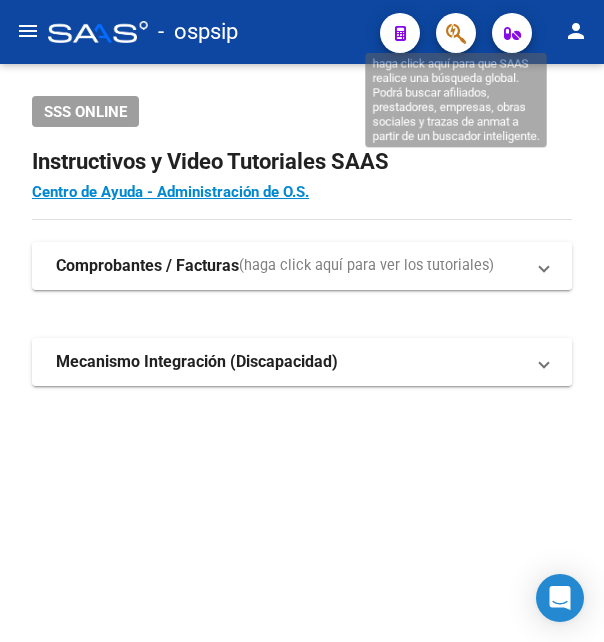 click 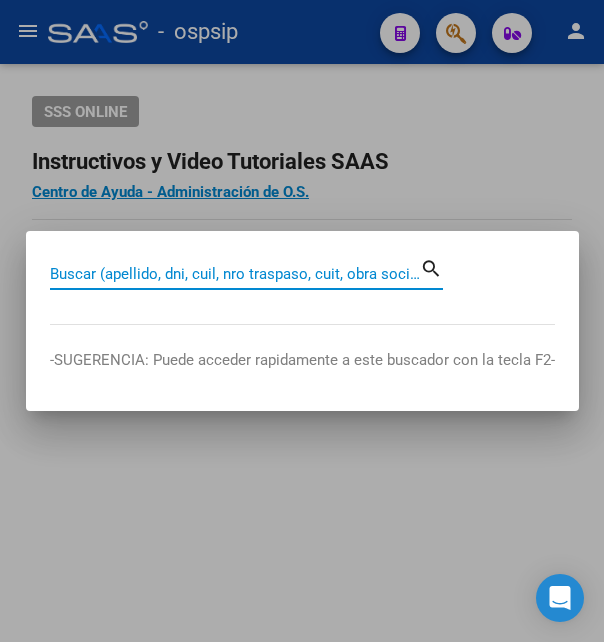 click on "Buscar (apellido, dni, cuil, nro traspaso, cuit, obra social)" at bounding box center [235, 274] 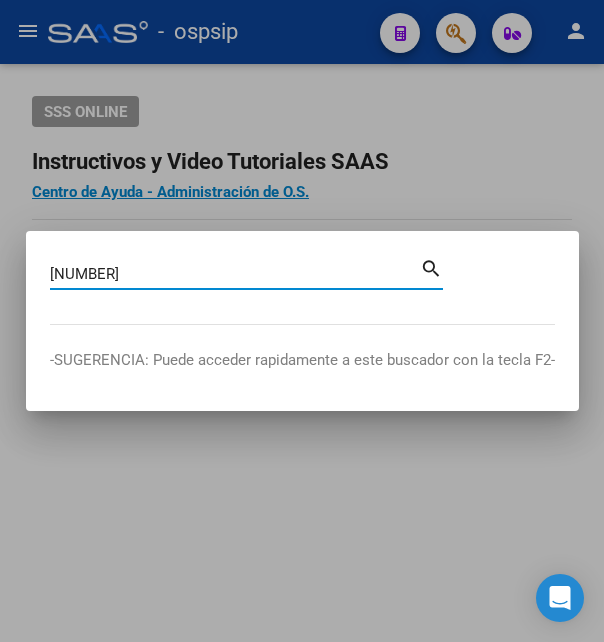 type on "28411564" 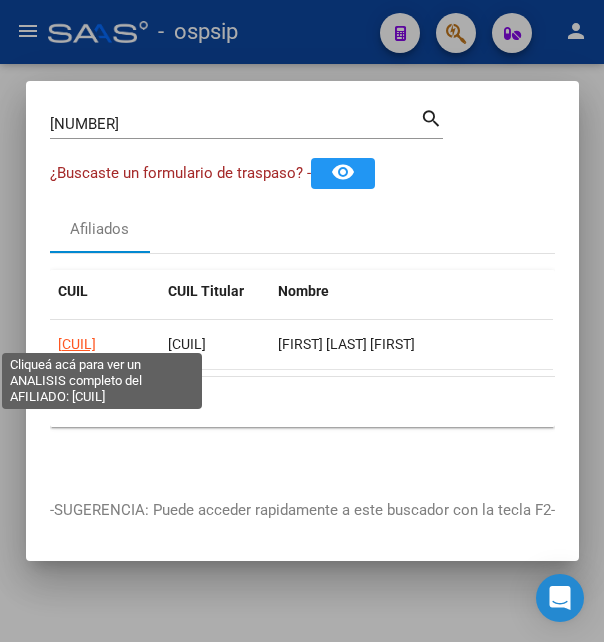click on "20284115644" 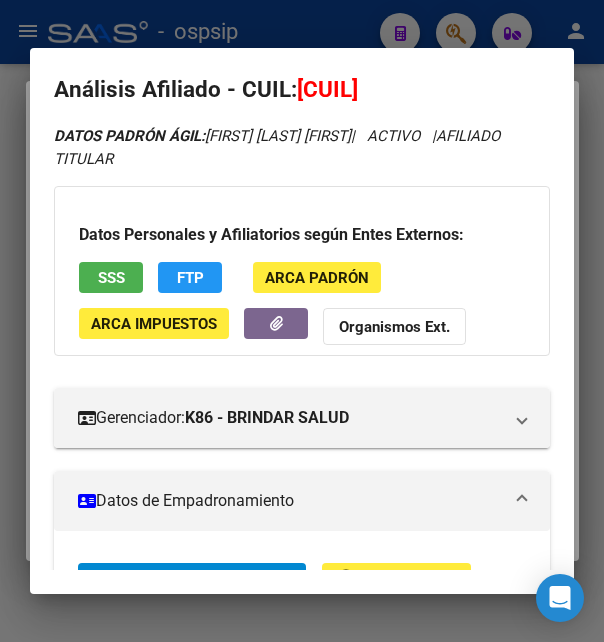 scroll, scrollTop: 0, scrollLeft: 0, axis: both 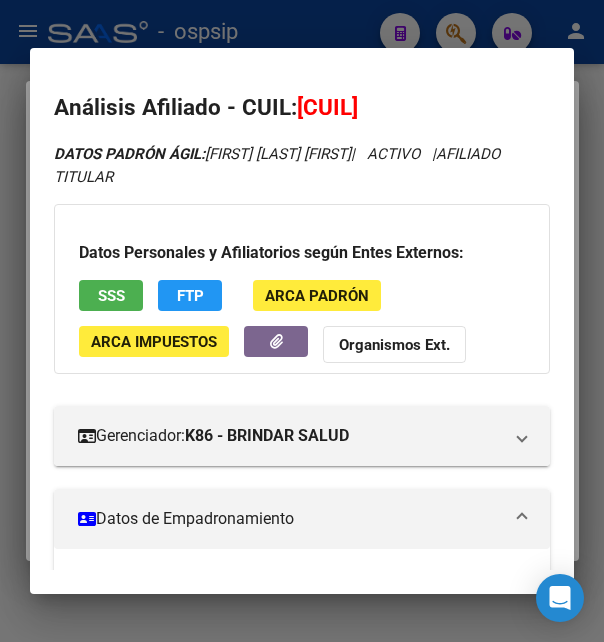drag, startPoint x: 327, startPoint y: 106, endPoint x: 432, endPoint y: 111, distance: 105.11898 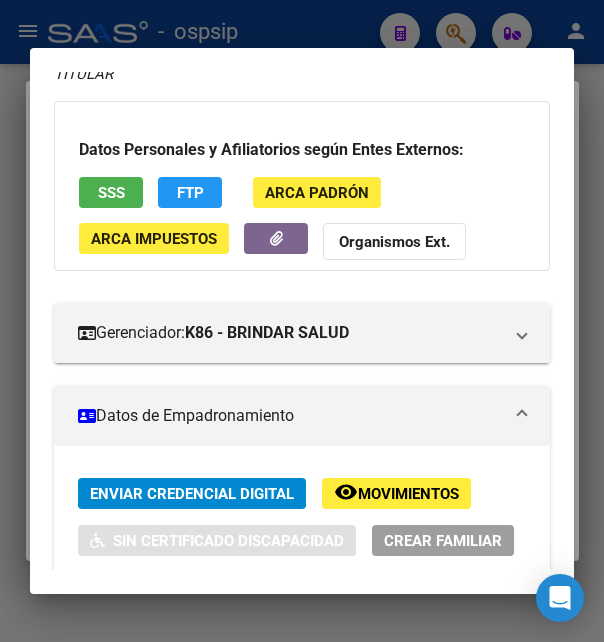 scroll, scrollTop: 216, scrollLeft: 0, axis: vertical 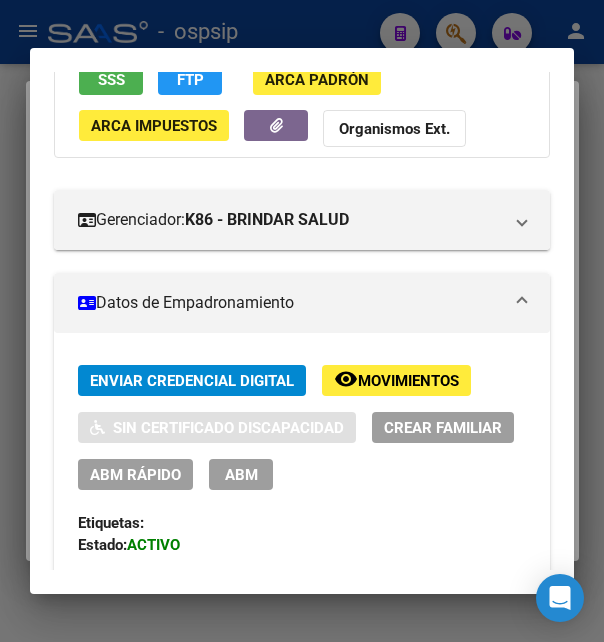 click on "ABM" at bounding box center [241, 474] 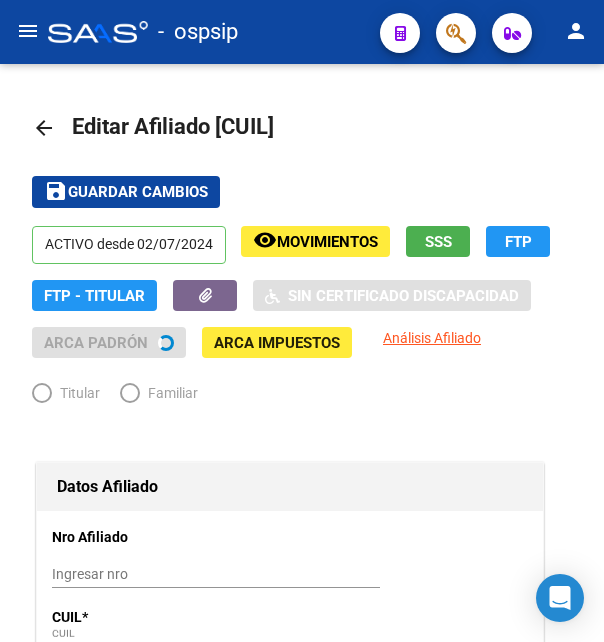 radio on "true" 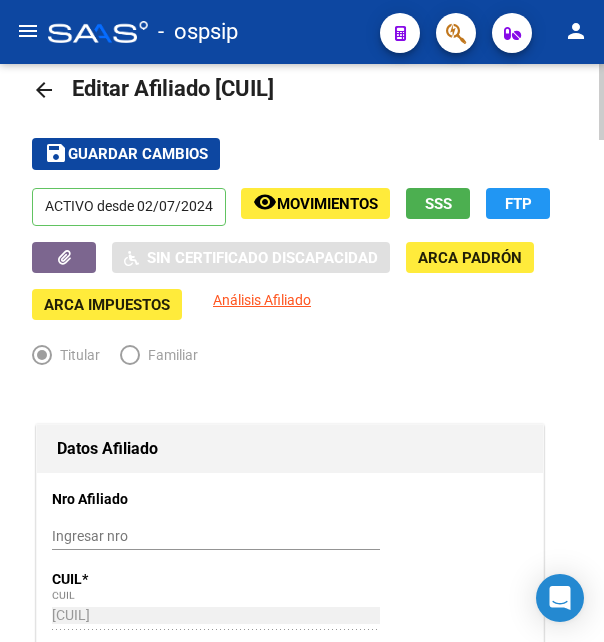 scroll, scrollTop: 0, scrollLeft: 0, axis: both 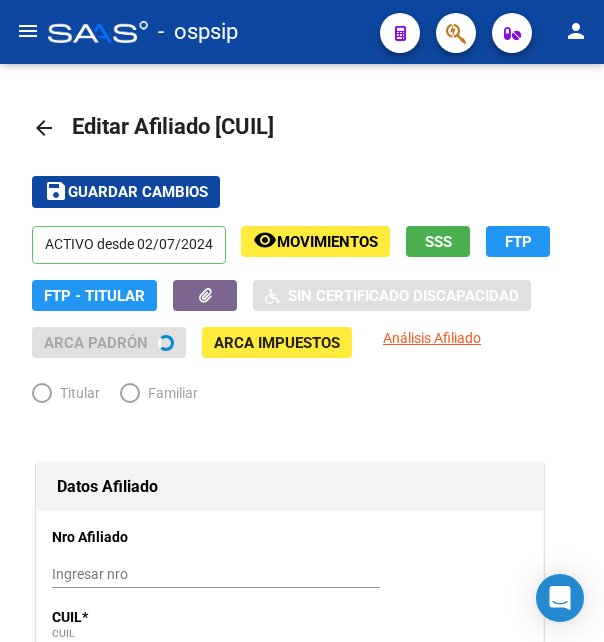 radio on "true" 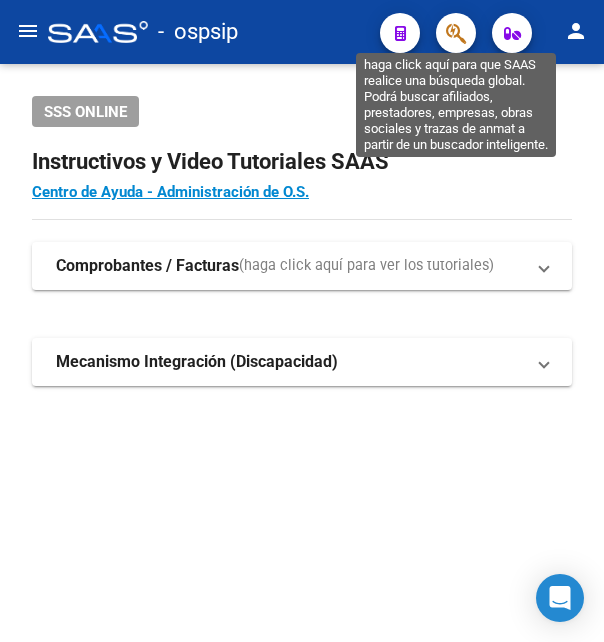 click 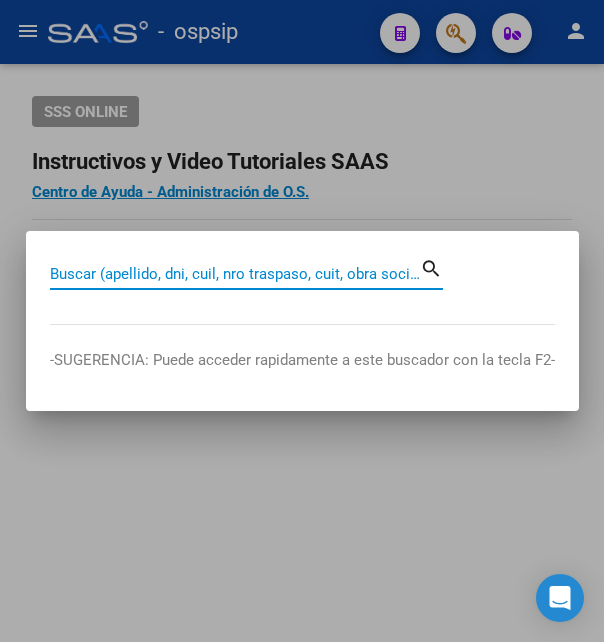click on "Buscar (apellido, dni, cuil, nro traspaso, cuit, obra social)" at bounding box center [235, 274] 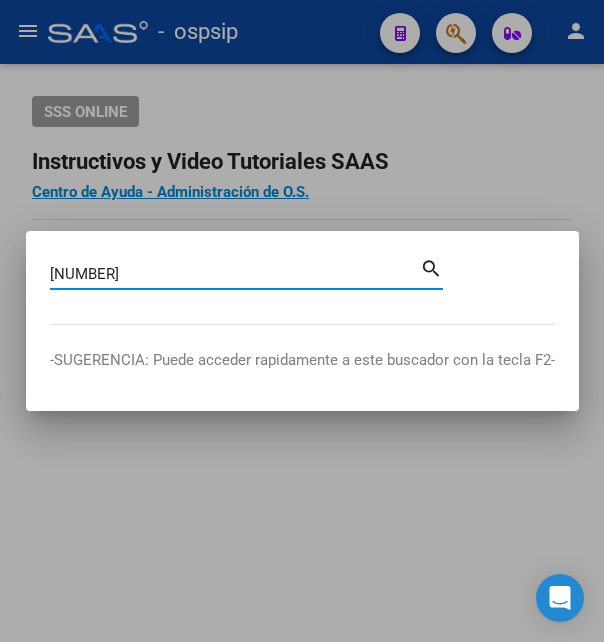 type on "41990163" 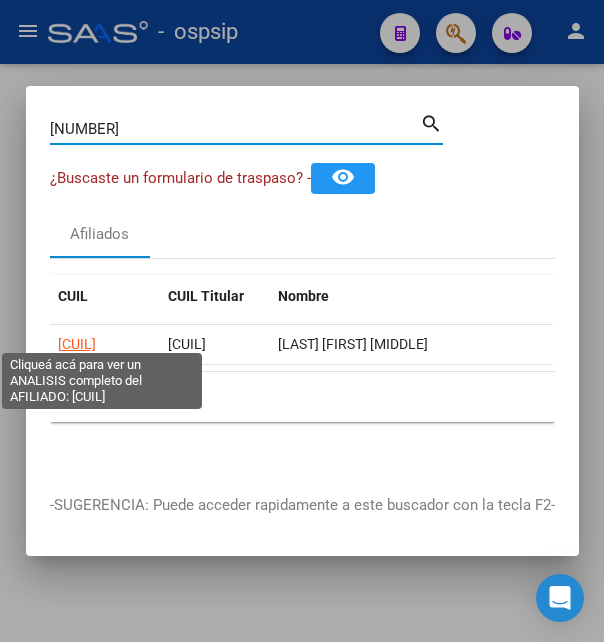 click on "20419901637" 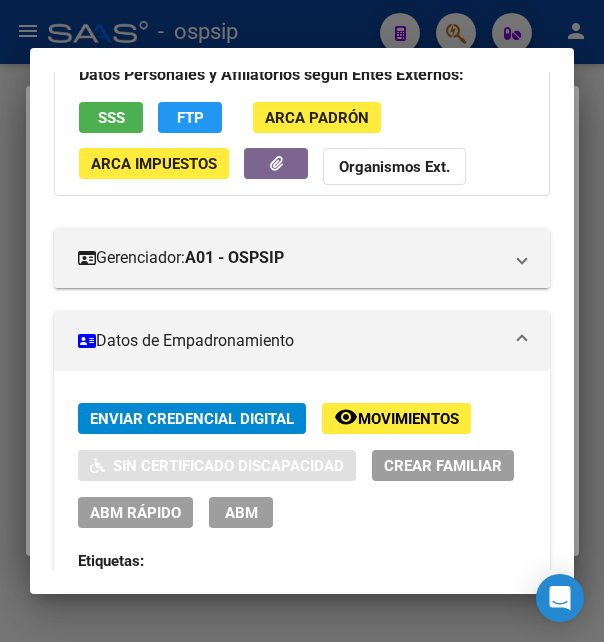 scroll, scrollTop: 216, scrollLeft: 0, axis: vertical 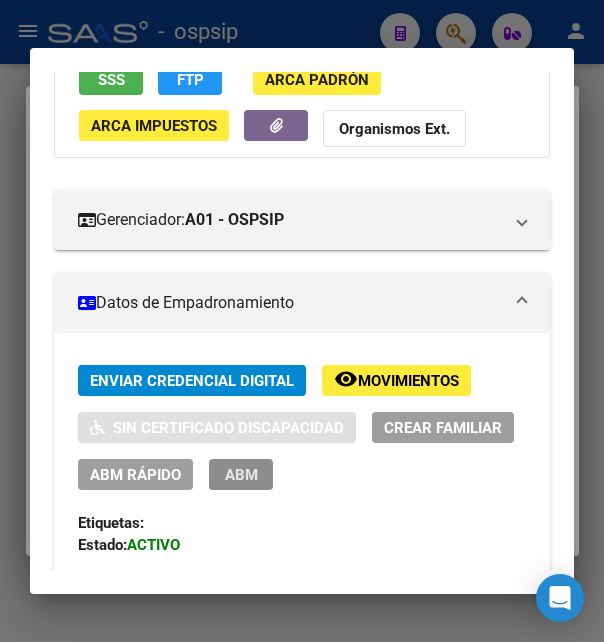 click on "ABM" at bounding box center (241, 475) 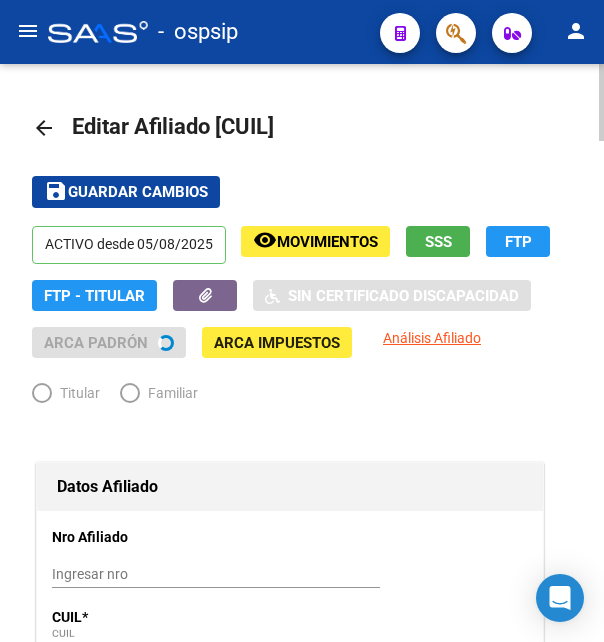 radio on "true" 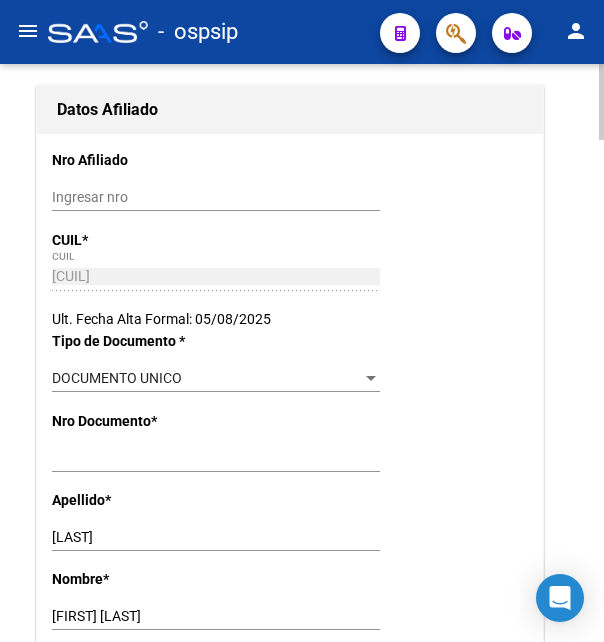 scroll, scrollTop: 510, scrollLeft: 0, axis: vertical 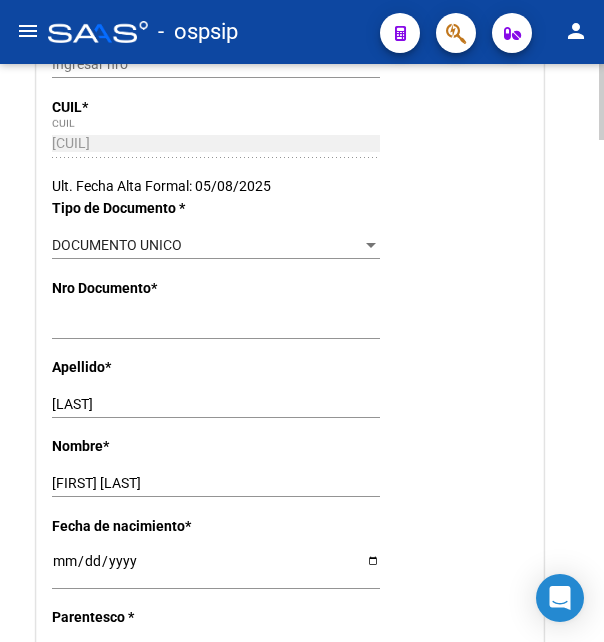 click on "HOFFERLEN" at bounding box center [216, 404] 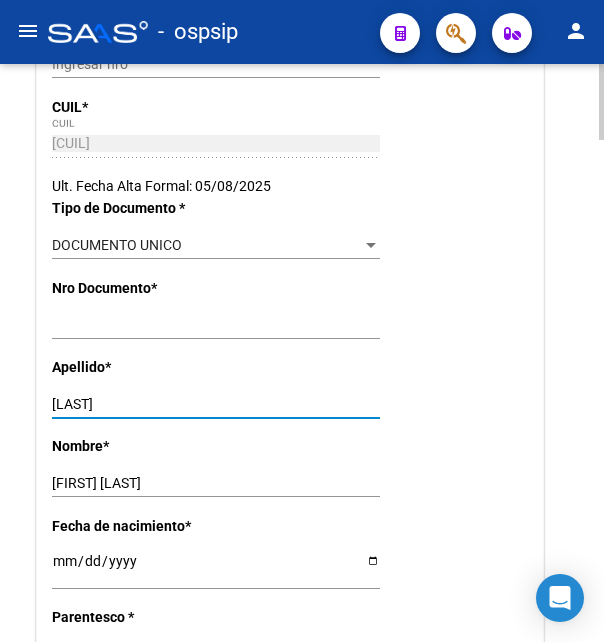 click on "HOFFERLEN" at bounding box center [216, 404] 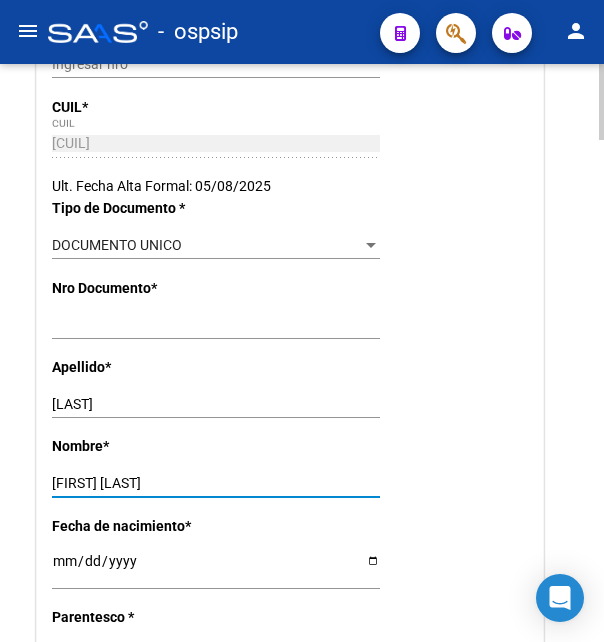 drag, startPoint x: 53, startPoint y: 480, endPoint x: 176, endPoint y: 490, distance: 123.40584 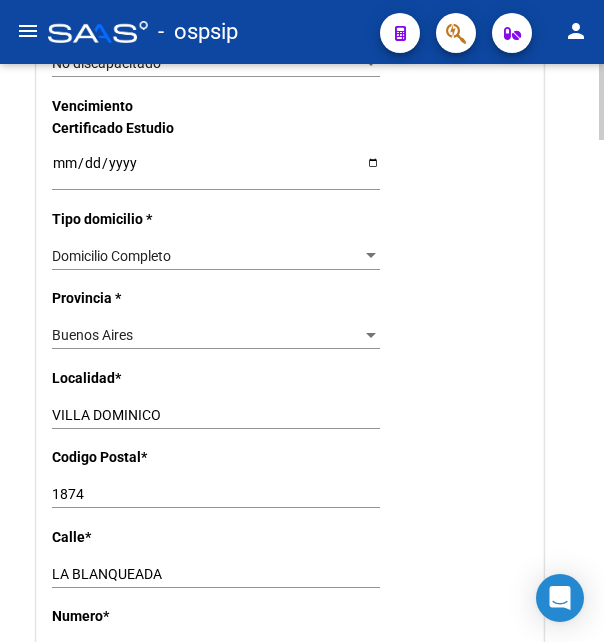 scroll, scrollTop: 1428, scrollLeft: 0, axis: vertical 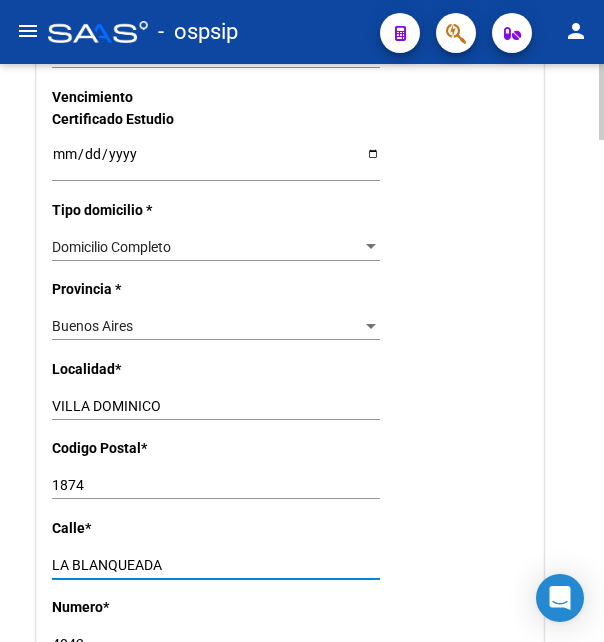 drag, startPoint x: 53, startPoint y: 538, endPoint x: 183, endPoint y: 553, distance: 130.86252 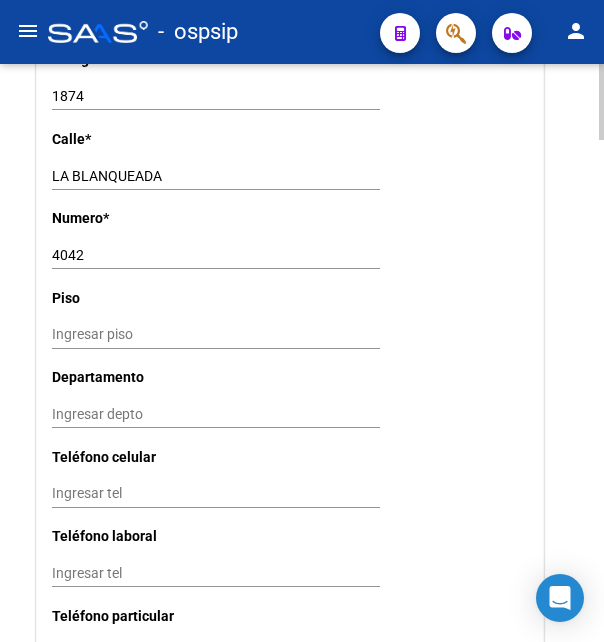 scroll, scrollTop: 2346, scrollLeft: 0, axis: vertical 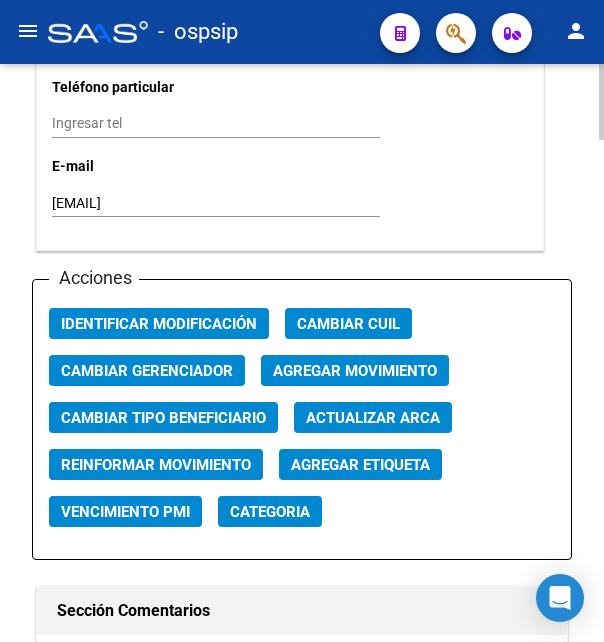 click on "hofferlenfranco@gmail.com" at bounding box center [216, 203] 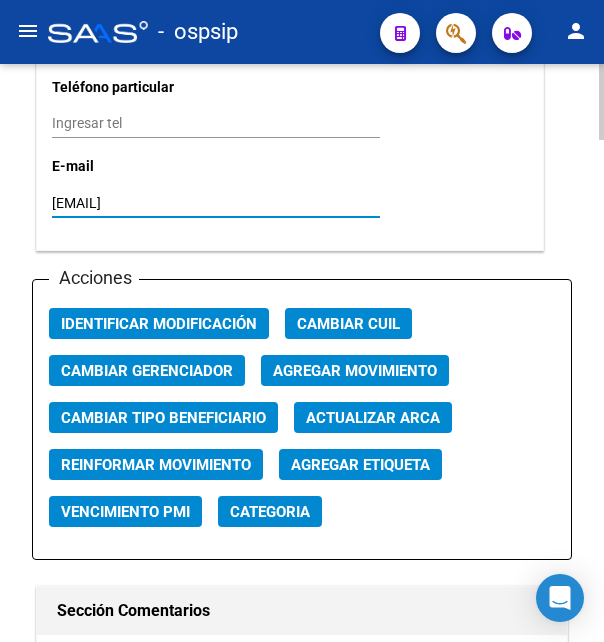 click on "hofferlenfranco@gmail.com" at bounding box center [216, 203] 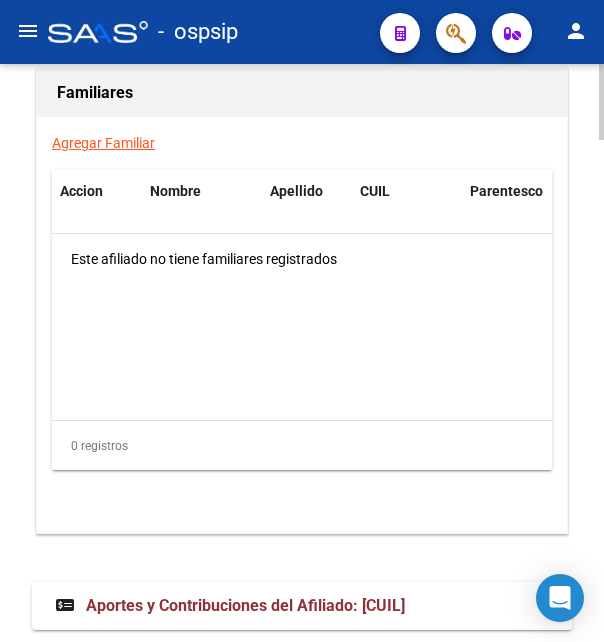 scroll, scrollTop: 3819, scrollLeft: 0, axis: vertical 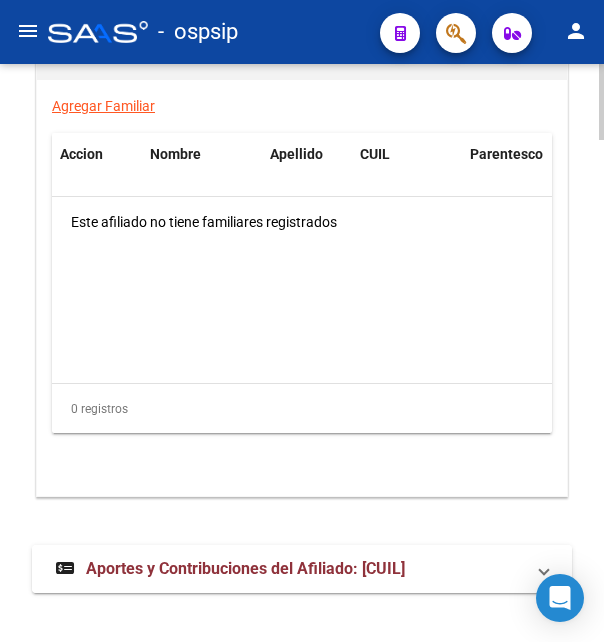click on "Aportes y Contribuciones del Afiliado: 20419901637" at bounding box center [245, 568] 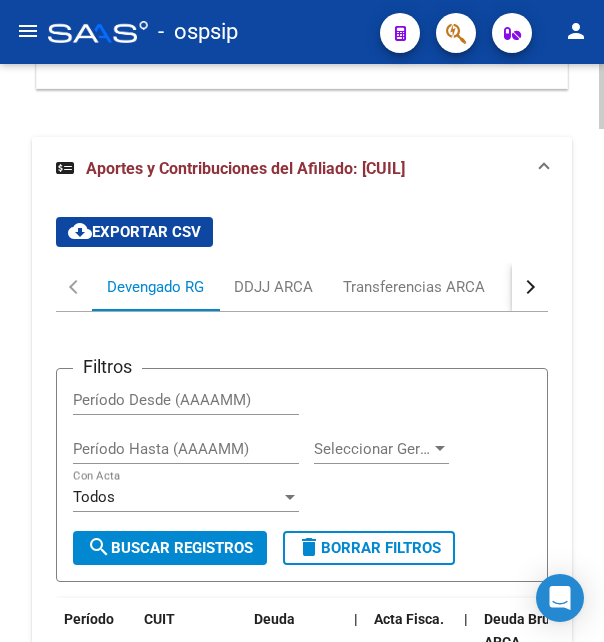 scroll, scrollTop: 4431, scrollLeft: 0, axis: vertical 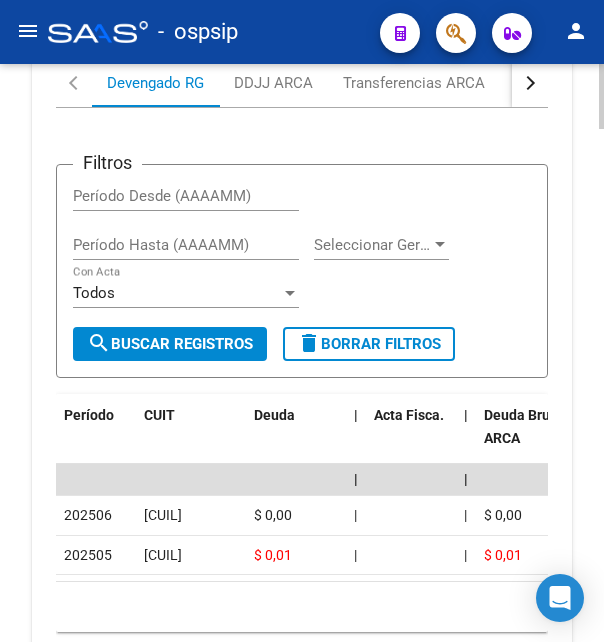 drag, startPoint x: 142, startPoint y: 490, endPoint x: 237, endPoint y: 490, distance: 95 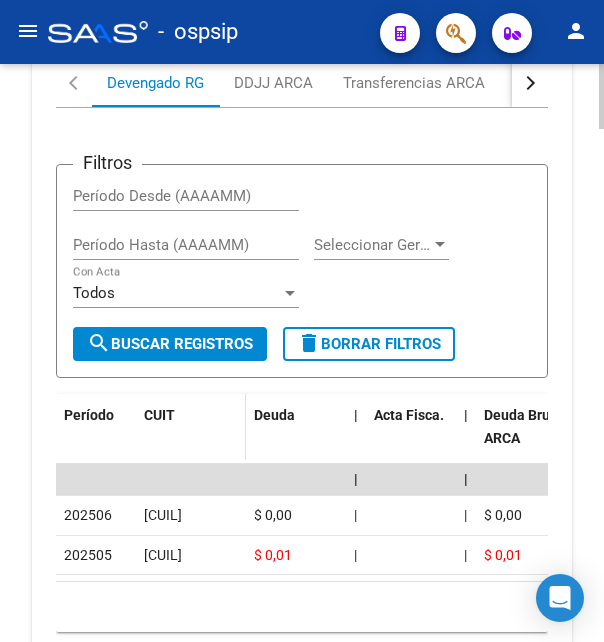 copy on "30710516487" 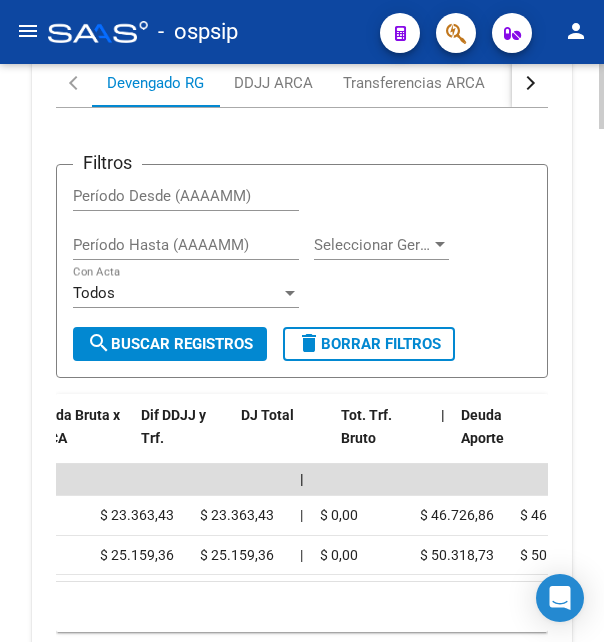 scroll, scrollTop: 0, scrollLeft: 217, axis: horizontal 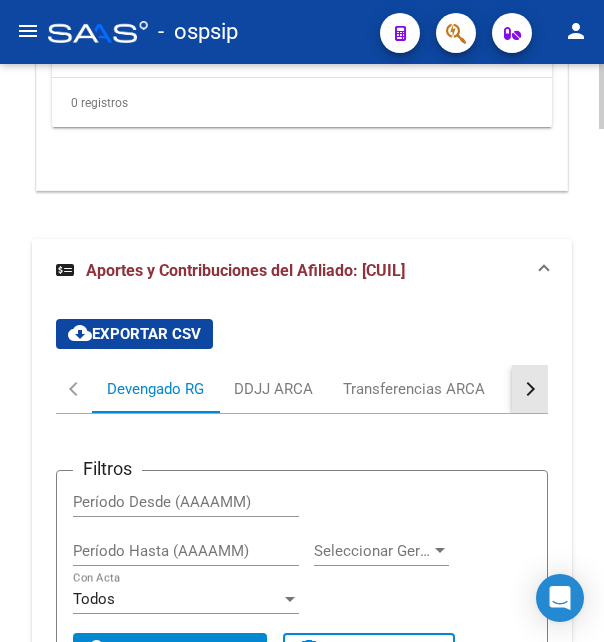 click at bounding box center [528, 389] 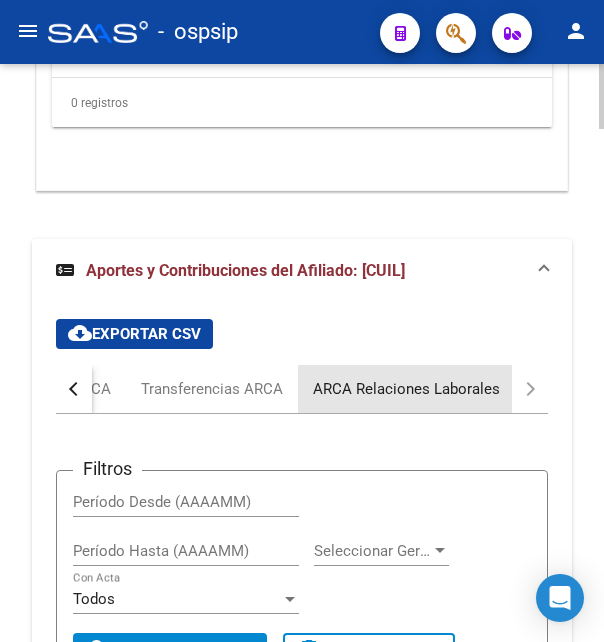click on "ARCA Relaciones Laborales" at bounding box center (406, 389) 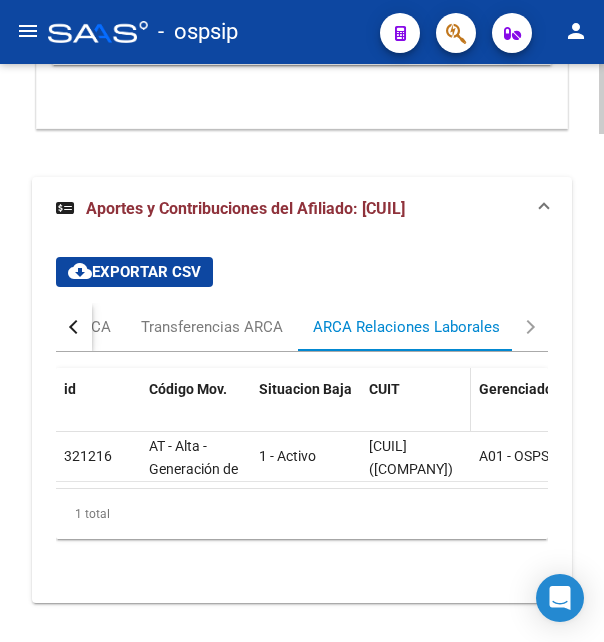 scroll, scrollTop: 4214, scrollLeft: 0, axis: vertical 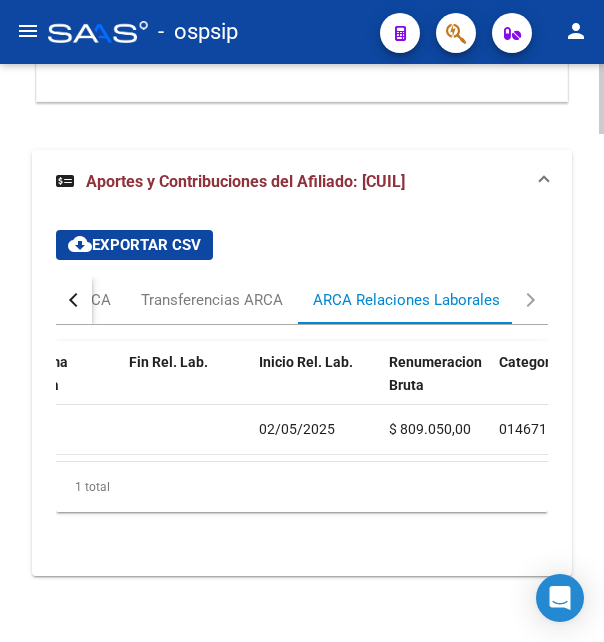 click on "02/05/2025" 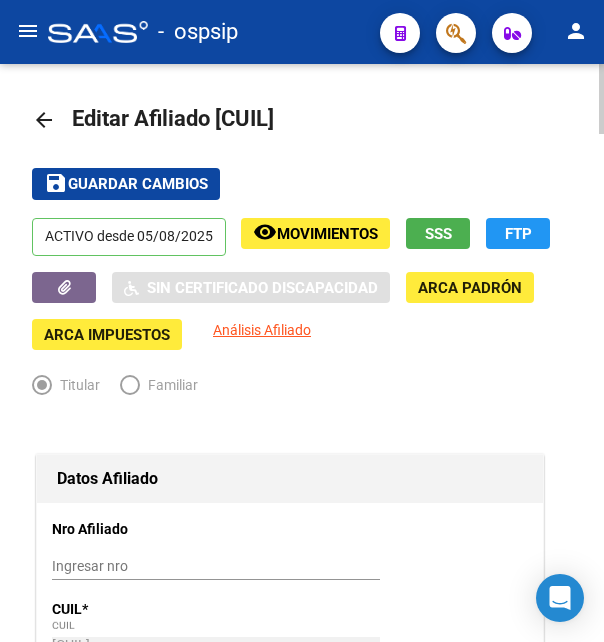 scroll, scrollTop: 0, scrollLeft: 0, axis: both 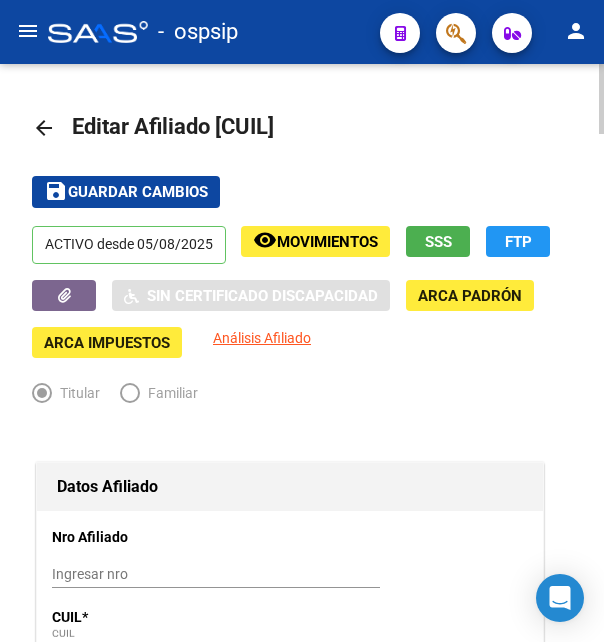drag, startPoint x: 243, startPoint y: 126, endPoint x: 341, endPoint y: 135, distance: 98.4124 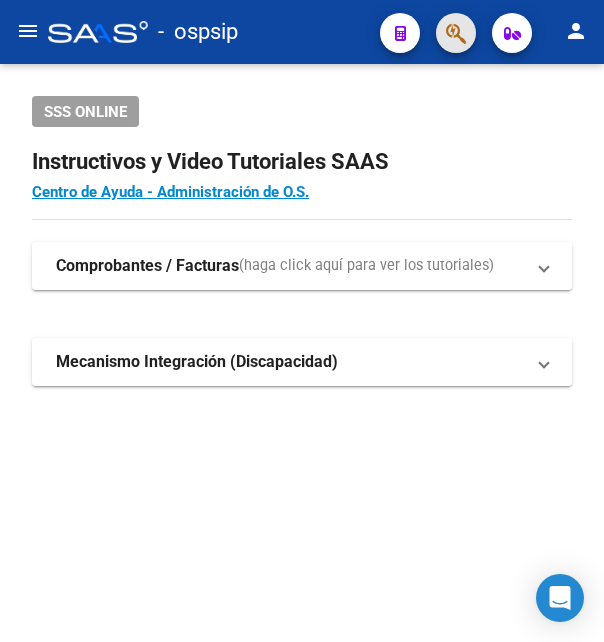 click 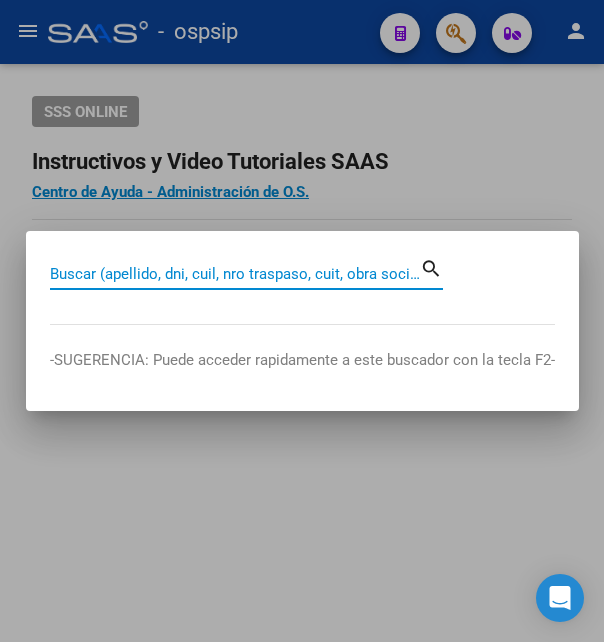 click on "Buscar (apellido, dni, cuil, nro traspaso, cuit, obra social)" at bounding box center [235, 274] 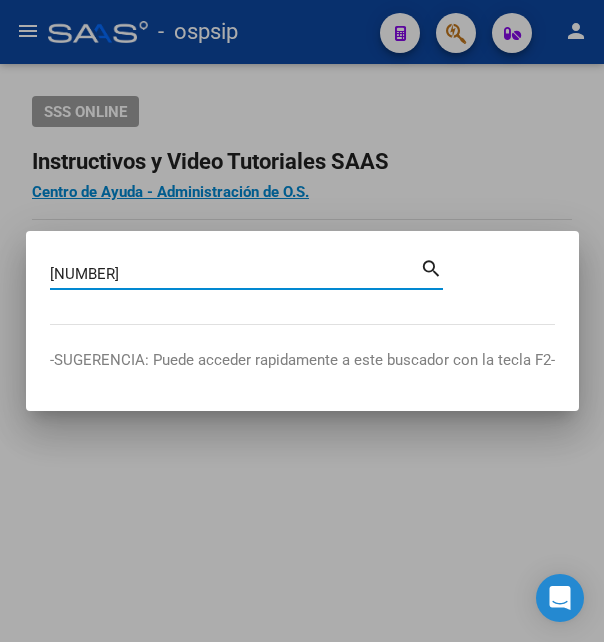 type on "17682956" 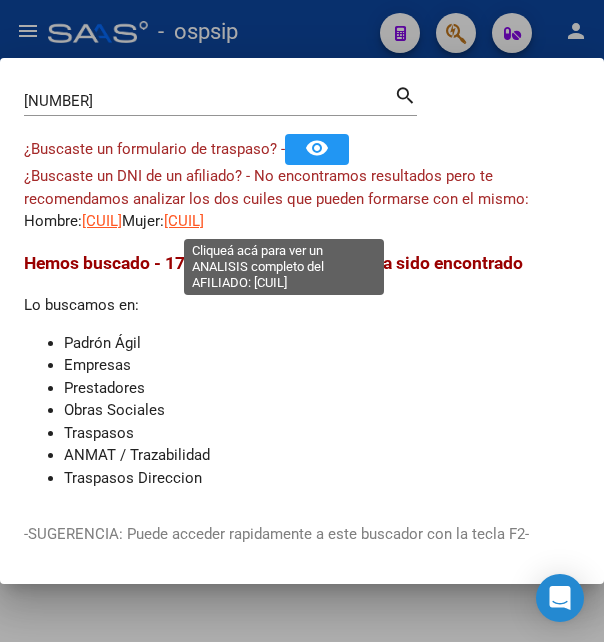 click on "27176829562" at bounding box center [184, 221] 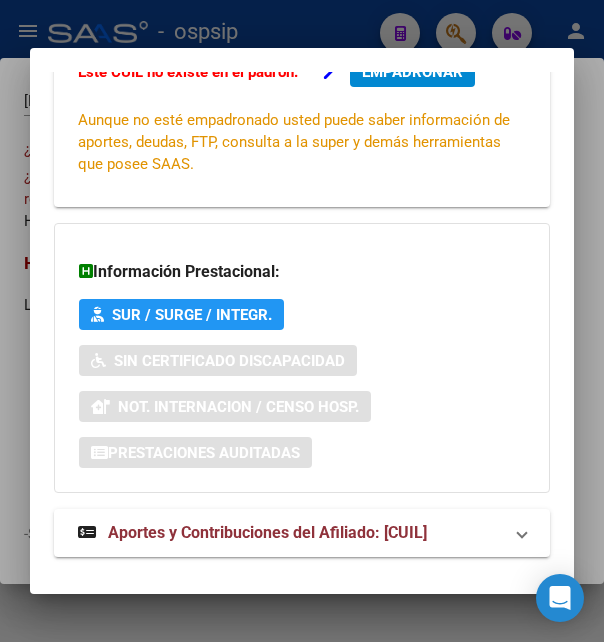 scroll, scrollTop: 485, scrollLeft: 0, axis: vertical 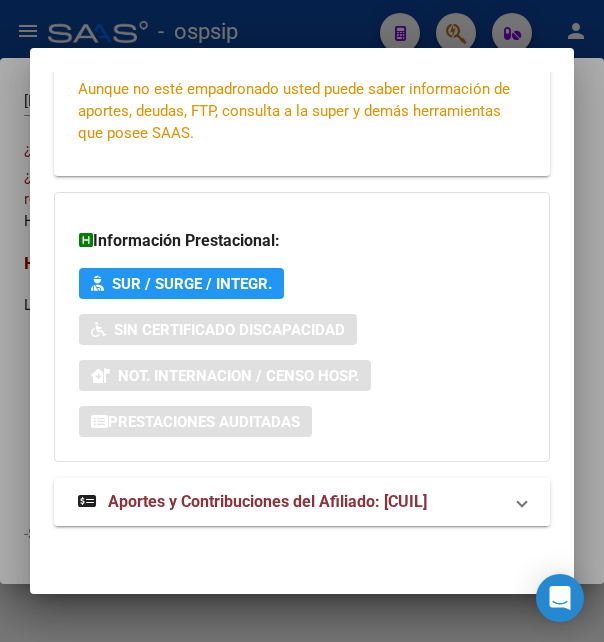 click on "Aportes y Contribuciones del Afiliado: 27176829562" at bounding box center [267, 501] 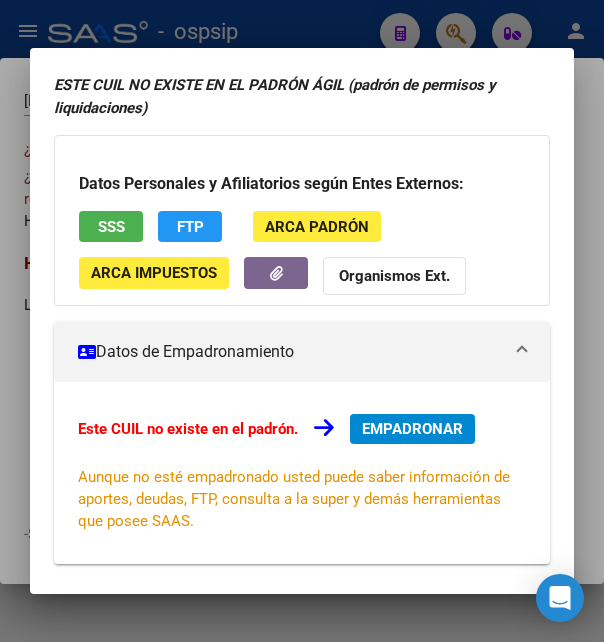 scroll, scrollTop: 0, scrollLeft: 0, axis: both 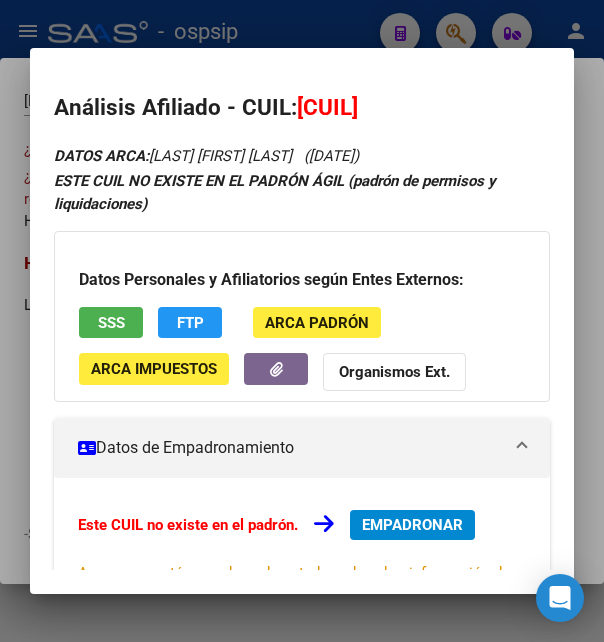 drag, startPoint x: 325, startPoint y: 101, endPoint x: 435, endPoint y: 98, distance: 110.0409 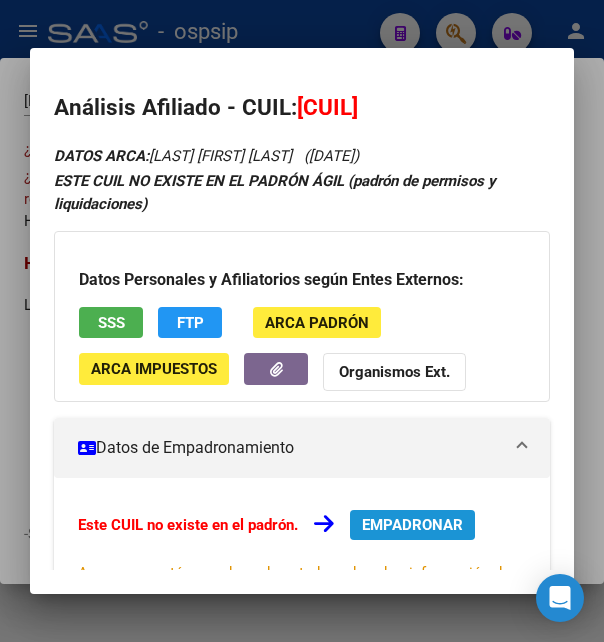 click on "EMPADRONAR" at bounding box center (412, 525) 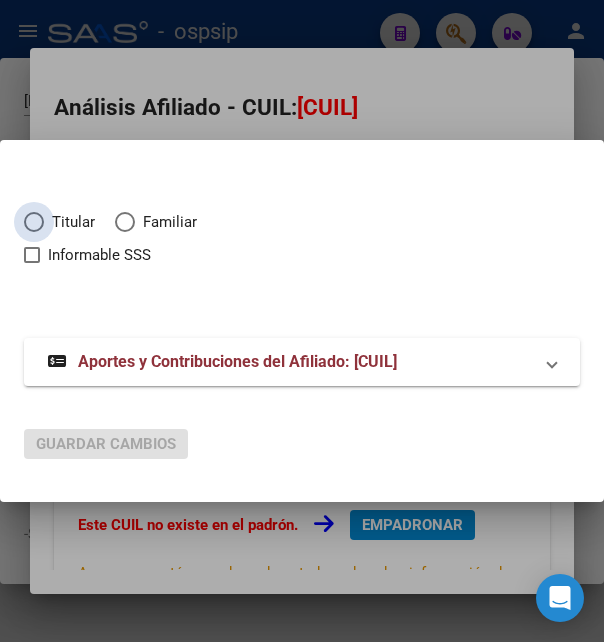 click at bounding box center [34, 222] 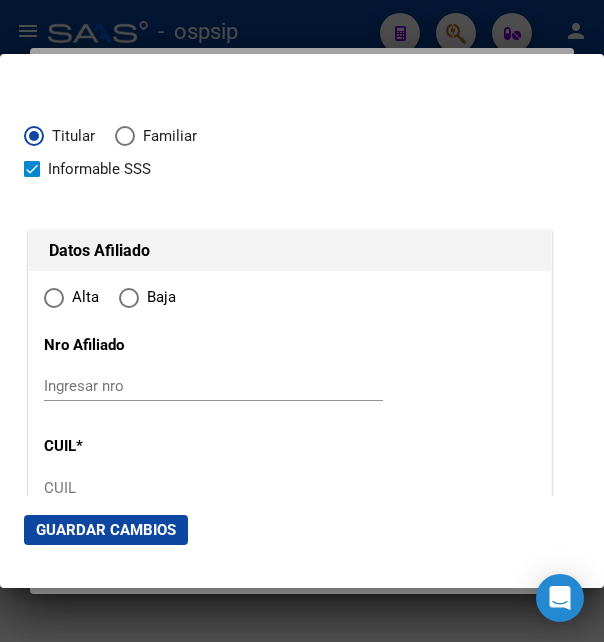type on "27-17682956-2" 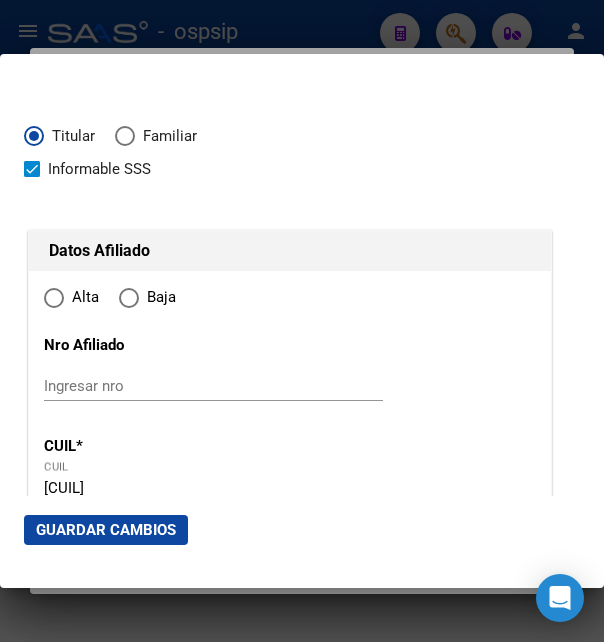 radio on "true" 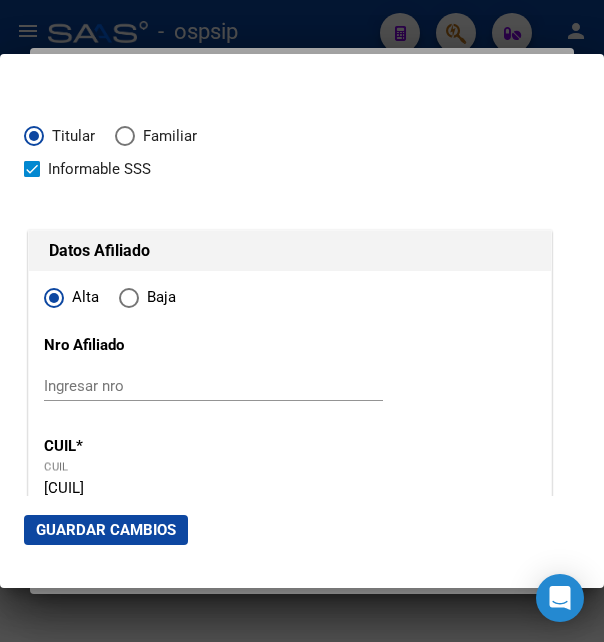 type on "17682956" 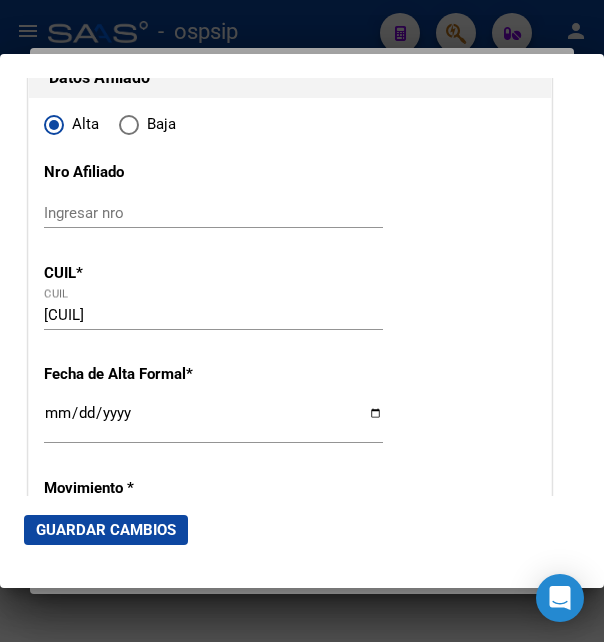 scroll, scrollTop: 324, scrollLeft: 0, axis: vertical 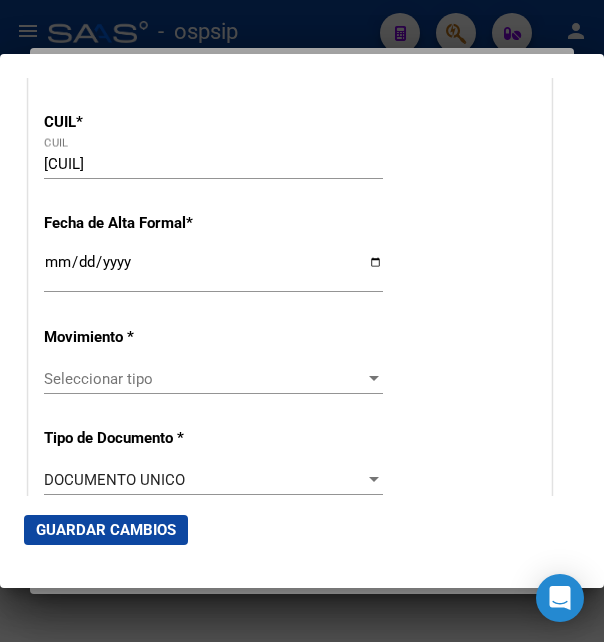click on "Ingresar fecha" at bounding box center [213, 270] 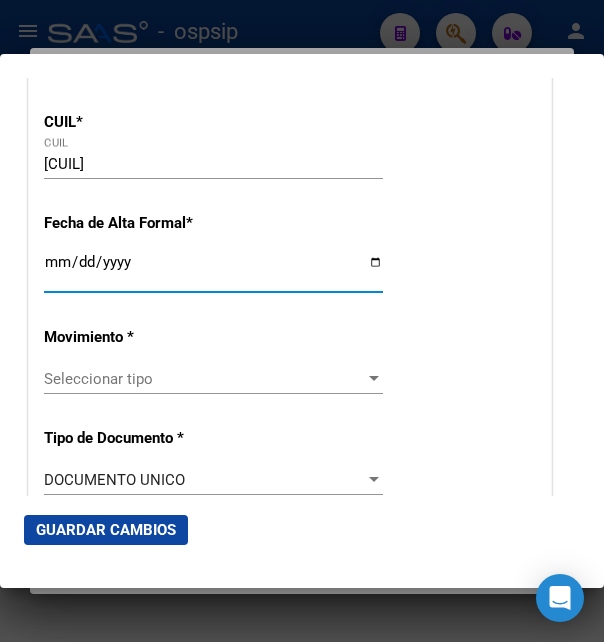 type on "2025-08-05" 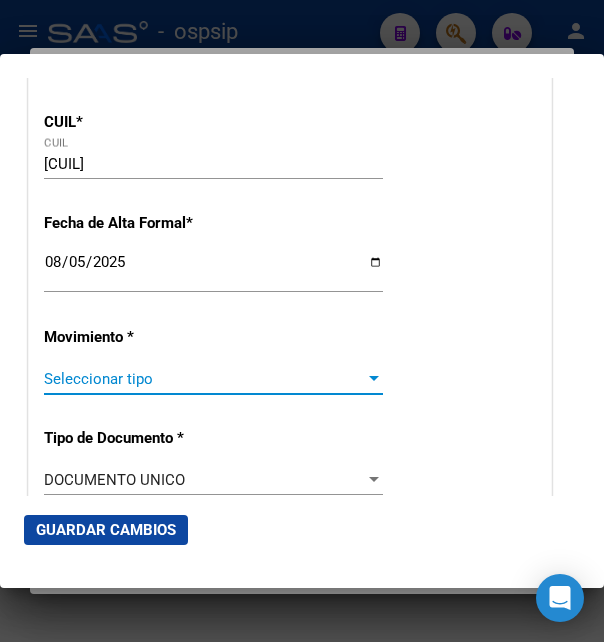 click on "Seleccionar tipo" at bounding box center (204, 379) 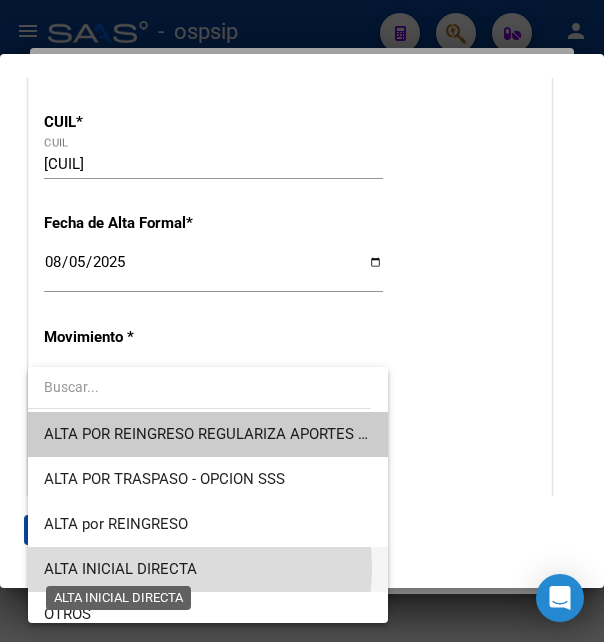click on "ALTA INICIAL DIRECTA" at bounding box center [120, 569] 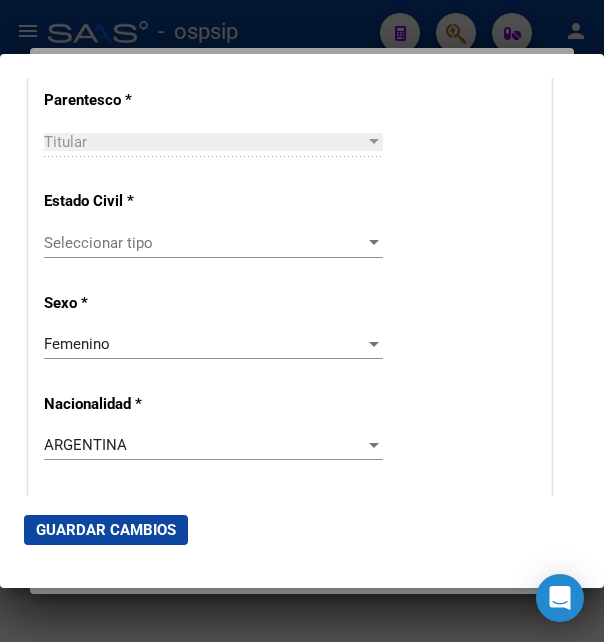 scroll, scrollTop: 1188, scrollLeft: 0, axis: vertical 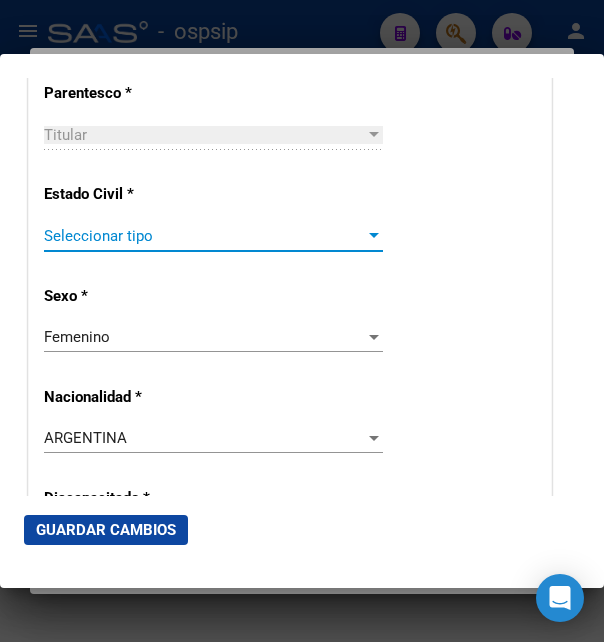 click on "Seleccionar tipo" at bounding box center [204, 236] 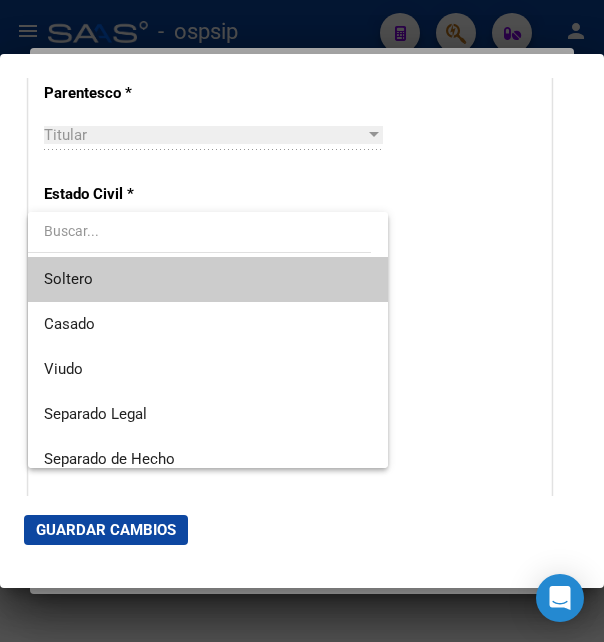 click on "Soltero" at bounding box center (208, 279) 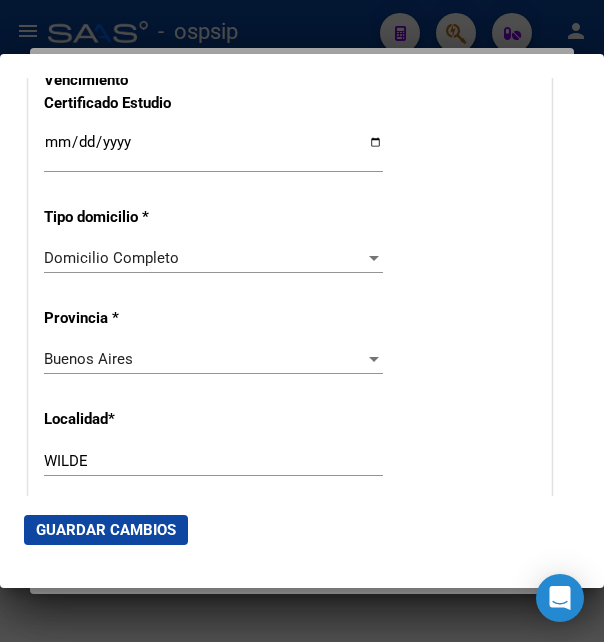 scroll, scrollTop: 1728, scrollLeft: 0, axis: vertical 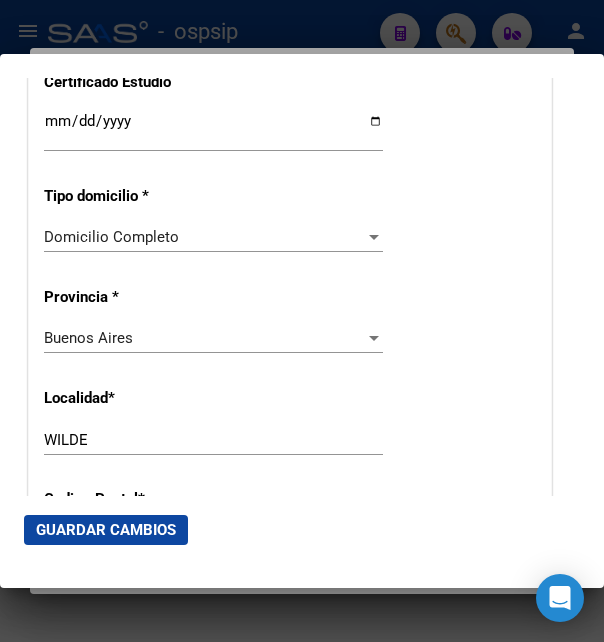click on "Domicilio Completo" at bounding box center (111, 237) 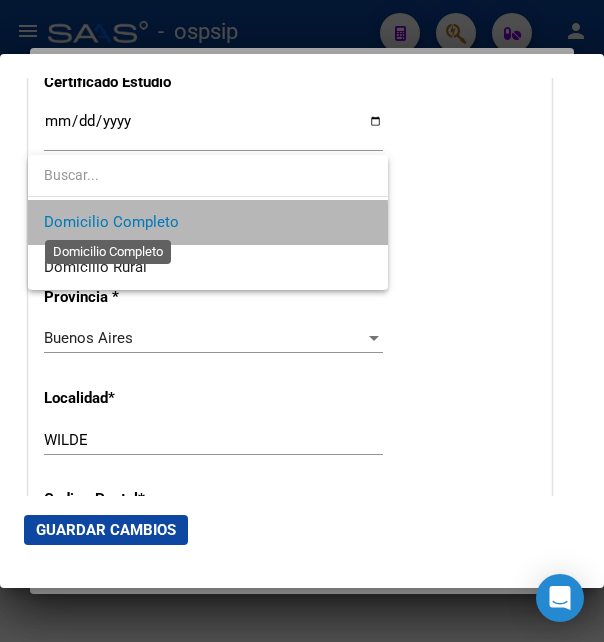 click on "Domicilio Completo" at bounding box center (111, 222) 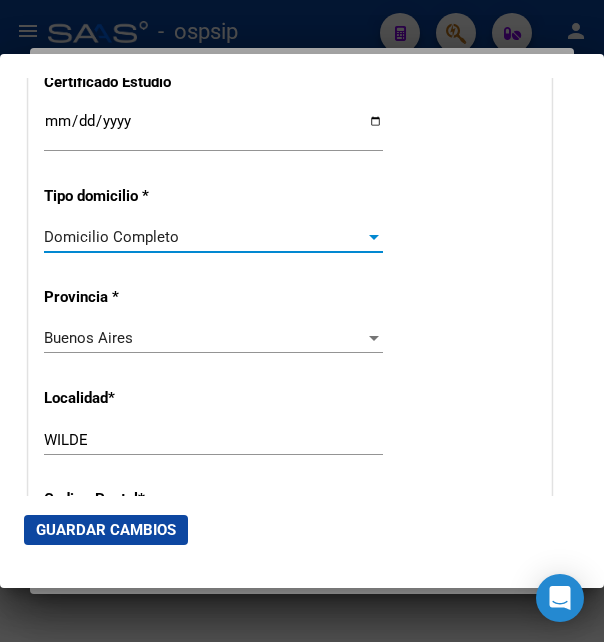 click on "Domicilio Completo" at bounding box center [111, 237] 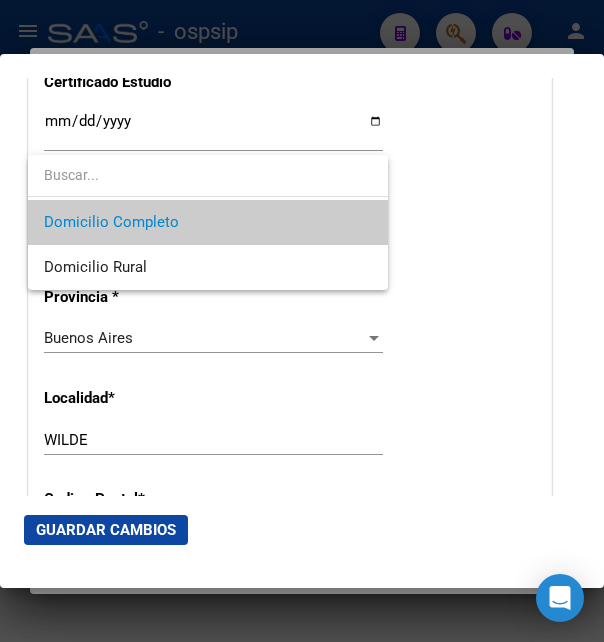 click at bounding box center (302, 321) 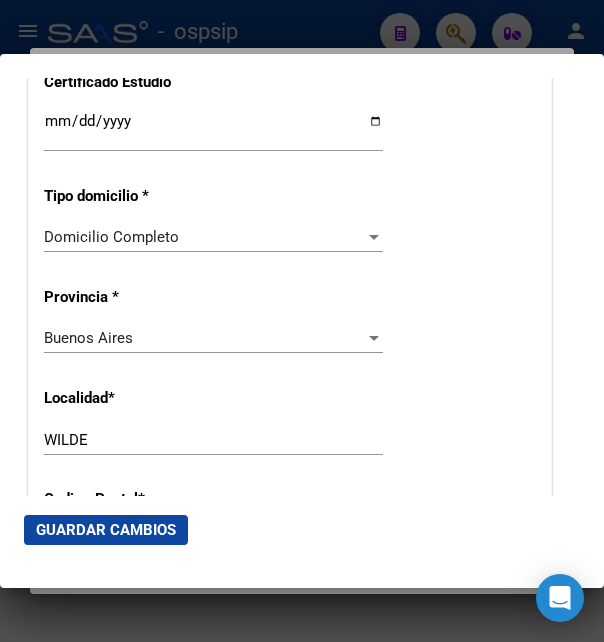 click at bounding box center (374, 237) 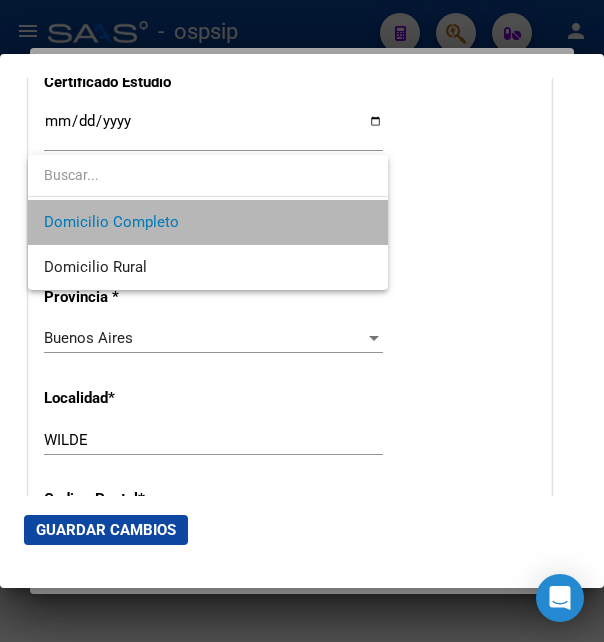 click on "Domicilio Completo" at bounding box center (208, 222) 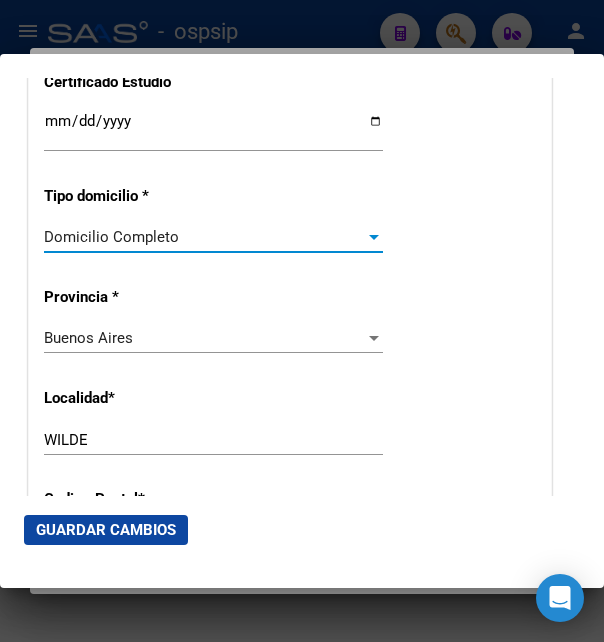 click on "Domicilio Completo" at bounding box center (204, 237) 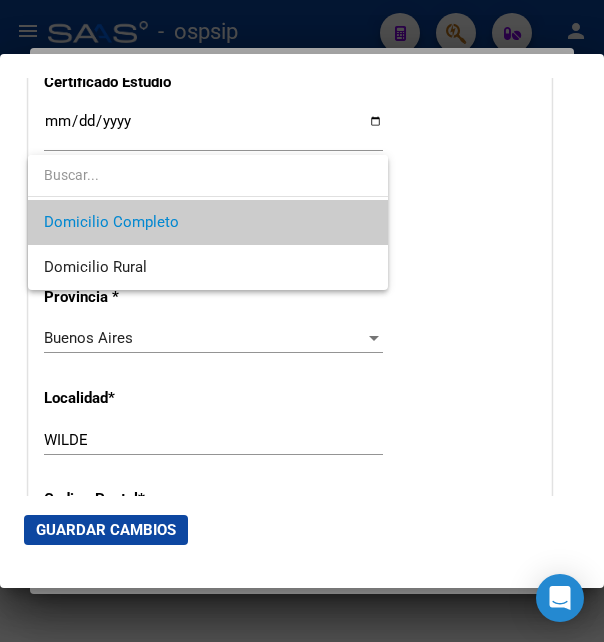 click at bounding box center (302, 321) 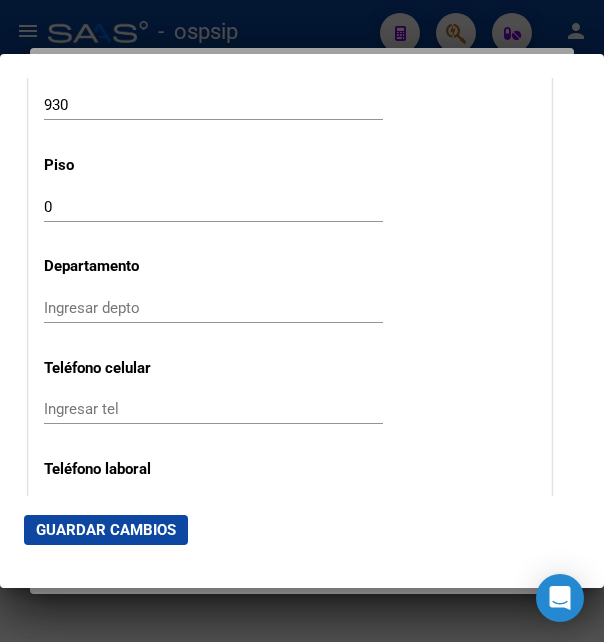 scroll, scrollTop: 2376, scrollLeft: 0, axis: vertical 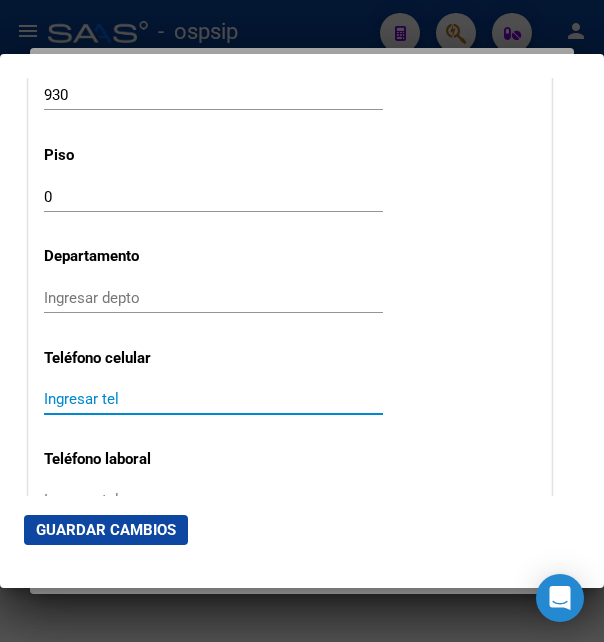 paste on "2932465690" 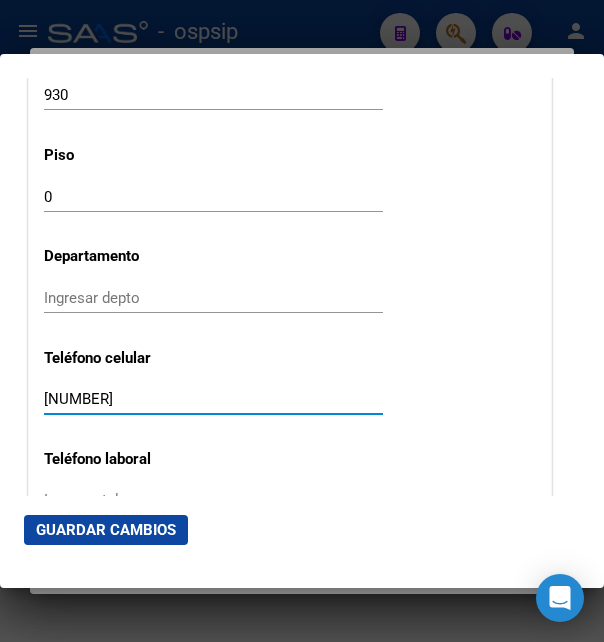 type on "2932465690" 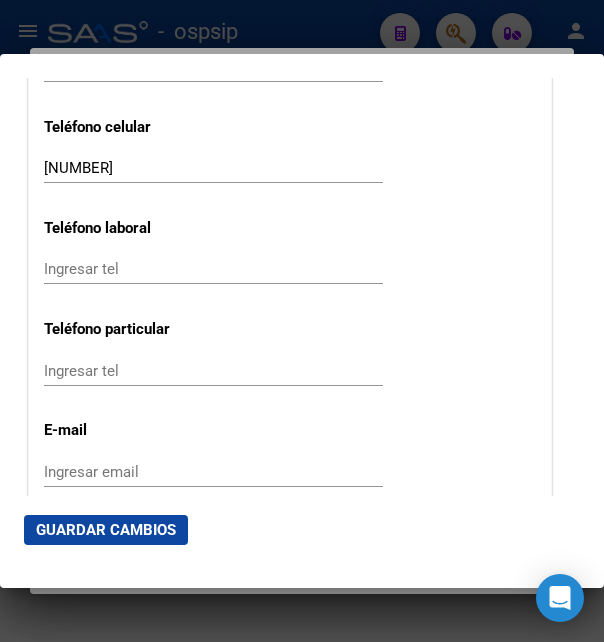 scroll, scrollTop: 2700, scrollLeft: 0, axis: vertical 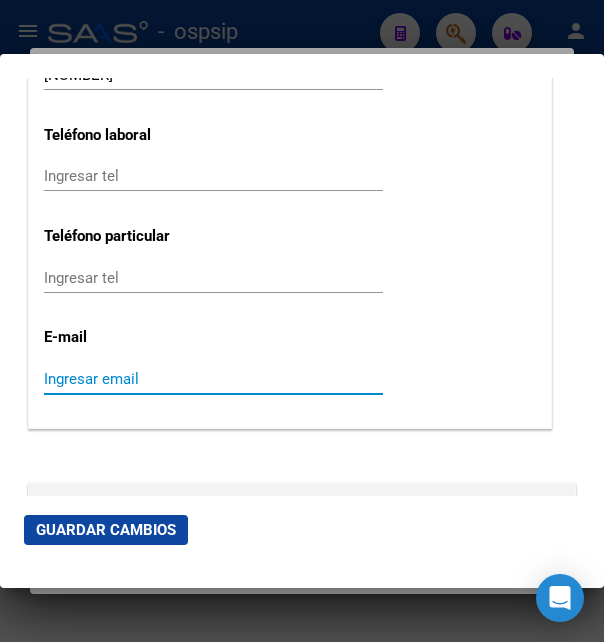 paste on "Mpavon964@gmail.com" 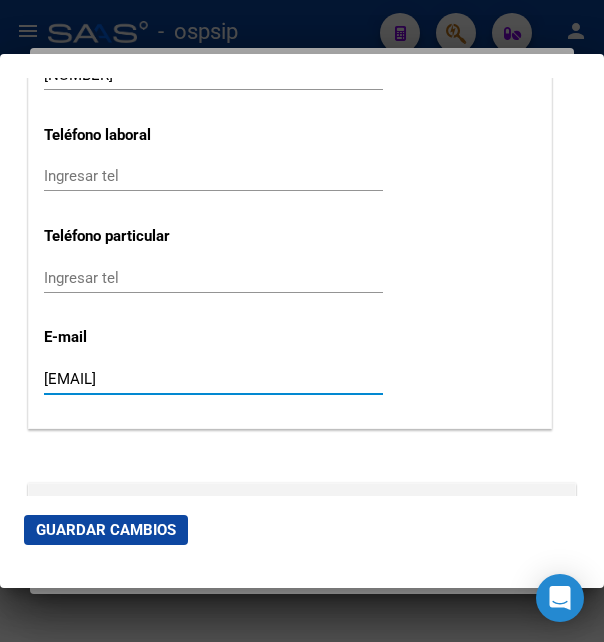 click on "Mpavon964@gmail.com" at bounding box center [213, 379] 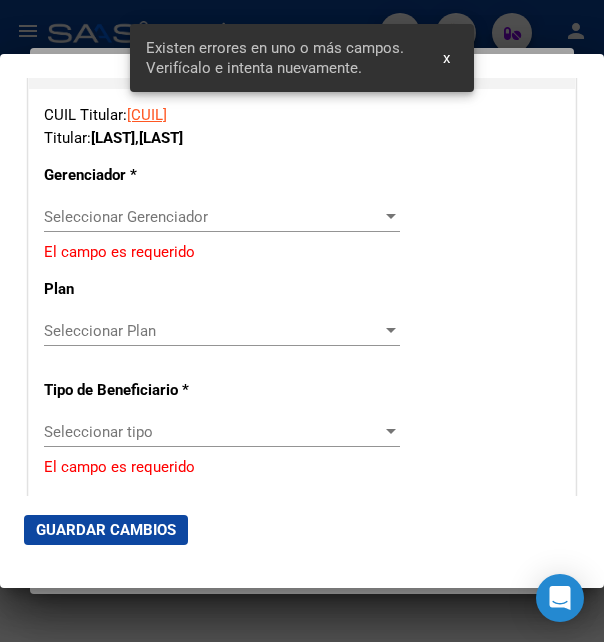 scroll, scrollTop: 3456, scrollLeft: 0, axis: vertical 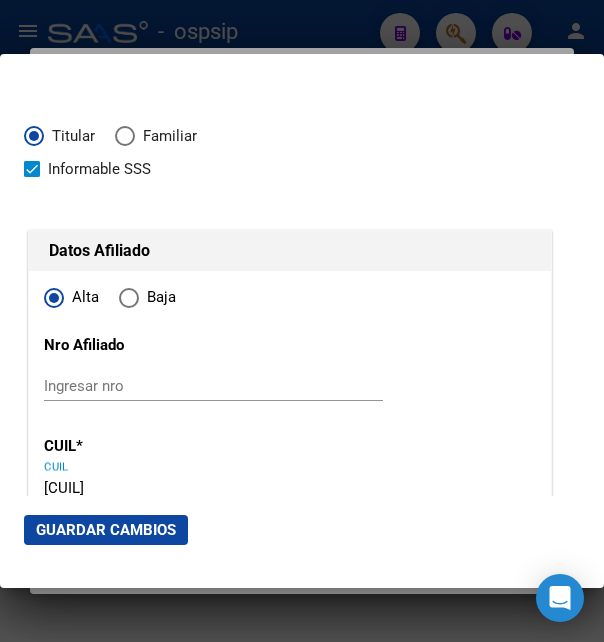 click on "27-17682956-2" at bounding box center [213, 488] 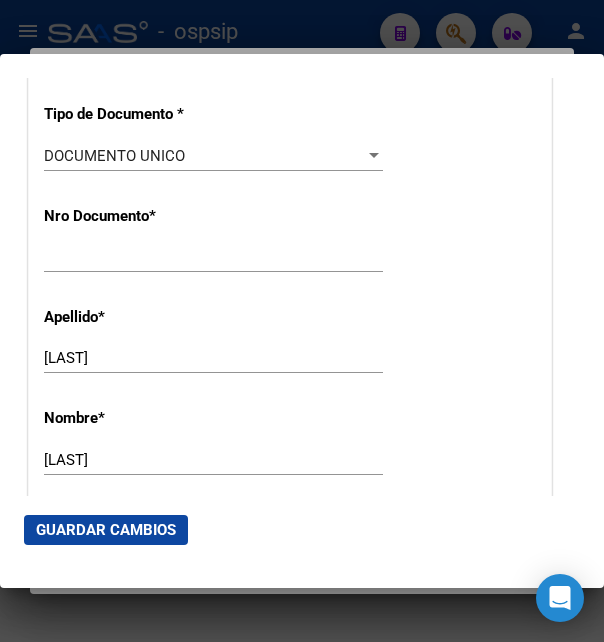 scroll, scrollTop: 324, scrollLeft: 0, axis: vertical 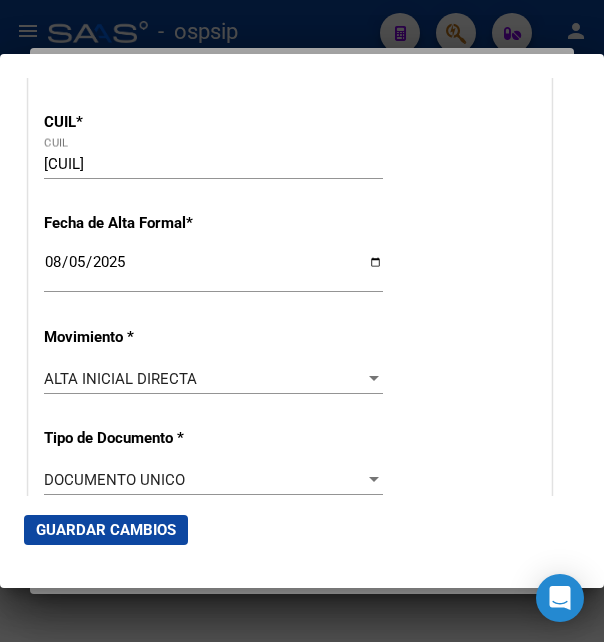 click on "Alta   Baja Nro Afiliado    Ingresar nro  CUIL  *   27-17682956-2 CUIL  ARCA Padrón Fecha de Alta Formal  *   2025-08-05 Ingresar fecha   Movimiento * ALTA INICIAL DIRECTA Seleccionar tipo  Tipo de Documento * DOCUMENTO UNICO Seleccionar tipo Nro Documento  *   17682956 Ingresar nro  Apellido  *   PAVON Ingresar apellido  Nombre  *   MONICA BEATRIZ Ingresar nombre  Fecha de nacimiento  *   1966-01-23 Ingresar fecha   Parentesco * Titular Seleccionar parentesco  Estado Civil * Soltero Seleccionar tipo  Sexo * Femenino Seleccionar sexo  Nacionalidad * ARGENTINA Seleccionar tipo  Discapacitado * No discapacitado Seleccionar tipo Vencimiento Certificado Estudio    Ingresar fecha   Tipo domicilio * Domicilio Completo Seleccionar tipo domicilio  Provincia * Buenos Aires Seleccionar provincia Localidad  *   WILDE Ingresar el nombre  Codigo Postal  *   1875 Ingresar el codigo  Calle  *   YAPEYU Ingresar calle  Numero  *   930 Ingresar nro  Piso    0 Ingresar piso  Departamento    Ingresar depto    2932465690" at bounding box center [290, 1375] 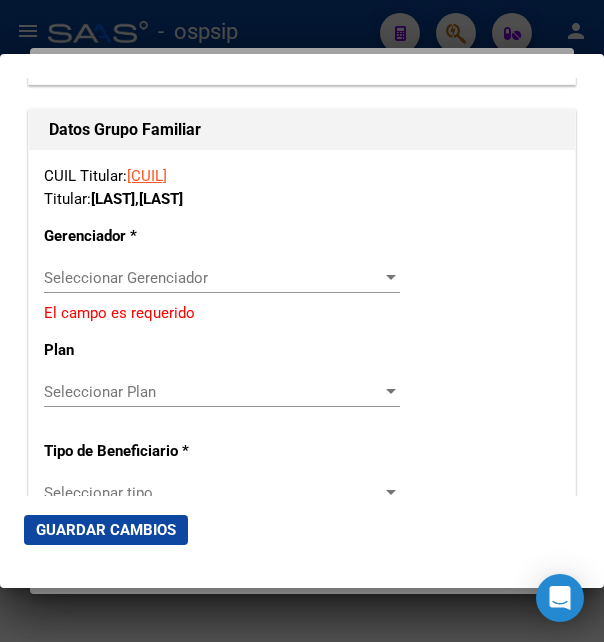 scroll, scrollTop: 3456, scrollLeft: 0, axis: vertical 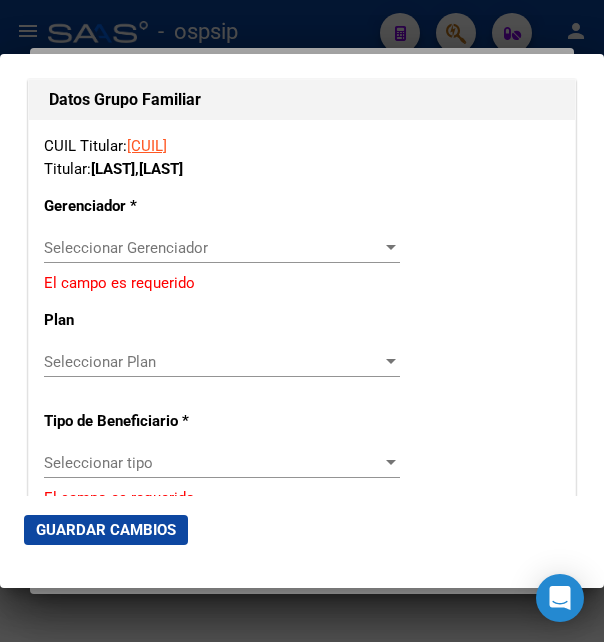 click on "Seleccionar Gerenciador Seleccionar Gerenciador" at bounding box center (222, 248) 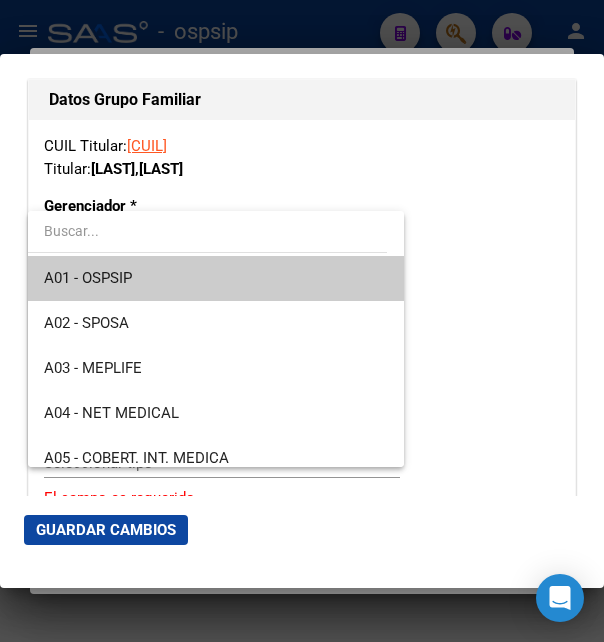 click on "A01 - OSPSIP" at bounding box center (216, 278) 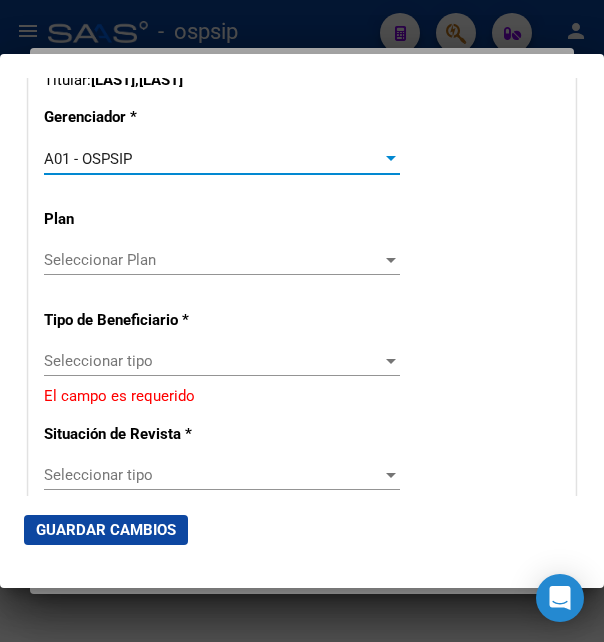 scroll, scrollTop: 3564, scrollLeft: 0, axis: vertical 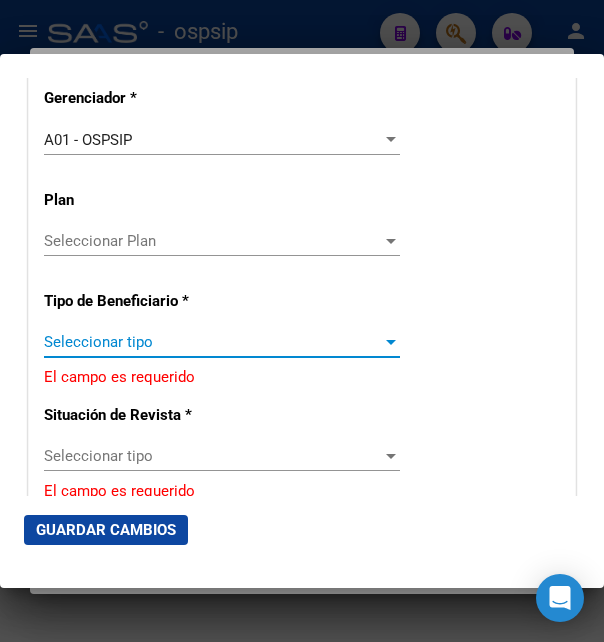 click at bounding box center (391, 342) 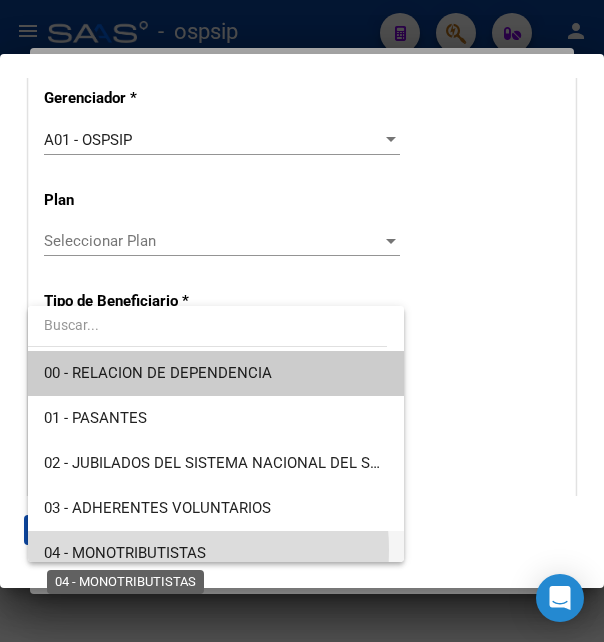 click on "04 - MONOTRIBUTISTAS" at bounding box center [125, 553] 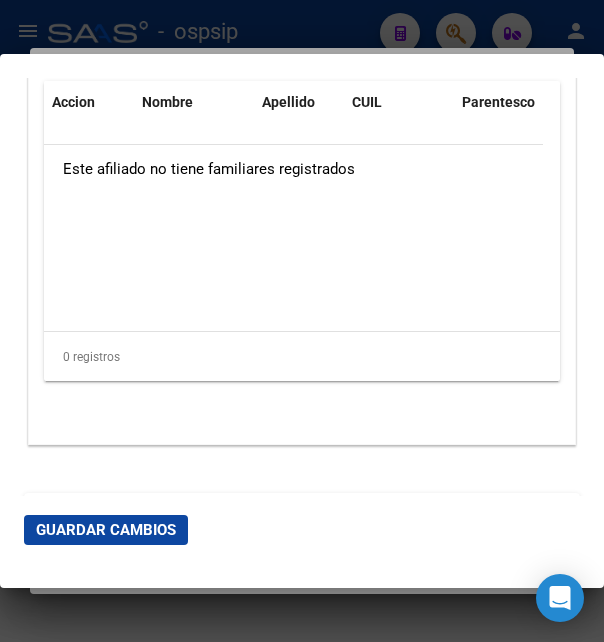 scroll, scrollTop: 4303, scrollLeft: 0, axis: vertical 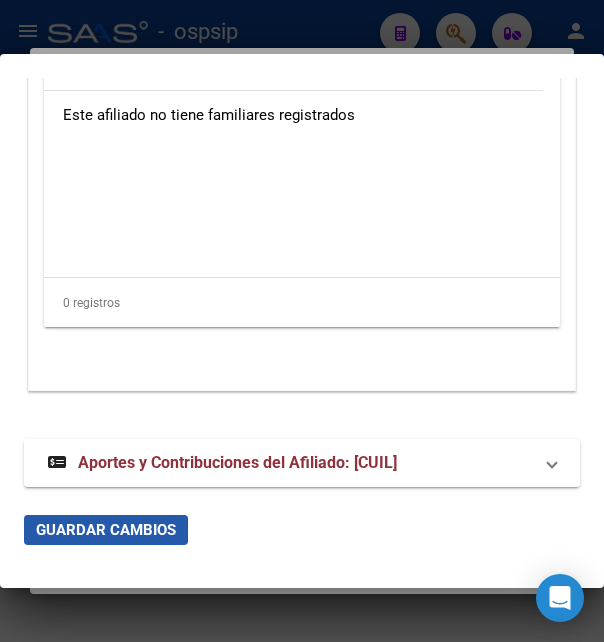 drag, startPoint x: 73, startPoint y: 531, endPoint x: 89, endPoint y: 542, distance: 19.416489 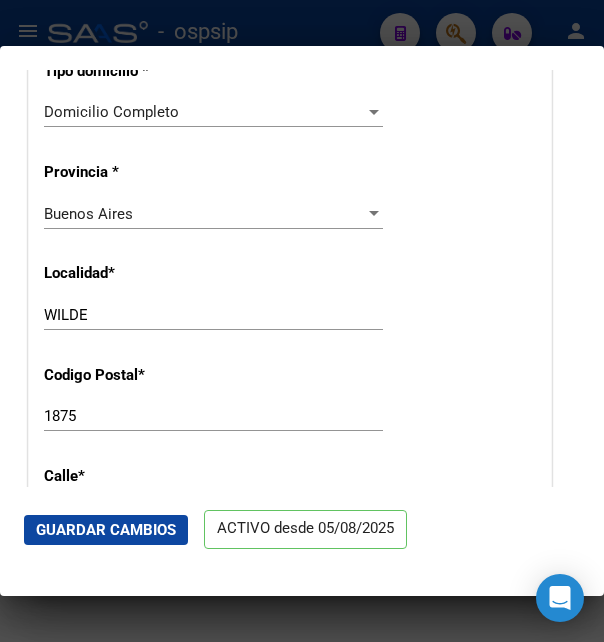scroll, scrollTop: 1728, scrollLeft: 0, axis: vertical 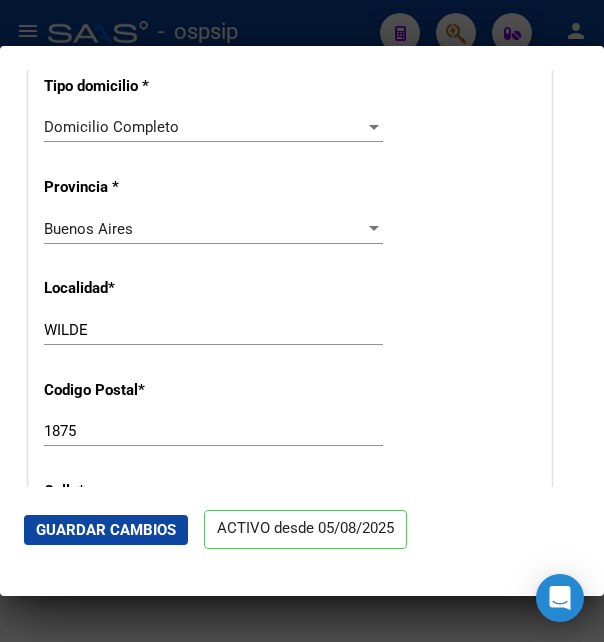 click at bounding box center (302, 321) 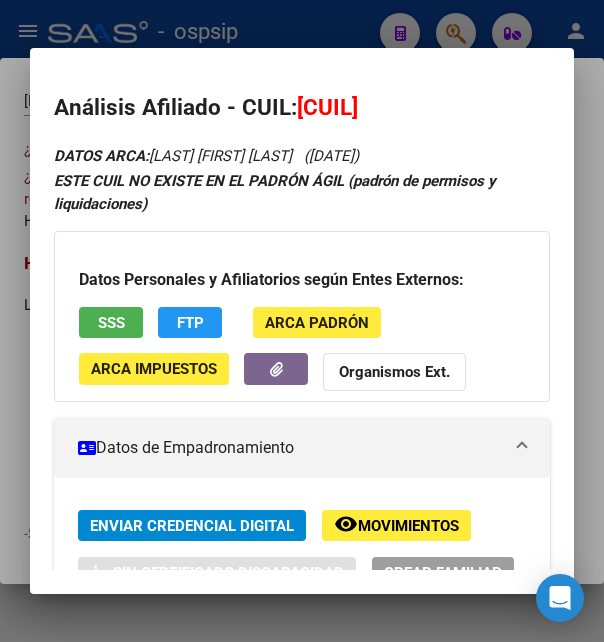 click at bounding box center [302, 321] 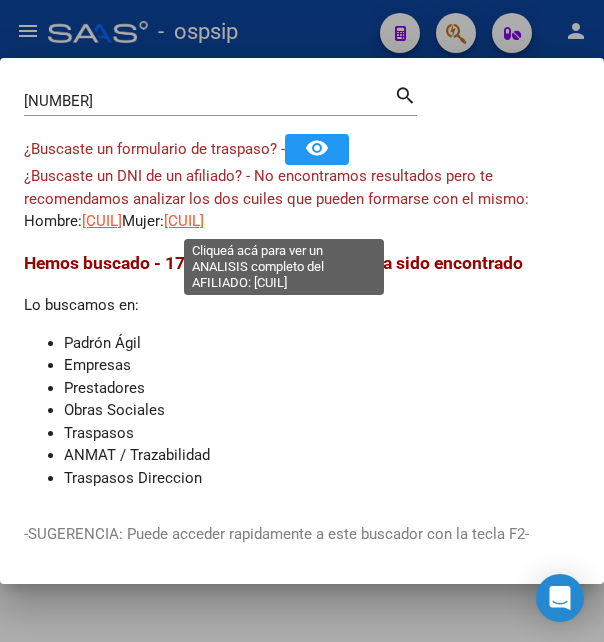 click on "27176829562" at bounding box center [184, 221] 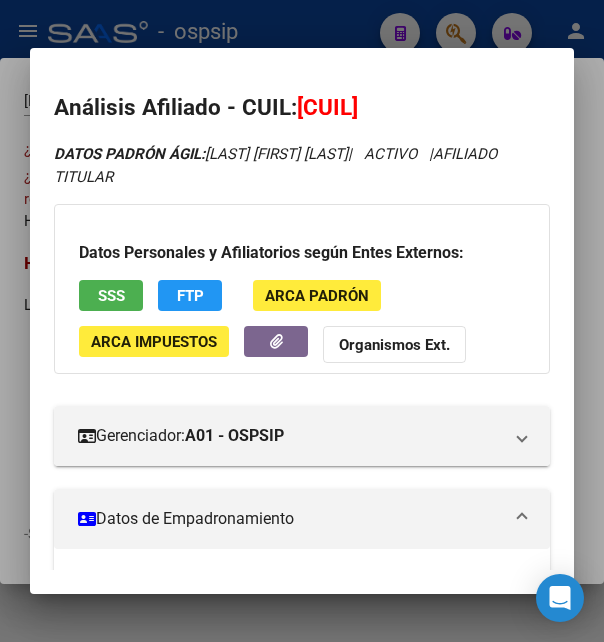 drag, startPoint x: 327, startPoint y: 103, endPoint x: 431, endPoint y: 99, distance: 104.0769 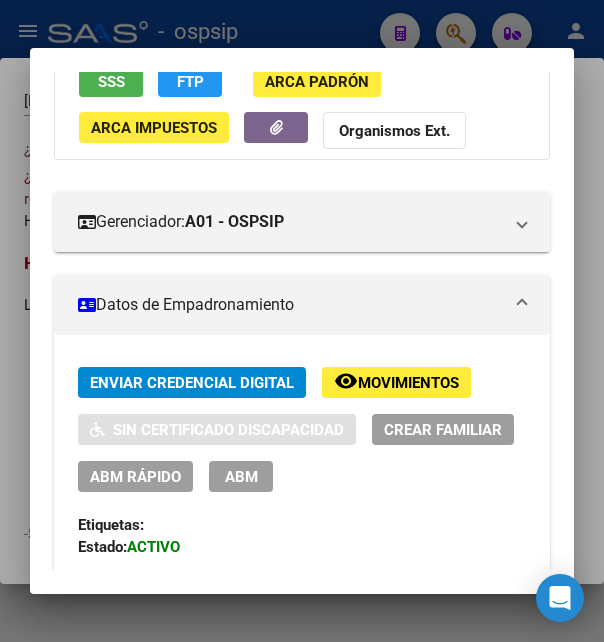 scroll, scrollTop: 216, scrollLeft: 0, axis: vertical 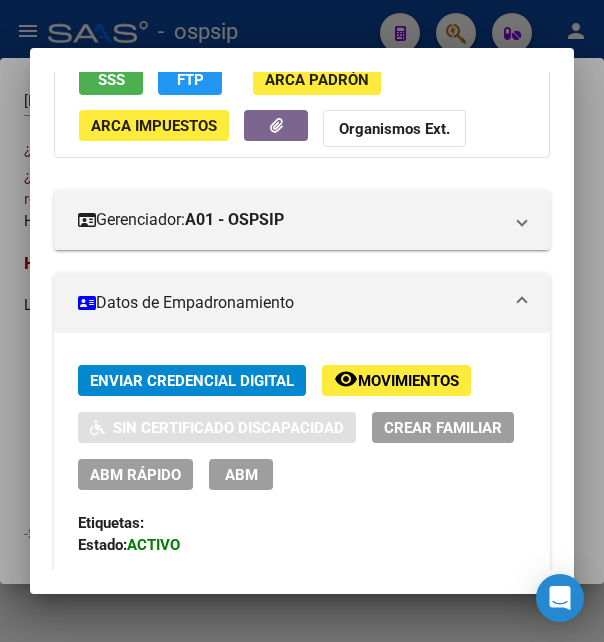 click on "ABM" at bounding box center [241, 474] 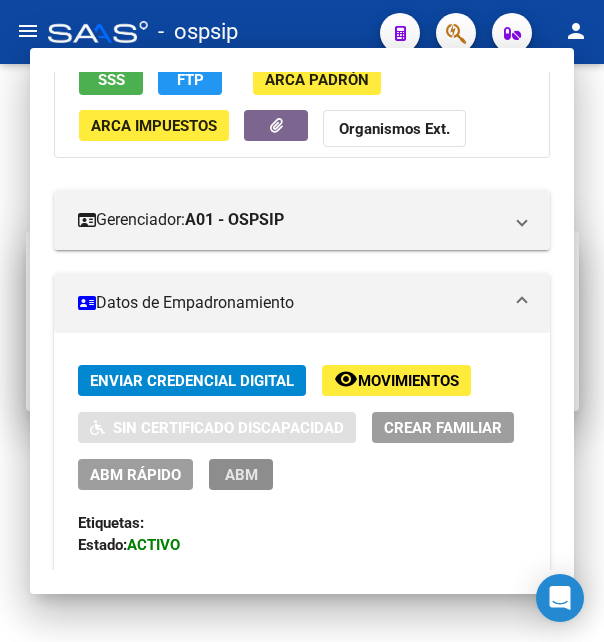type 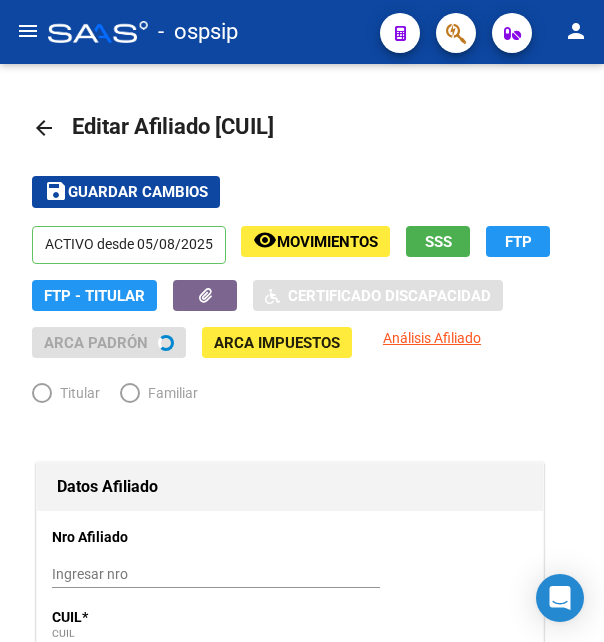 radio on "true" 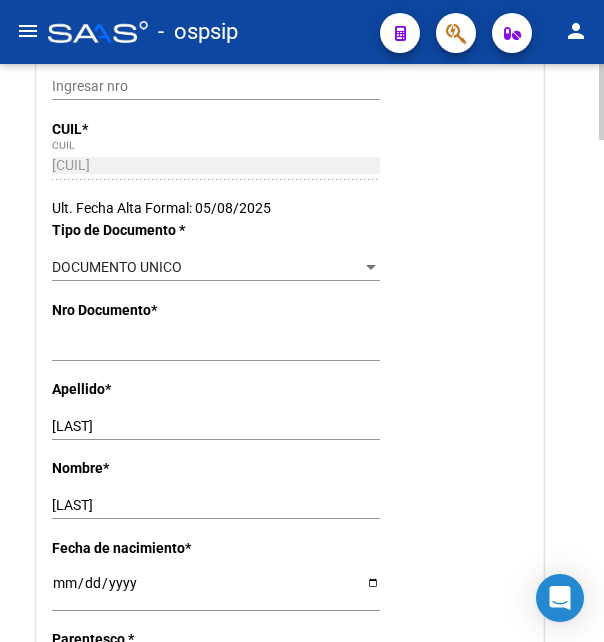 scroll, scrollTop: 612, scrollLeft: 0, axis: vertical 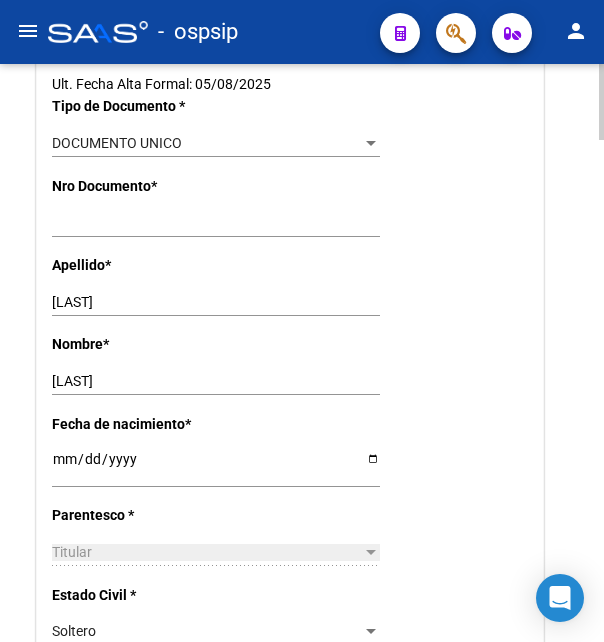 click on "PAVON" at bounding box center (216, 302) 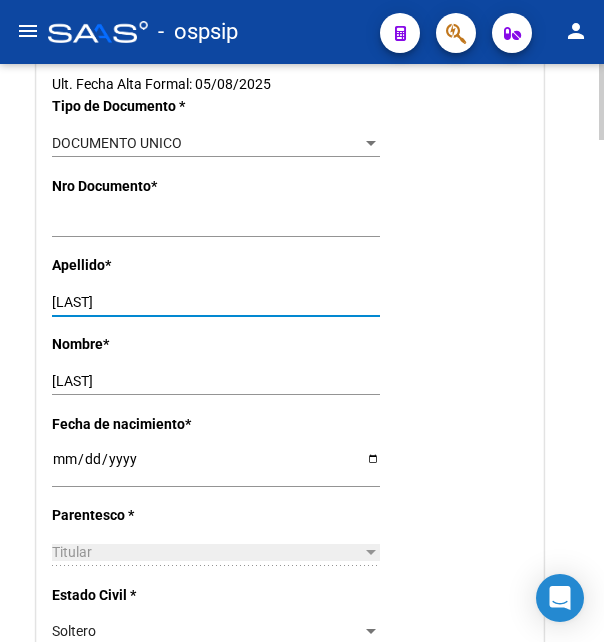 click on "PAVON" at bounding box center [216, 302] 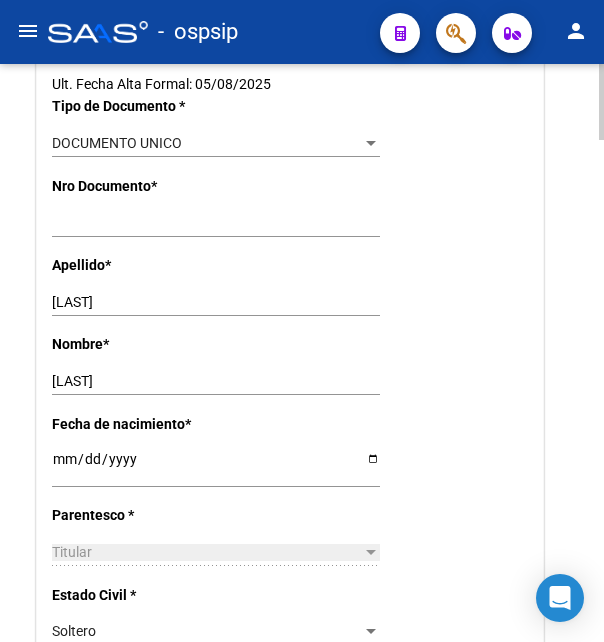 click on "MONICA BEATRIZ" at bounding box center [216, 381] 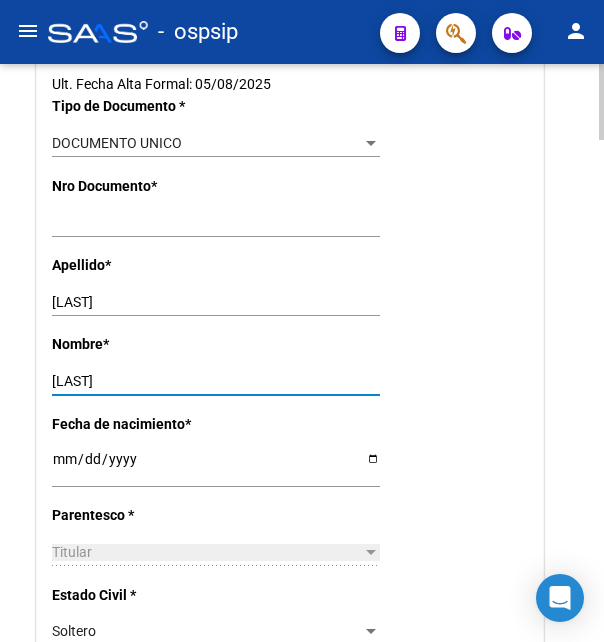 click on "MONICA BEATRIZ" at bounding box center [216, 381] 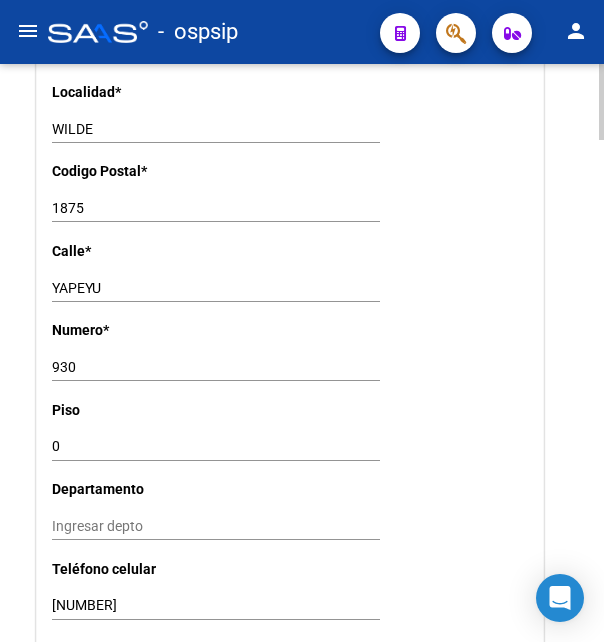 scroll, scrollTop: 1734, scrollLeft: 0, axis: vertical 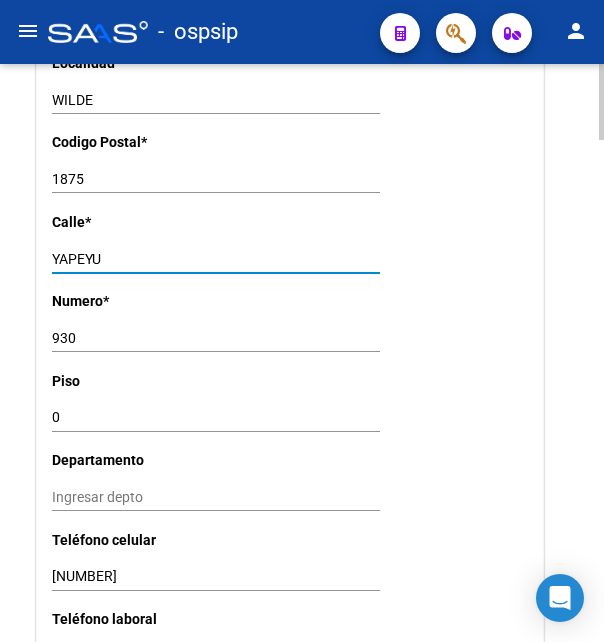 click on "YAPEYU" at bounding box center (216, 259) 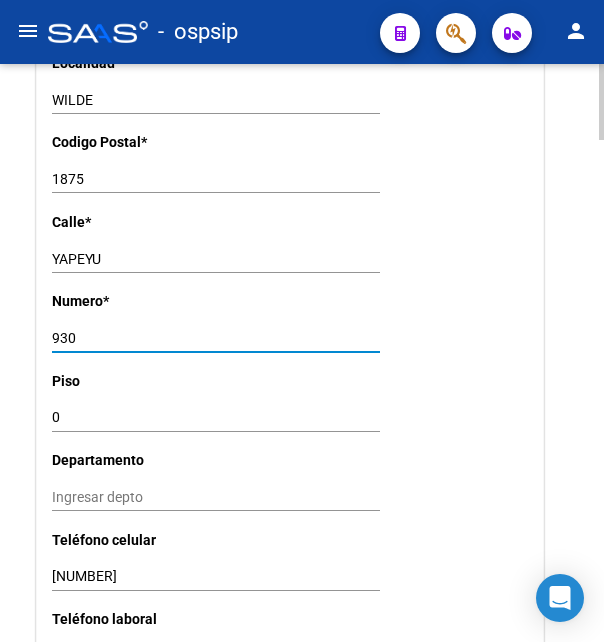 click on "930" at bounding box center [216, 338] 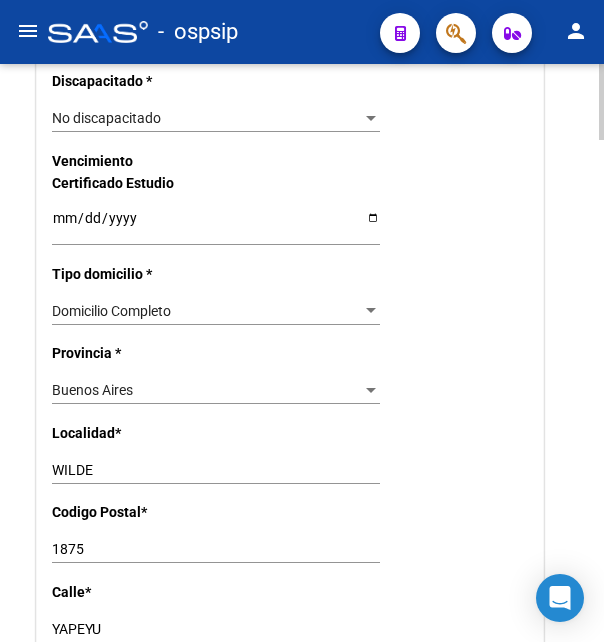 scroll, scrollTop: 1326, scrollLeft: 0, axis: vertical 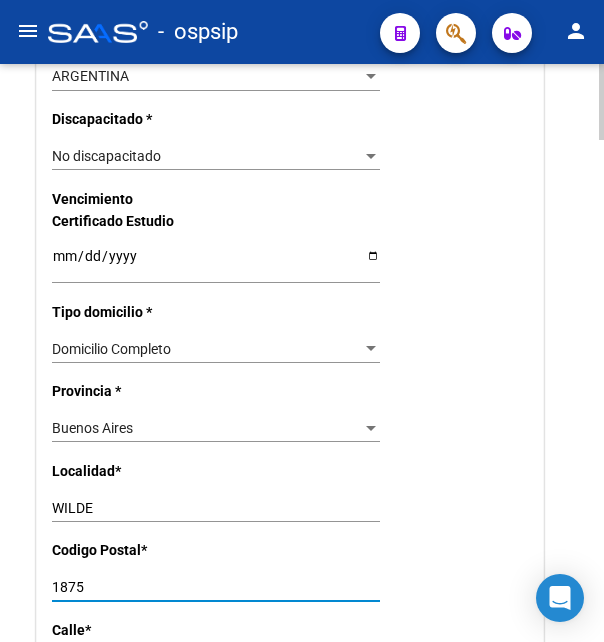 click on "1875" at bounding box center [216, 587] 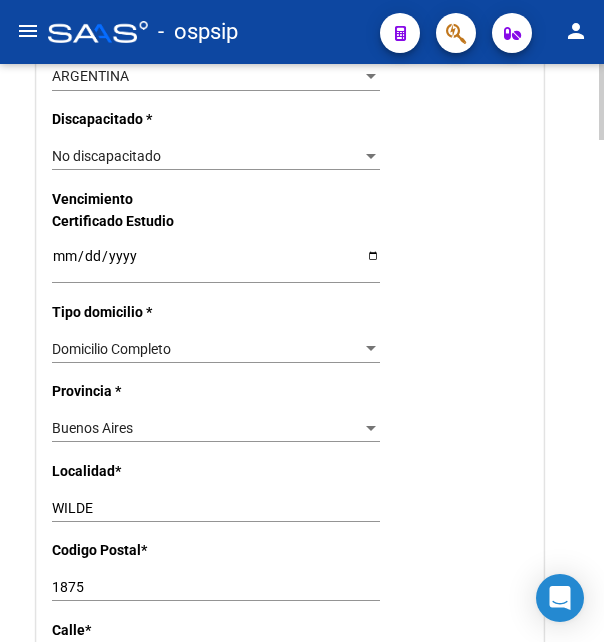 click on "1875 Ingresar el codigo" 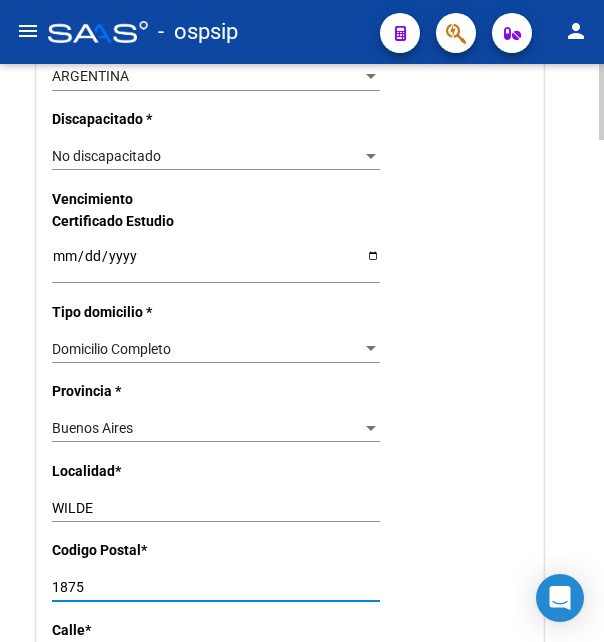 click on "1875 Ingresar el codigo" 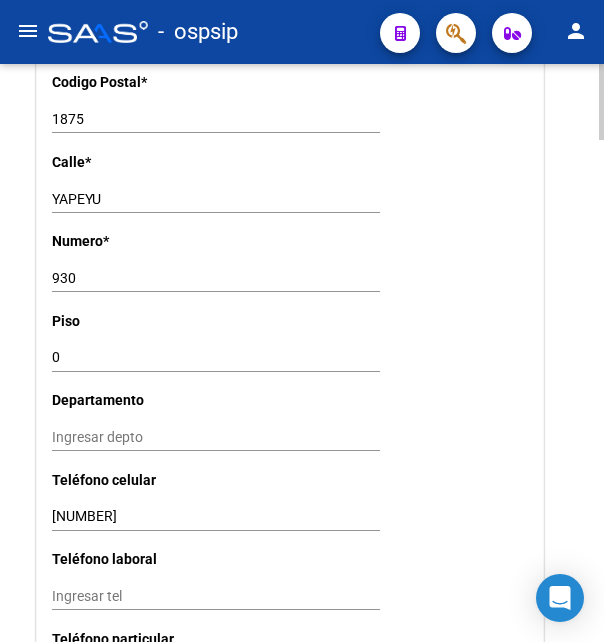 scroll, scrollTop: 1938, scrollLeft: 0, axis: vertical 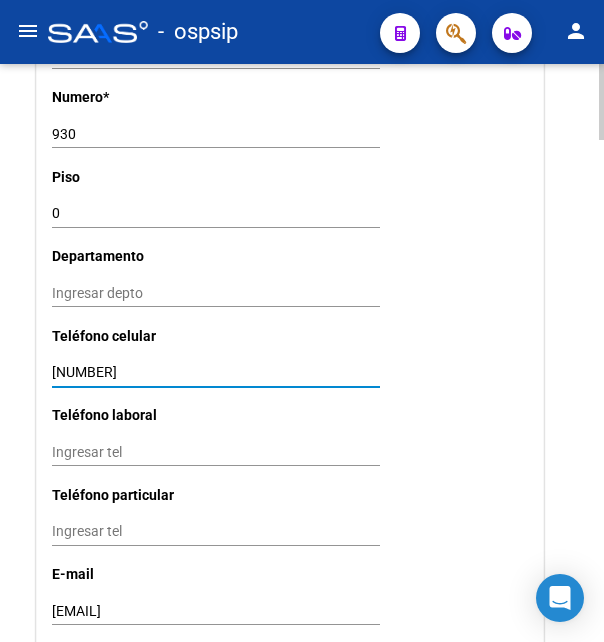 drag, startPoint x: 58, startPoint y: 345, endPoint x: 158, endPoint y: 356, distance: 100.60318 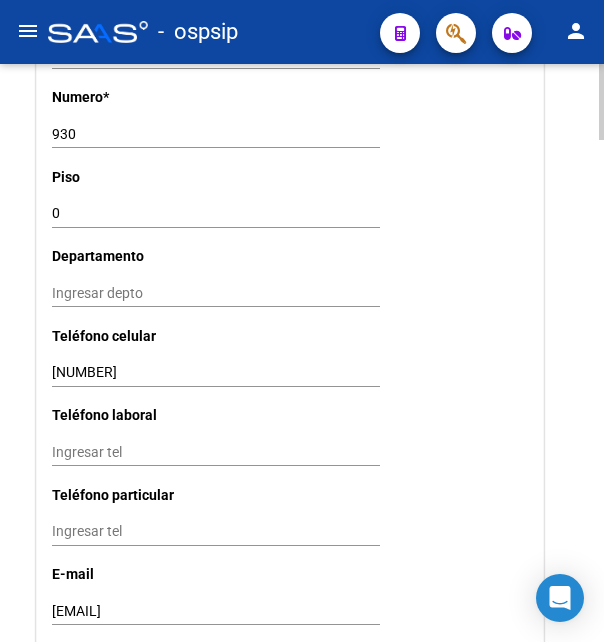 click on "mpavon964@gmail.com" at bounding box center (216, 611) 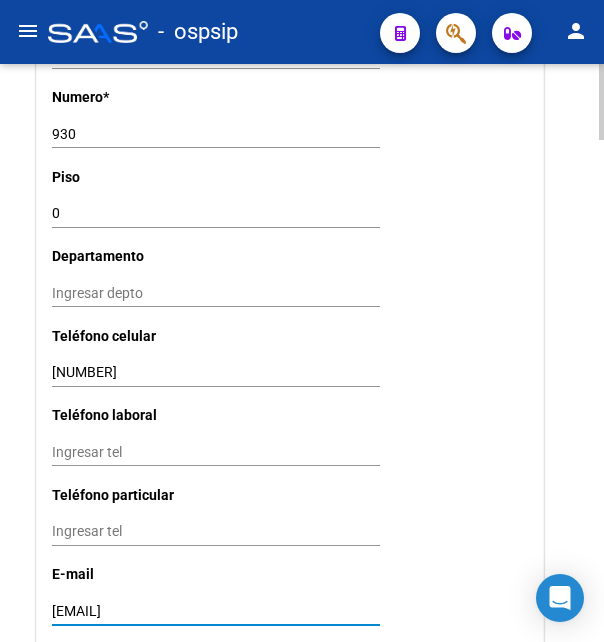 click on "mpavon964@gmail.com" at bounding box center (216, 611) 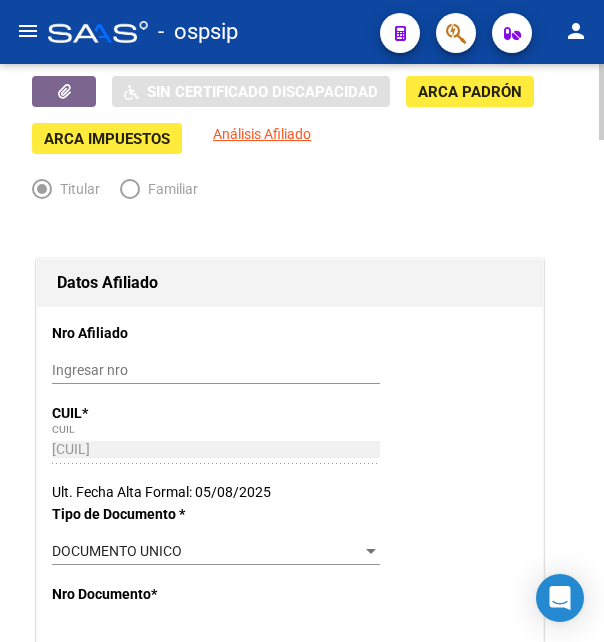 scroll, scrollTop: 0, scrollLeft: 0, axis: both 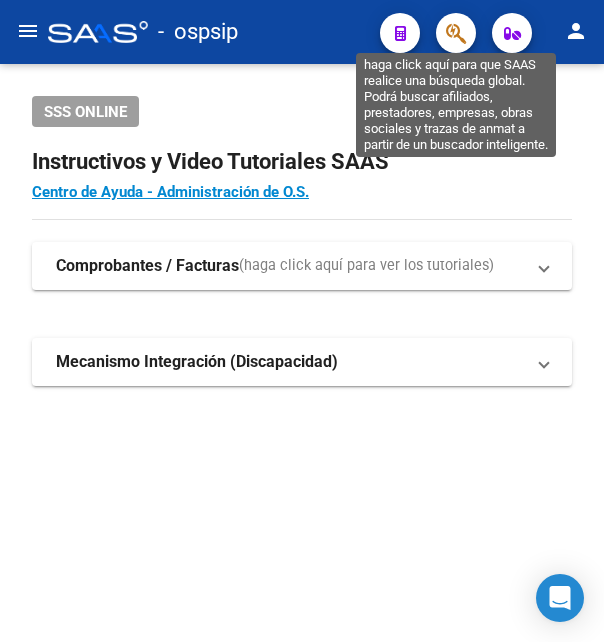 click 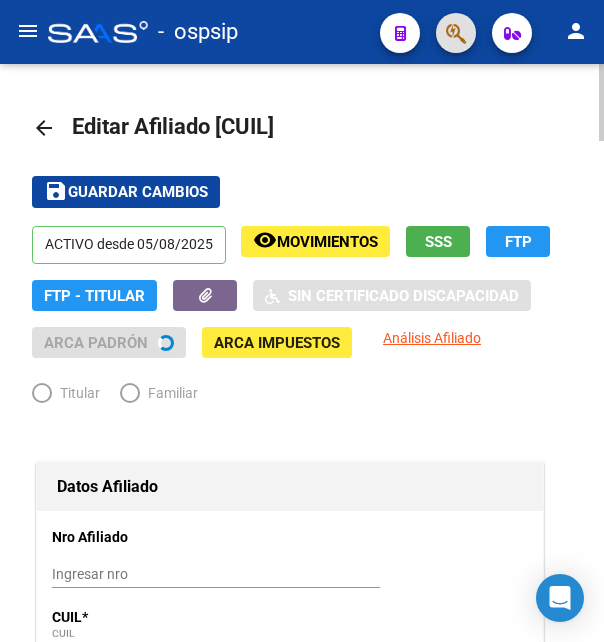 radio on "true" 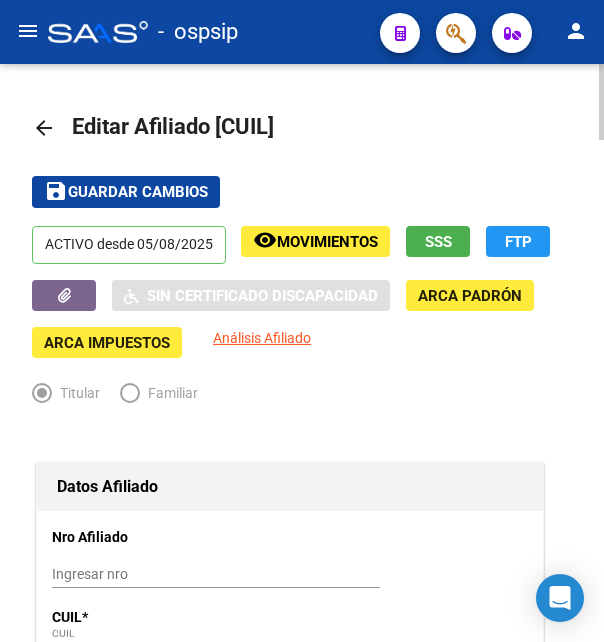 drag, startPoint x: 245, startPoint y: 126, endPoint x: 339, endPoint y: 117, distance: 94.42987 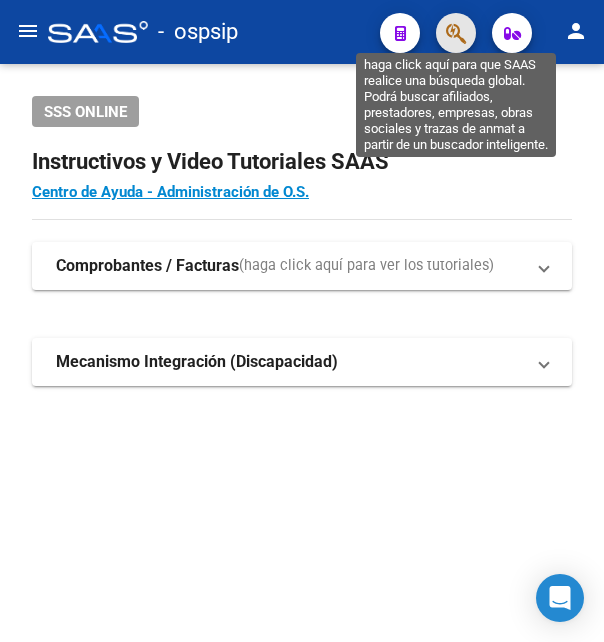 click 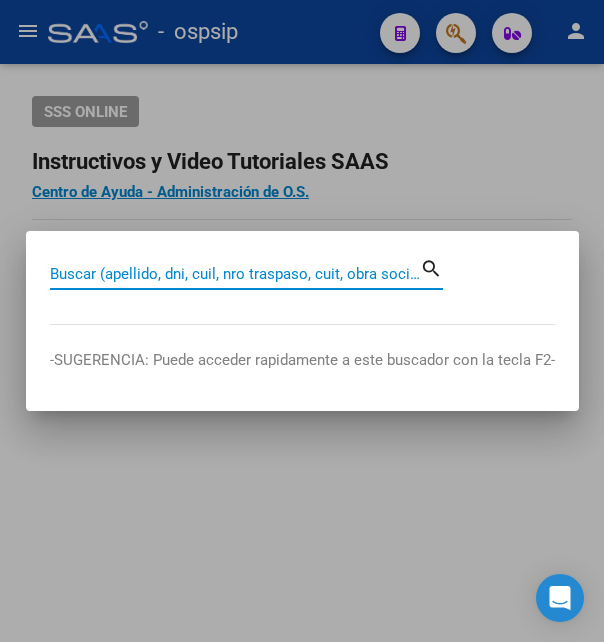 click on "Buscar (apellido, dni, cuil, nro traspaso, cuit, obra social)" at bounding box center [235, 274] 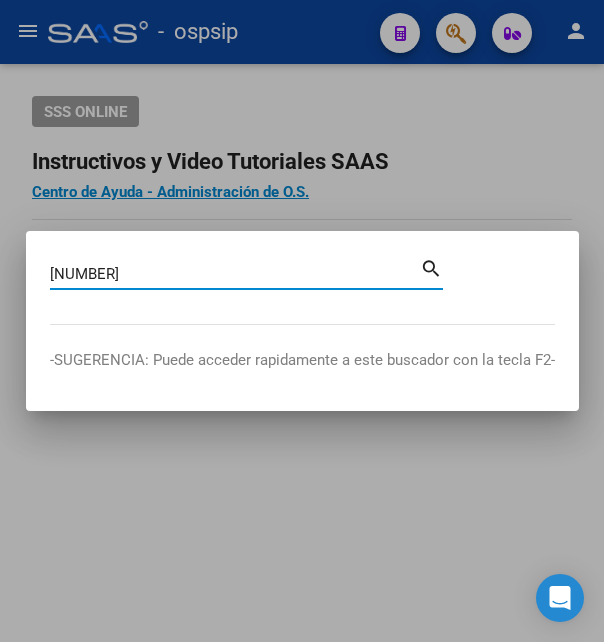 type on "35622079" 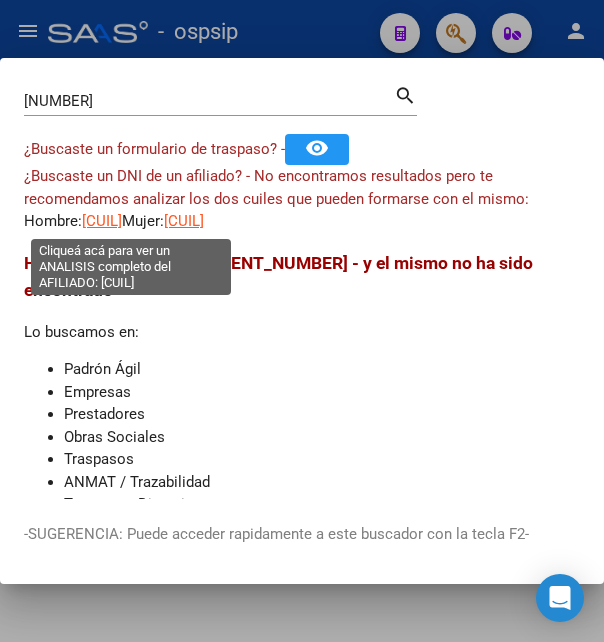 click on "20356220790" at bounding box center [102, 221] 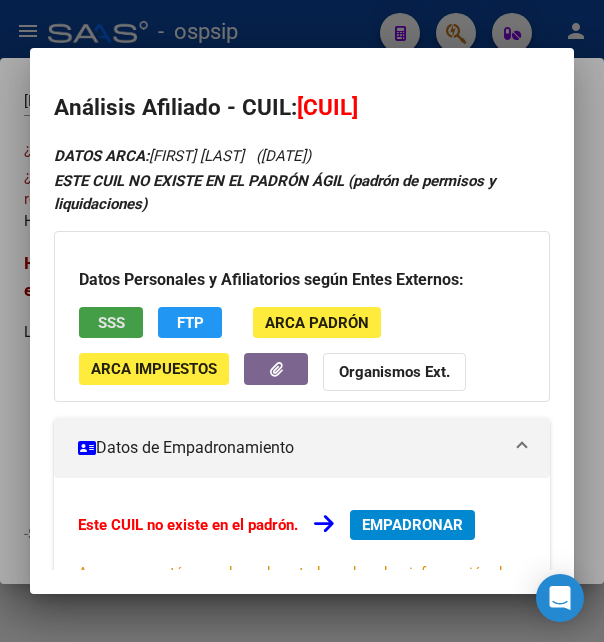 click on "SSS" at bounding box center [111, 323] 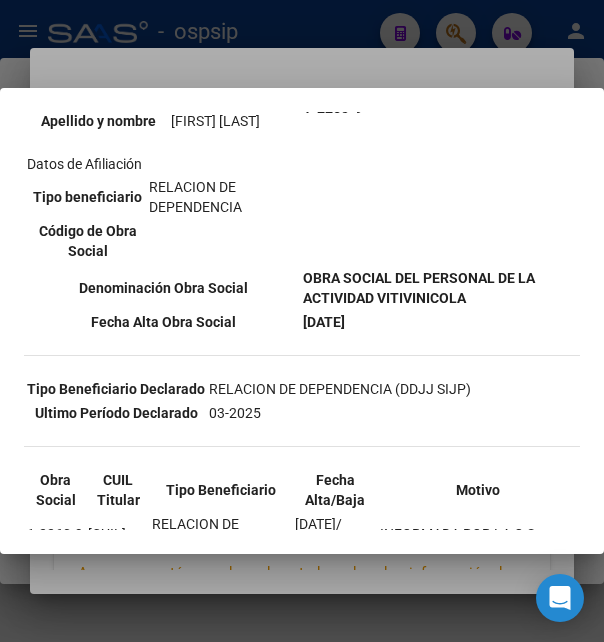 scroll, scrollTop: 324, scrollLeft: 0, axis: vertical 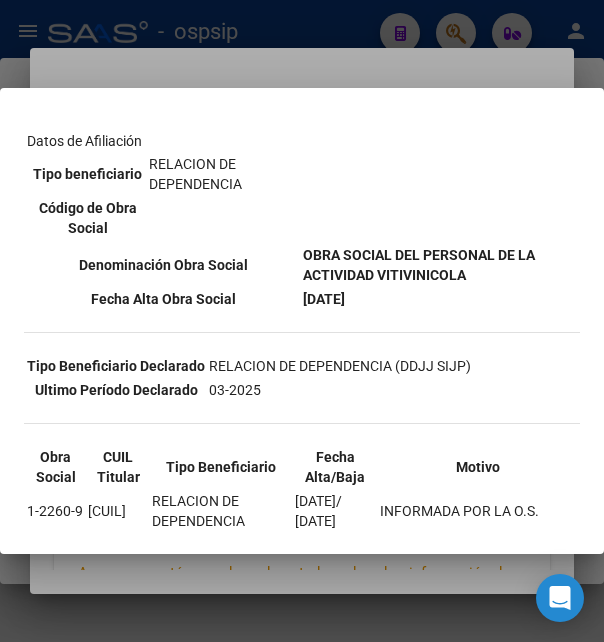 click at bounding box center [302, 321] 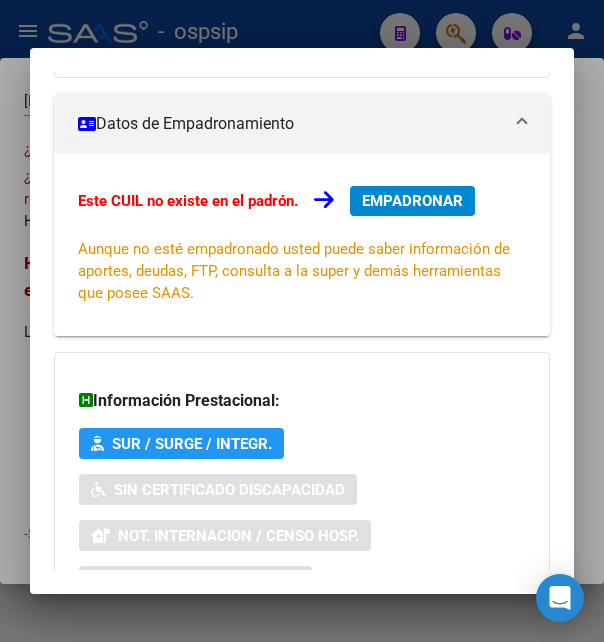 scroll, scrollTop: 485, scrollLeft: 0, axis: vertical 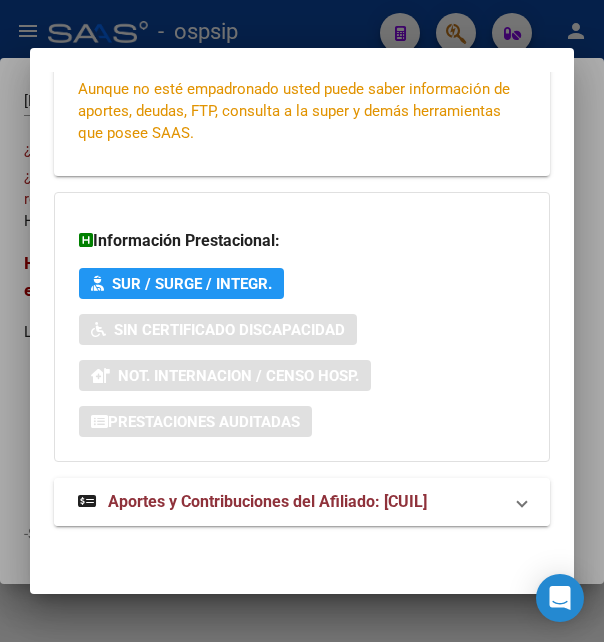 click on "Aportes y Contribuciones del Afiliado: 20356220790" at bounding box center (267, 501) 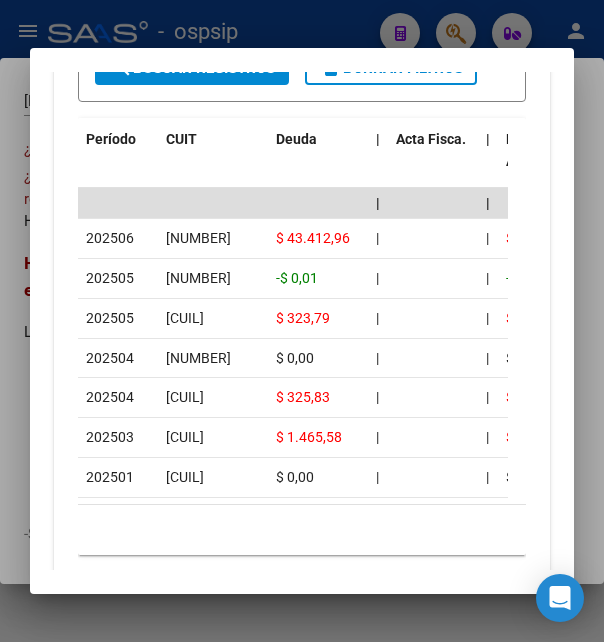 scroll, scrollTop: 1430, scrollLeft: 0, axis: vertical 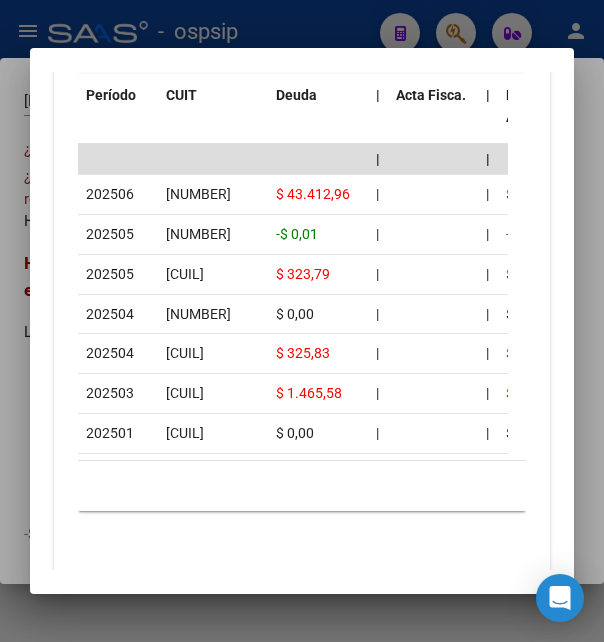 drag, startPoint x: 128, startPoint y: 510, endPoint x: 255, endPoint y: 505, distance: 127.09839 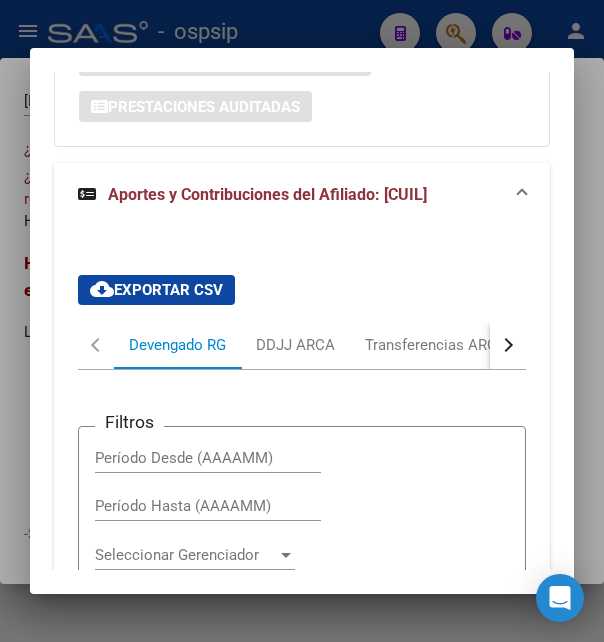 scroll, scrollTop: 782, scrollLeft: 0, axis: vertical 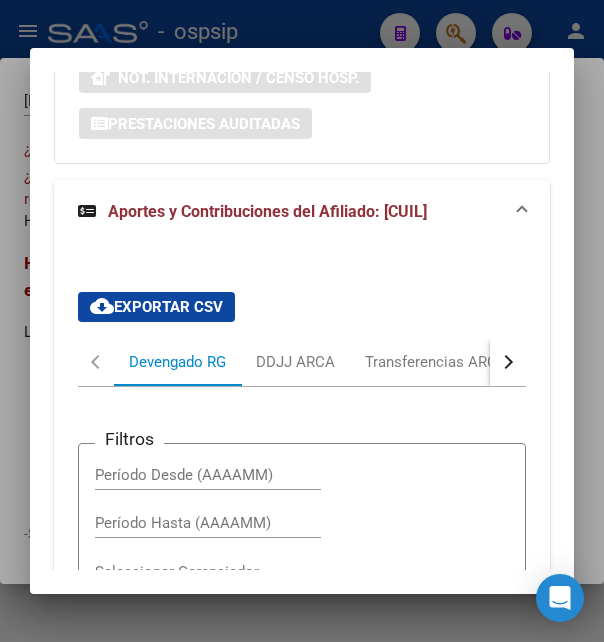 click at bounding box center [508, 362] 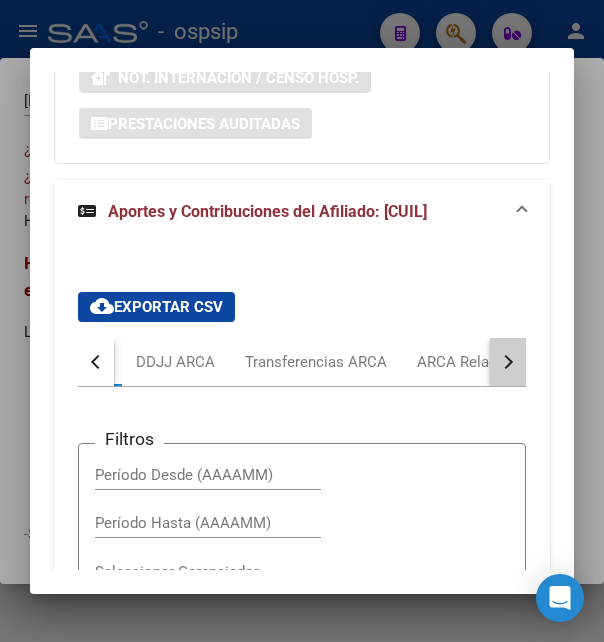 click at bounding box center (508, 362) 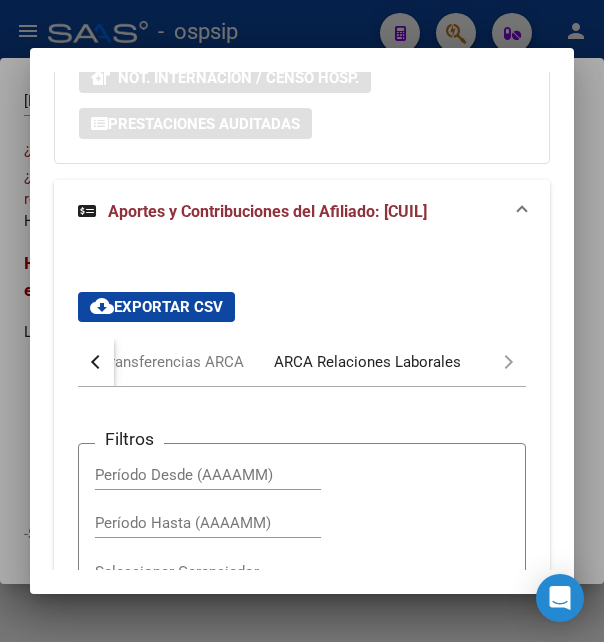 click on "ARCA Relaciones Laborales" at bounding box center (367, 362) 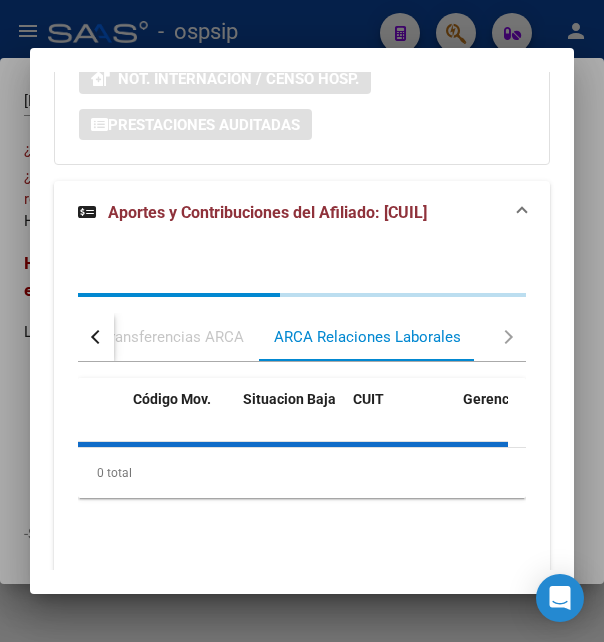 scroll, scrollTop: 942, scrollLeft: 0, axis: vertical 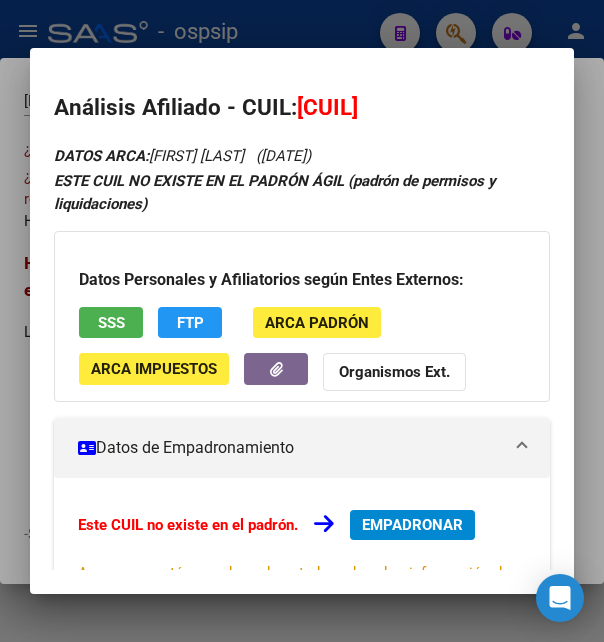 drag, startPoint x: 330, startPoint y: 106, endPoint x: 422, endPoint y: 98, distance: 92.34717 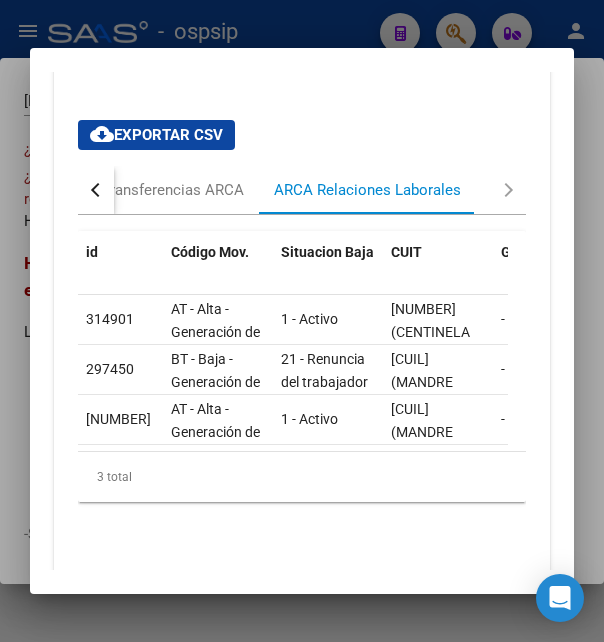 scroll, scrollTop: 920, scrollLeft: 0, axis: vertical 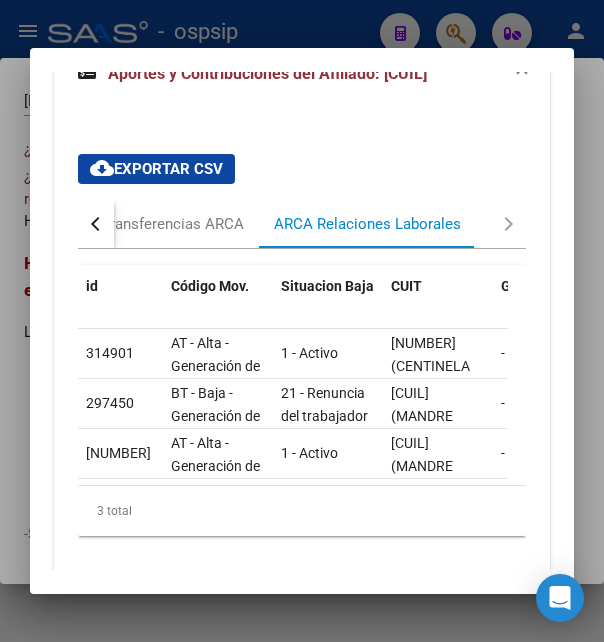 click at bounding box center [96, 224] 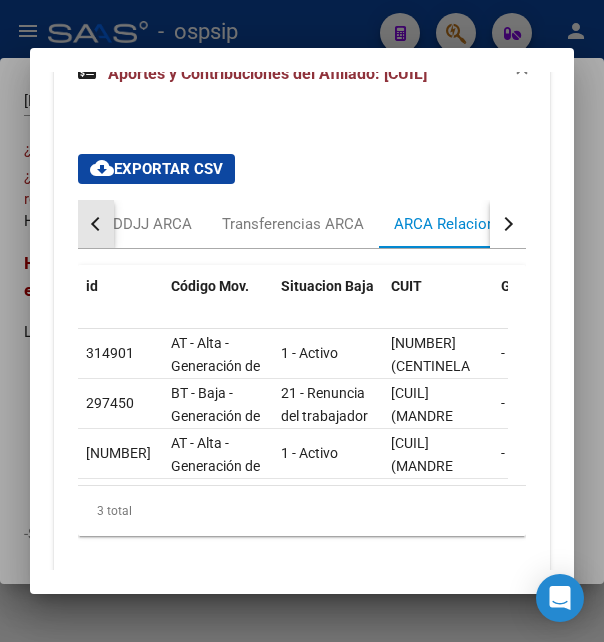 click at bounding box center [96, 224] 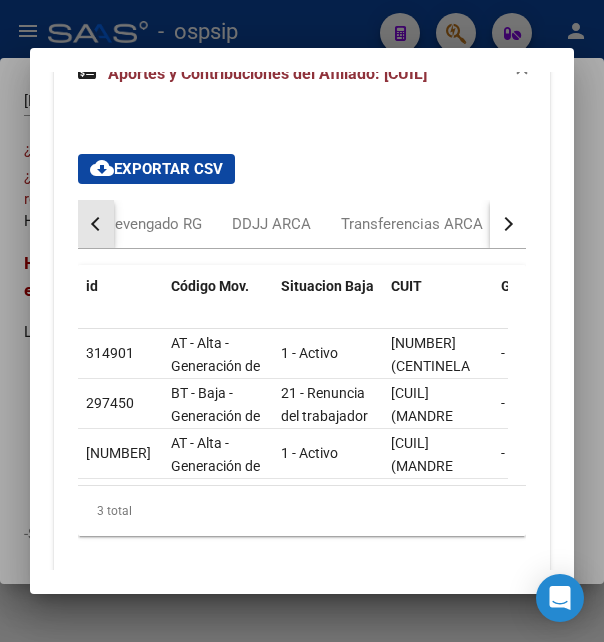 click at bounding box center [96, 224] 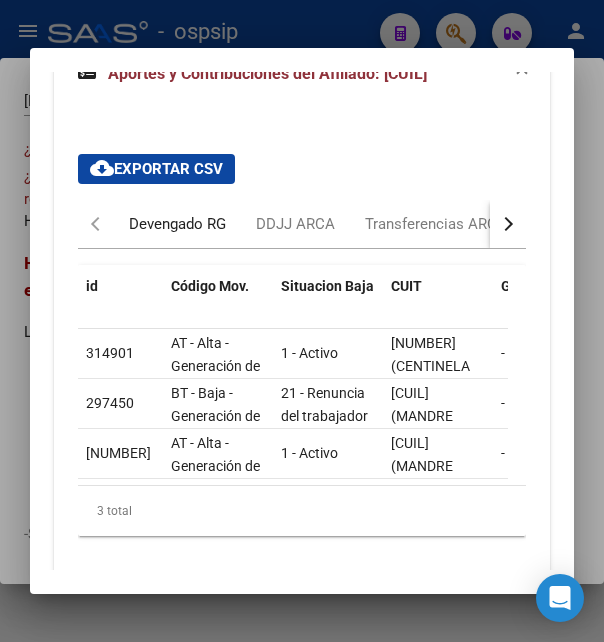 click on "Devengado RG" at bounding box center [177, 224] 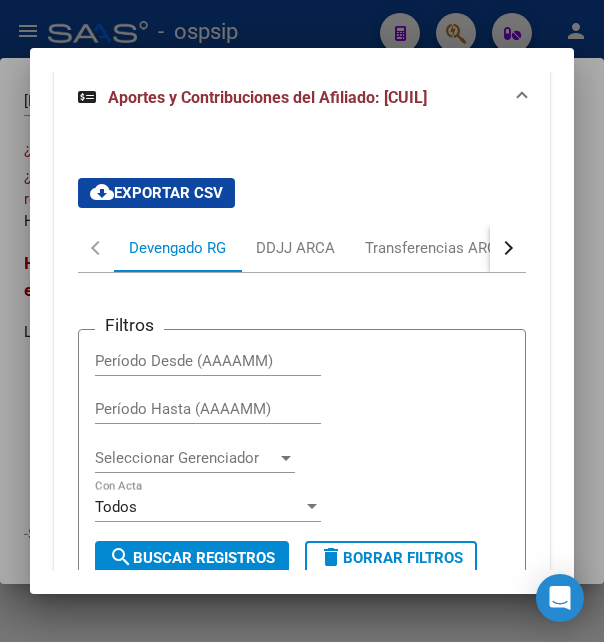 scroll, scrollTop: 892, scrollLeft: 0, axis: vertical 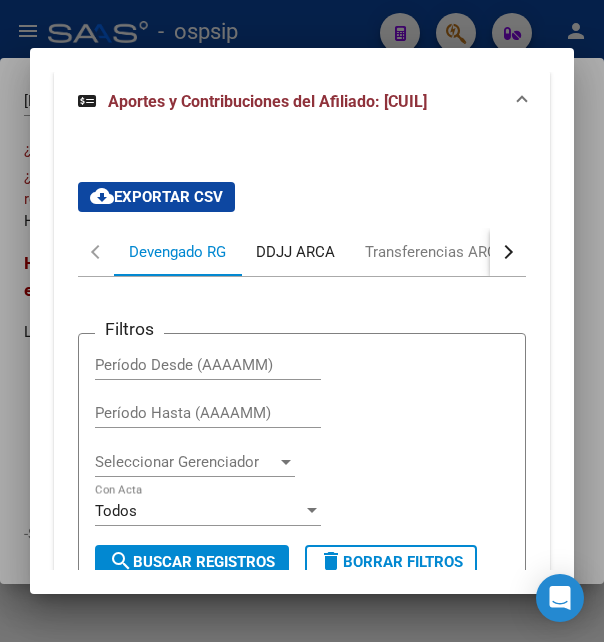 click on "DDJJ ARCA" at bounding box center [295, 252] 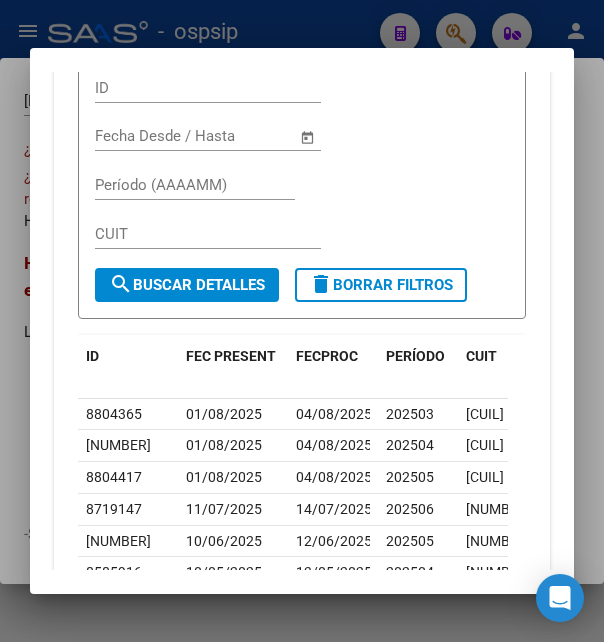 scroll, scrollTop: 1324, scrollLeft: 0, axis: vertical 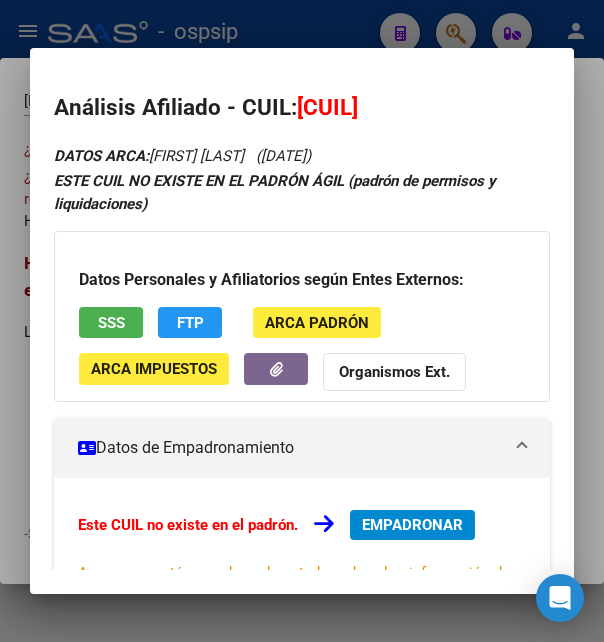 click at bounding box center [302, 321] 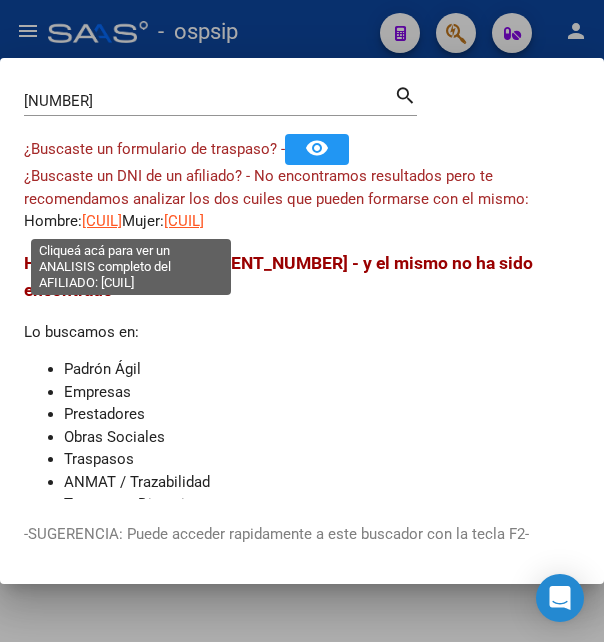 click on "20356220790" at bounding box center [102, 221] 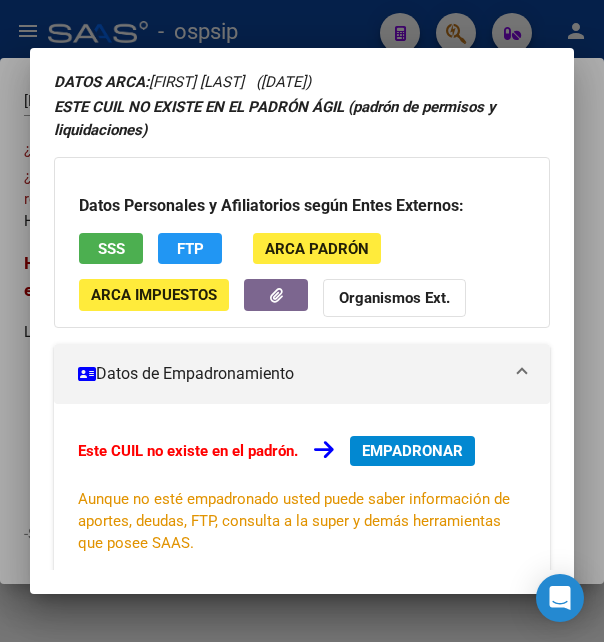 scroll, scrollTop: 108, scrollLeft: 0, axis: vertical 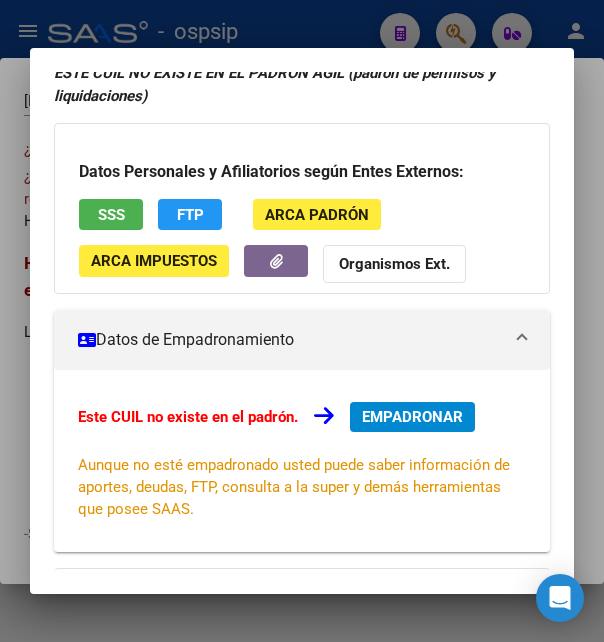 click on "EMPADRONAR" at bounding box center (412, 417) 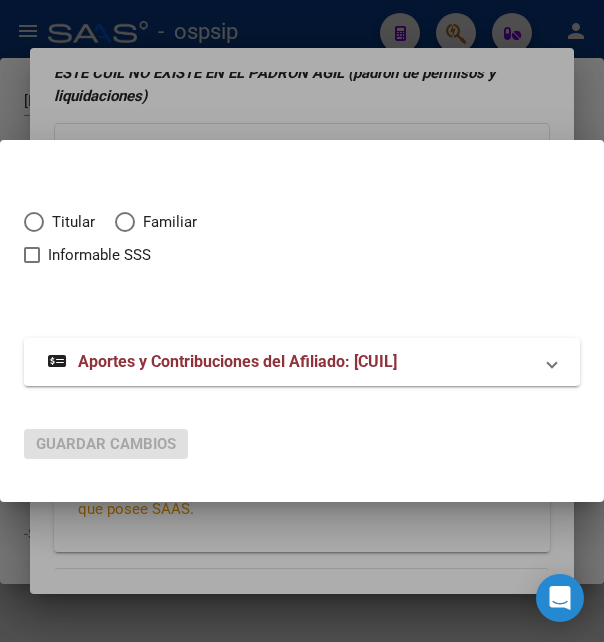 click at bounding box center [34, 222] 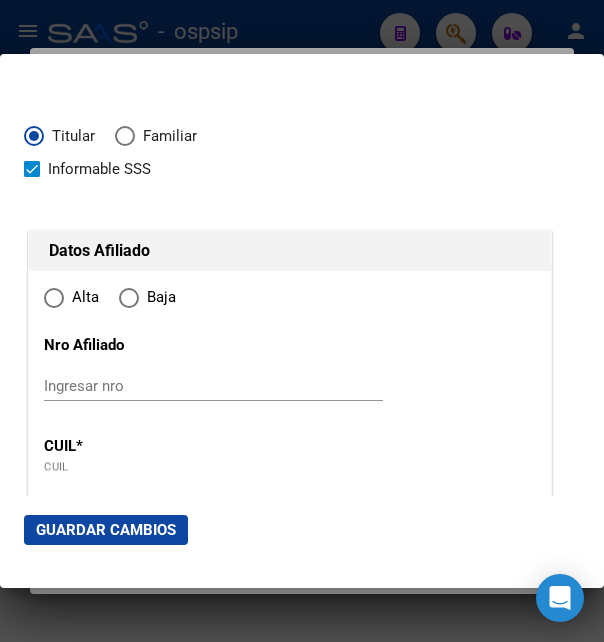 type on "20-35622079-0" 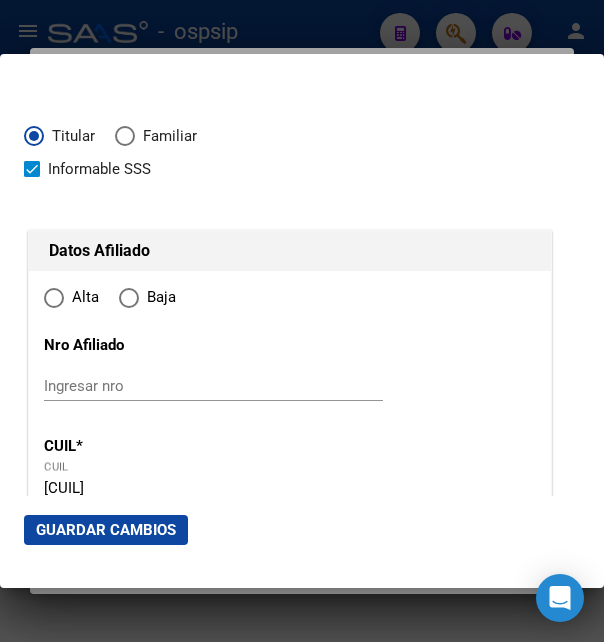 type on "35622079" 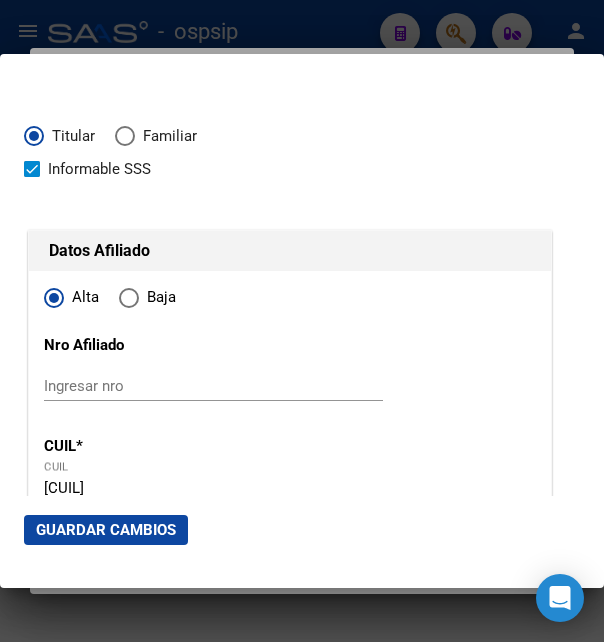click at bounding box center [302, 321] 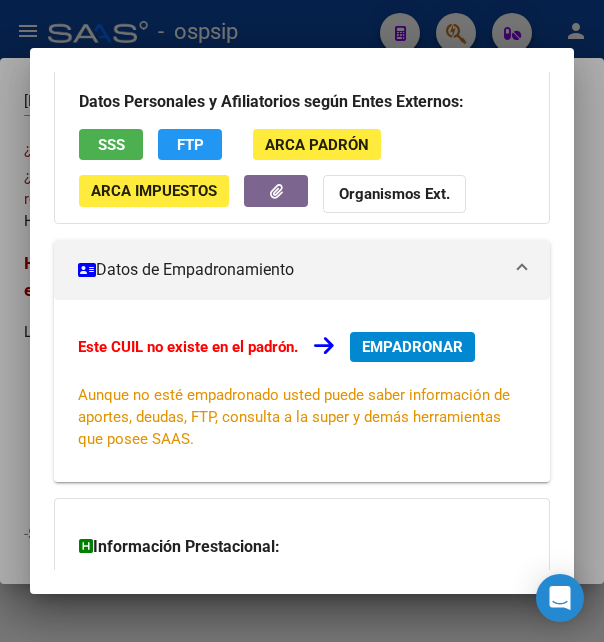 scroll, scrollTop: 161, scrollLeft: 0, axis: vertical 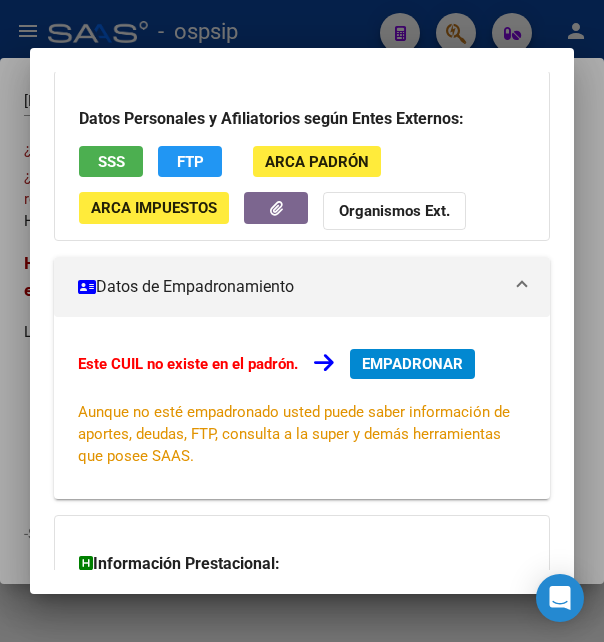 click on "EMPADRONAR" at bounding box center (412, 364) 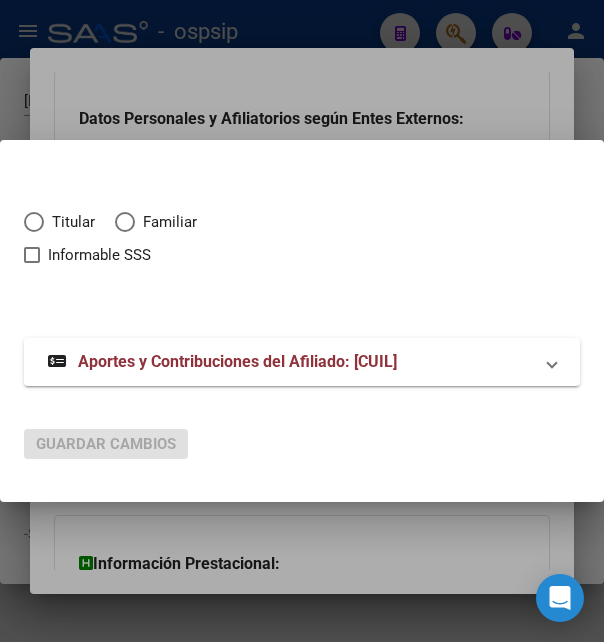 click at bounding box center (34, 222) 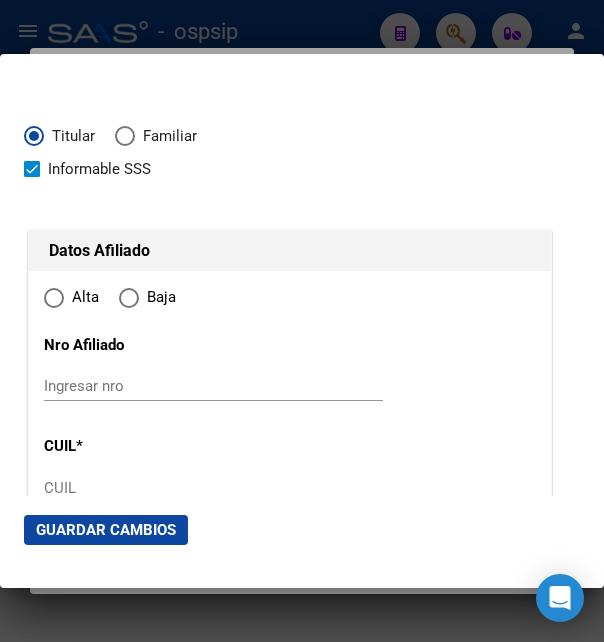 type on "20-35622079-0" 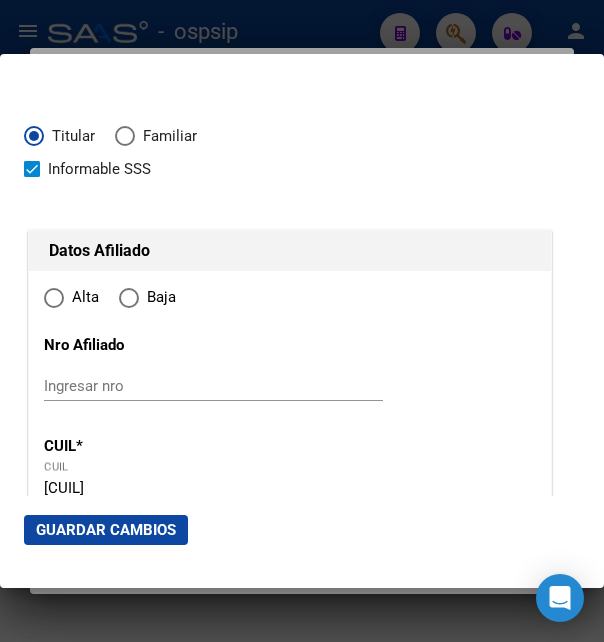 type on "35622079" 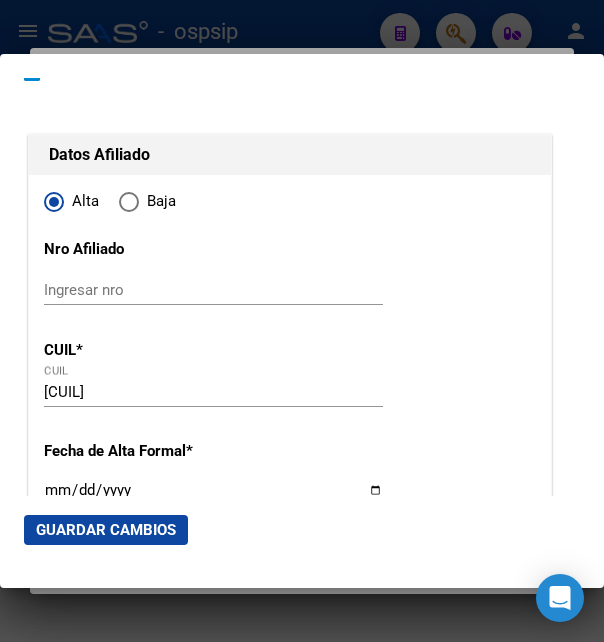scroll, scrollTop: 216, scrollLeft: 0, axis: vertical 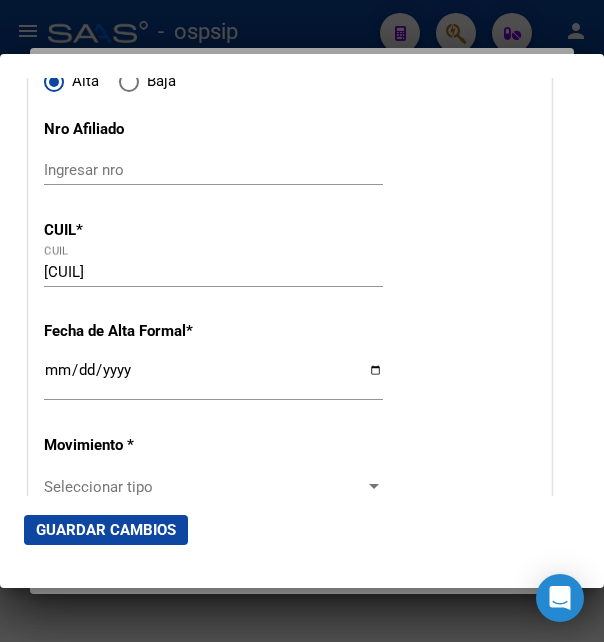 click on "Ingresar fecha" at bounding box center (213, 378) 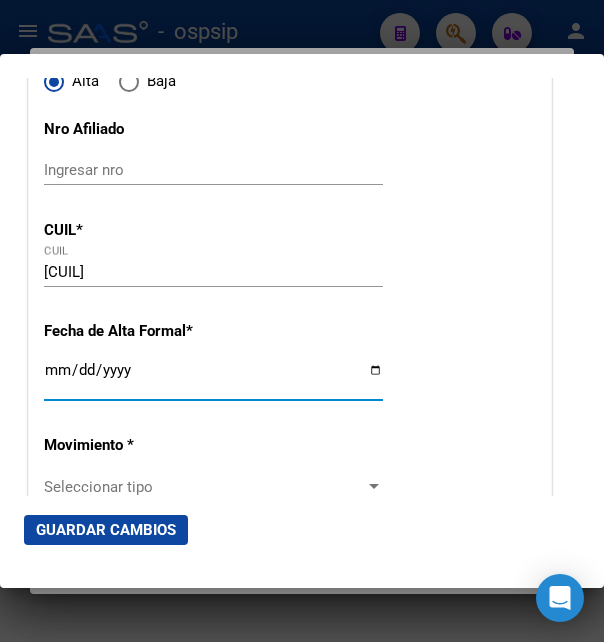 type on "2025-08-05" 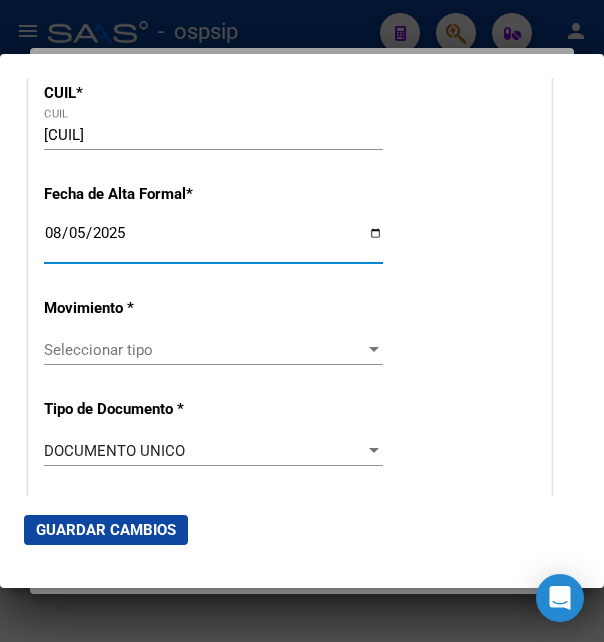 scroll, scrollTop: 432, scrollLeft: 0, axis: vertical 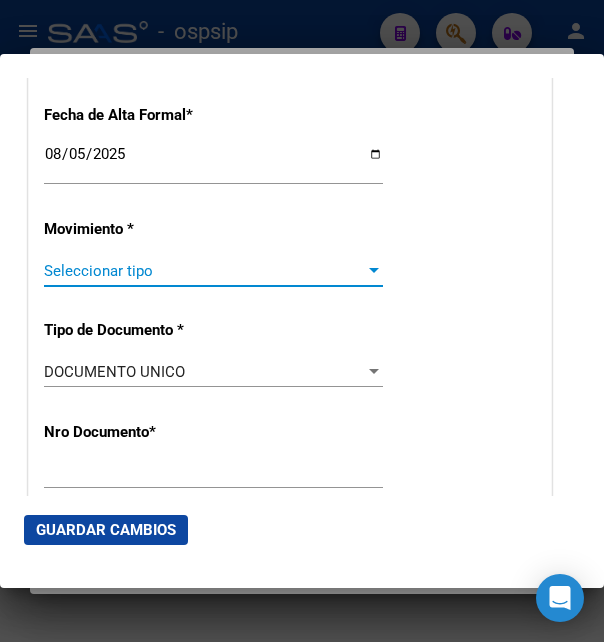 click on "Seleccionar tipo" at bounding box center (204, 271) 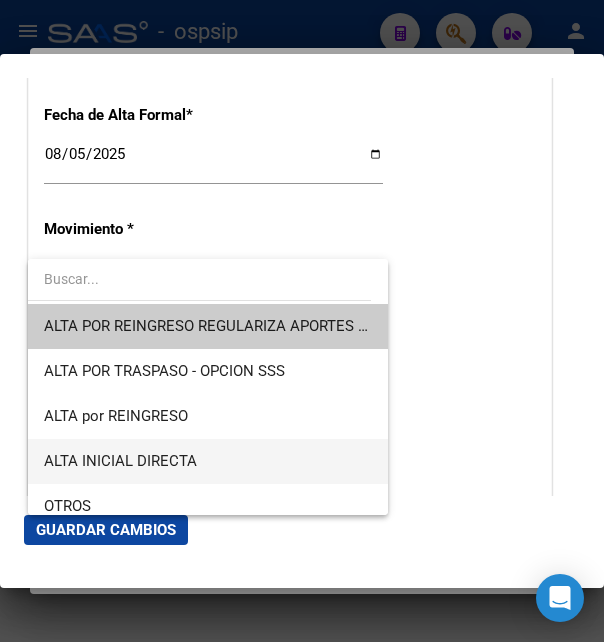 click on "ALTA INICIAL DIRECTA" at bounding box center (208, 461) 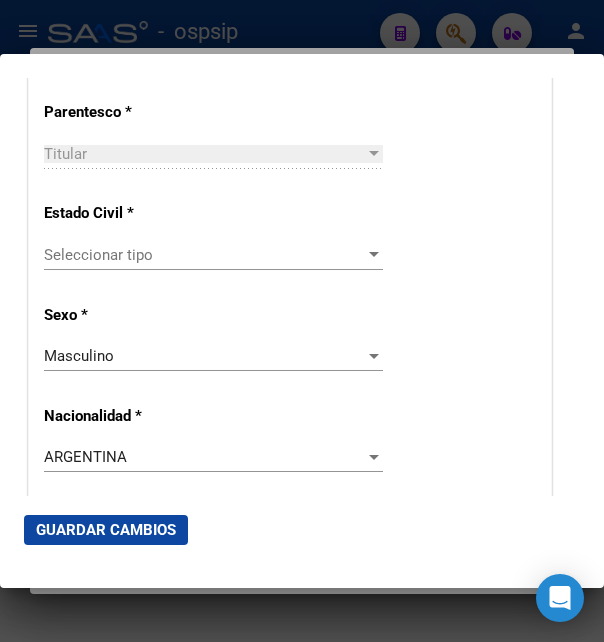 scroll, scrollTop: 1188, scrollLeft: 0, axis: vertical 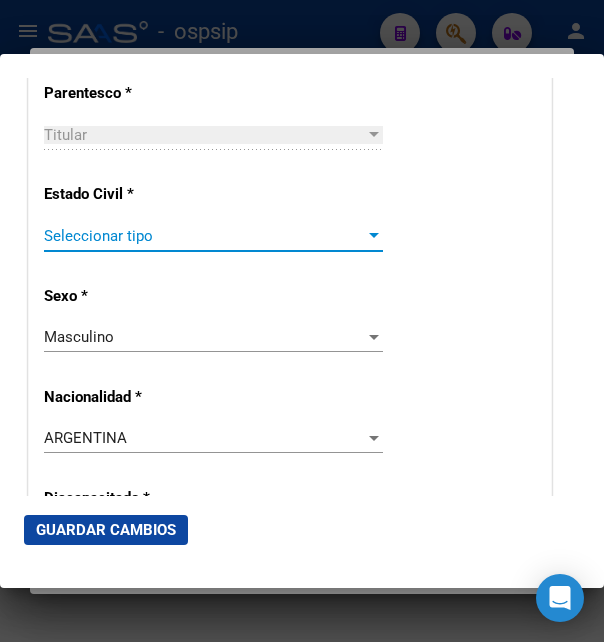 click on "Seleccionar tipo" at bounding box center (204, 236) 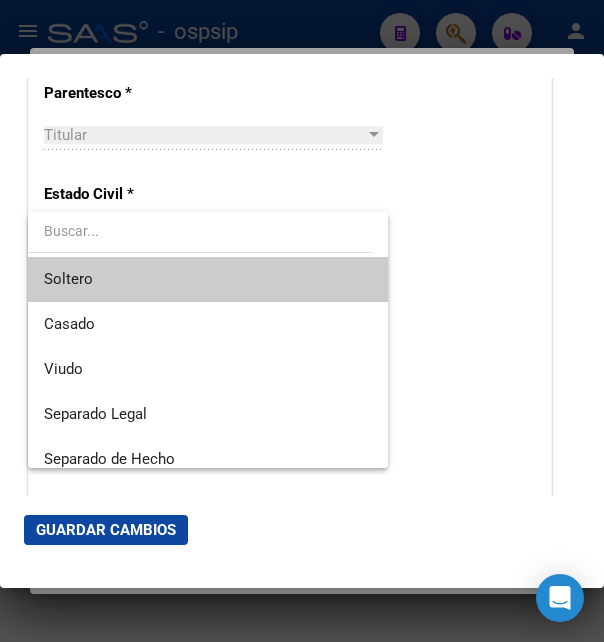 click on "Soltero" at bounding box center [208, 279] 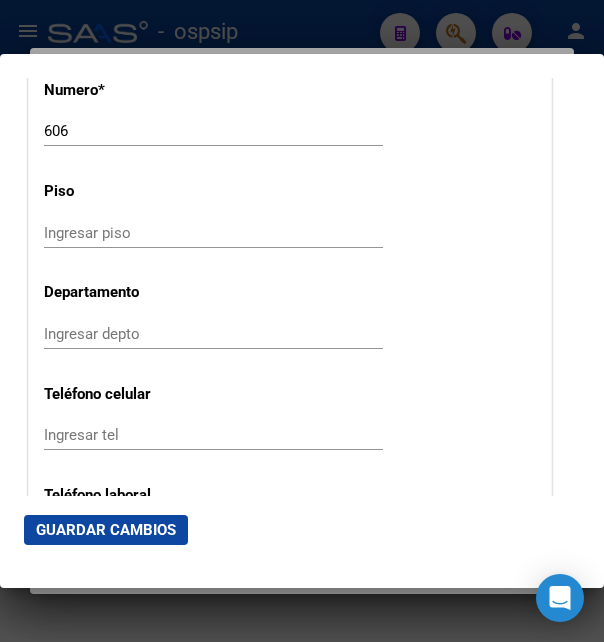 scroll, scrollTop: 2376, scrollLeft: 0, axis: vertical 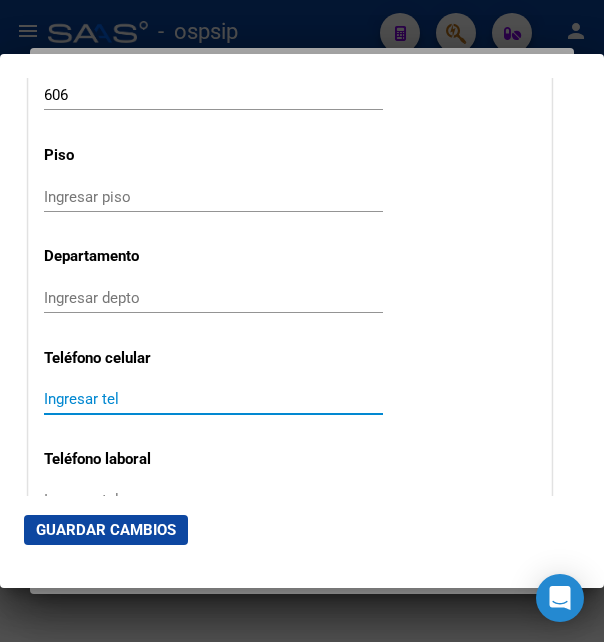 paste on "2604024129" 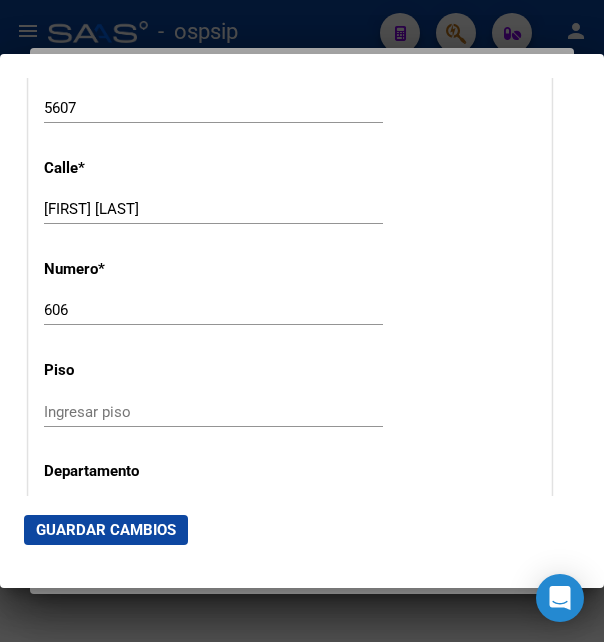 scroll, scrollTop: 2160, scrollLeft: 0, axis: vertical 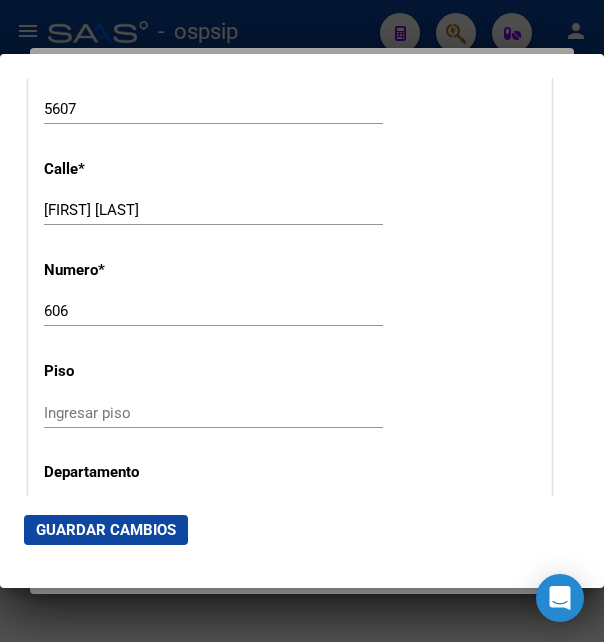 type on "2604024129" 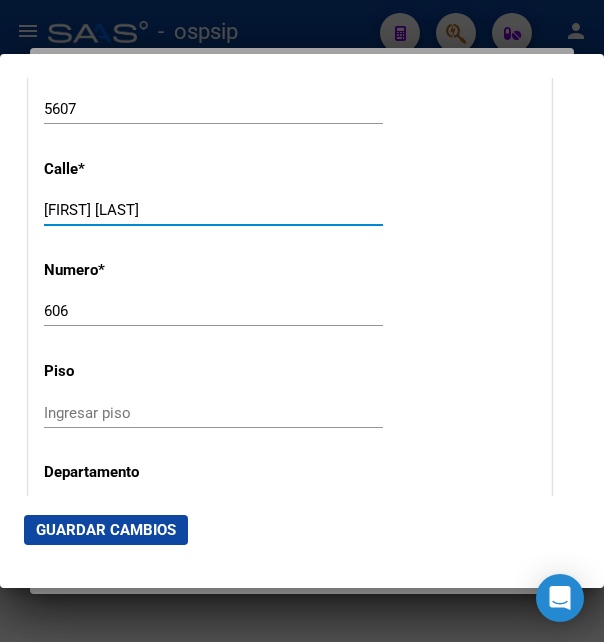 drag, startPoint x: 187, startPoint y: 194, endPoint x: 37, endPoint y: 198, distance: 150.05333 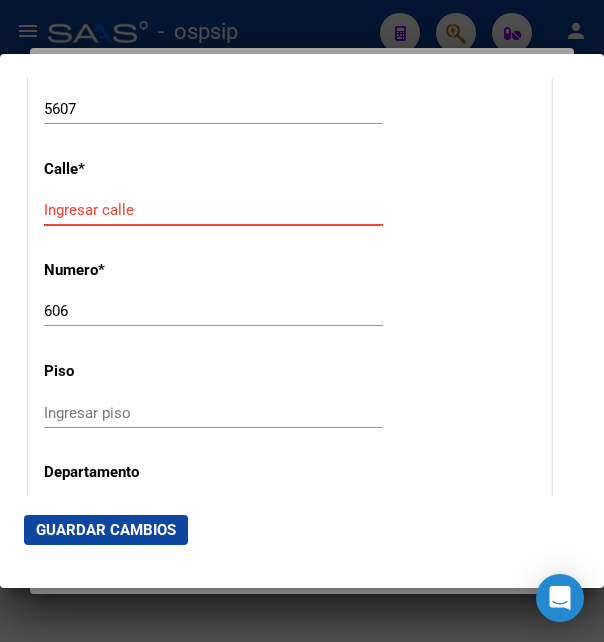 paste on "Los Carolinos" 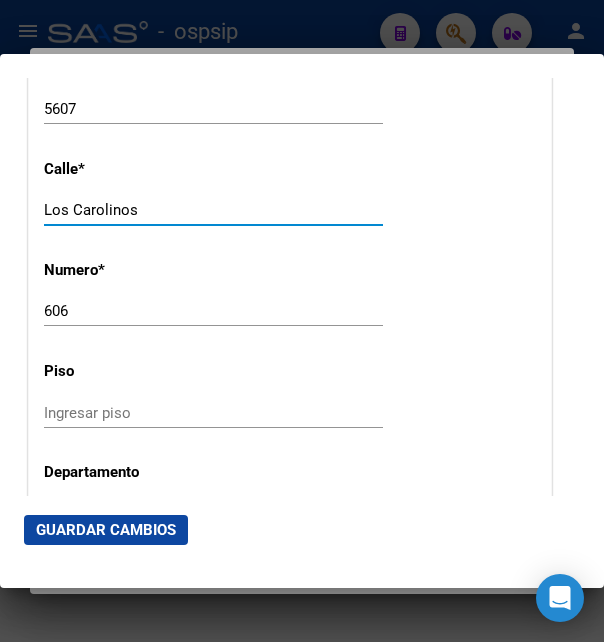 type on "Los Carolinos" 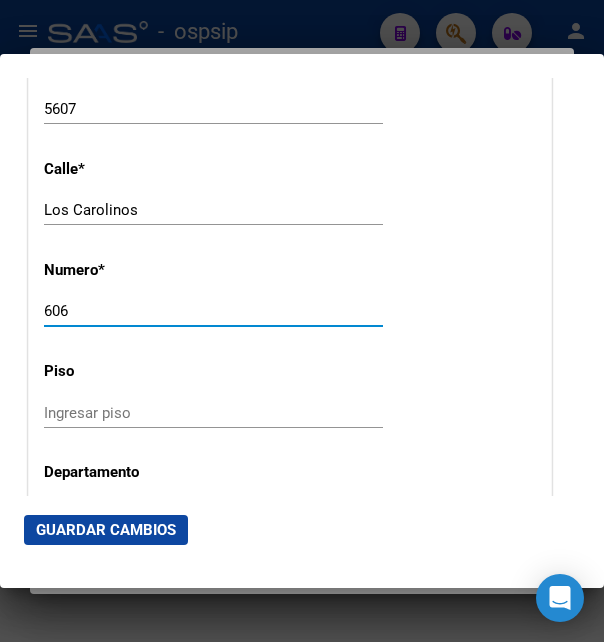 click on "606" at bounding box center [213, 311] 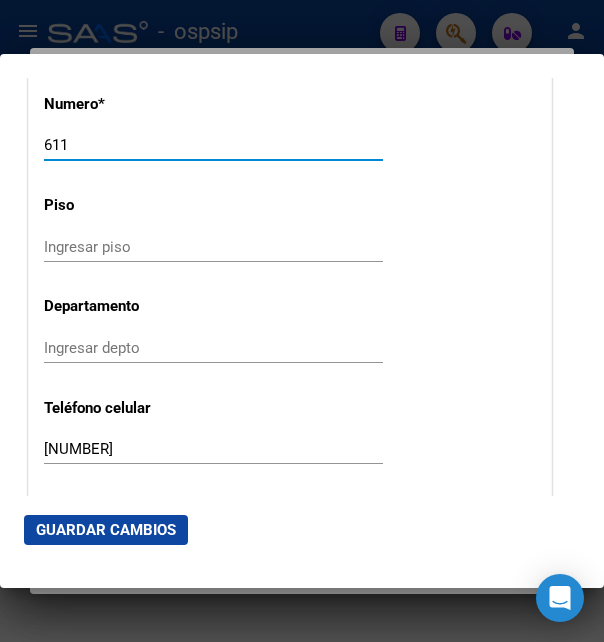 scroll, scrollTop: 2376, scrollLeft: 0, axis: vertical 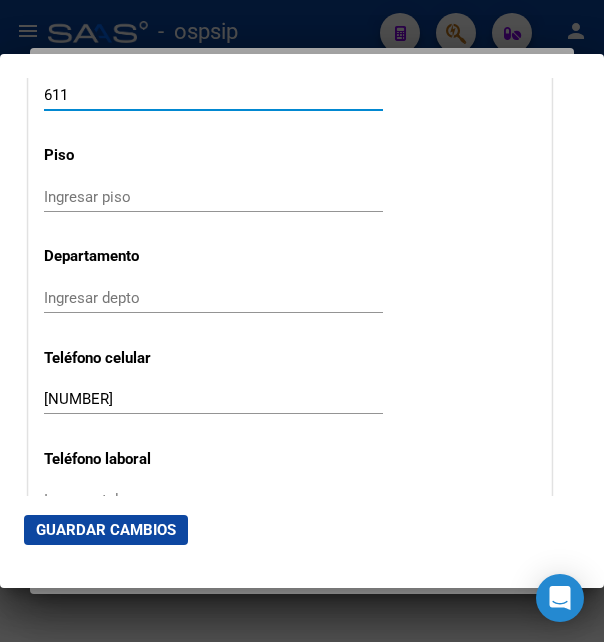 type on "611" 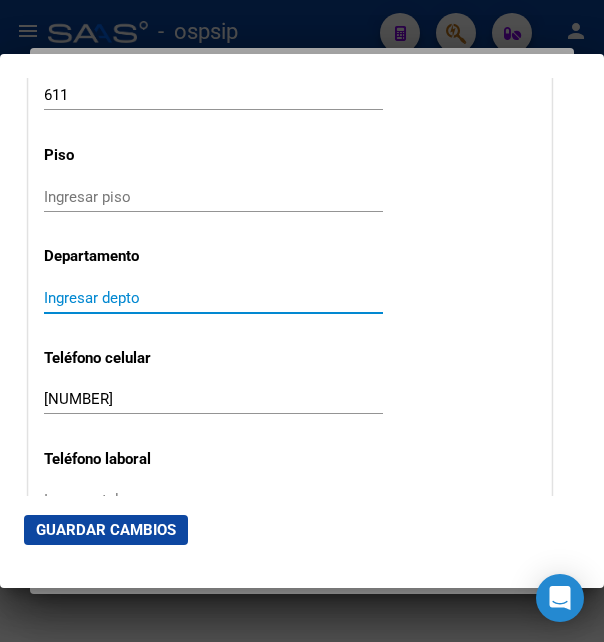 click on "Ingresar piso" at bounding box center (213, 197) 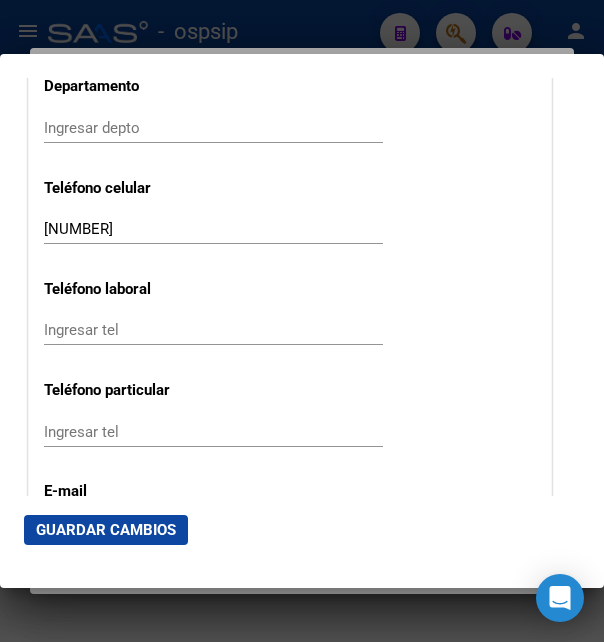 scroll, scrollTop: 2592, scrollLeft: 0, axis: vertical 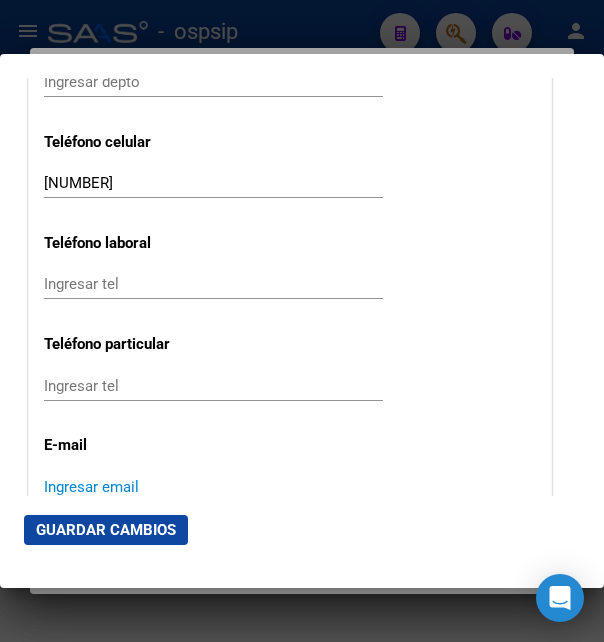 paste on "josegarridopedroza@gmail.com" 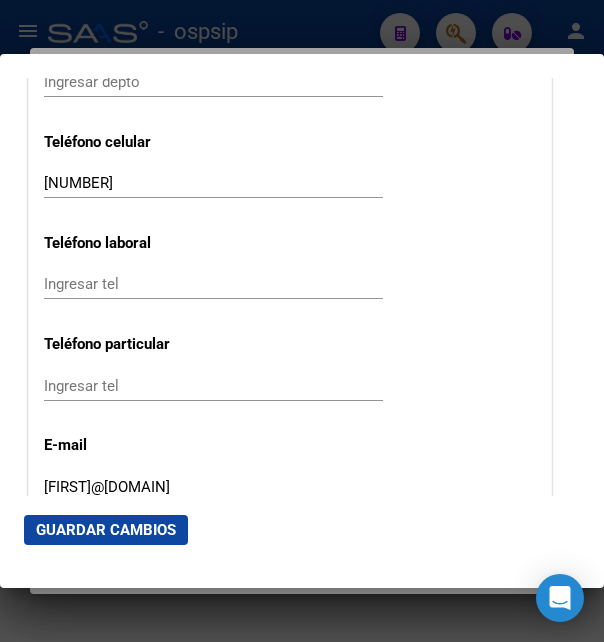 type on "josegarridopedroza@gmail.com" 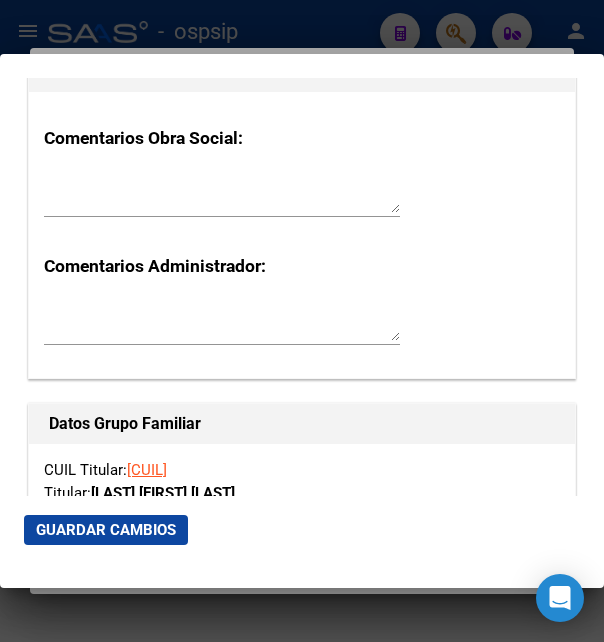scroll, scrollTop: 3456, scrollLeft: 0, axis: vertical 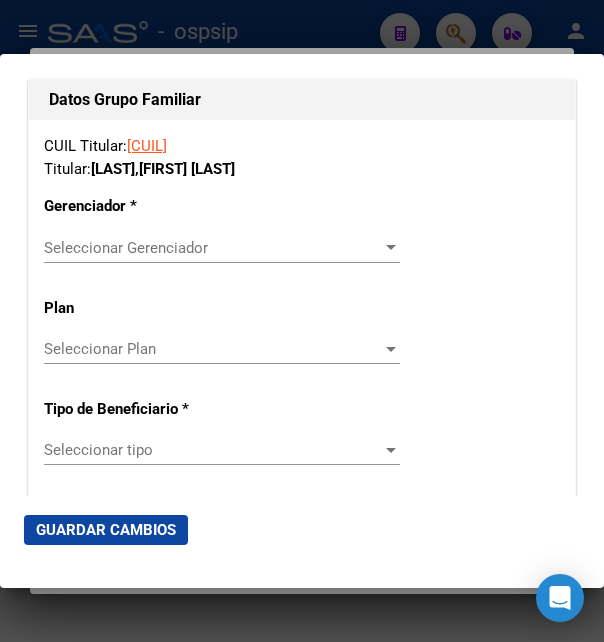 click on "Seleccionar Gerenciador" at bounding box center [213, 248] 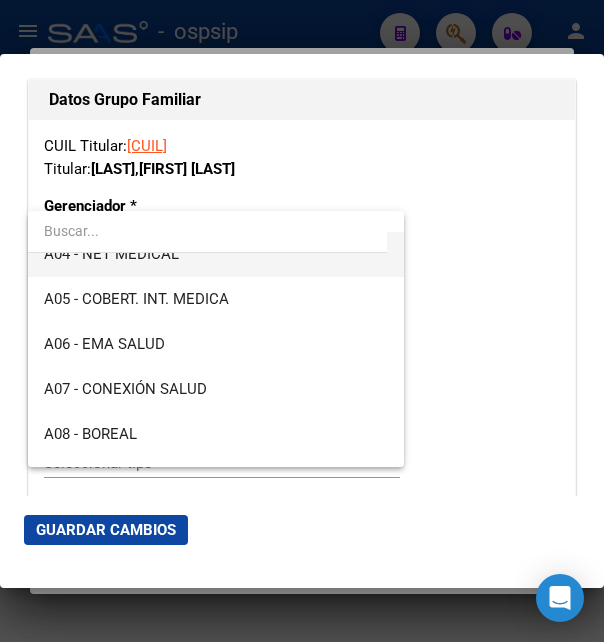 scroll, scrollTop: 216, scrollLeft: 0, axis: vertical 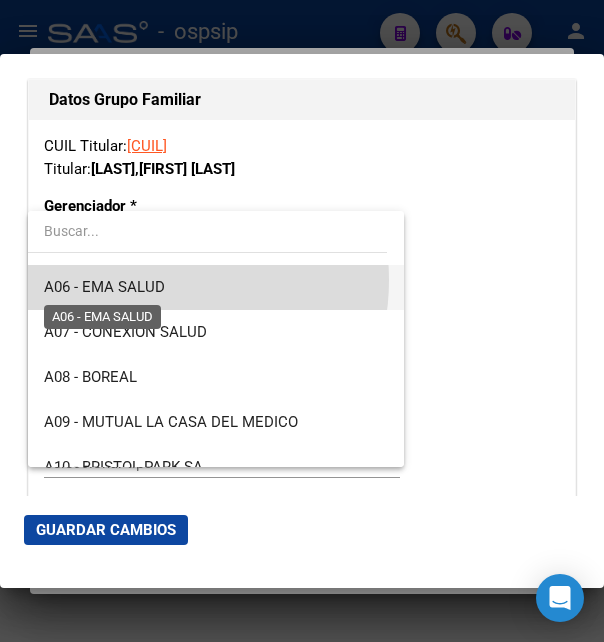 click on "A06 - EMA SALUD" at bounding box center [104, 287] 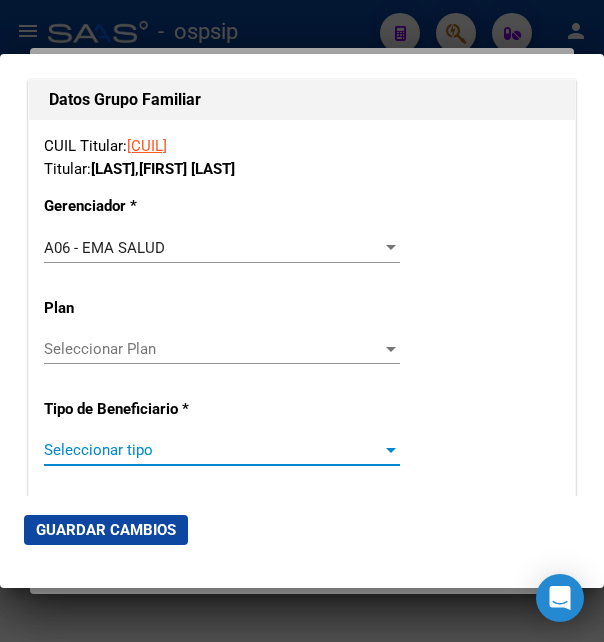 click on "Seleccionar tipo" at bounding box center [213, 450] 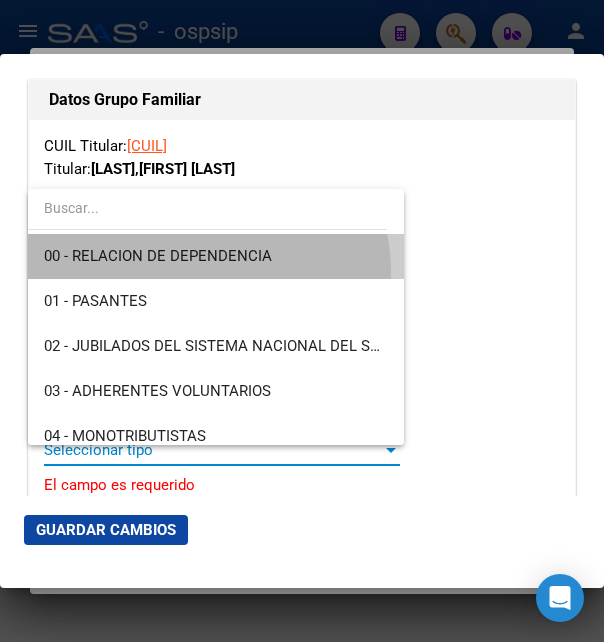 click on "00 - RELACION DE DEPENDENCIA" at bounding box center (216, 256) 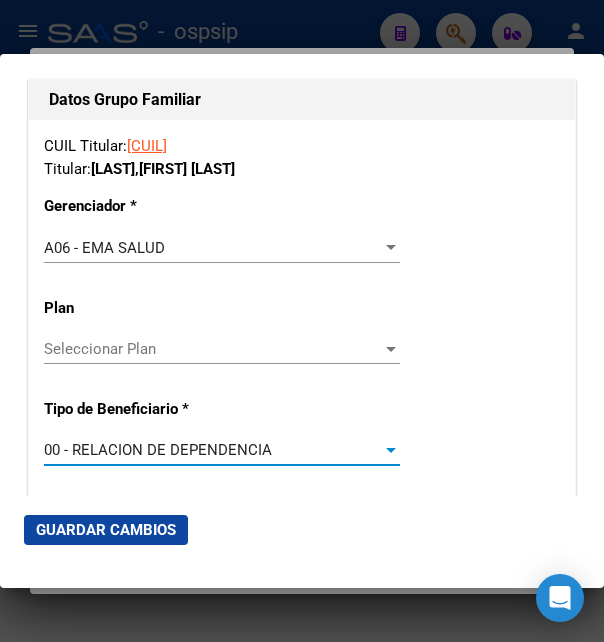 type on "30-67699115-4" 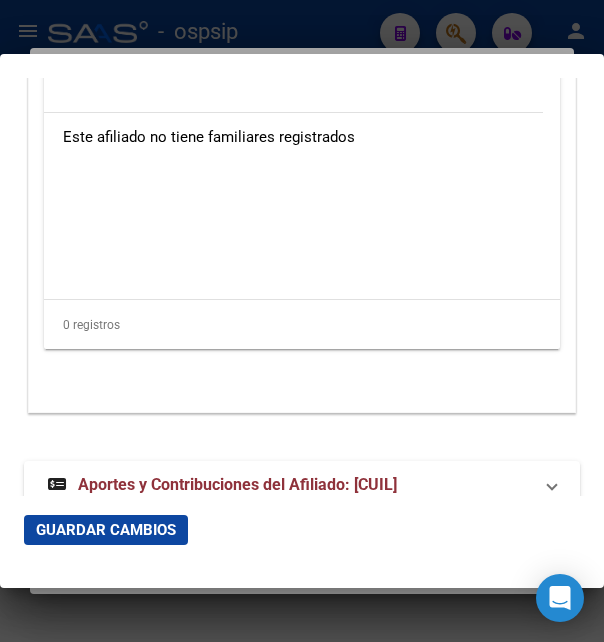 scroll, scrollTop: 4303, scrollLeft: 0, axis: vertical 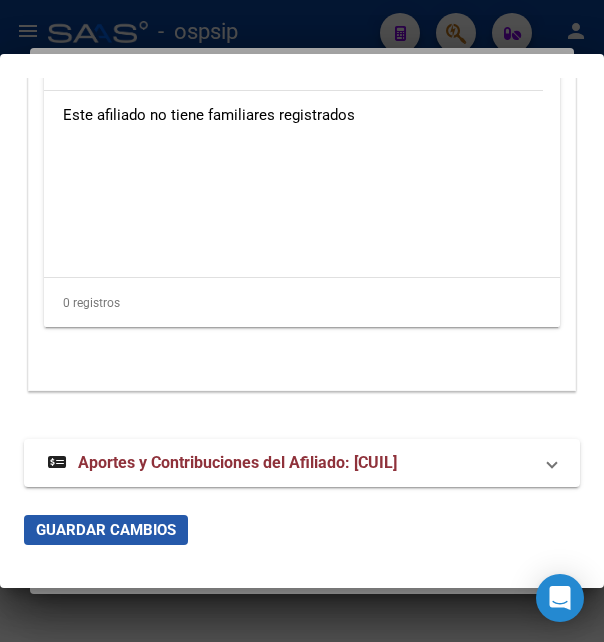 click on "Guardar Cambios" 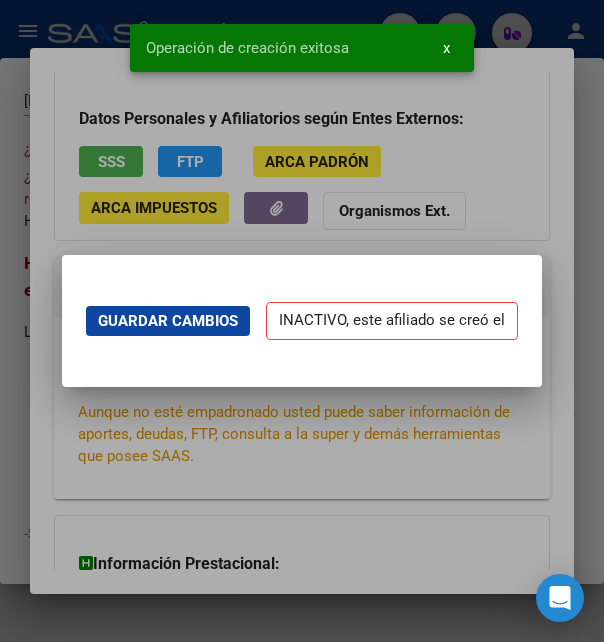 scroll, scrollTop: 0, scrollLeft: 0, axis: both 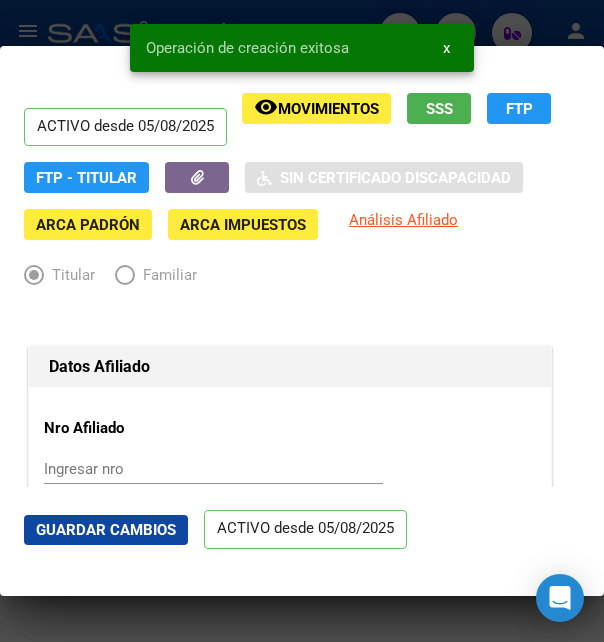 click on "Guardar Cambios" 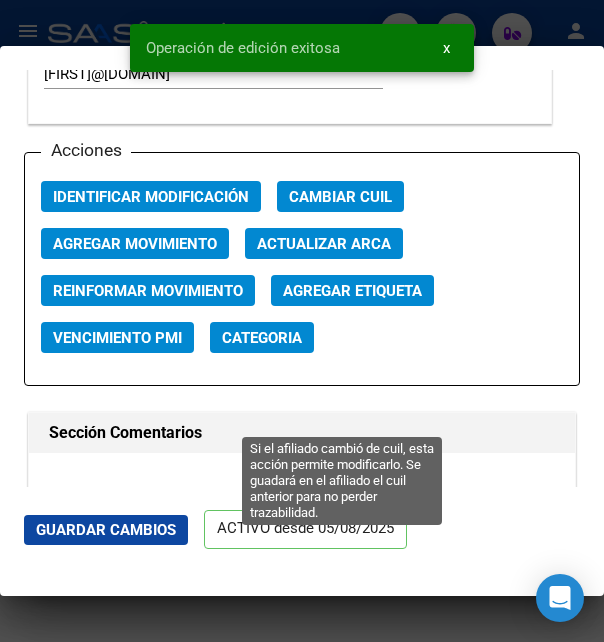 scroll, scrollTop: 3024, scrollLeft: 0, axis: vertical 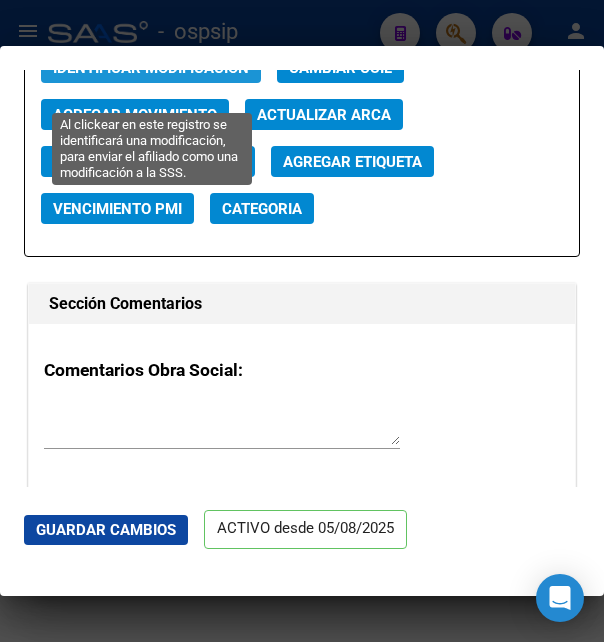 click on "Identificar Modificación" at bounding box center (151, 68) 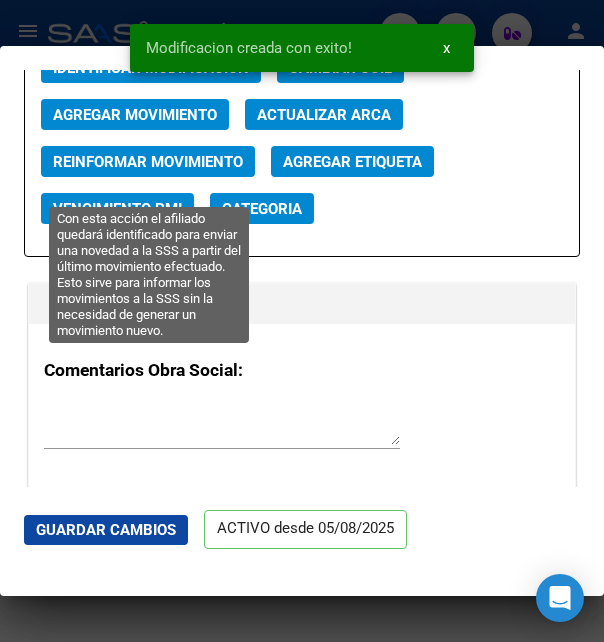 click on "Reinformar Movimiento" 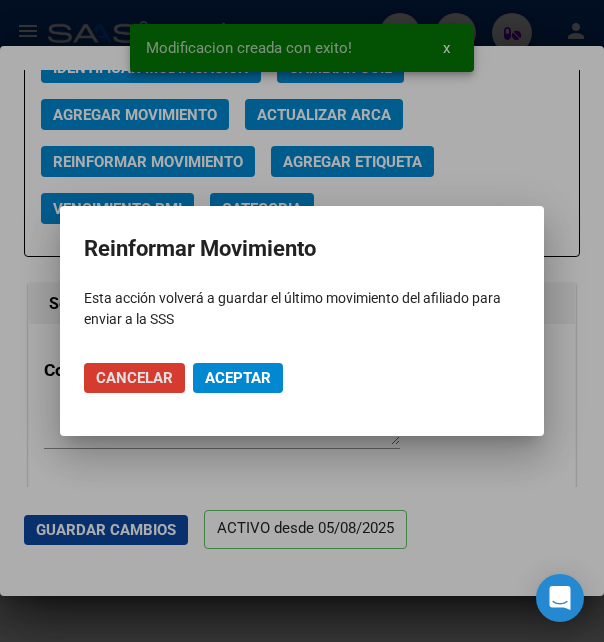 click on "Aceptar" at bounding box center (238, 378) 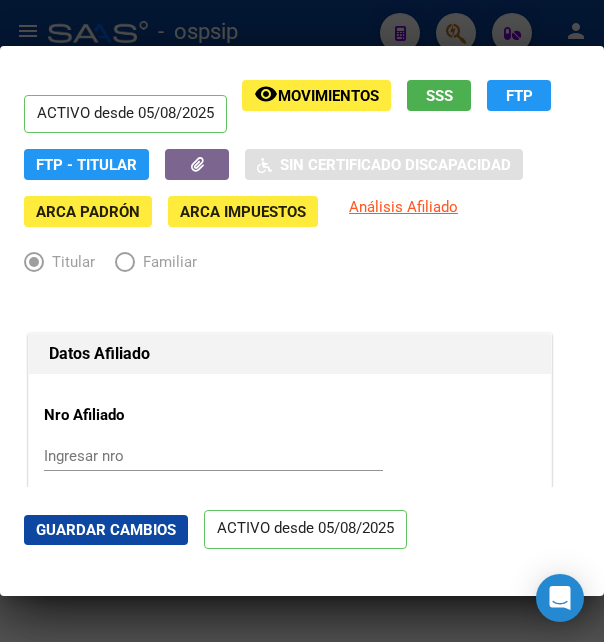 scroll, scrollTop: 0, scrollLeft: 0, axis: both 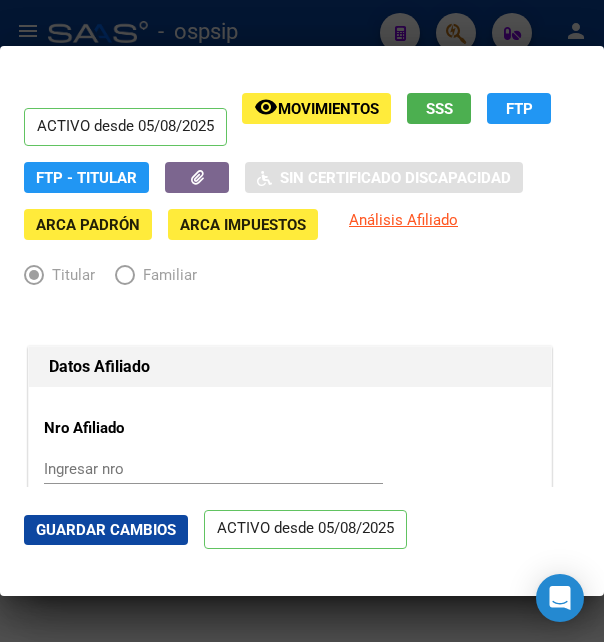 click at bounding box center (302, 321) 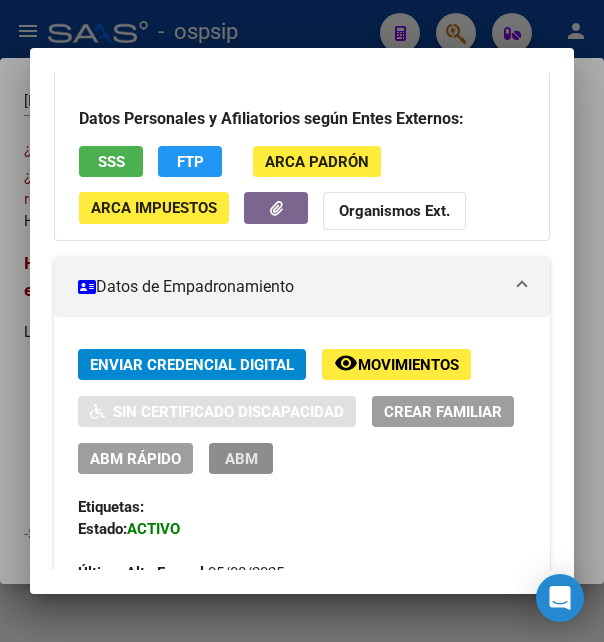 click on "ABM" at bounding box center (241, 459) 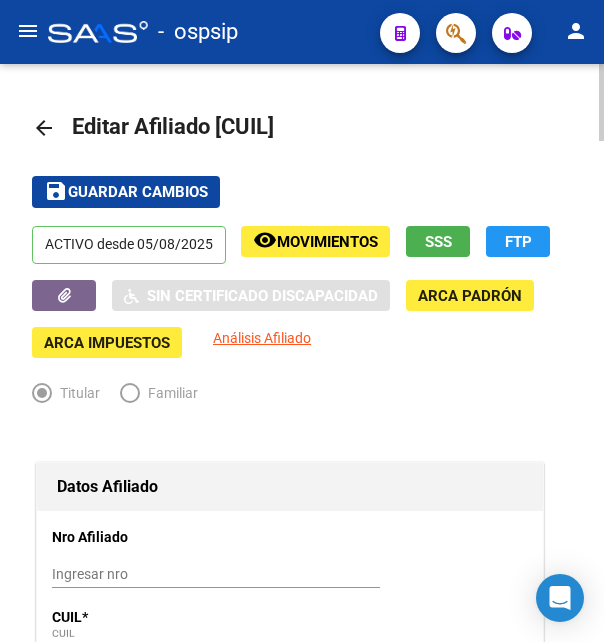 radio on "true" 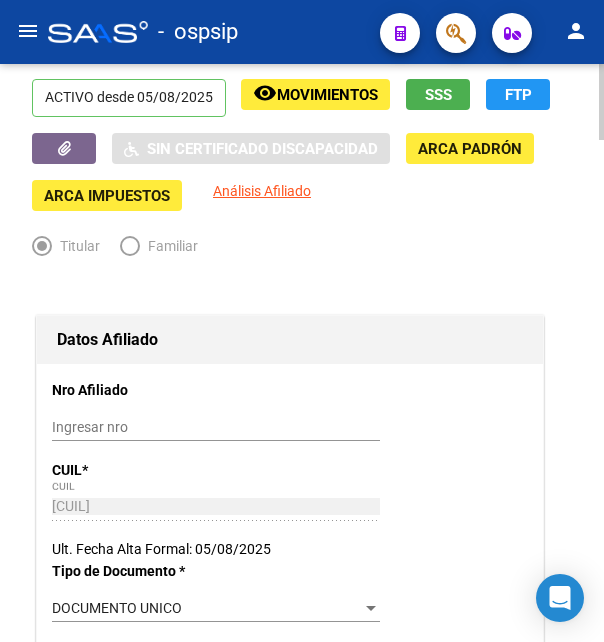 scroll, scrollTop: 306, scrollLeft: 0, axis: vertical 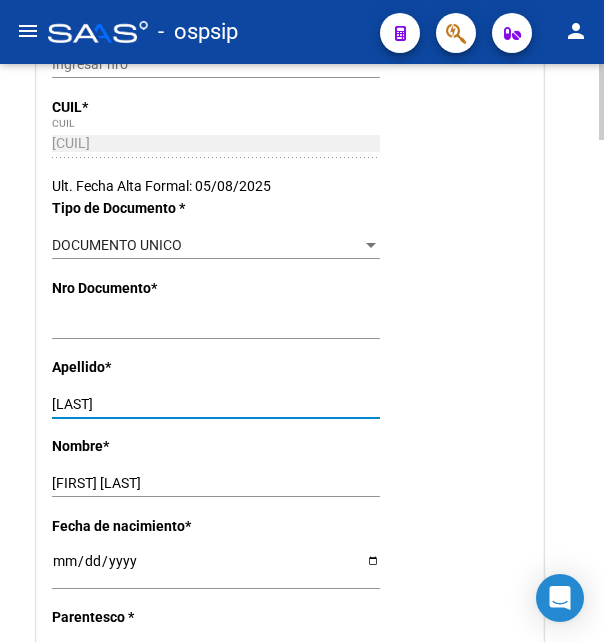 click on "GARRIDO" at bounding box center [216, 404] 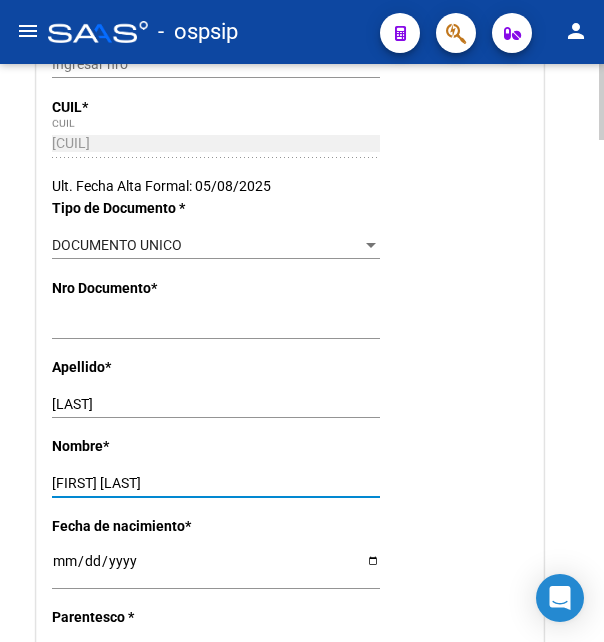click on "JOSE EMANUEL" at bounding box center [216, 483] 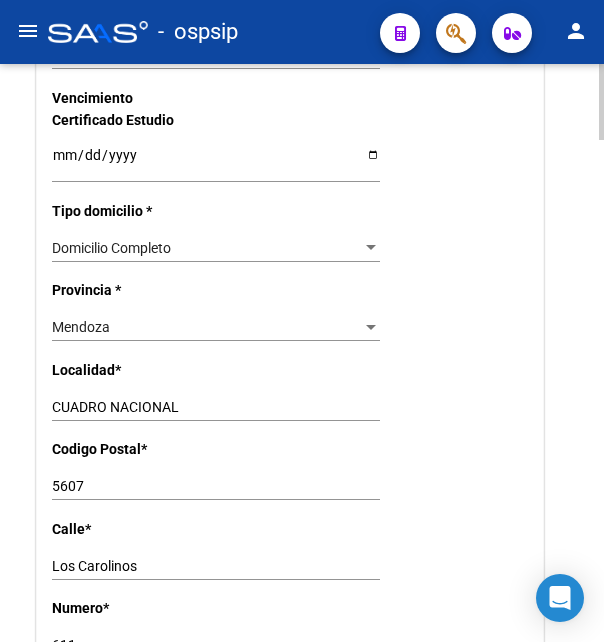 scroll, scrollTop: 1530, scrollLeft: 0, axis: vertical 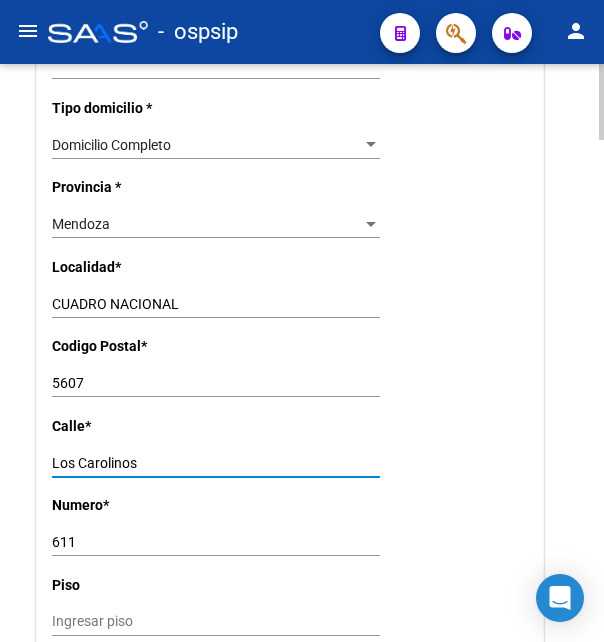 drag, startPoint x: 54, startPoint y: 436, endPoint x: 162, endPoint y: 437, distance: 108.00463 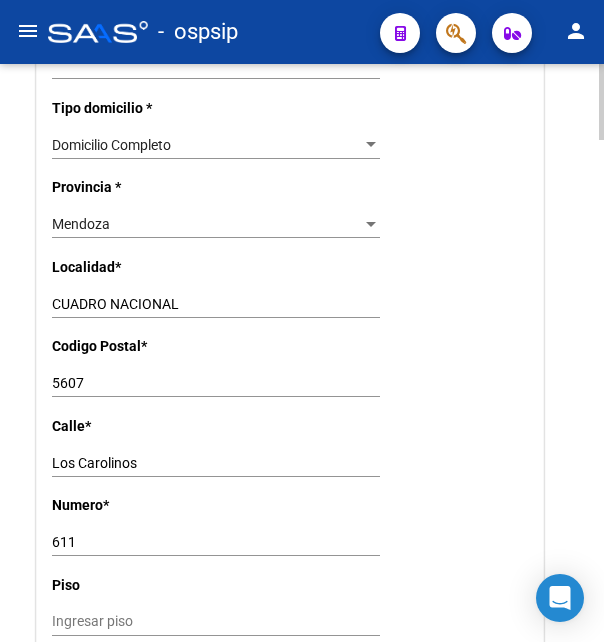 click on "611" at bounding box center [216, 542] 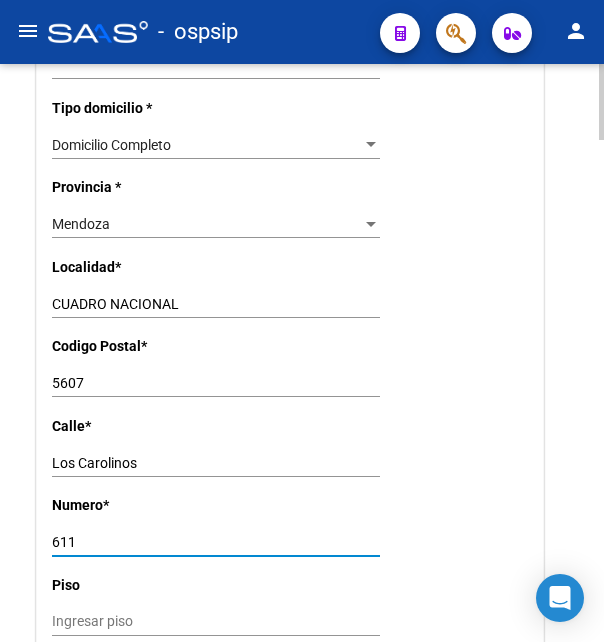 click on "611" at bounding box center (216, 542) 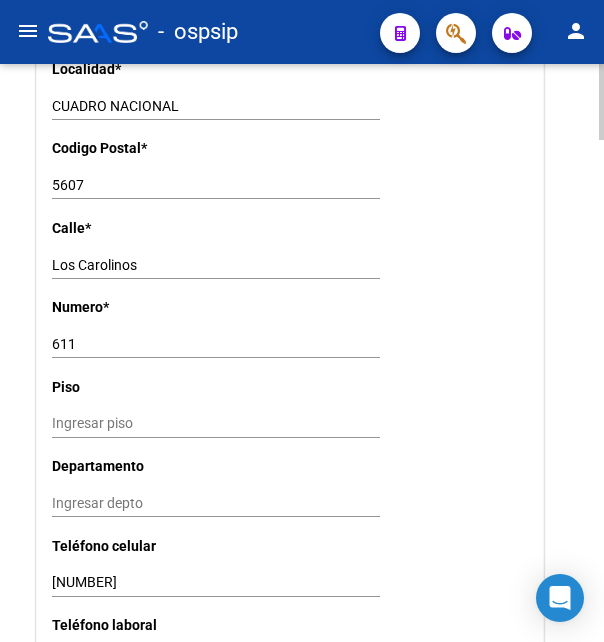 scroll, scrollTop: 1734, scrollLeft: 0, axis: vertical 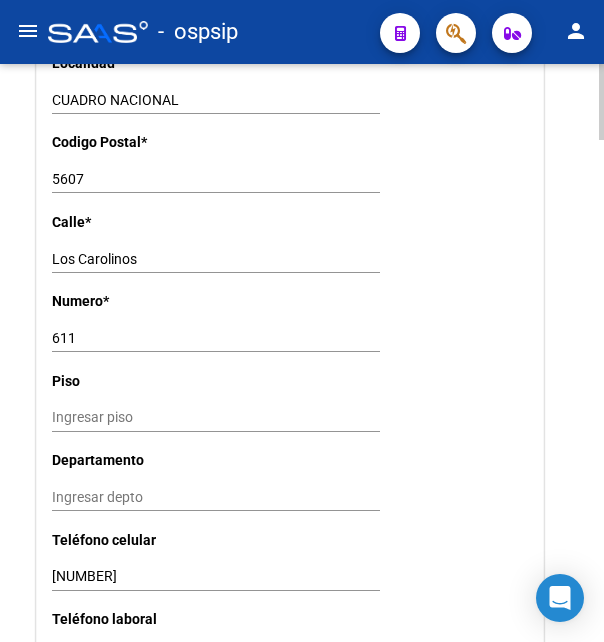 click on "5607" at bounding box center [216, 179] 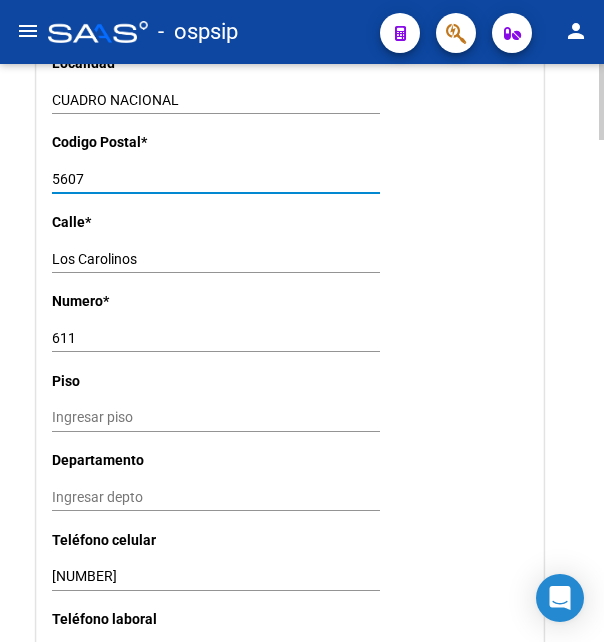 click on "5607" at bounding box center [216, 179] 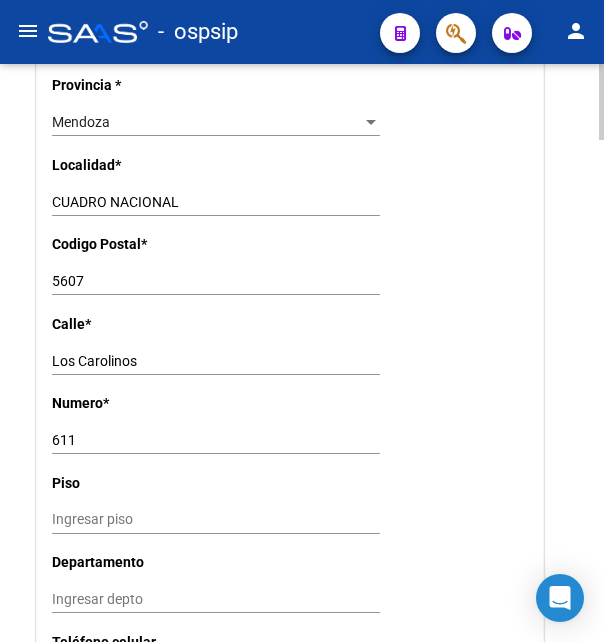 scroll, scrollTop: 1938, scrollLeft: 0, axis: vertical 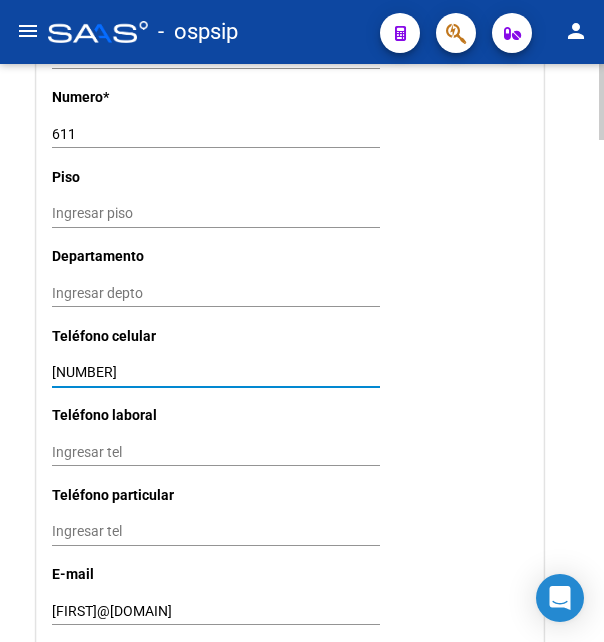 drag, startPoint x: 55, startPoint y: 348, endPoint x: 163, endPoint y: 344, distance: 108.07405 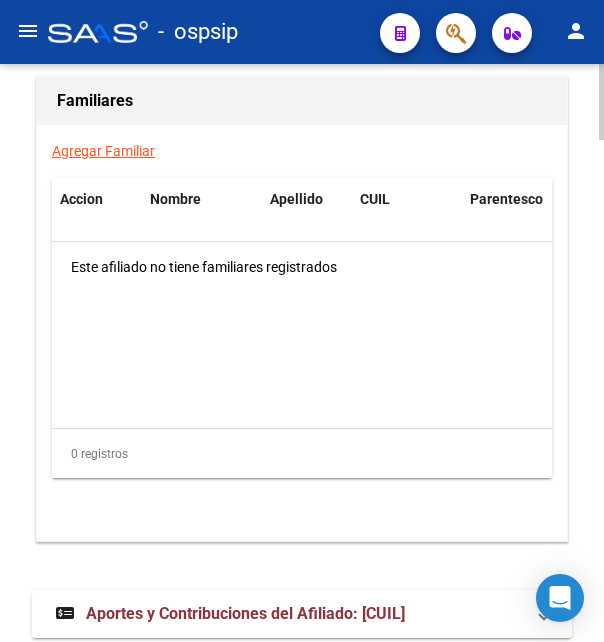 scroll, scrollTop: 3819, scrollLeft: 0, axis: vertical 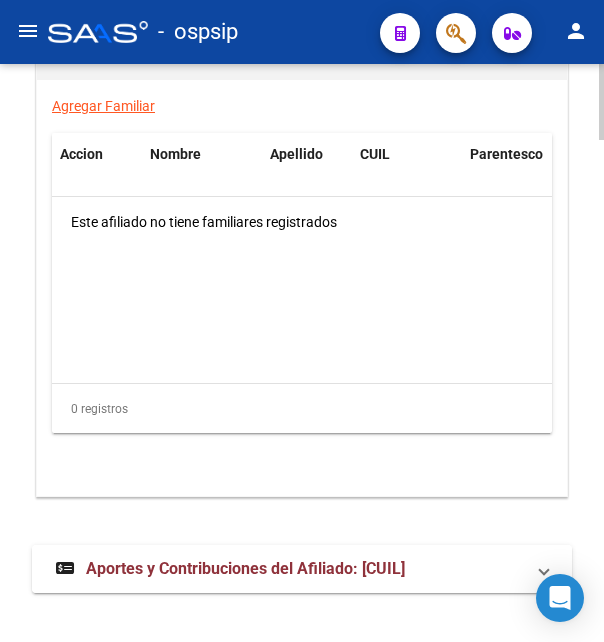 click on "Aportes y Contribuciones del Afiliado: 20356220790" at bounding box center (245, 568) 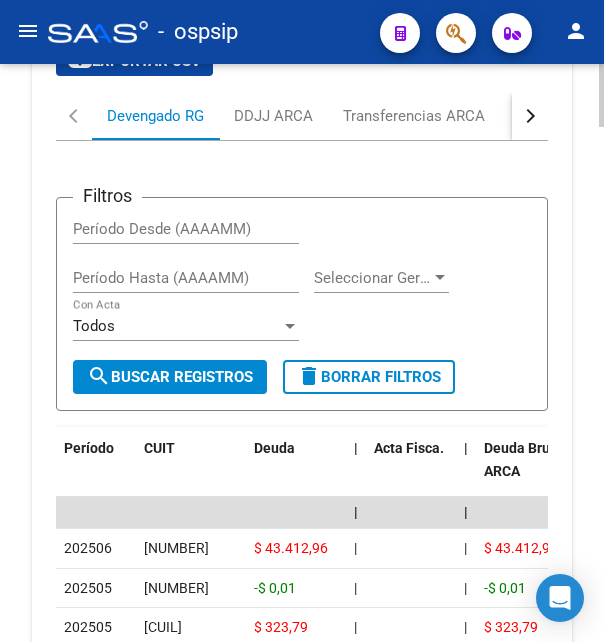 scroll, scrollTop: 4296, scrollLeft: 0, axis: vertical 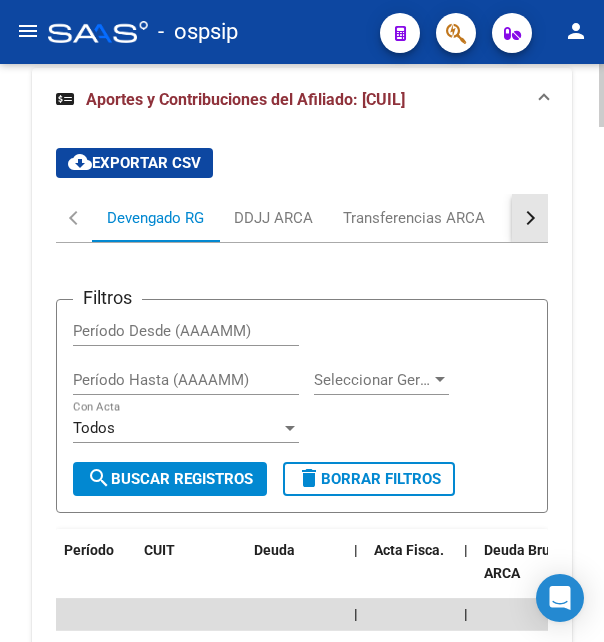 click at bounding box center [528, 218] 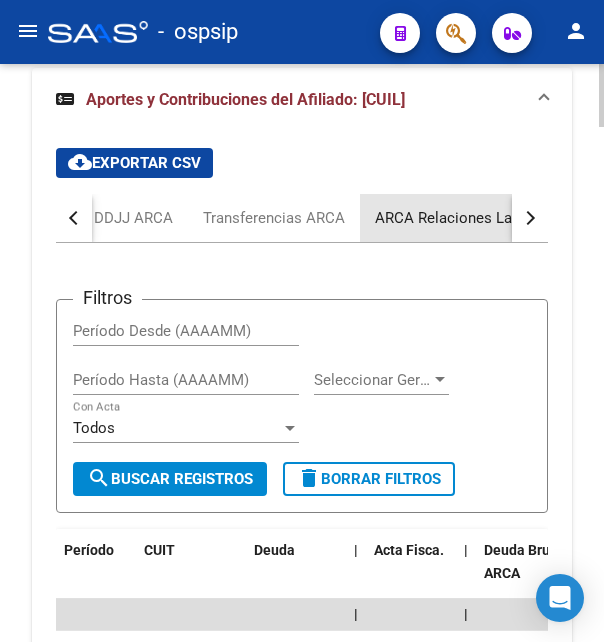 click on "ARCA Relaciones Laborales" at bounding box center [468, 218] 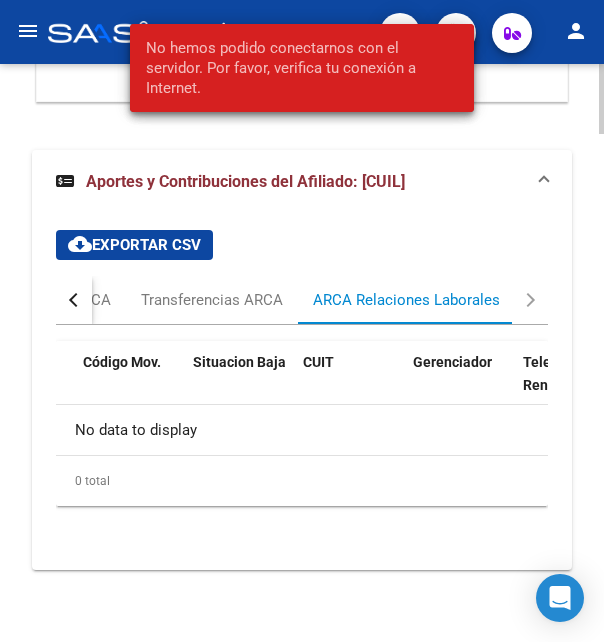 scroll, scrollTop: 3962, scrollLeft: 0, axis: vertical 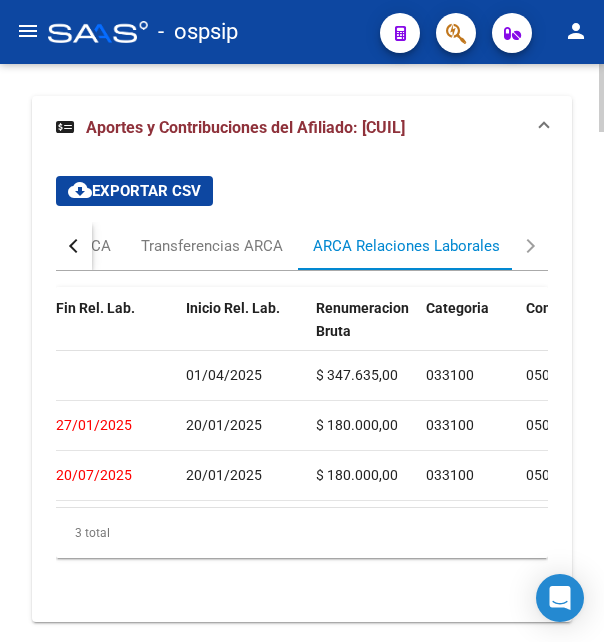 click on "01/04/2025" 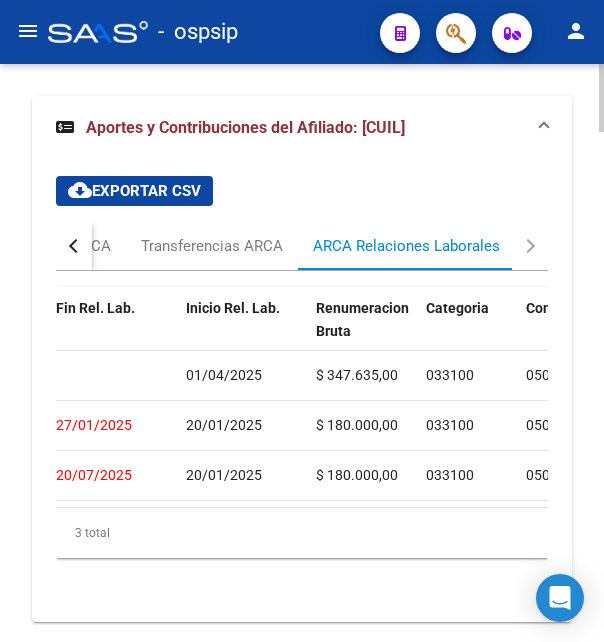 click on "Aportes y Contribuciones del Afiliado: 20356220790" at bounding box center (245, 127) 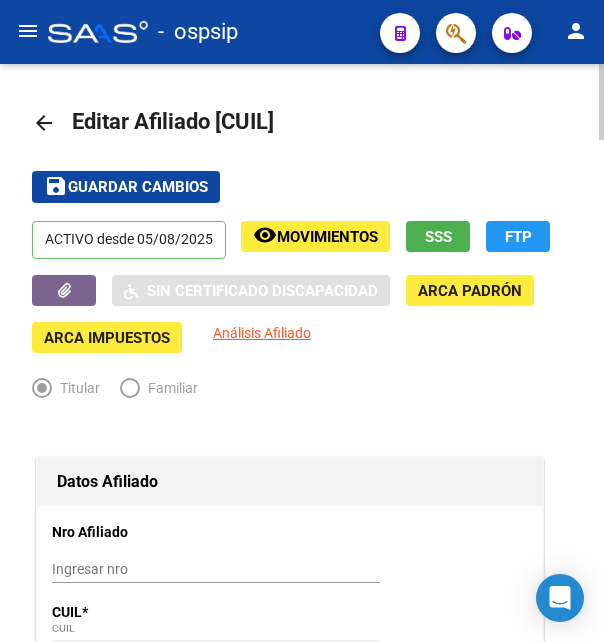 scroll, scrollTop: 0, scrollLeft: 0, axis: both 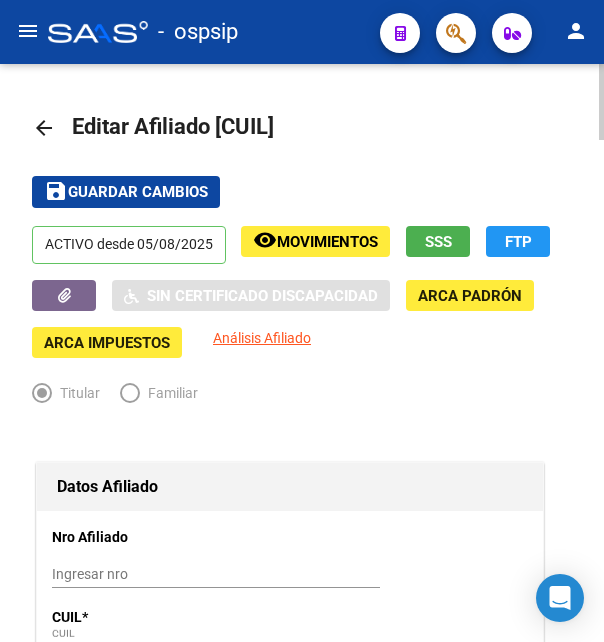 drag, startPoint x: 241, startPoint y: 121, endPoint x: 338, endPoint y: 119, distance: 97.020615 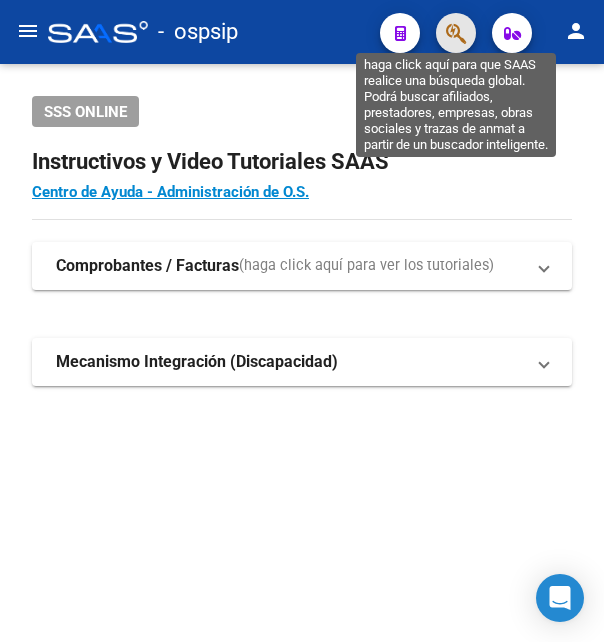 click 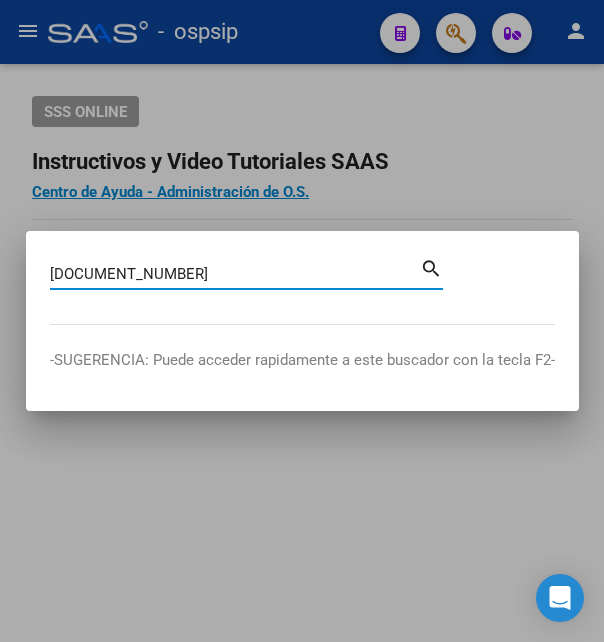 type on "18856140" 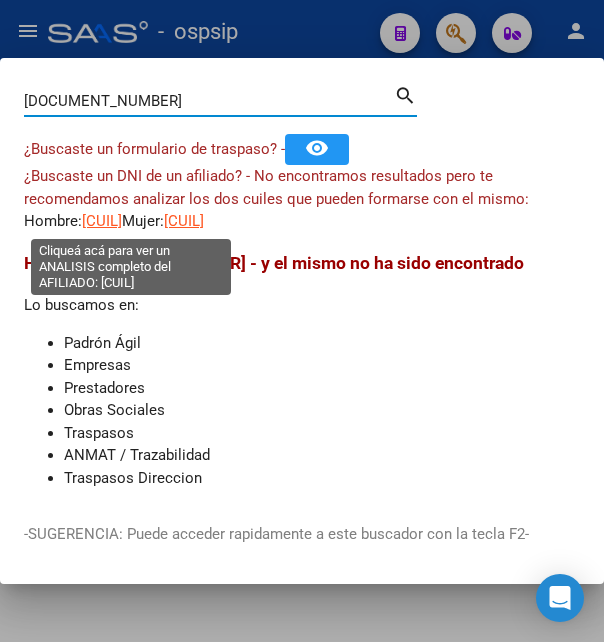 click on "20188561404" at bounding box center (102, 221) 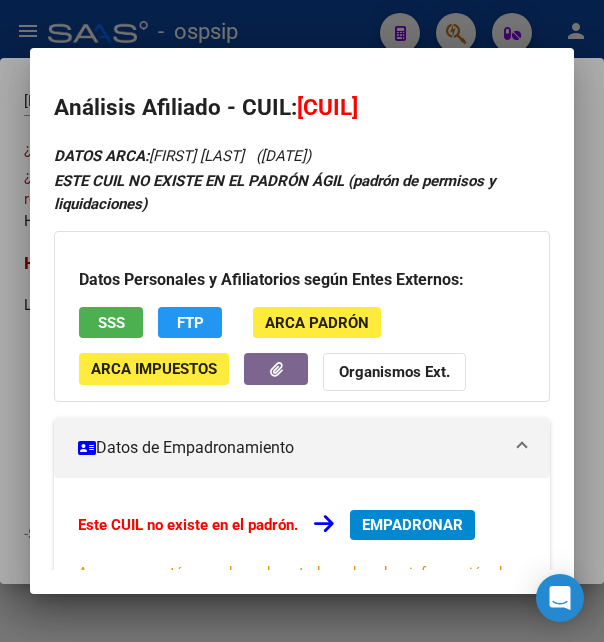click on "Datos Personales y Afiliatorios según Entes Externos: SSS FTP ARCA Padrón ARCA Impuestos Organismos Ext." at bounding box center [302, 316] 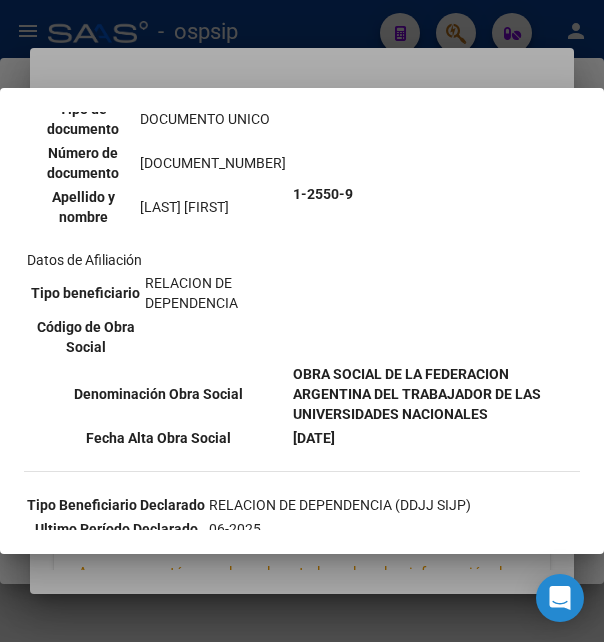 scroll, scrollTop: 324, scrollLeft: 0, axis: vertical 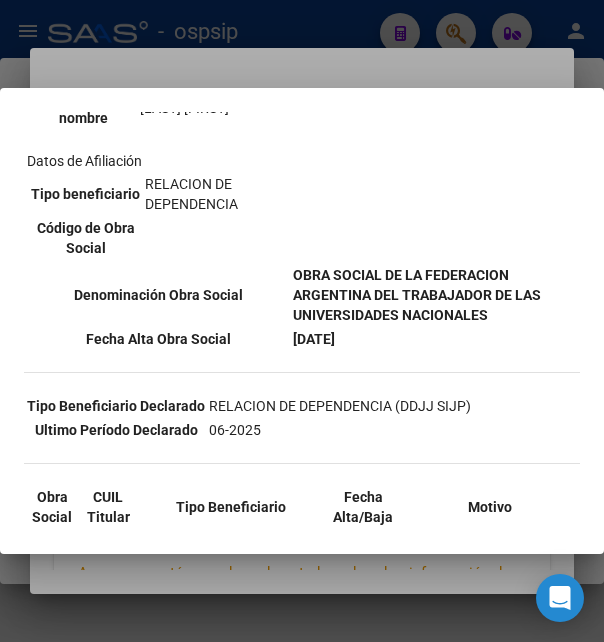 click at bounding box center (302, 321) 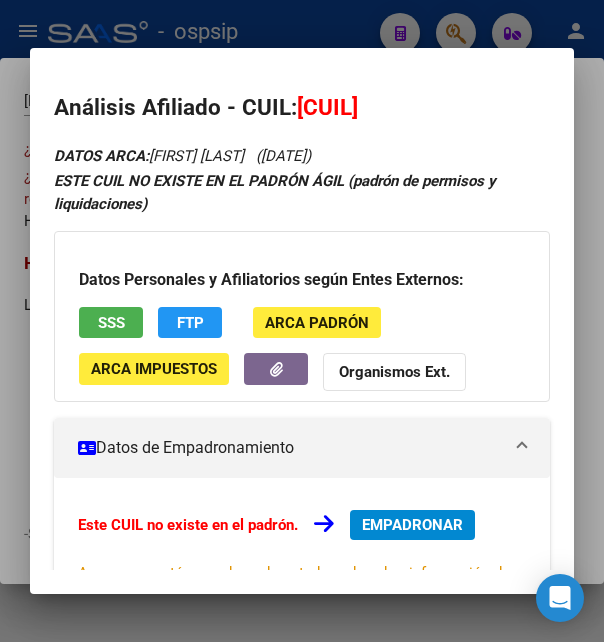 click on "20188561404" at bounding box center (327, 107) 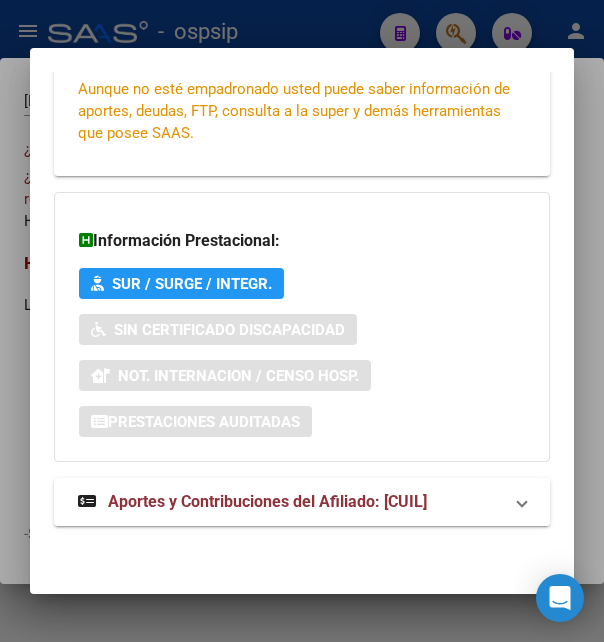 click on "Aportes y Contribuciones del Afiliado: 20188561404" at bounding box center (267, 501) 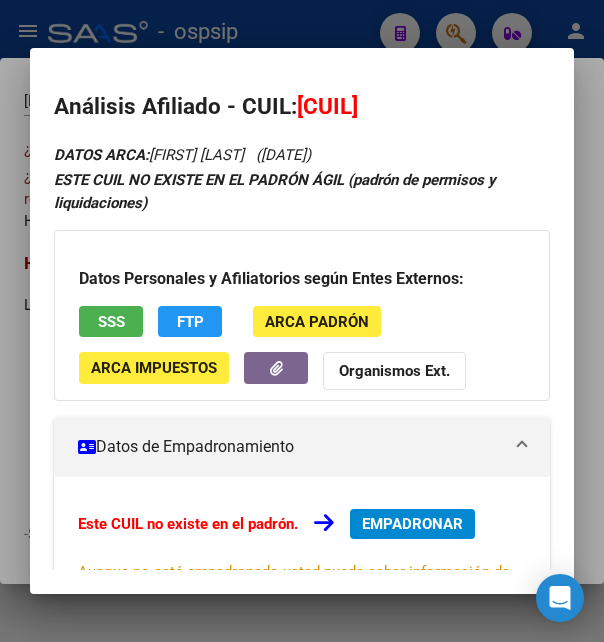scroll, scrollTop: 0, scrollLeft: 0, axis: both 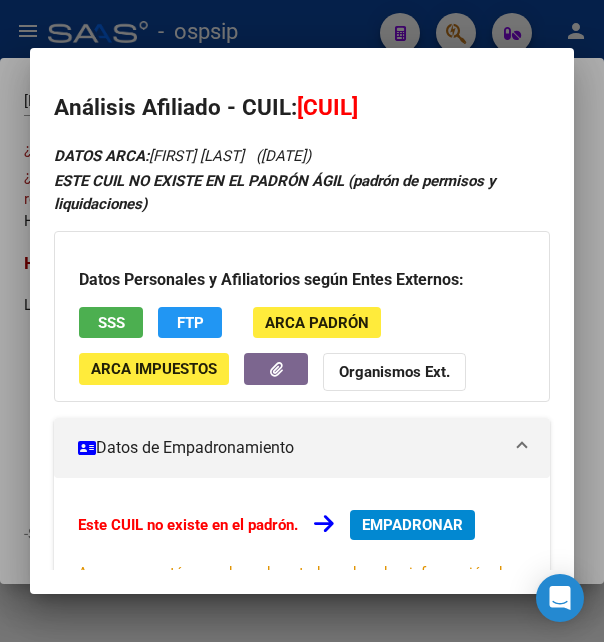 click at bounding box center [302, 321] 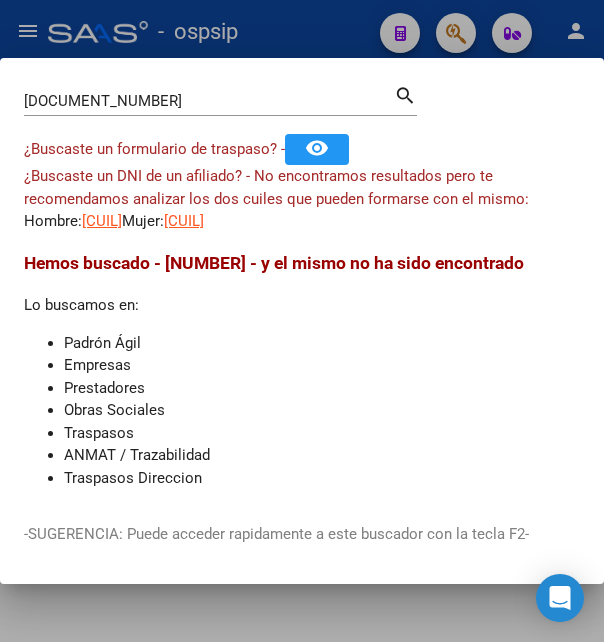 click at bounding box center (302, 321) 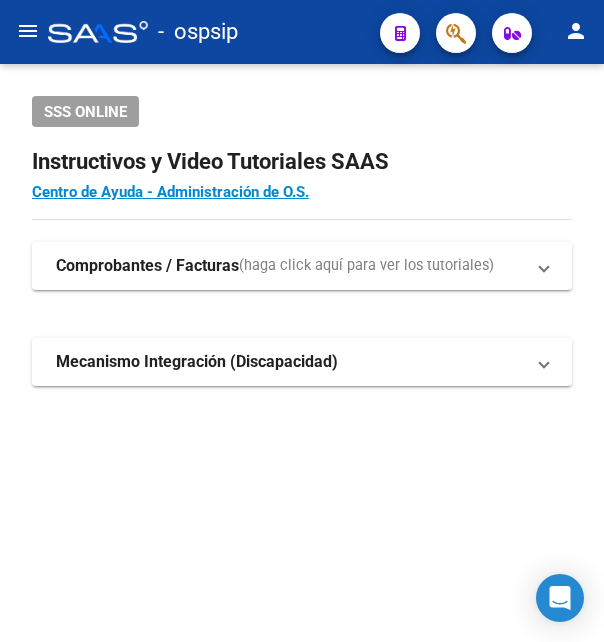 click on "-   ospsip" 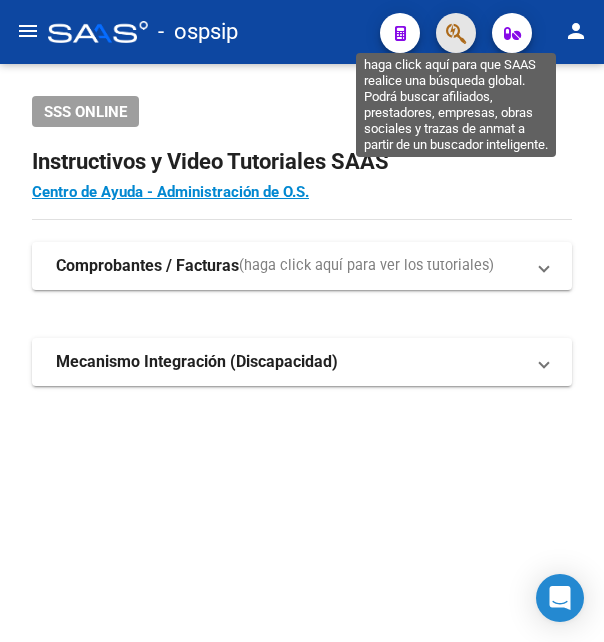click 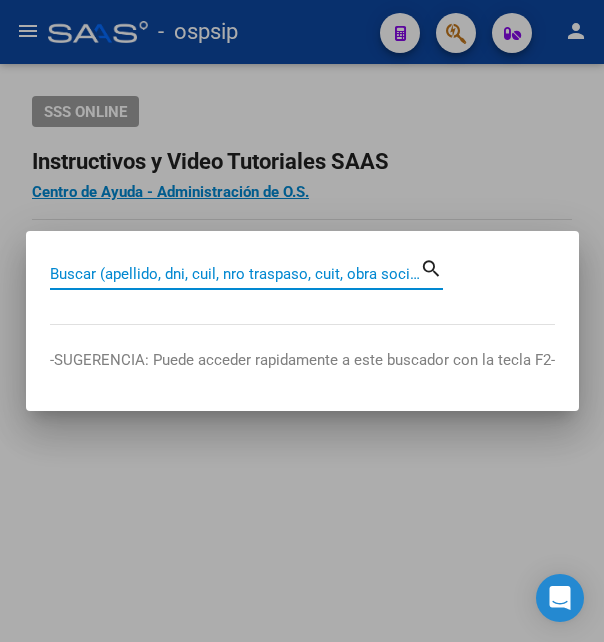 click on "Buscar (apellido, dni, cuil, nro traspaso, cuit, obra social)" at bounding box center [235, 274] 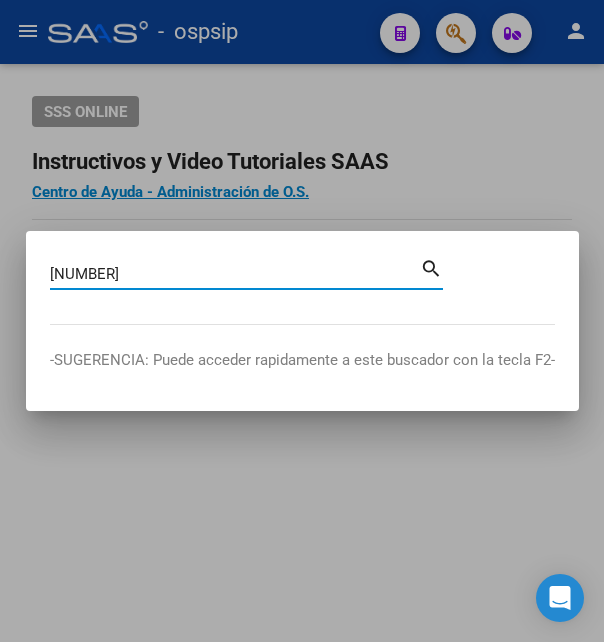 type on "32910298" 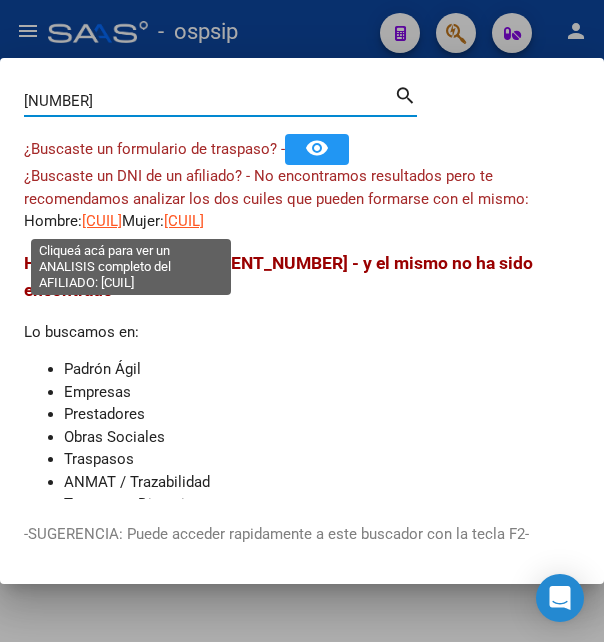 click on "20329102980" at bounding box center [102, 221] 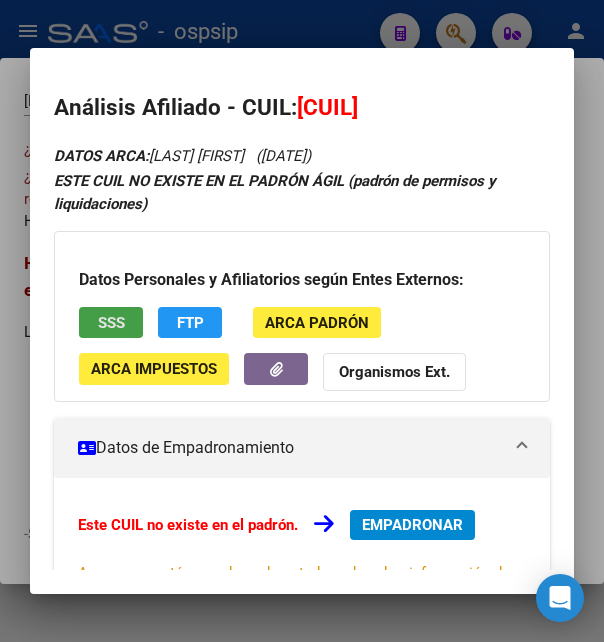 click on "SSS" at bounding box center [111, 323] 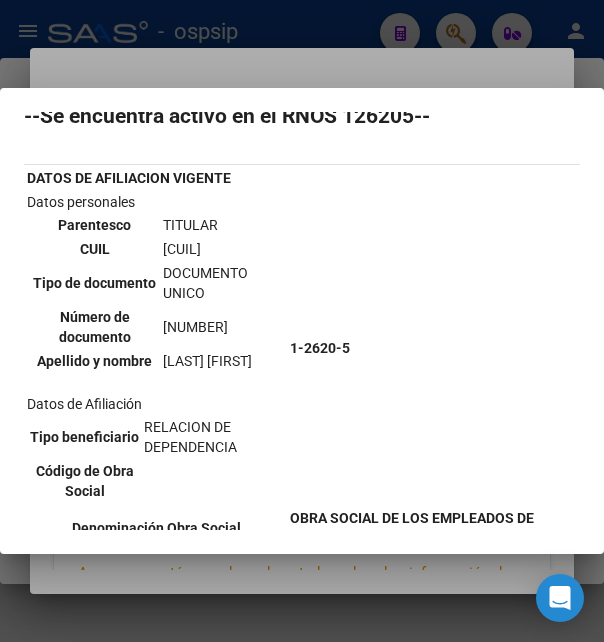 scroll, scrollTop: 0, scrollLeft: 0, axis: both 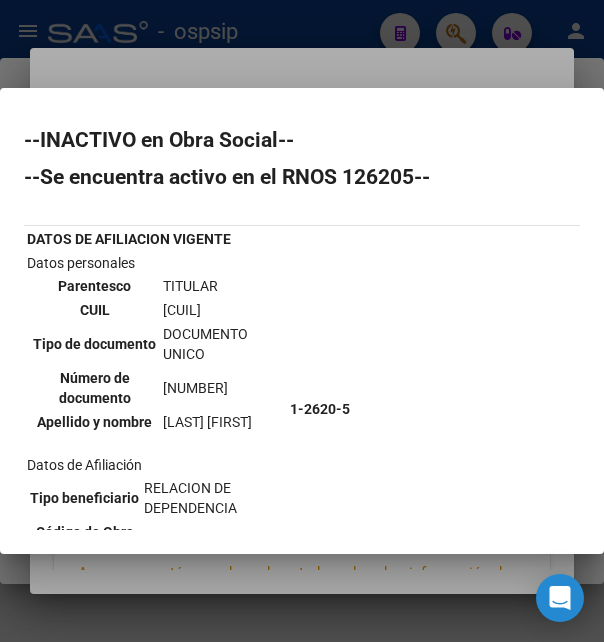 click at bounding box center (302, 321) 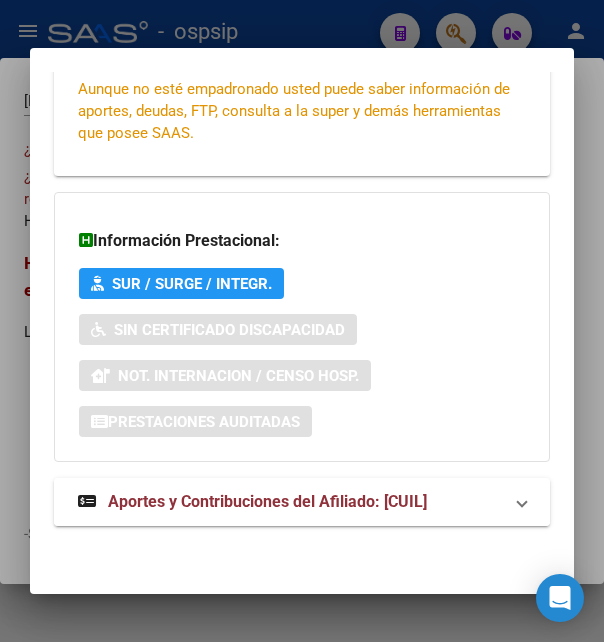 click on "Aportes y Contribuciones del Afiliado: 20329102980" at bounding box center (267, 501) 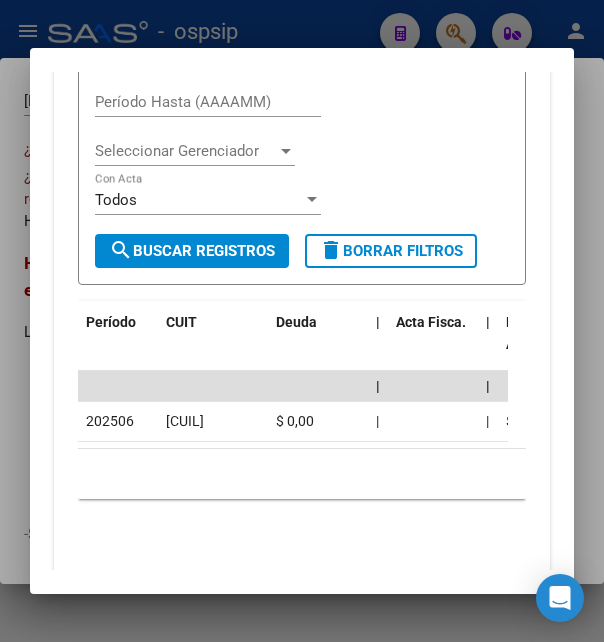 scroll, scrollTop: 1309, scrollLeft: 0, axis: vertical 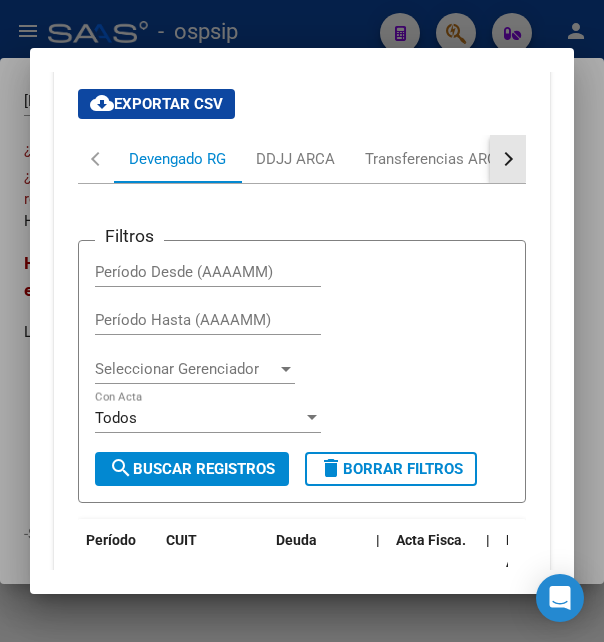 click at bounding box center (506, 159) 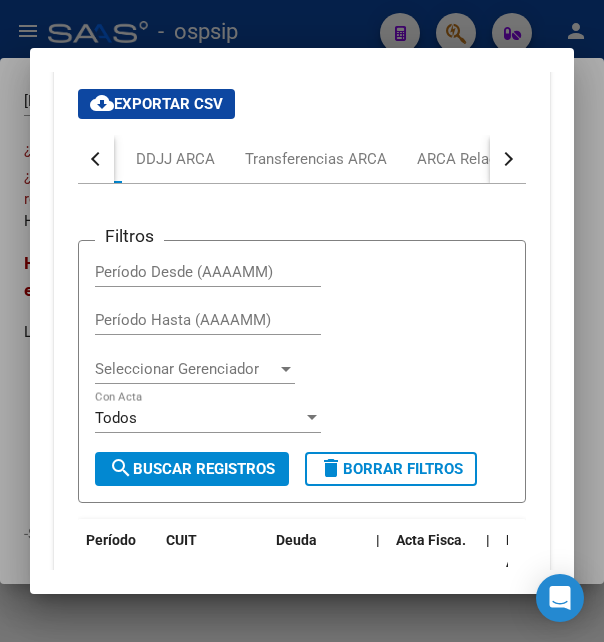 click at bounding box center [506, 159] 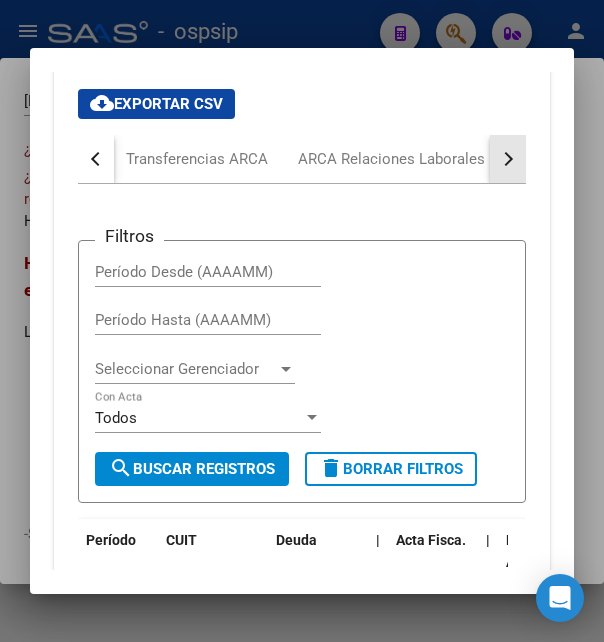 click at bounding box center (506, 159) 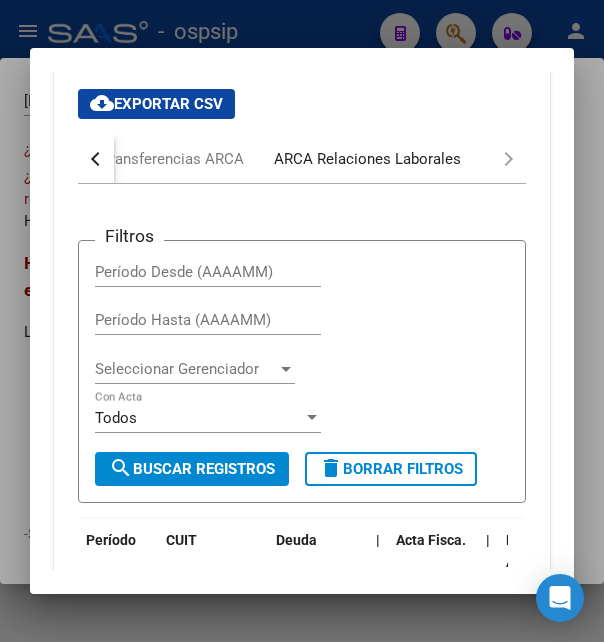 click on "ARCA Relaciones Laborales" at bounding box center (367, 159) 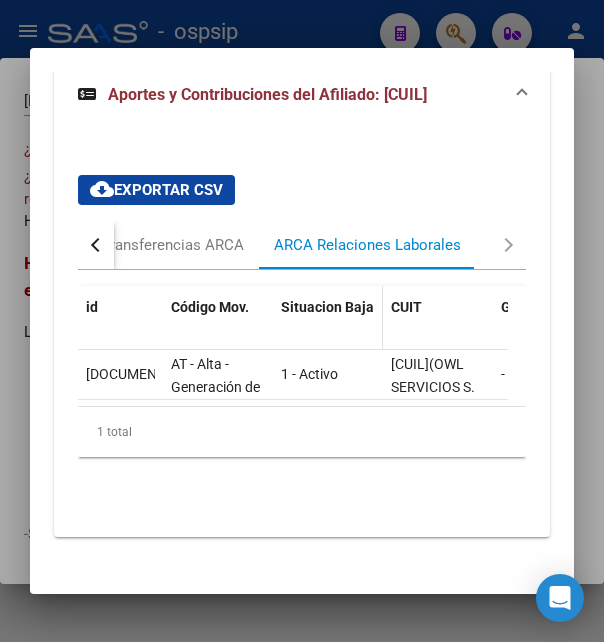 scroll, scrollTop: 928, scrollLeft: 0, axis: vertical 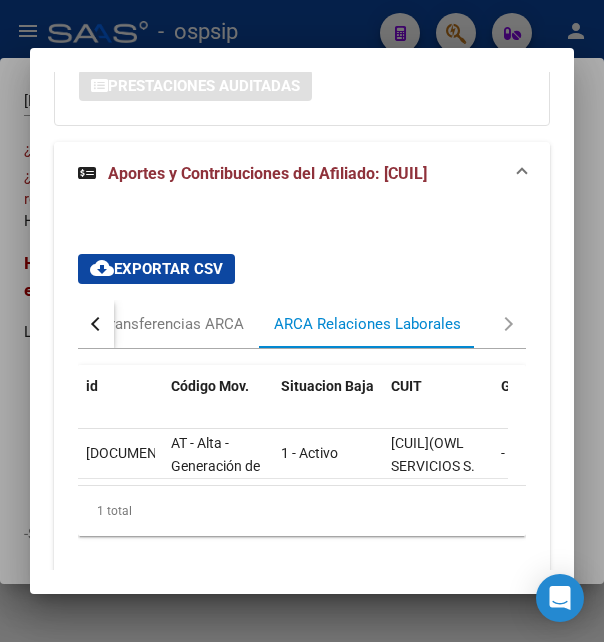 click on "Aportes y Contribuciones del Afiliado: 20329102980" at bounding box center [267, 173] 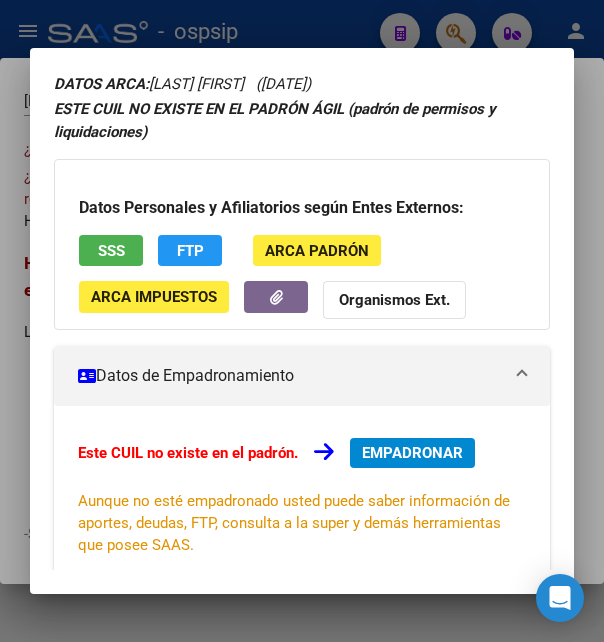 scroll, scrollTop: 0, scrollLeft: 0, axis: both 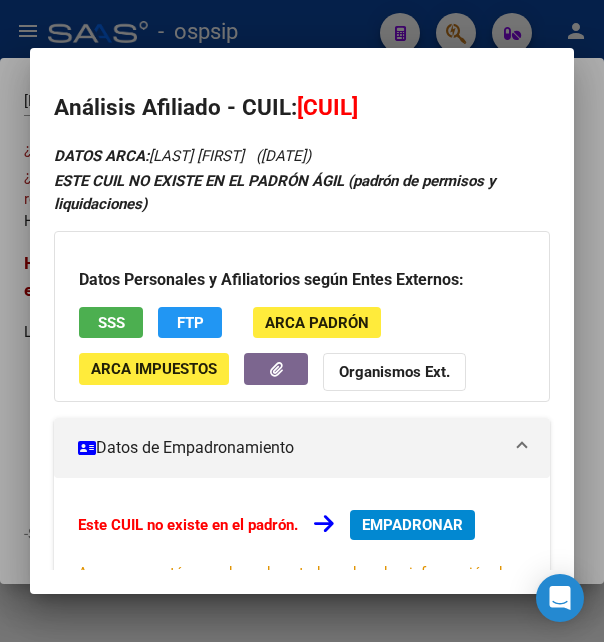 drag, startPoint x: 325, startPoint y: 105, endPoint x: 431, endPoint y: 100, distance: 106.11786 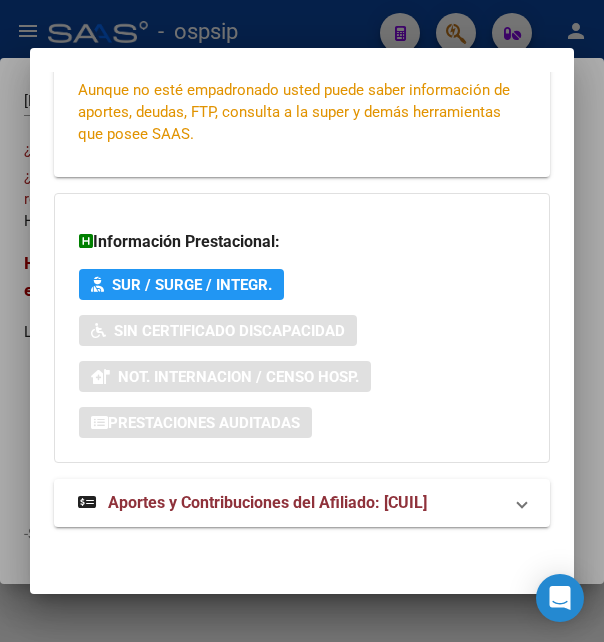 scroll, scrollTop: 485, scrollLeft: 0, axis: vertical 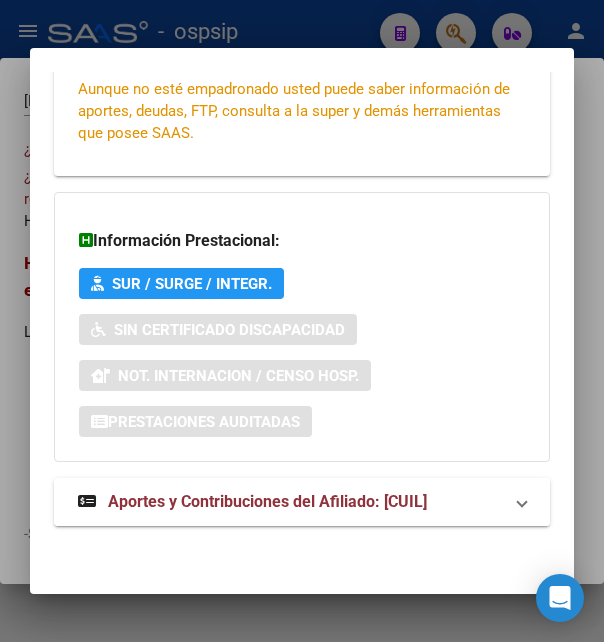 click on "Aportes y Contribuciones del Afiliado: 20329102980" at bounding box center [267, 501] 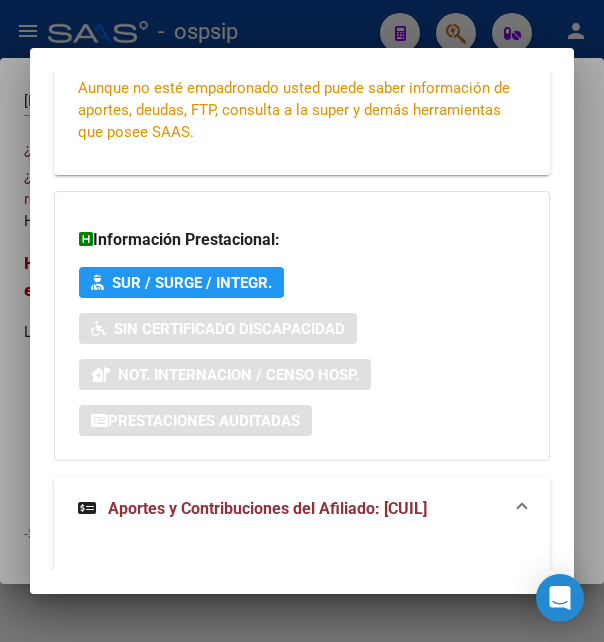 click on "Aportes y Contribuciones del Afiliado: 20329102980" at bounding box center (267, 508) 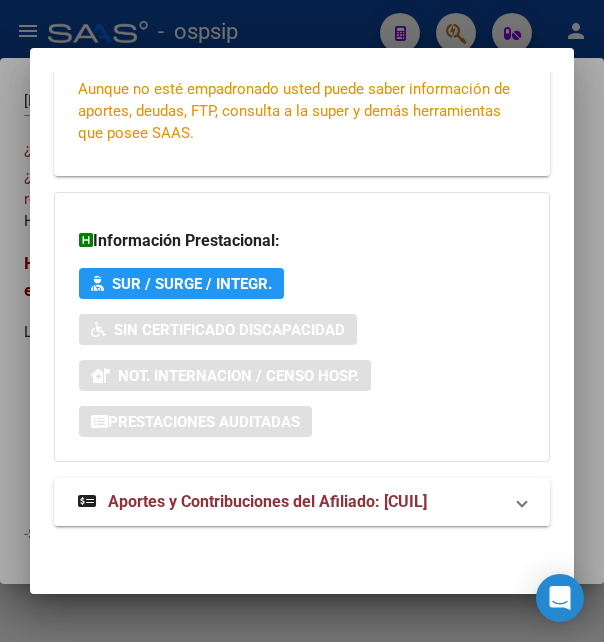 click on "Aportes y Contribuciones del Afiliado: 20329102980" at bounding box center (267, 501) 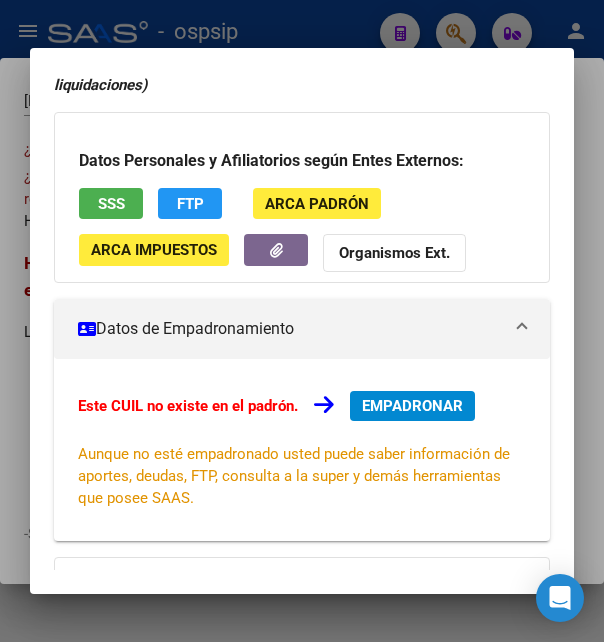 scroll, scrollTop: 216, scrollLeft: 0, axis: vertical 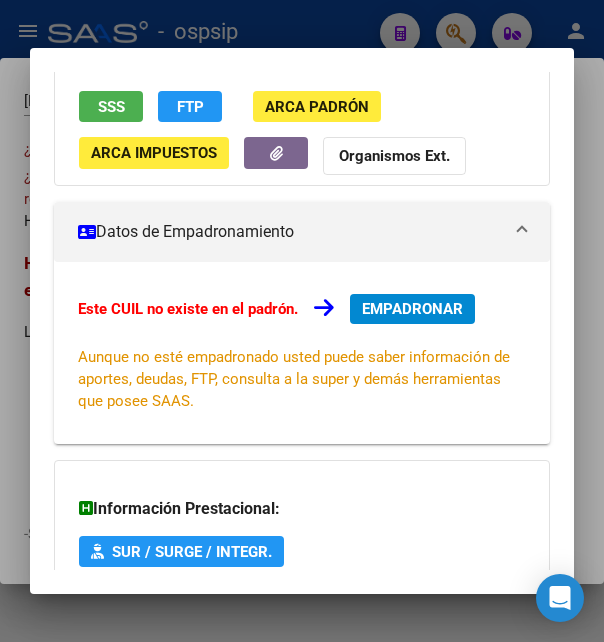 click on "EMPADRONAR" at bounding box center [412, 309] 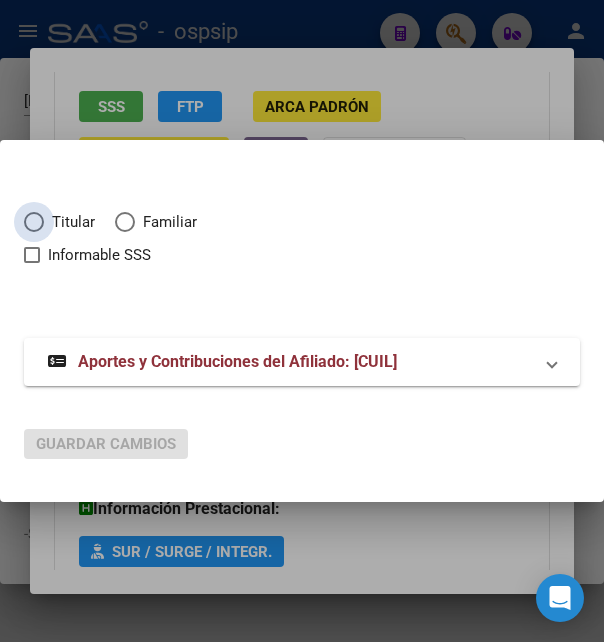 click at bounding box center [34, 222] 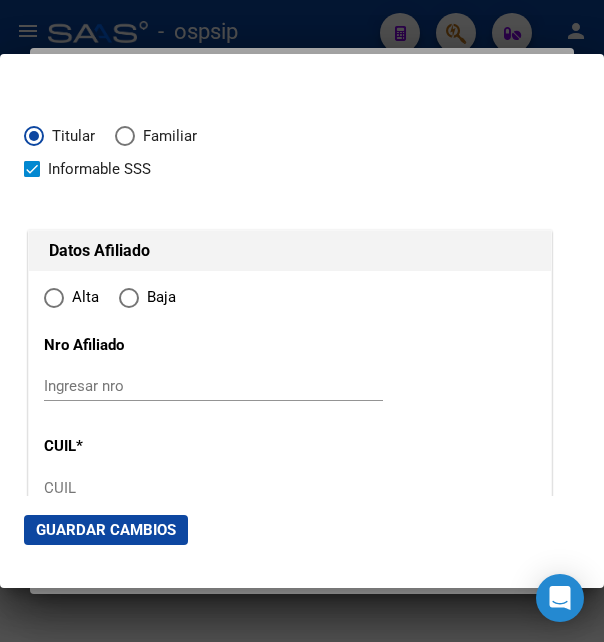 type on "20-32910298-0" 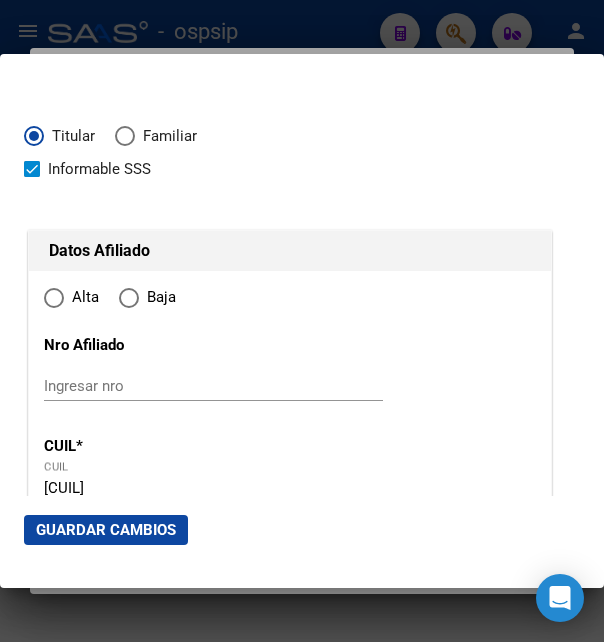radio on "true" 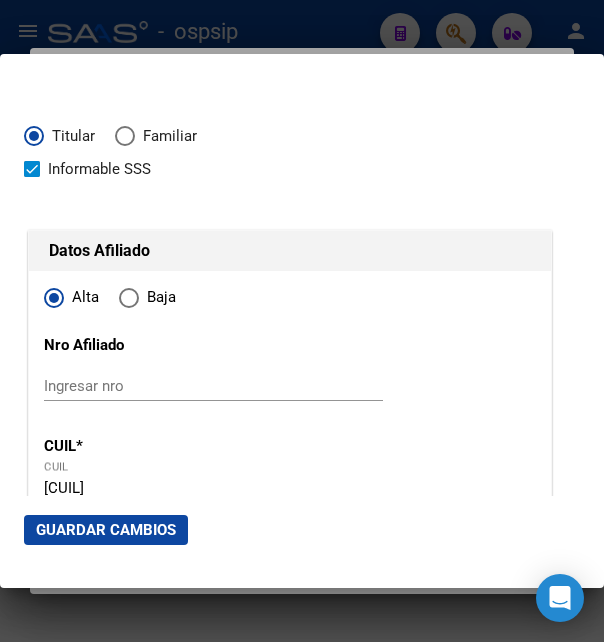 type on "FERNANDEZ" 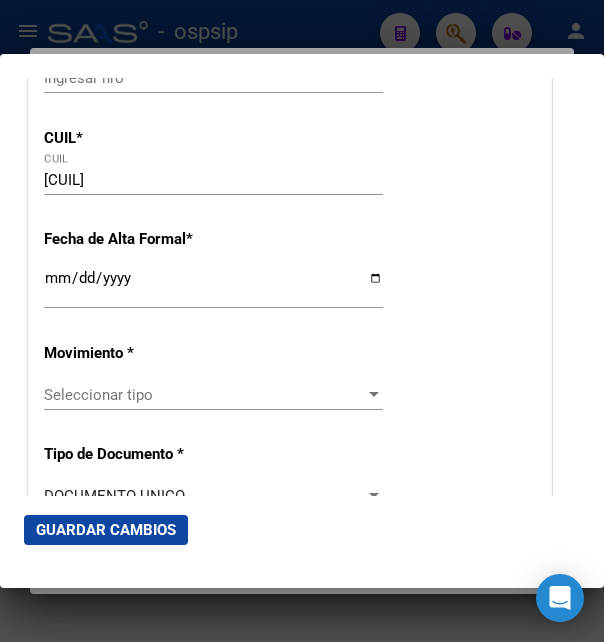 scroll, scrollTop: 324, scrollLeft: 0, axis: vertical 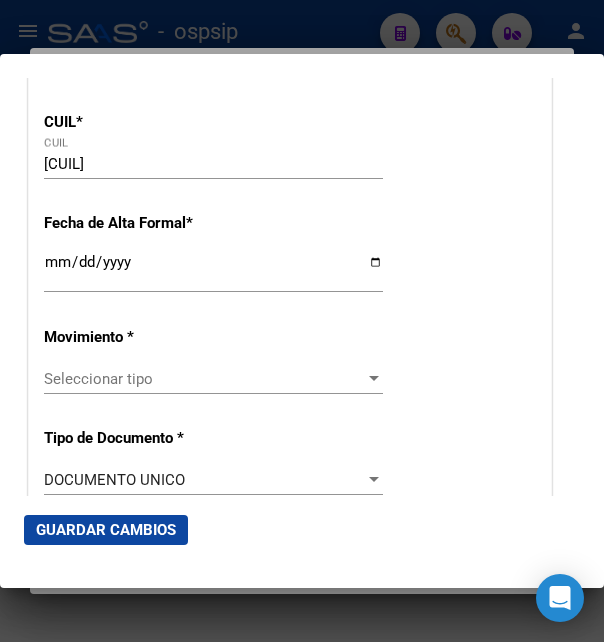 click on "Ingresar fecha" 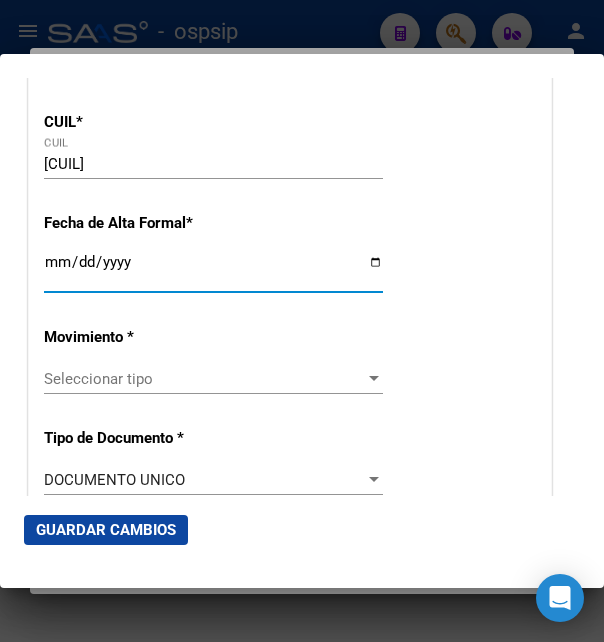 type on "2025-08-05" 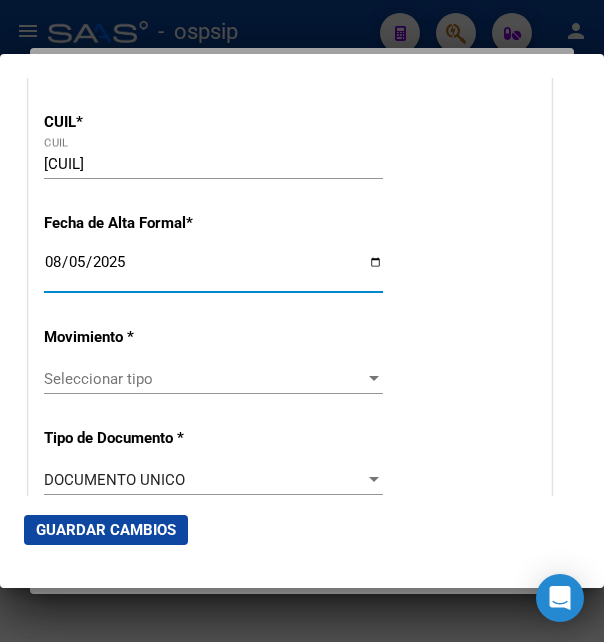 click on "Seleccionar tipo" at bounding box center [204, 379] 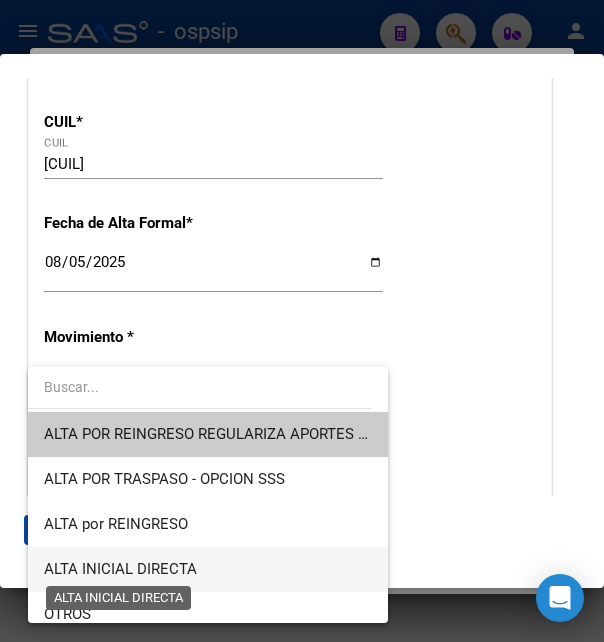 click on "ALTA INICIAL DIRECTA" at bounding box center (120, 569) 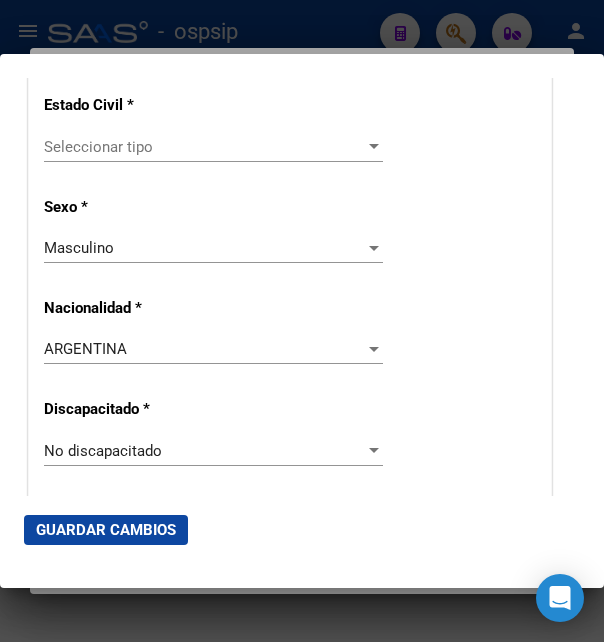 scroll, scrollTop: 1296, scrollLeft: 0, axis: vertical 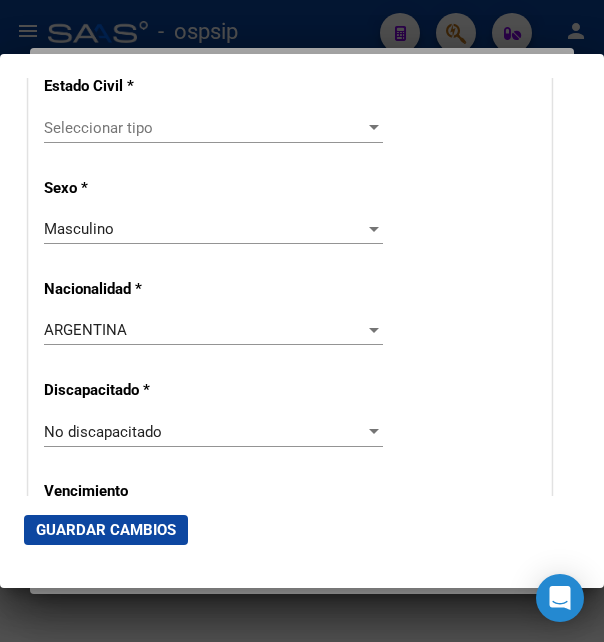 click on "Seleccionar tipo" at bounding box center (204, 128) 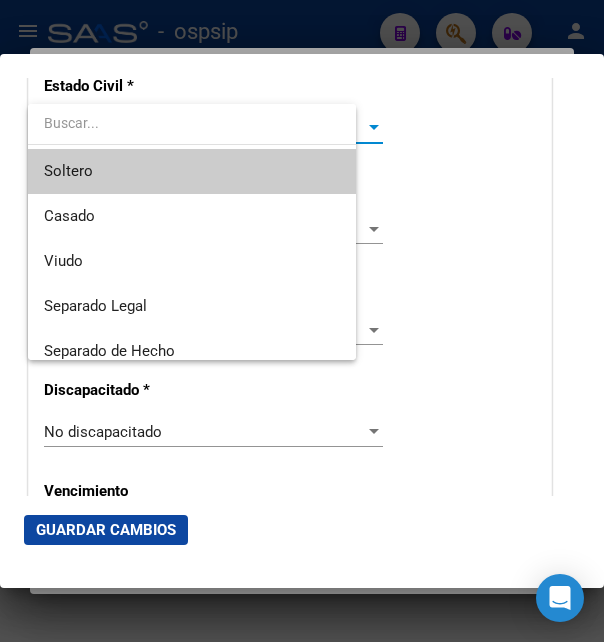 scroll, scrollTop: 1308, scrollLeft: 0, axis: vertical 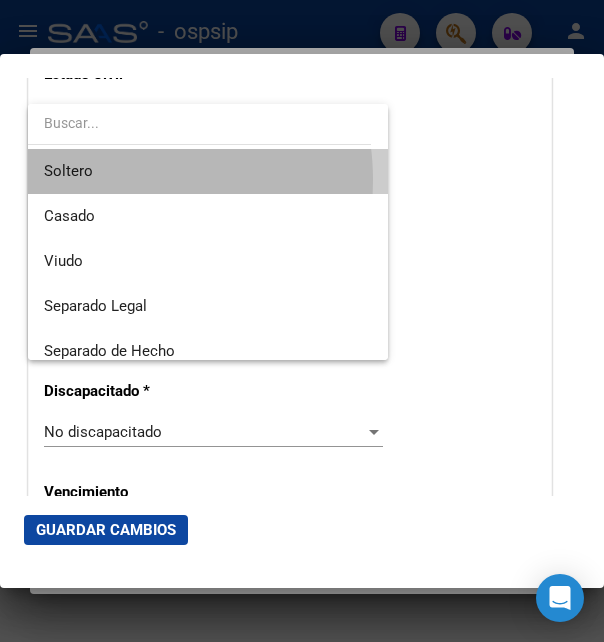 click on "Soltero" at bounding box center [208, 171] 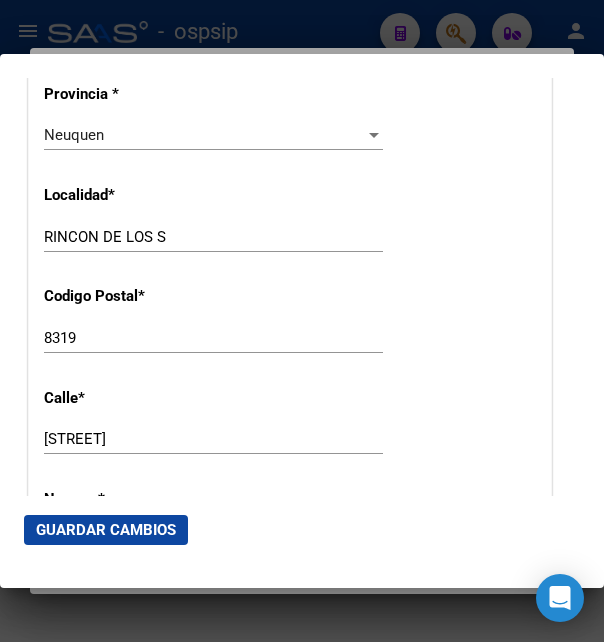 scroll, scrollTop: 2052, scrollLeft: 0, axis: vertical 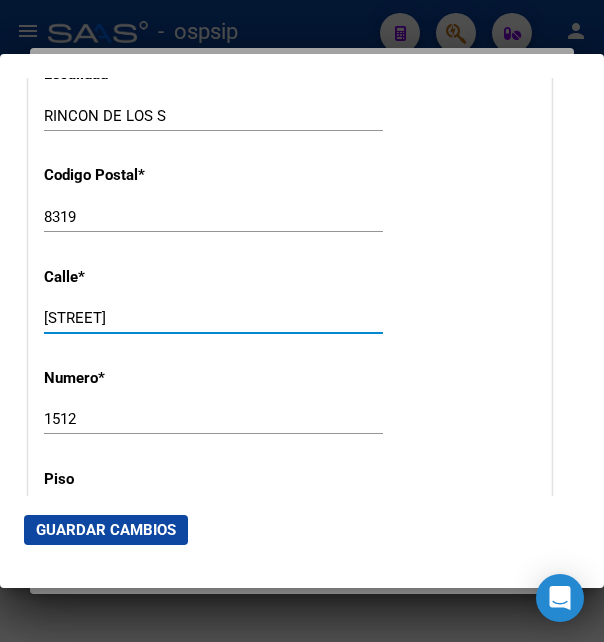 drag, startPoint x: 219, startPoint y: 304, endPoint x: 26, endPoint y: 305, distance: 193.0026 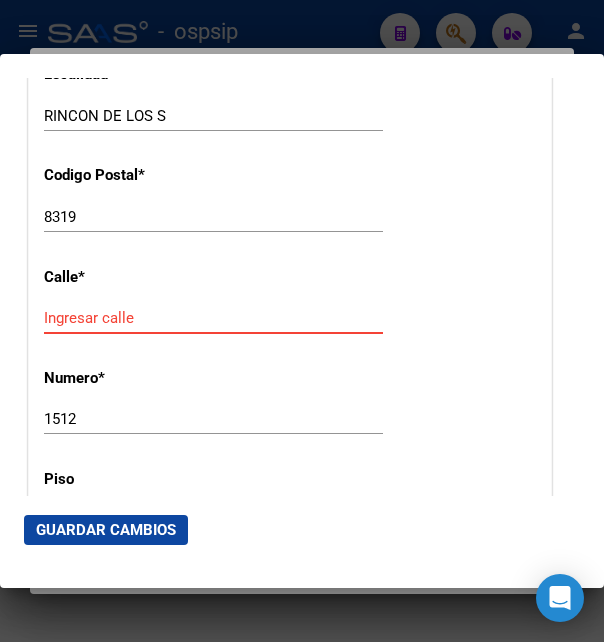 paste on "Sarmiento" 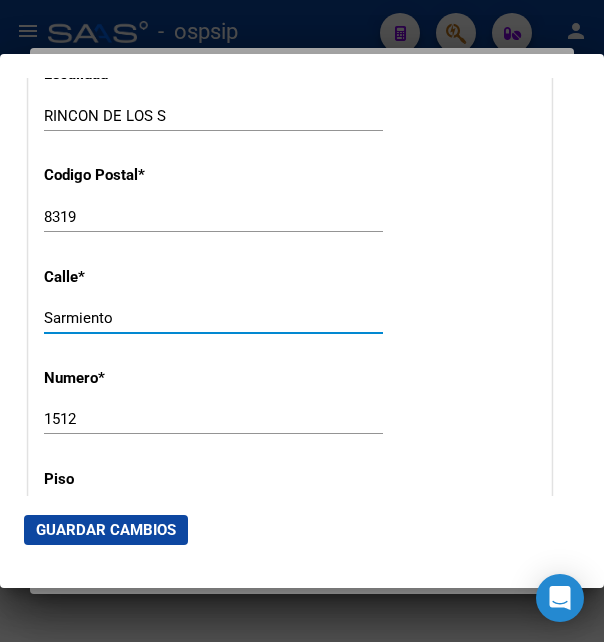 type on "Sarmiento" 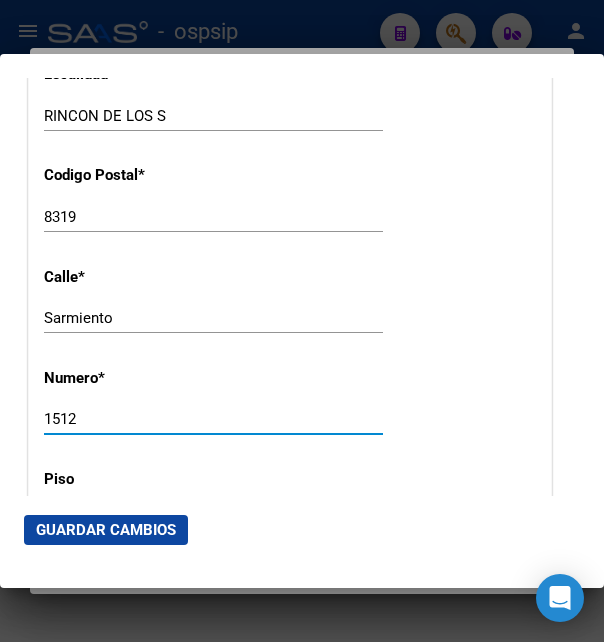 click on "1512" at bounding box center [213, 419] 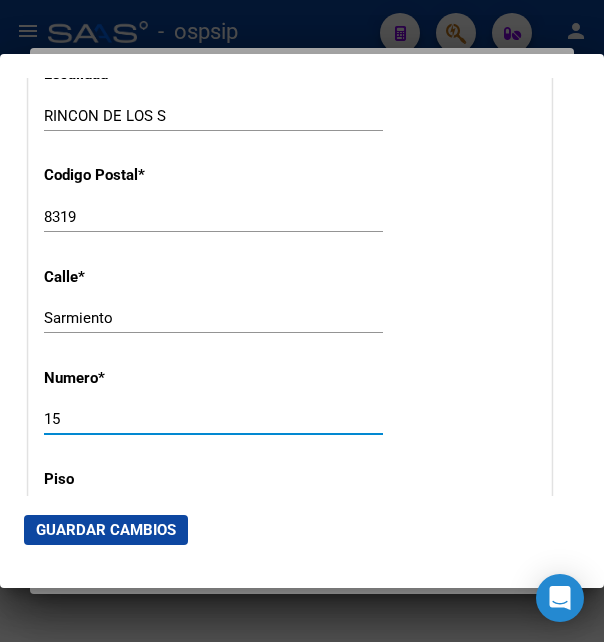 type on "1" 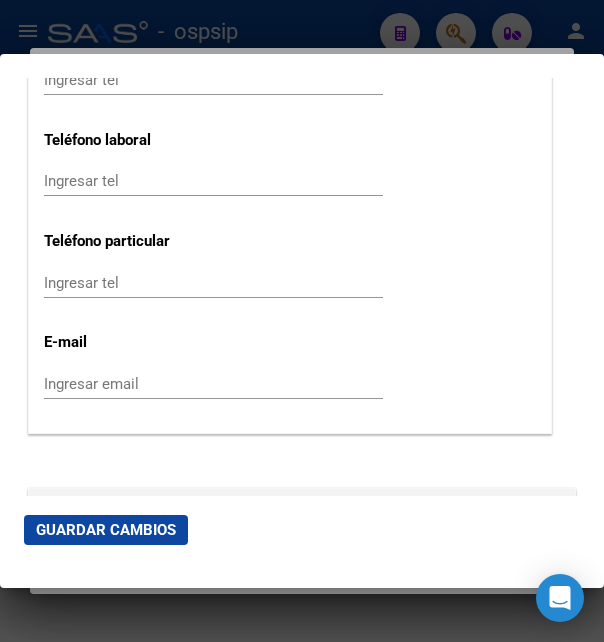 scroll, scrollTop: 2700, scrollLeft: 0, axis: vertical 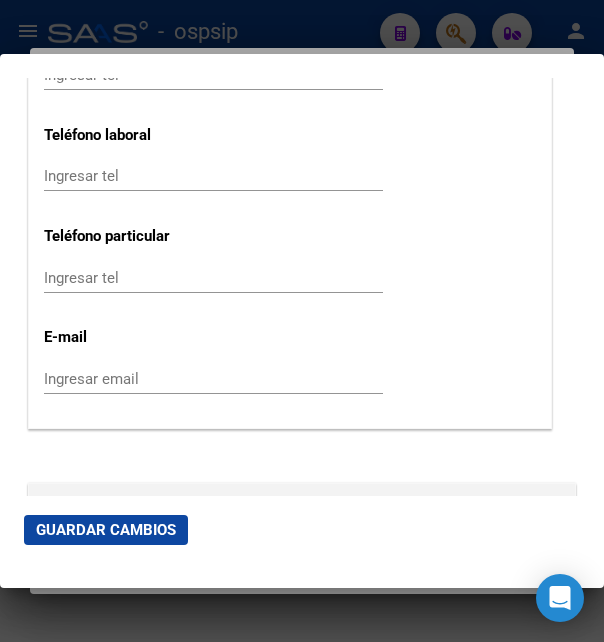 type on "789" 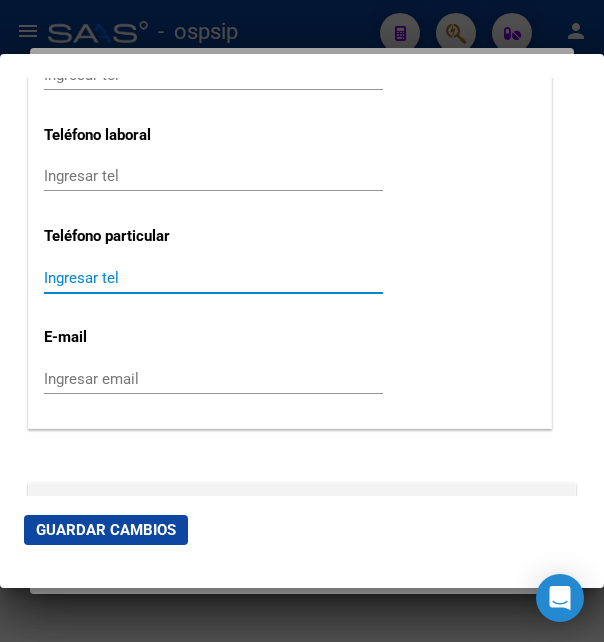 paste on "2984613044" 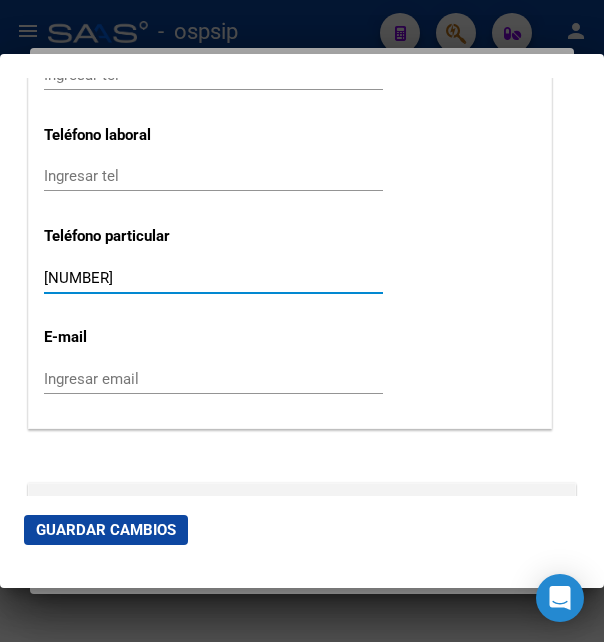 type on "2984613044" 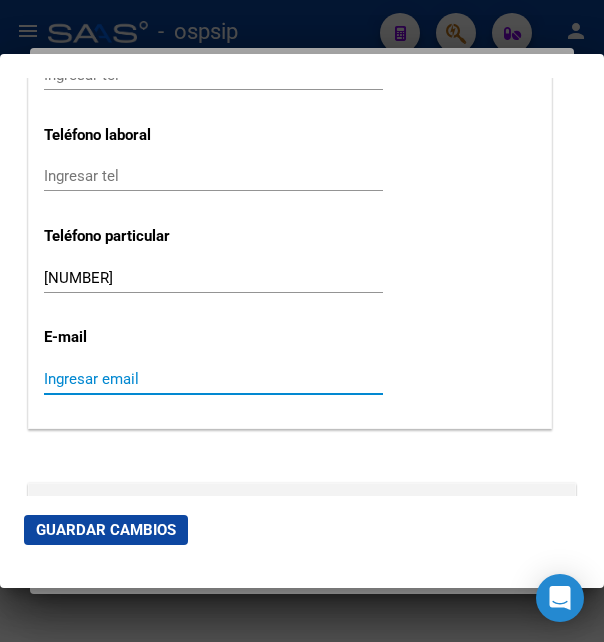 paste on "Mateofer32910298@gmail.com" 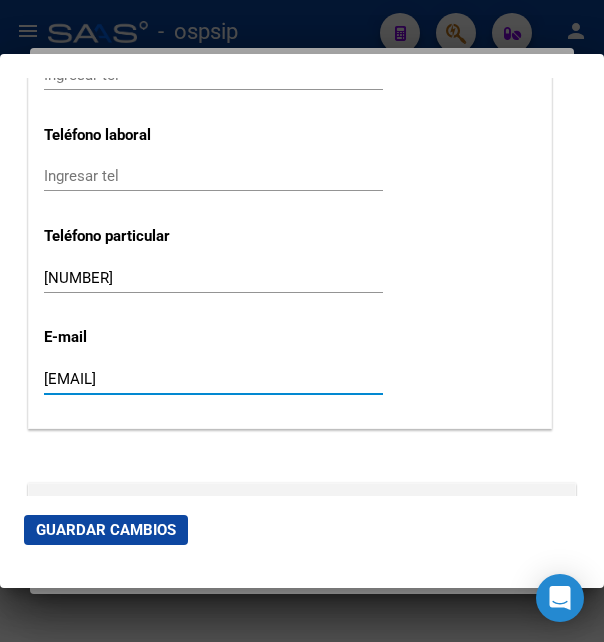 click on "Mateofer32910298@gmail.com" at bounding box center (213, 379) 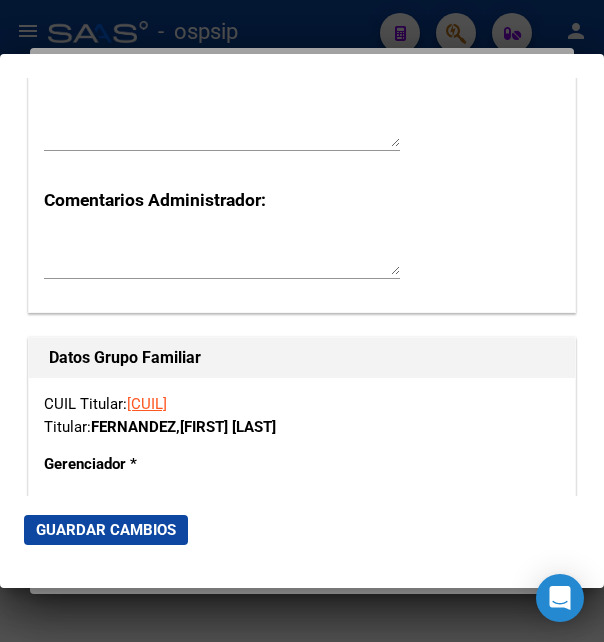 scroll, scrollTop: 3456, scrollLeft: 0, axis: vertical 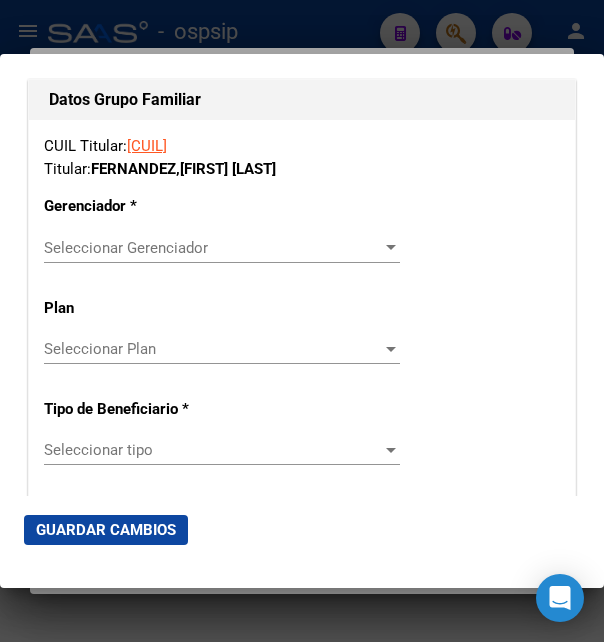 type on "mateofer32910298@gmail.com" 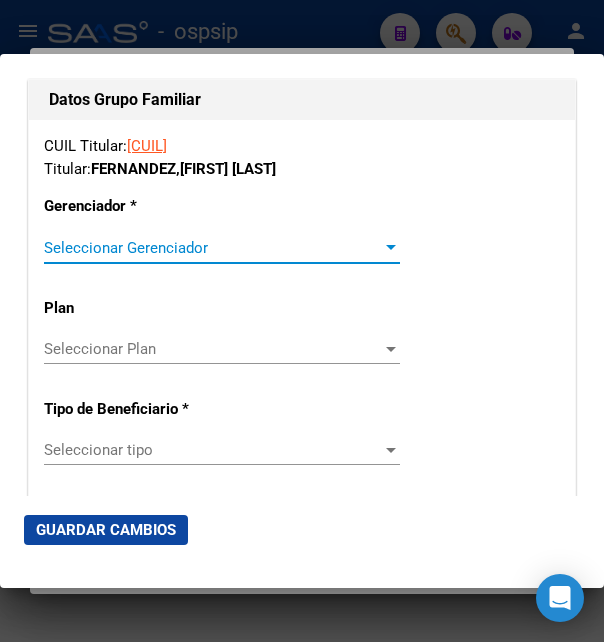 click on "Seleccionar Gerenciador" at bounding box center (213, 248) 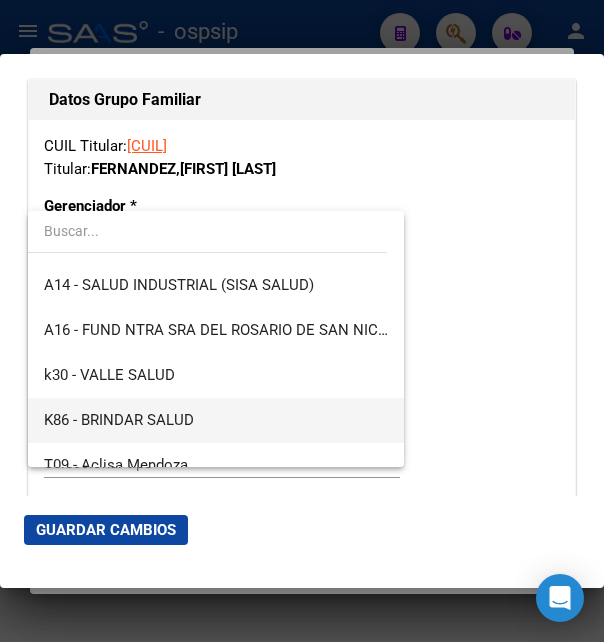 scroll, scrollTop: 540, scrollLeft: 0, axis: vertical 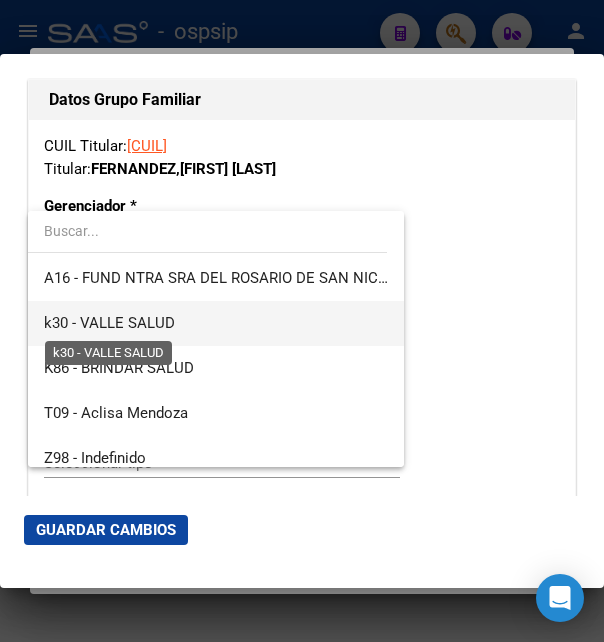 click on "k30 - VALLE SALUD" at bounding box center [109, 323] 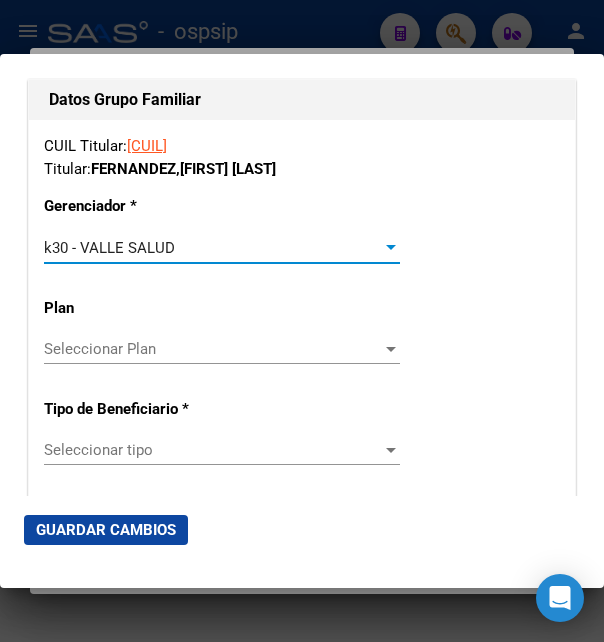 click on "Seleccionar tipo" at bounding box center [213, 450] 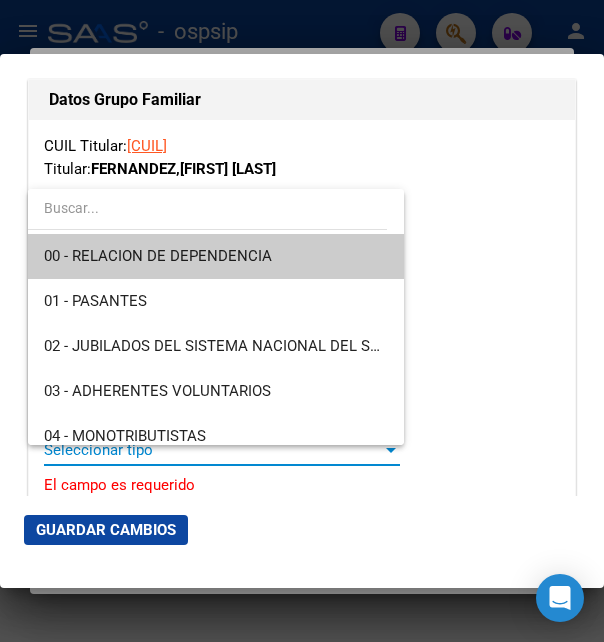 click on "00 - RELACION DE DEPENDENCIA" at bounding box center [216, 256] 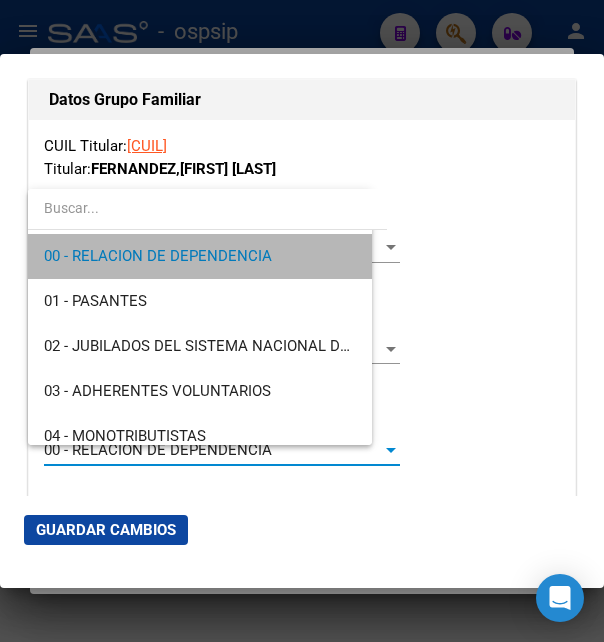 type on "30-71746330-3" 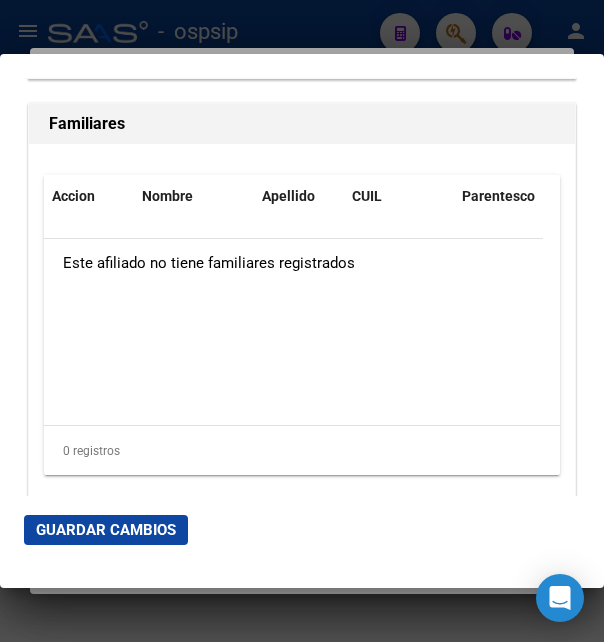 scroll, scrollTop: 4212, scrollLeft: 0, axis: vertical 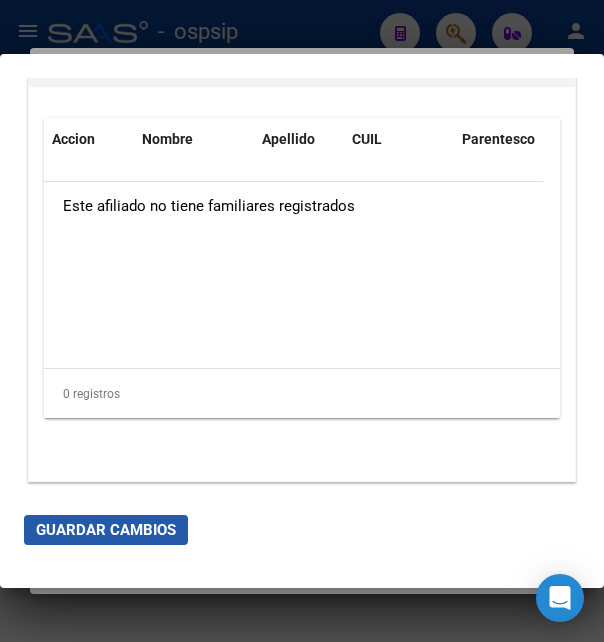 click on "Guardar Cambios" 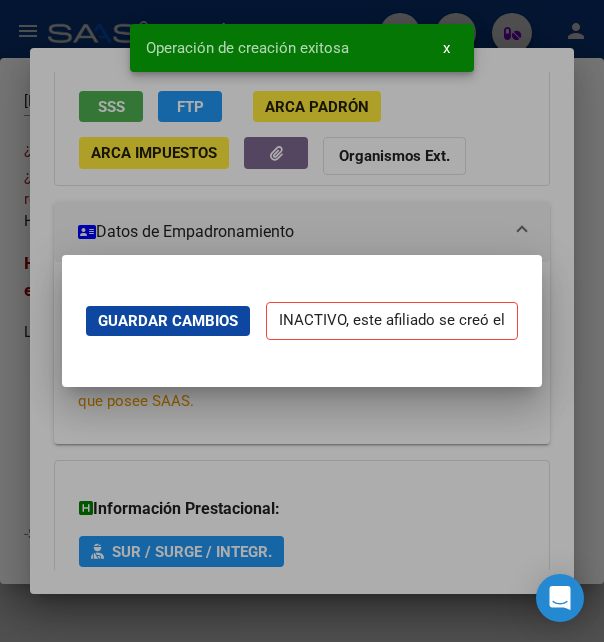 scroll, scrollTop: 0, scrollLeft: 0, axis: both 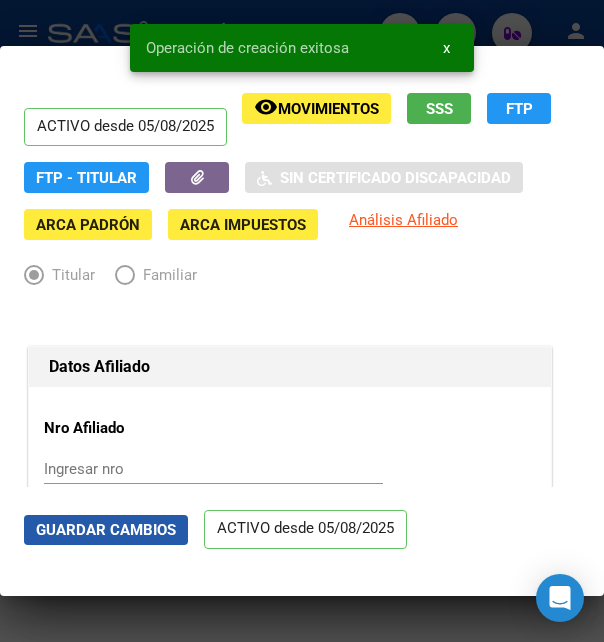 click on "Guardar Cambios" 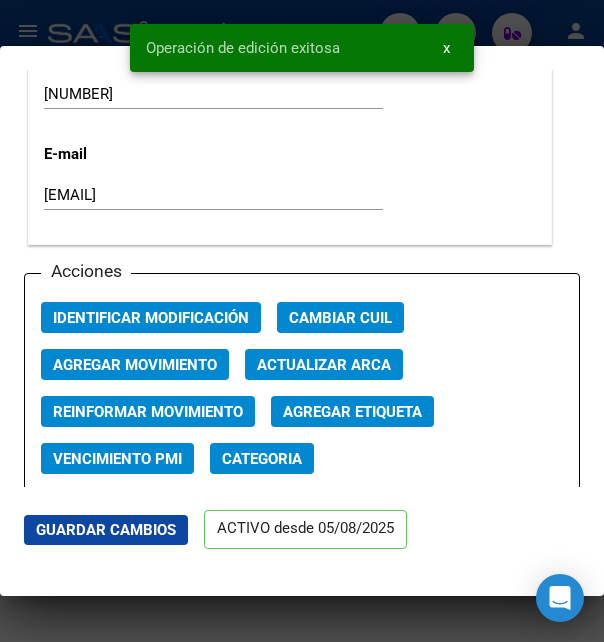 scroll, scrollTop: 2916, scrollLeft: 0, axis: vertical 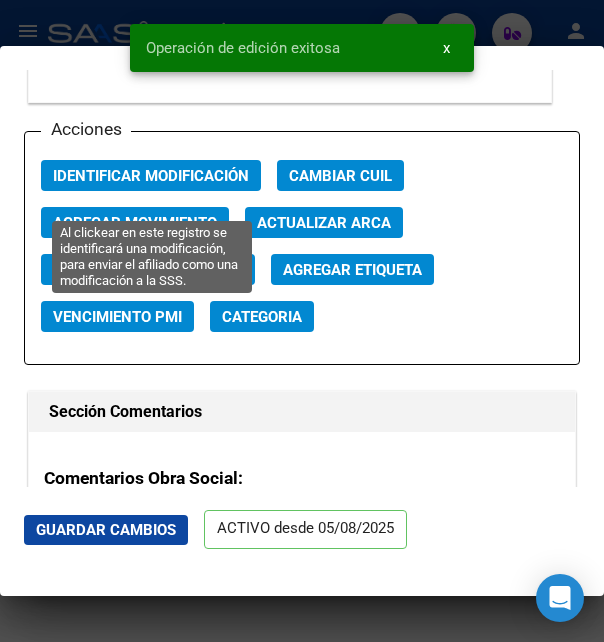 click on "Identificar Modificación" at bounding box center (151, 176) 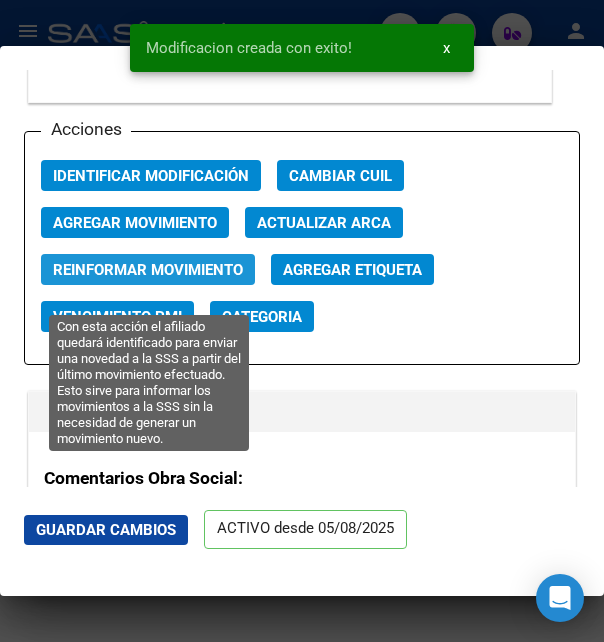 click on "Reinformar Movimiento" 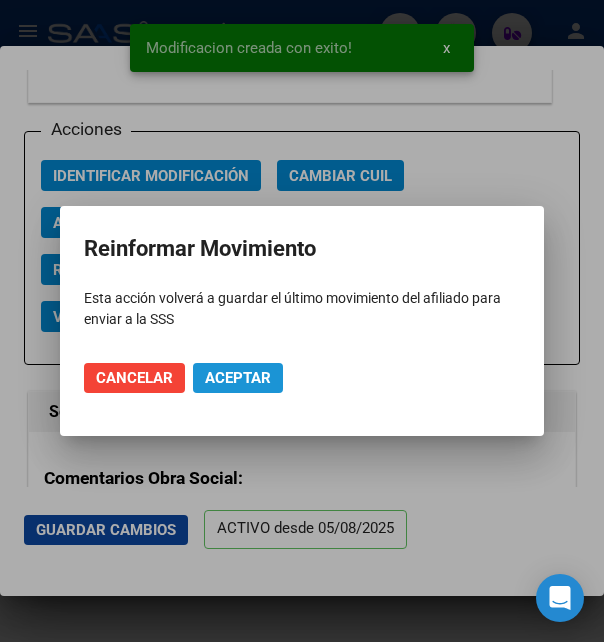 click on "Aceptar" at bounding box center (238, 378) 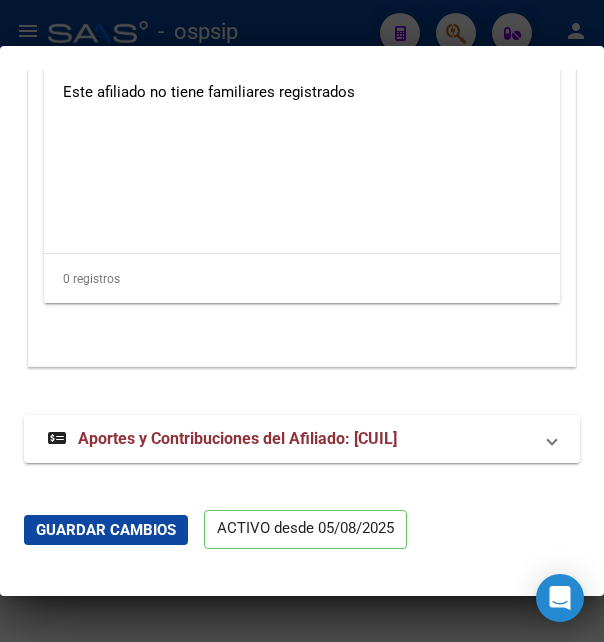 scroll, scrollTop: 4473, scrollLeft: 0, axis: vertical 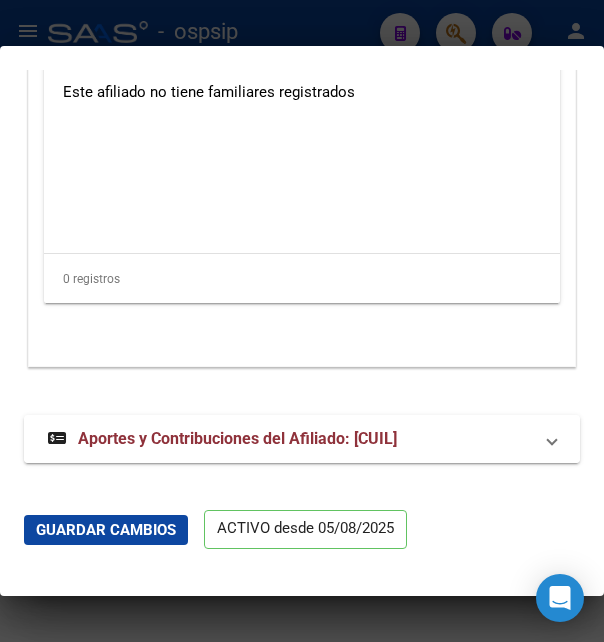 click on "Aportes y Contribuciones del Afiliado: 20329102980" at bounding box center (237, 438) 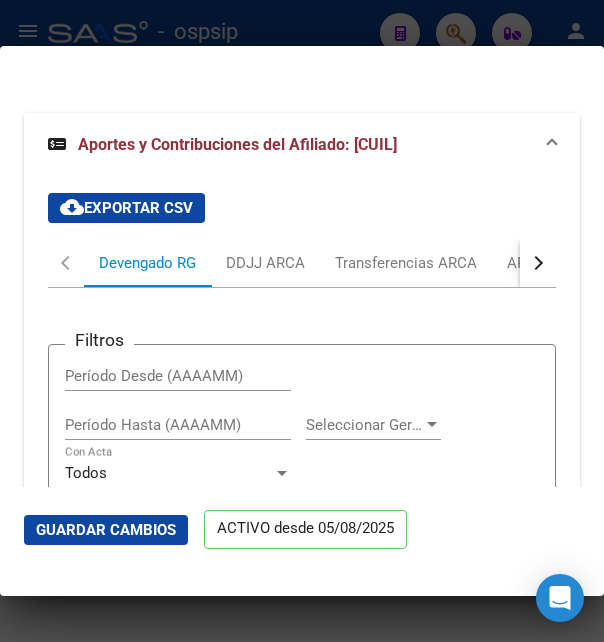 scroll, scrollTop: 4735, scrollLeft: 0, axis: vertical 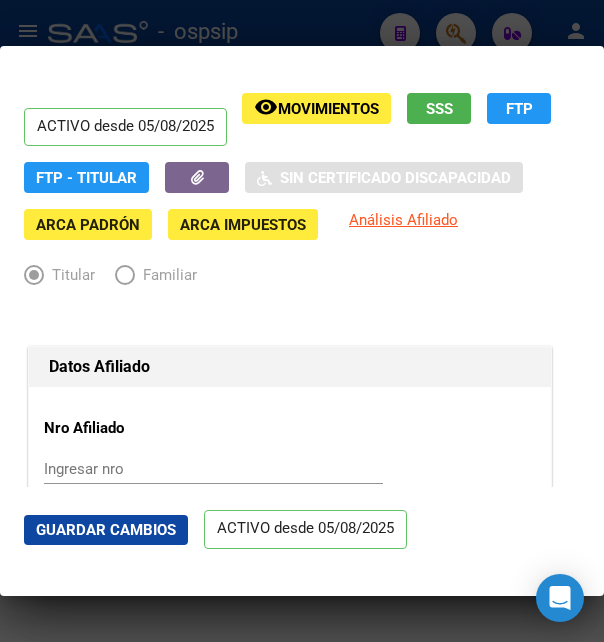 drag, startPoint x: 316, startPoint y: 65, endPoint x: 320, endPoint y: 52, distance: 13.601471 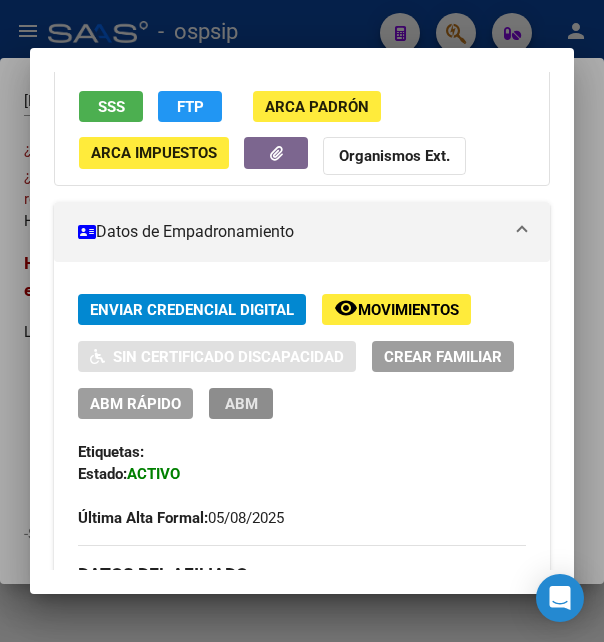 click on "ABM" at bounding box center [241, 403] 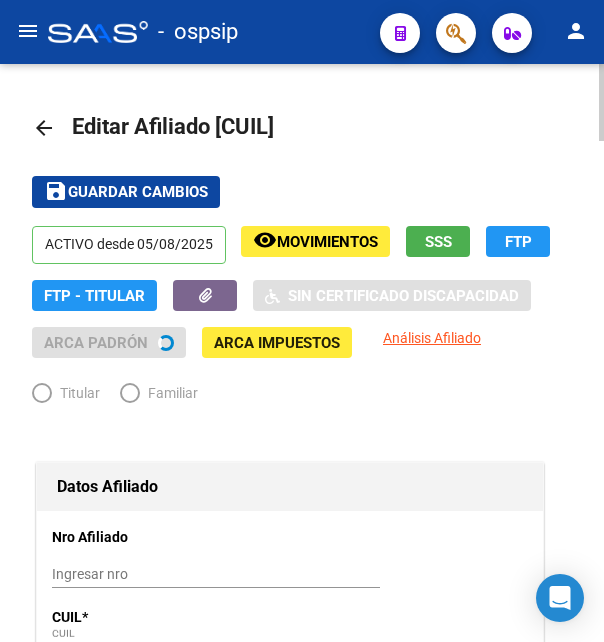 radio on "true" 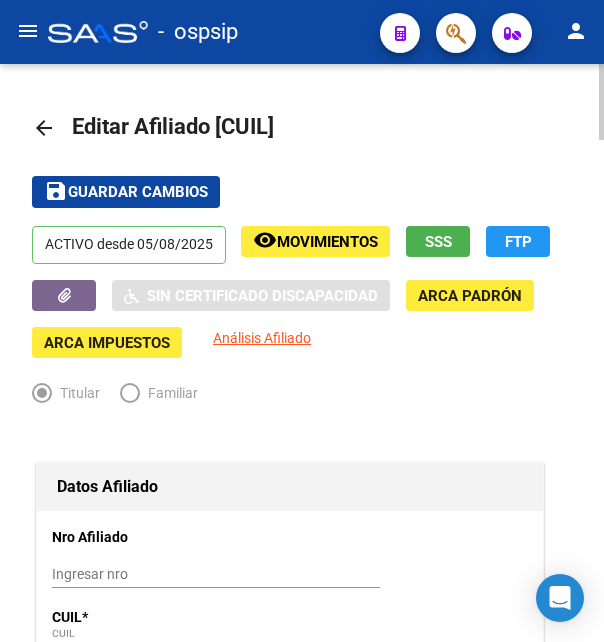 drag, startPoint x: 242, startPoint y: 126, endPoint x: 337, endPoint y: 126, distance: 95 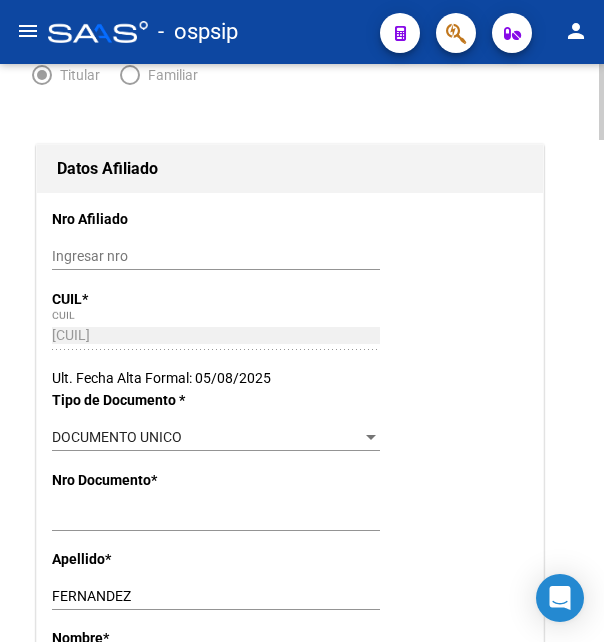 scroll, scrollTop: 408, scrollLeft: 0, axis: vertical 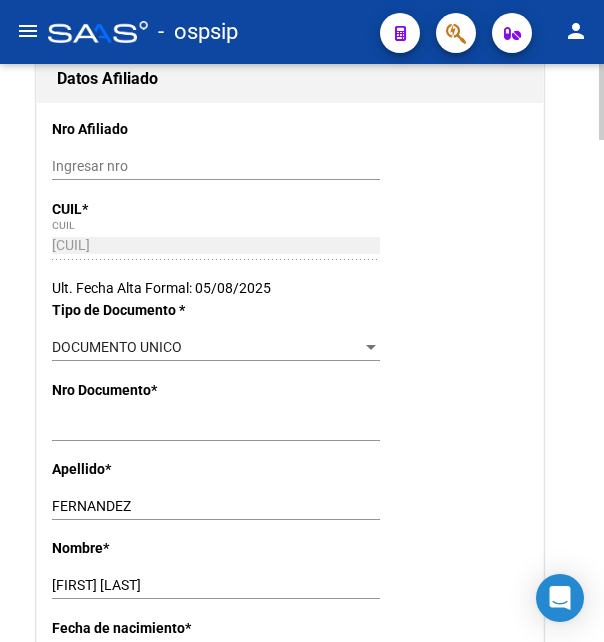 click on "FERNANDEZ" at bounding box center [216, 506] 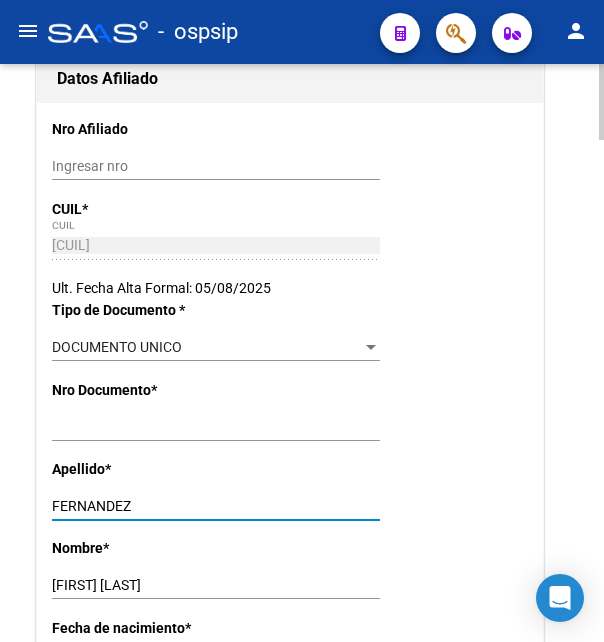 click on "FERNANDEZ" at bounding box center (216, 506) 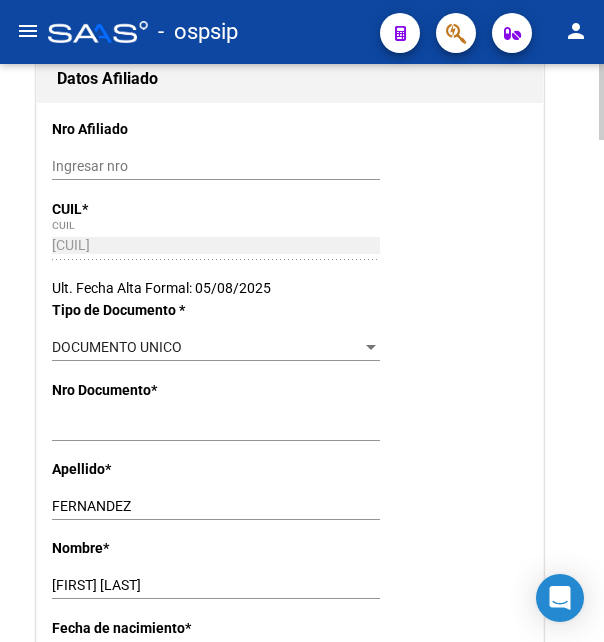 click on "GERMAN MATEO" at bounding box center (216, 585) 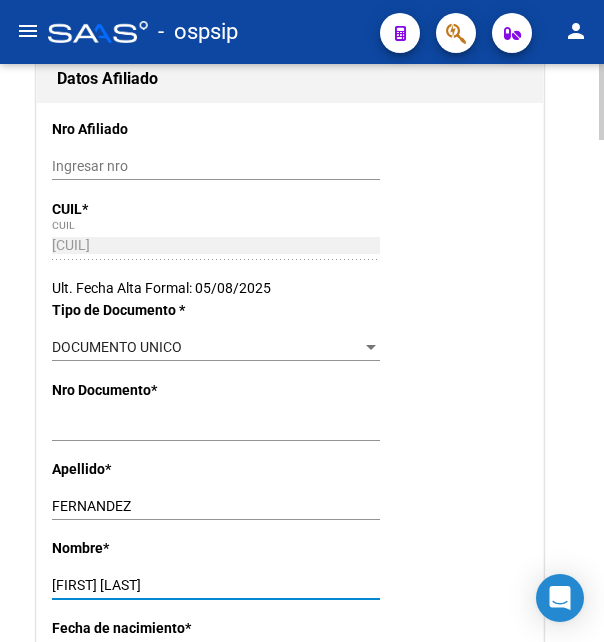 click on "GERMAN MATEO" at bounding box center (216, 585) 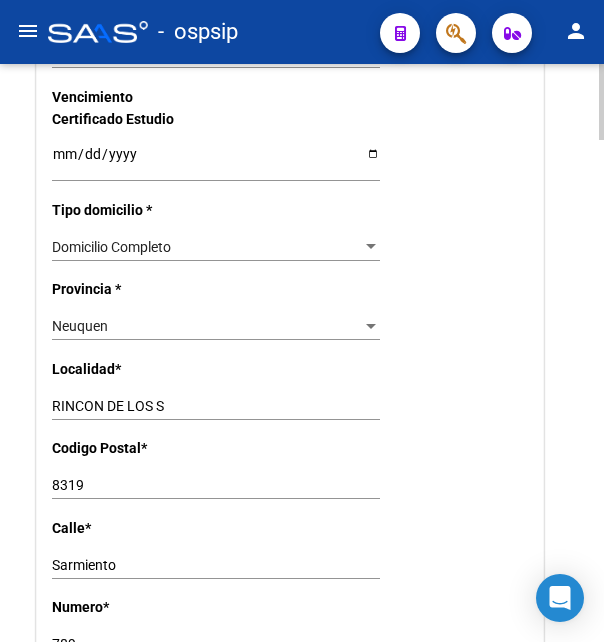 scroll, scrollTop: 1530, scrollLeft: 0, axis: vertical 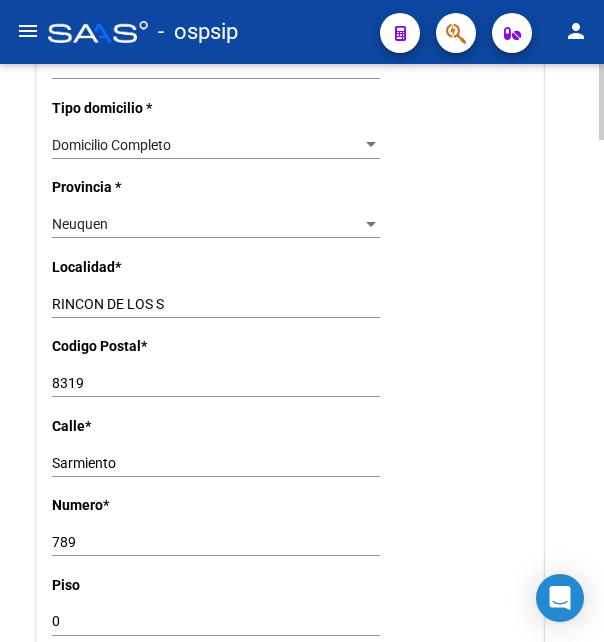click on "Sarmiento" at bounding box center (216, 463) 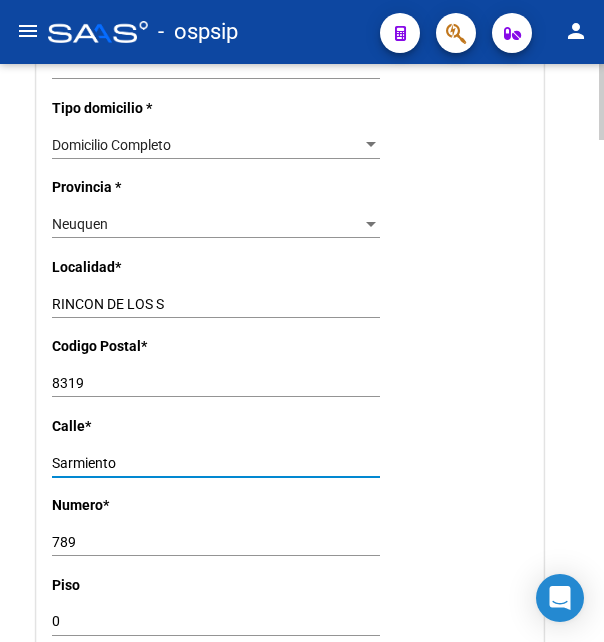 click on "Sarmiento" at bounding box center [216, 463] 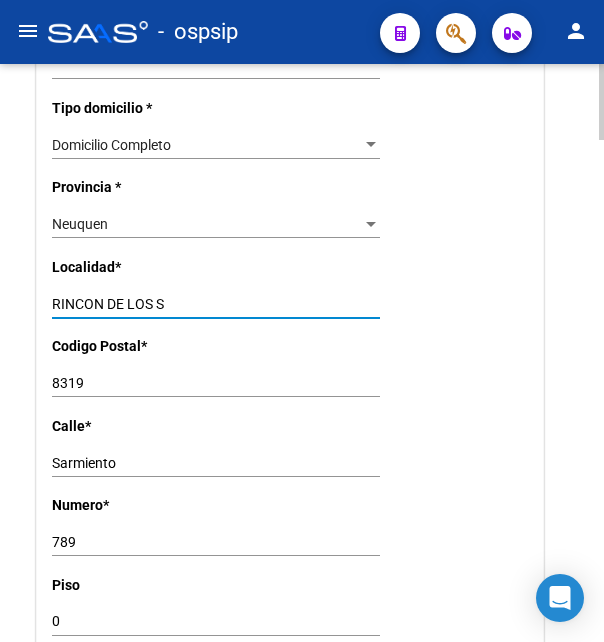 click on "RINCON DE LOS S" at bounding box center (216, 304) 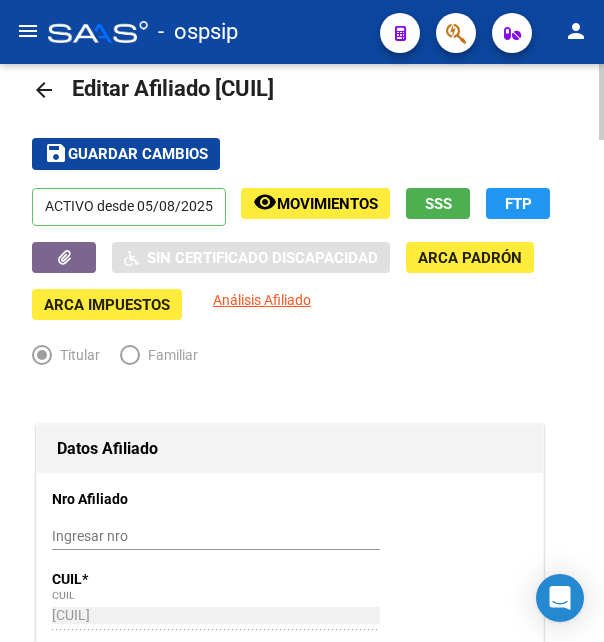scroll, scrollTop: 0, scrollLeft: 0, axis: both 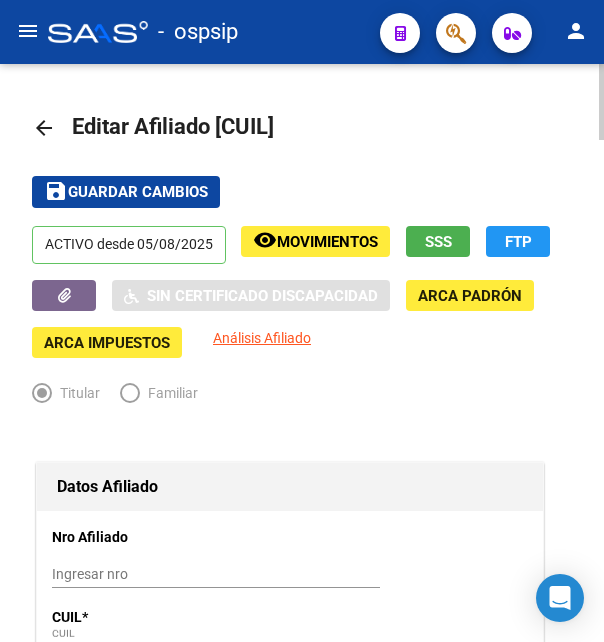 type on "RINCON DE LOS SAUCES" 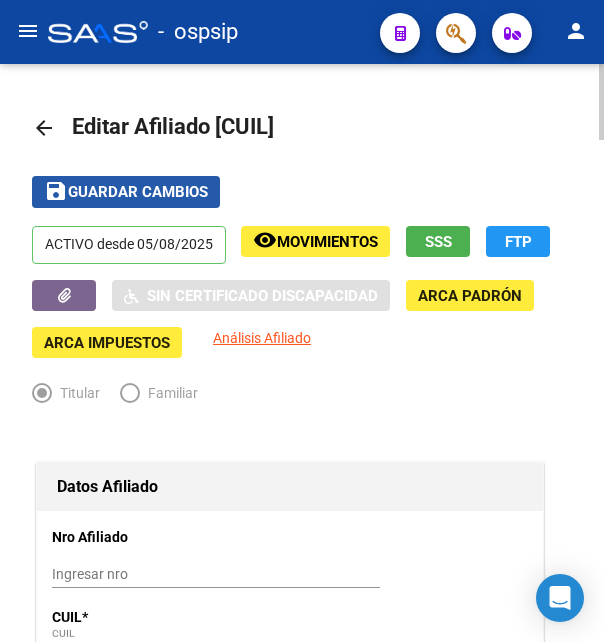 click on "Guardar cambios" 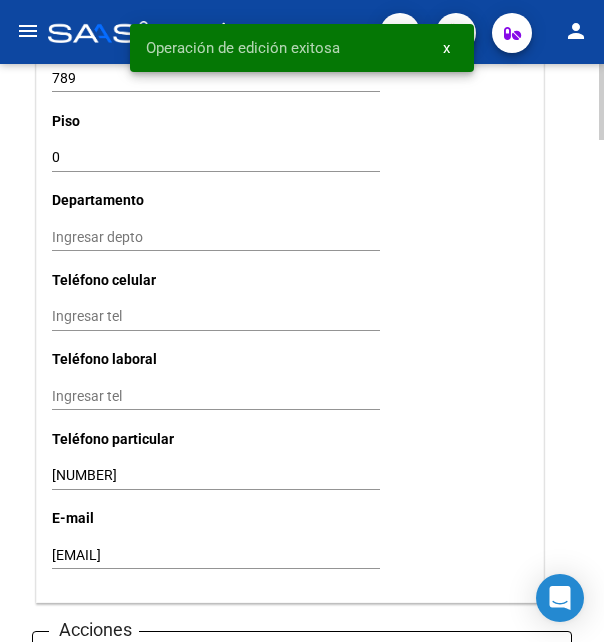 scroll, scrollTop: 2142, scrollLeft: 0, axis: vertical 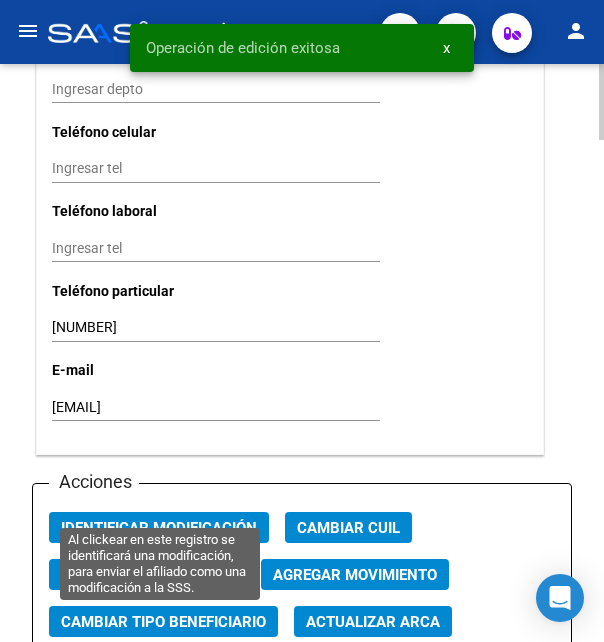click on "Identificar Modificación" 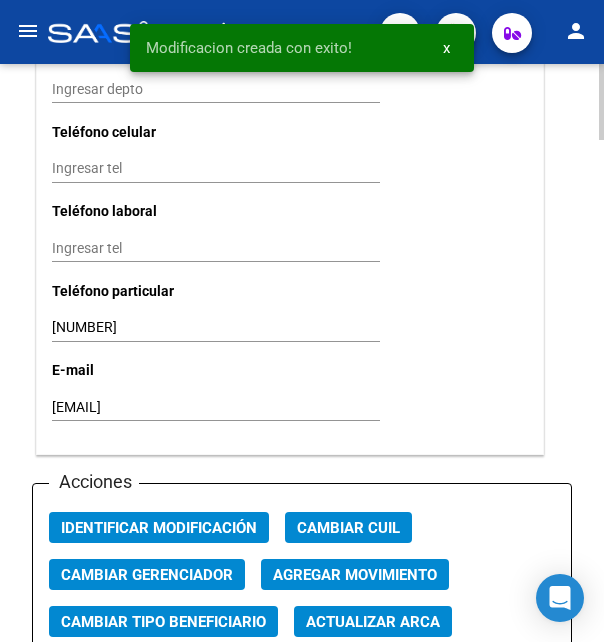 scroll, scrollTop: 2346, scrollLeft: 0, axis: vertical 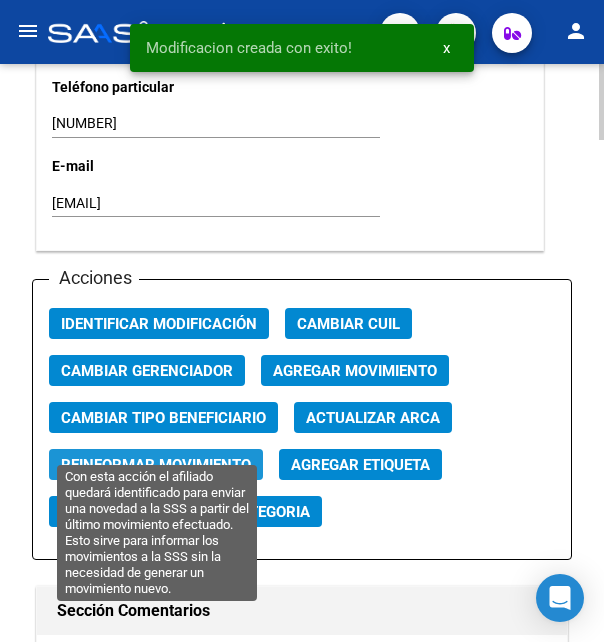 click on "Reinformar Movimiento" 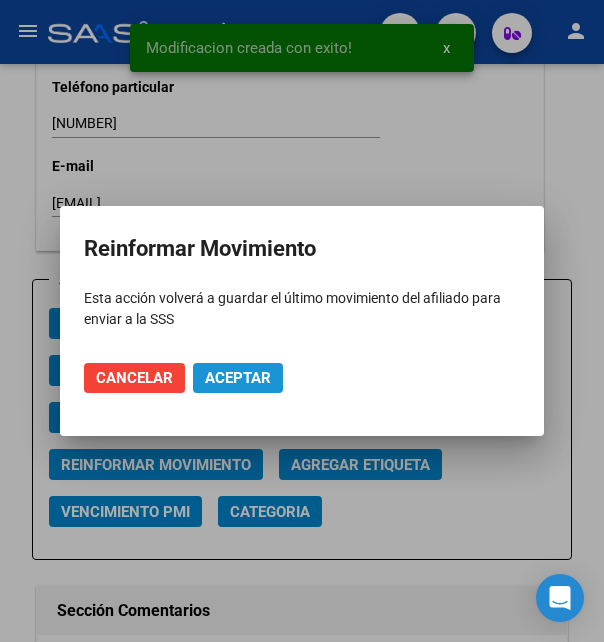 click on "Aceptar" at bounding box center [238, 378] 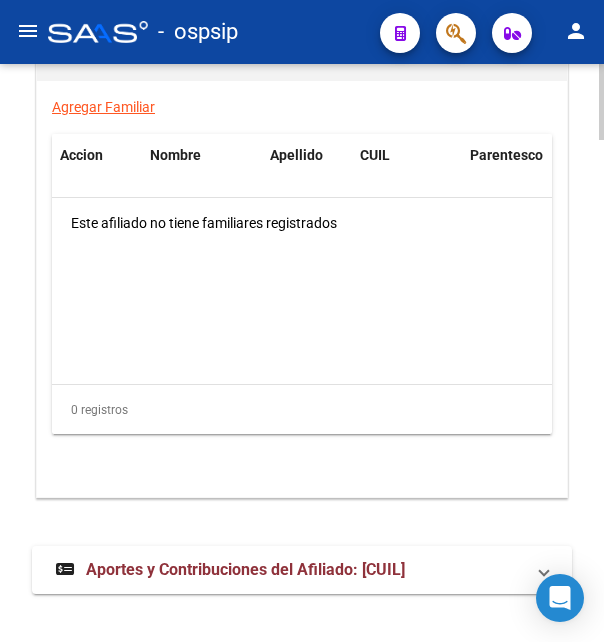 scroll, scrollTop: 3819, scrollLeft: 0, axis: vertical 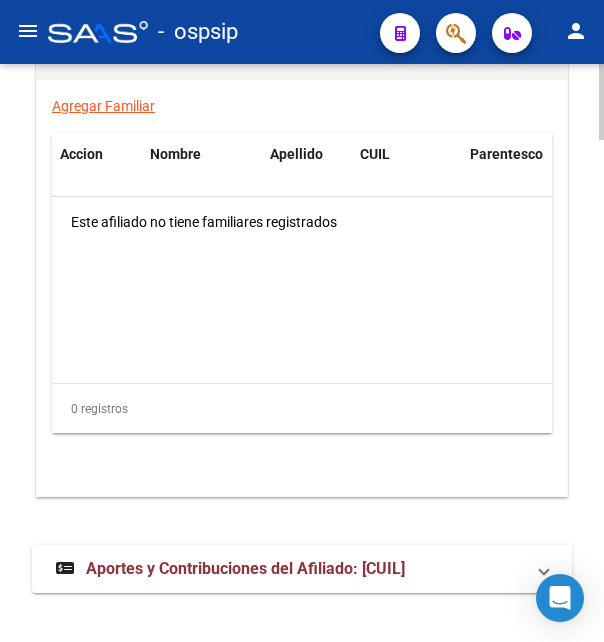 click on "Aportes y Contribuciones del Afiliado: 20329102980" at bounding box center [245, 568] 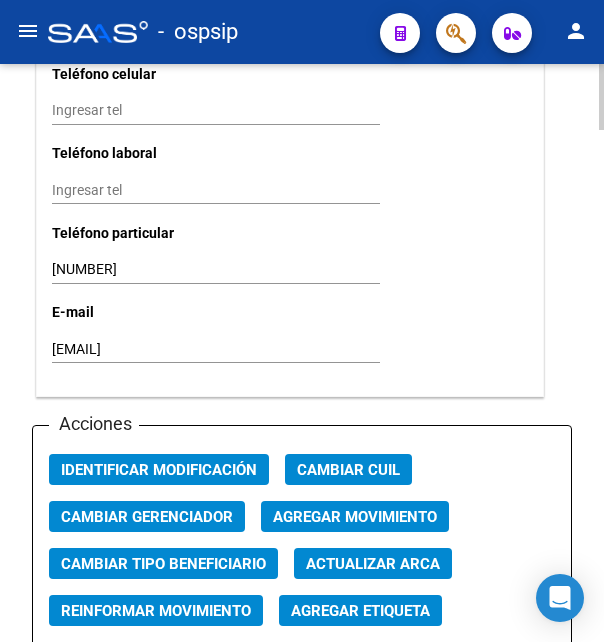 scroll, scrollTop: 2166, scrollLeft: 0, axis: vertical 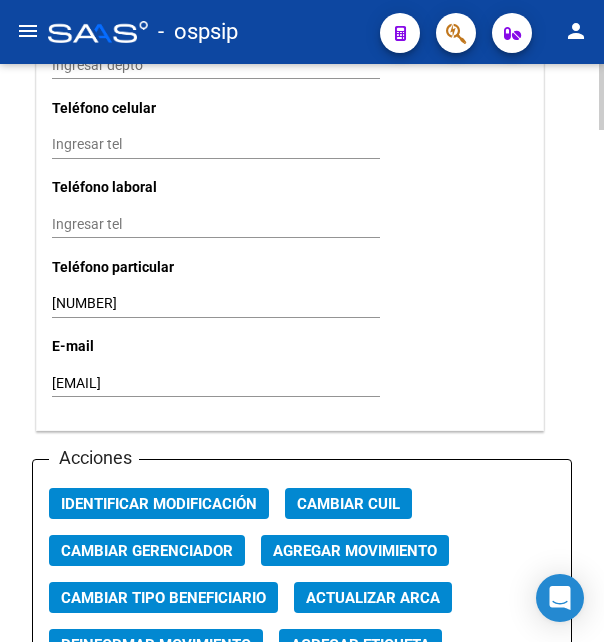 click on "mateofer32910298@gmail.com" at bounding box center [216, 383] 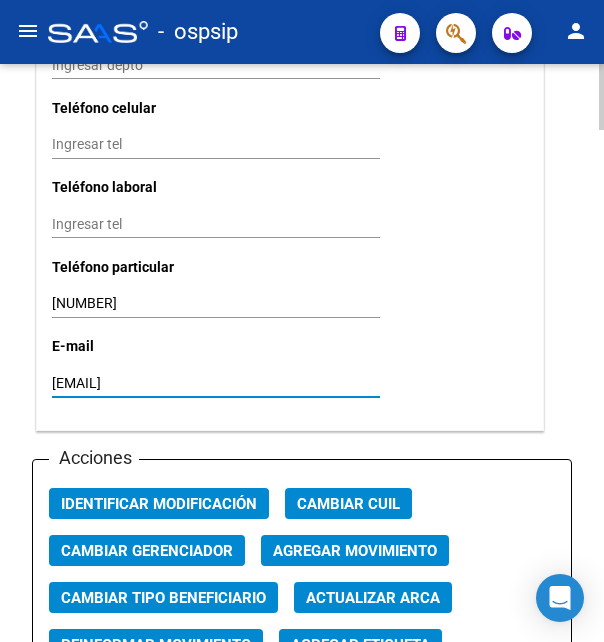 click on "mateofer32910298@gmail.com" at bounding box center (216, 383) 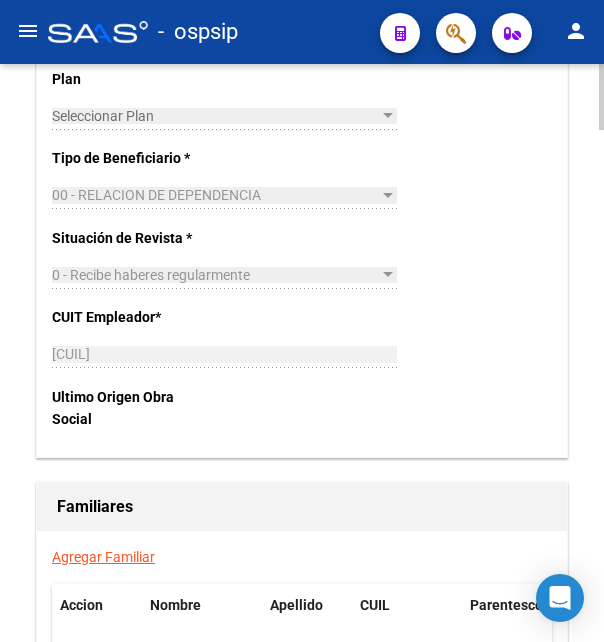 scroll, scrollTop: 3492, scrollLeft: 0, axis: vertical 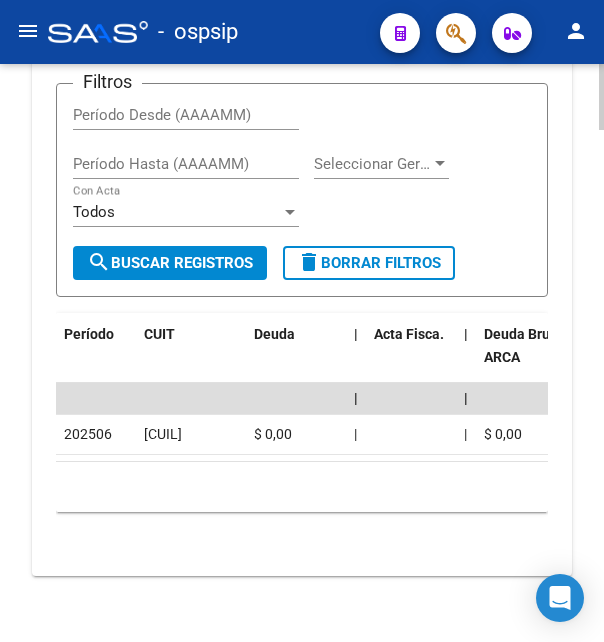 drag, startPoint x: 144, startPoint y: 408, endPoint x: 257, endPoint y: 414, distance: 113.15918 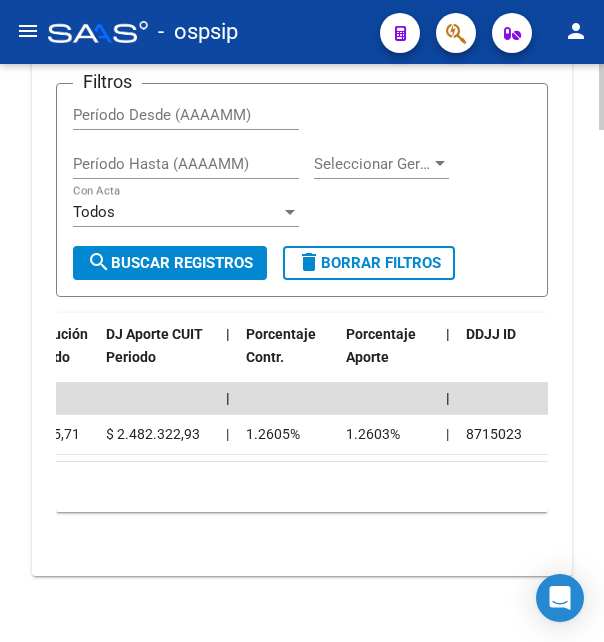 scroll, scrollTop: 0, scrollLeft: 2634, axis: horizontal 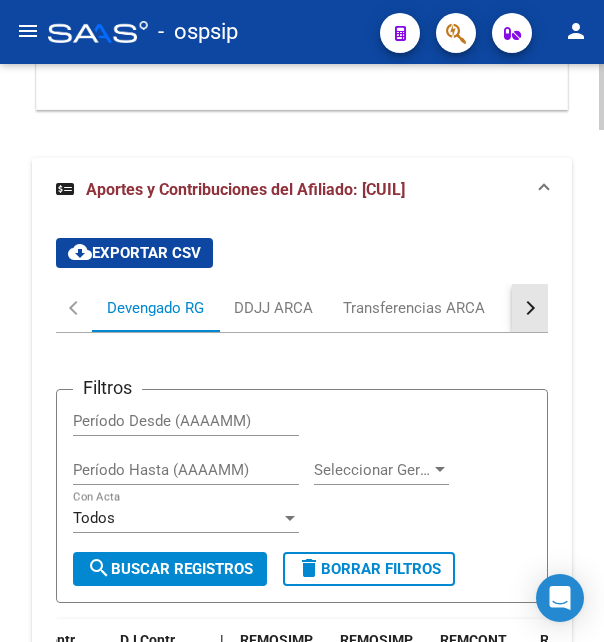 click at bounding box center (530, 308) 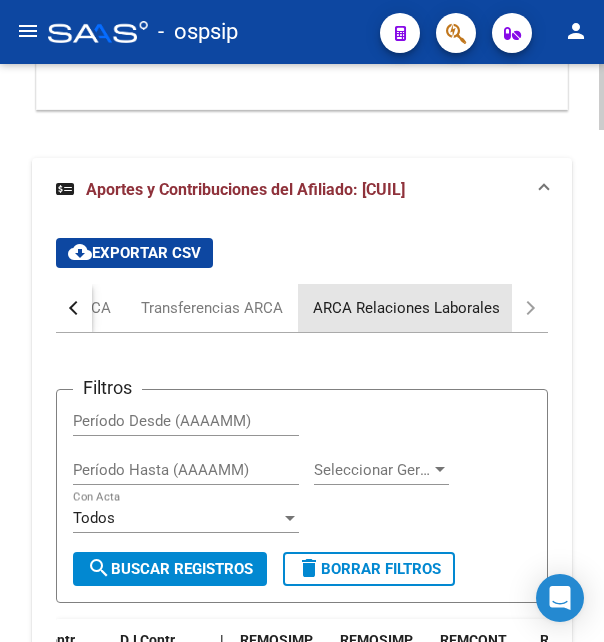 click on "ARCA Relaciones Laborales" at bounding box center [406, 308] 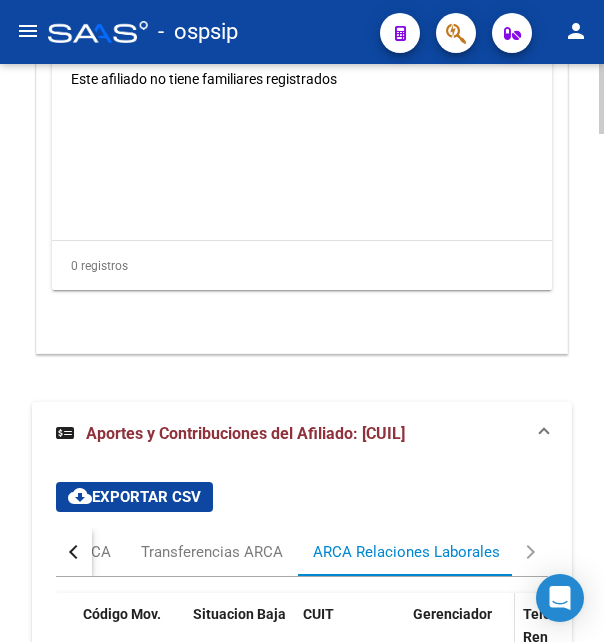scroll, scrollTop: 4166, scrollLeft: 0, axis: vertical 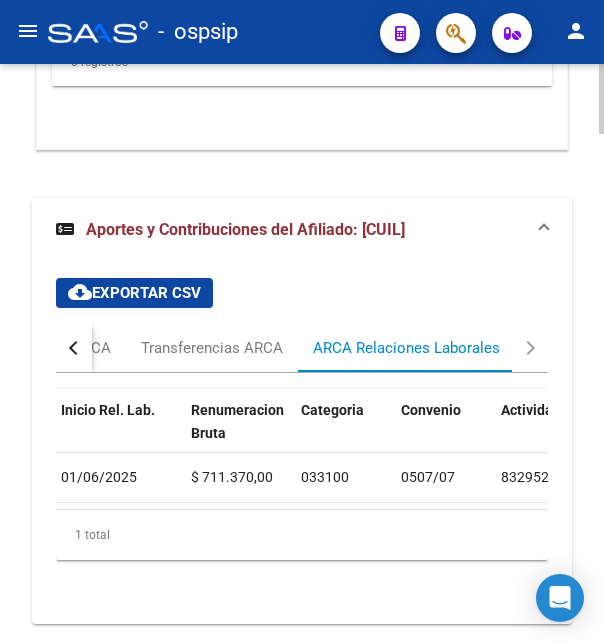 click on "01/06/2025" 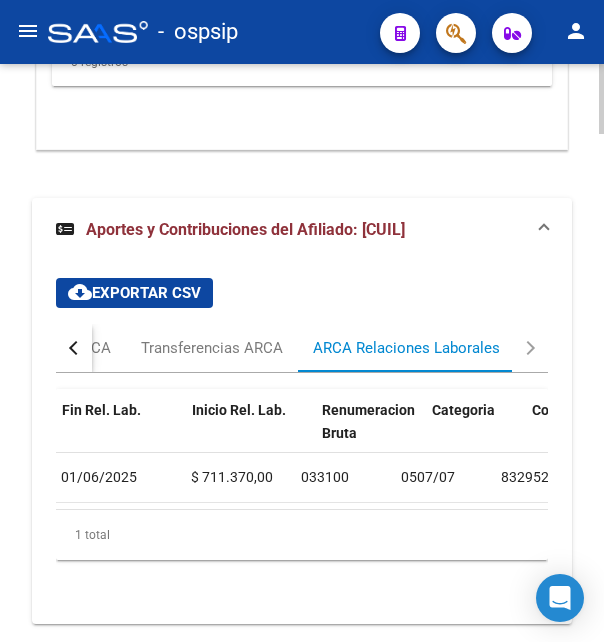 scroll, scrollTop: 0, scrollLeft: 553, axis: horizontal 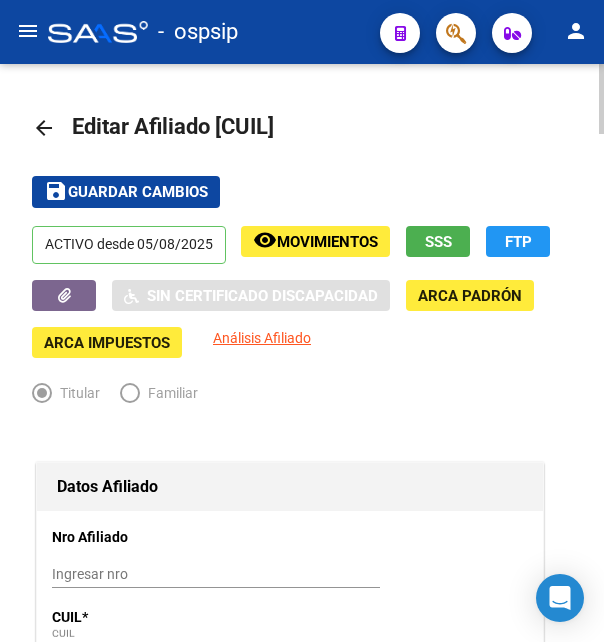 drag, startPoint x: 244, startPoint y: 128, endPoint x: 346, endPoint y: 120, distance: 102.31325 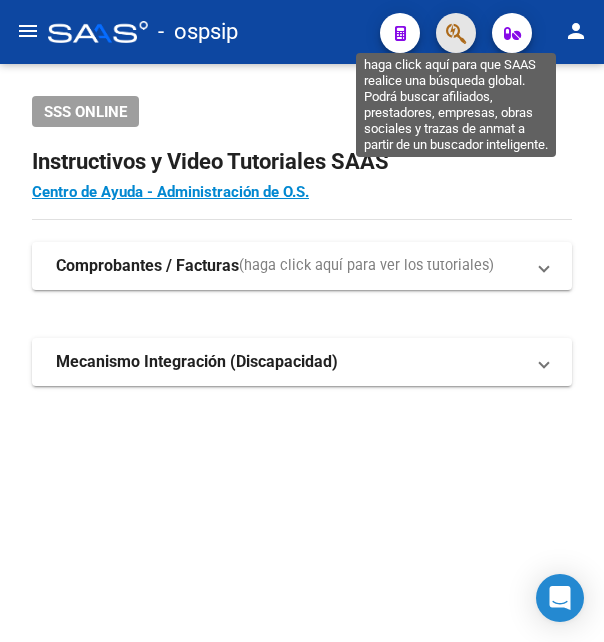 click 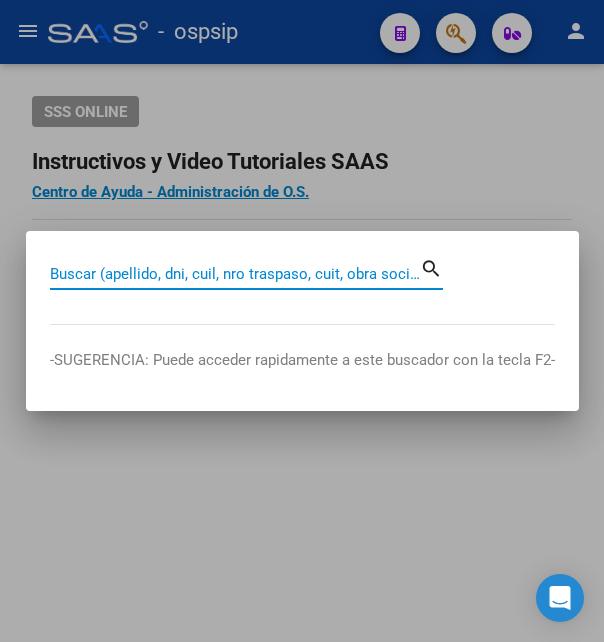 click on "Buscar (apellido, dni, cuil, nro traspaso, cuit, obra social)" at bounding box center [235, 274] 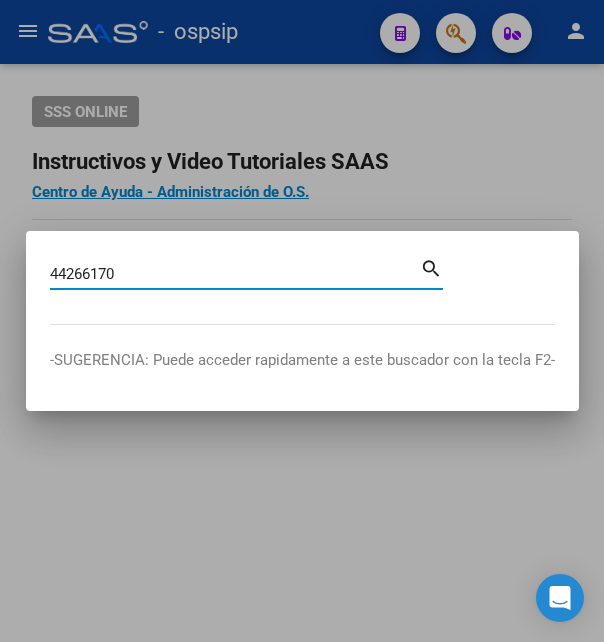 type on "44266170" 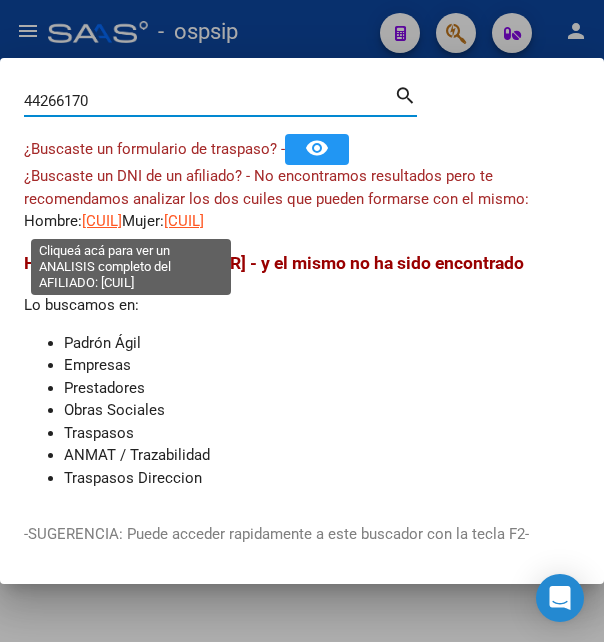 click on "20442661708" at bounding box center (102, 221) 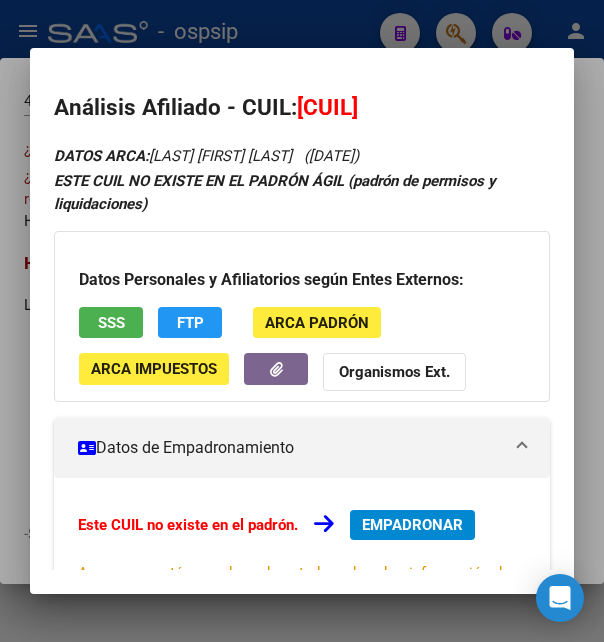 click on "SSS" at bounding box center [111, 322] 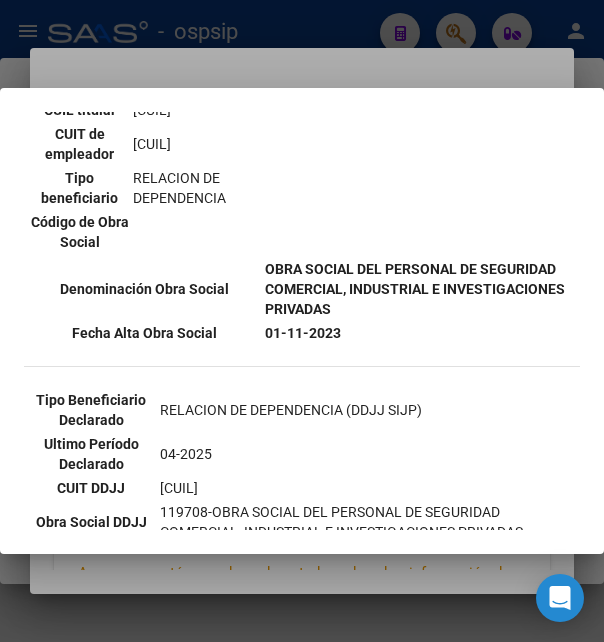 scroll, scrollTop: 432, scrollLeft: 0, axis: vertical 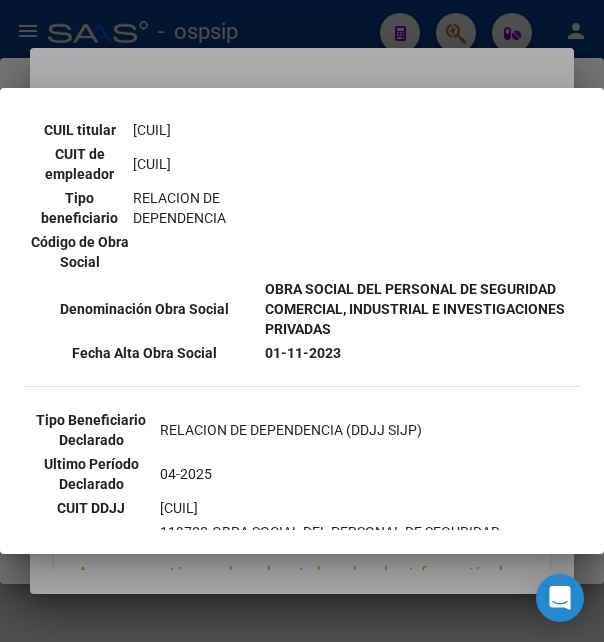 click at bounding box center (302, 321) 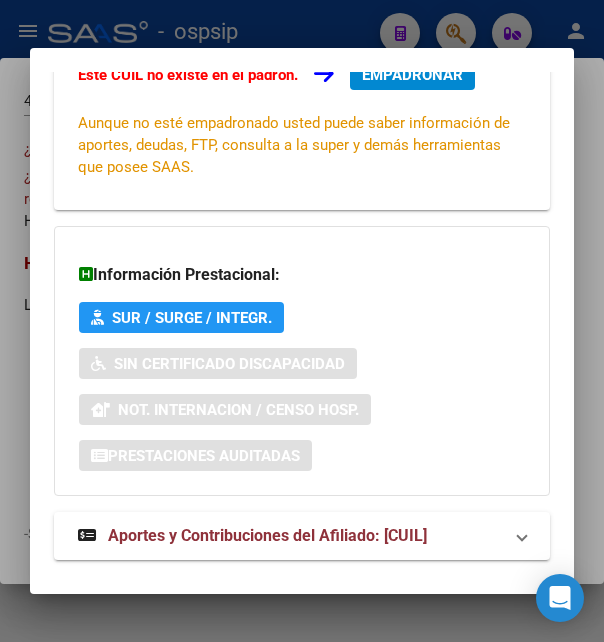 scroll, scrollTop: 485, scrollLeft: 0, axis: vertical 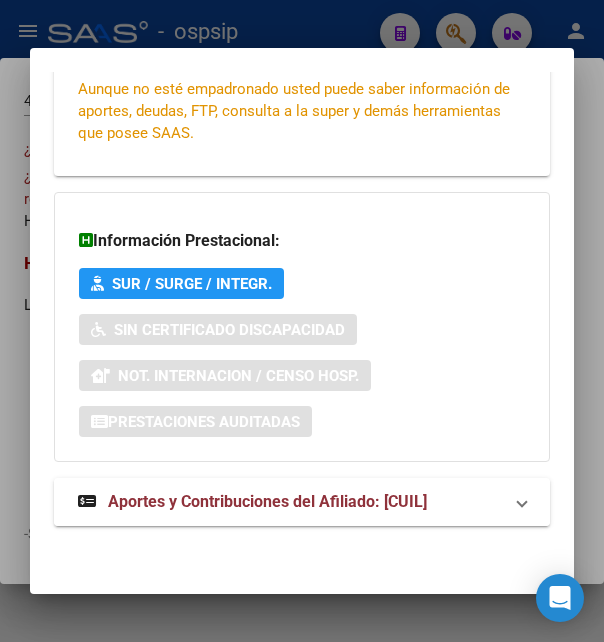 click on "Aportes y Contribuciones del Afiliado: 20442661708" at bounding box center [267, 501] 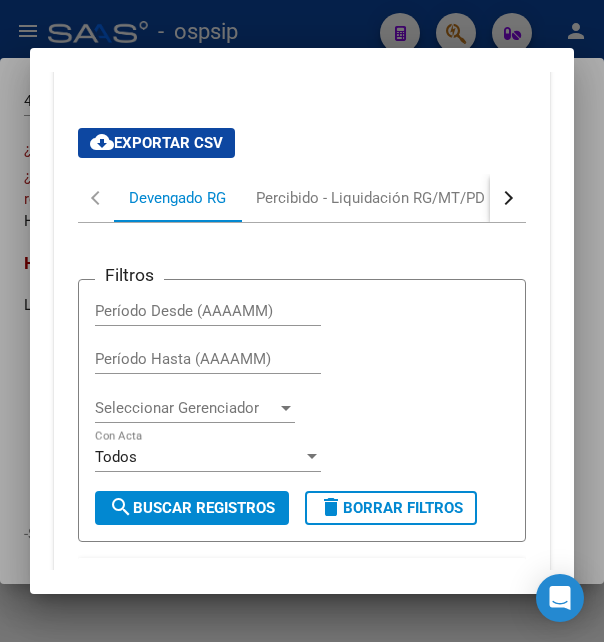 scroll, scrollTop: 926, scrollLeft: 0, axis: vertical 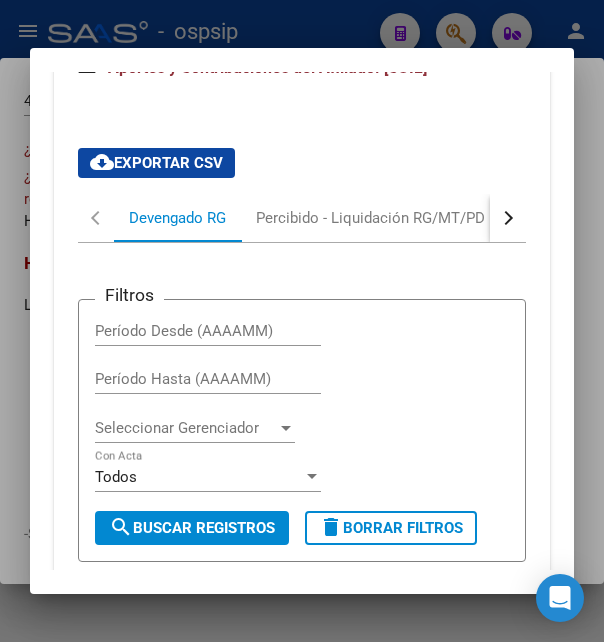 click at bounding box center [508, 218] 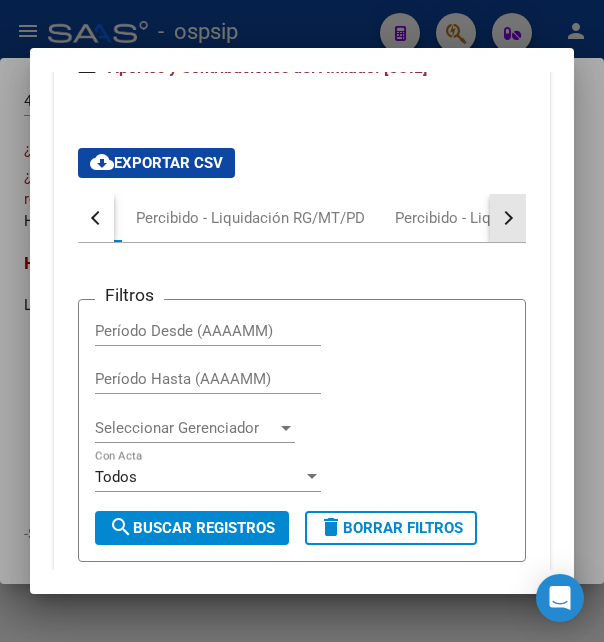 click at bounding box center [508, 218] 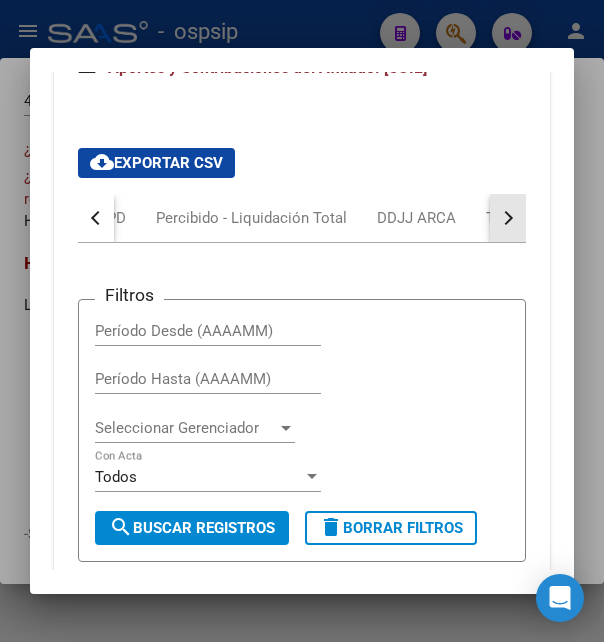 click at bounding box center [508, 218] 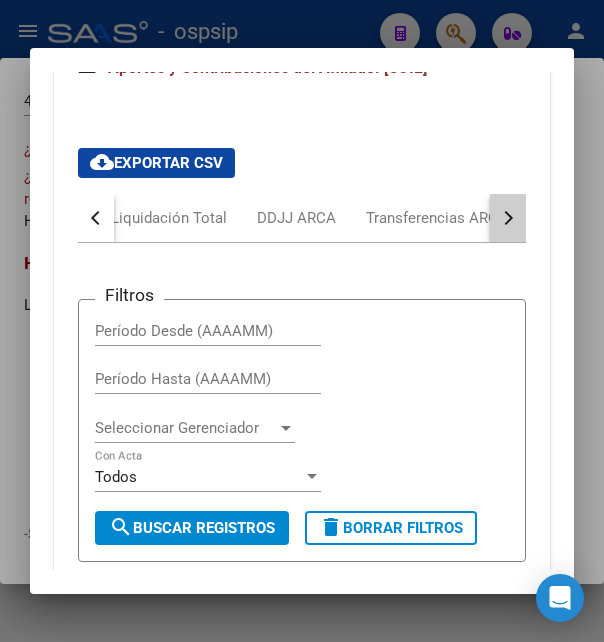 click at bounding box center [508, 218] 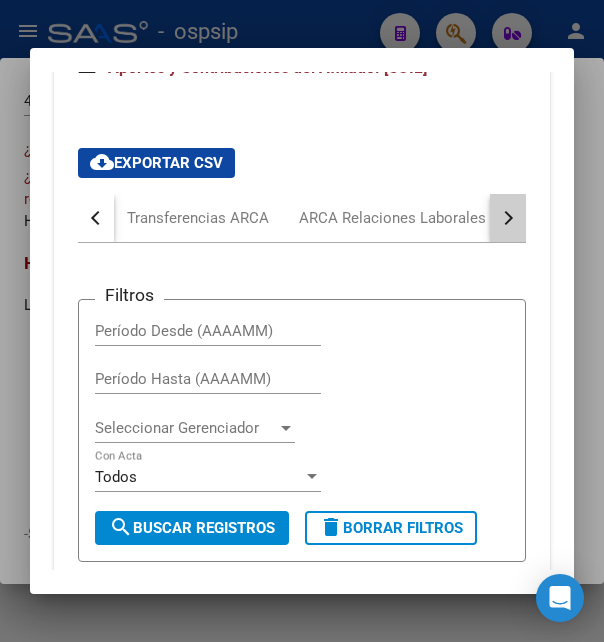 click at bounding box center (508, 218) 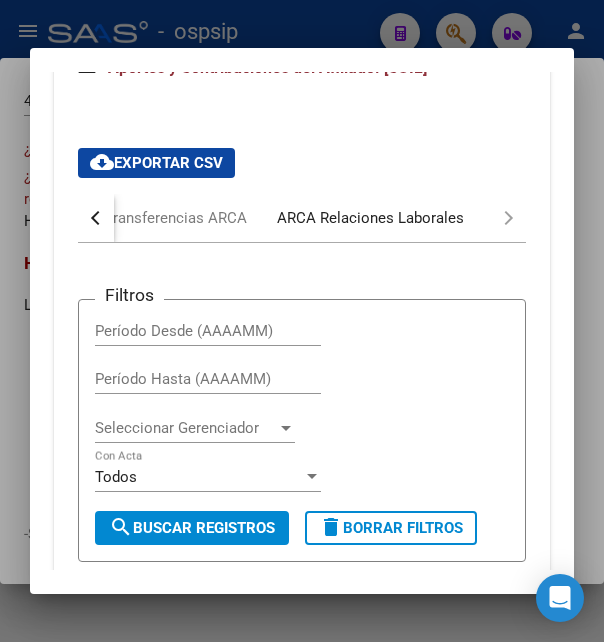 click on "ARCA Relaciones Laborales" at bounding box center (370, 218) 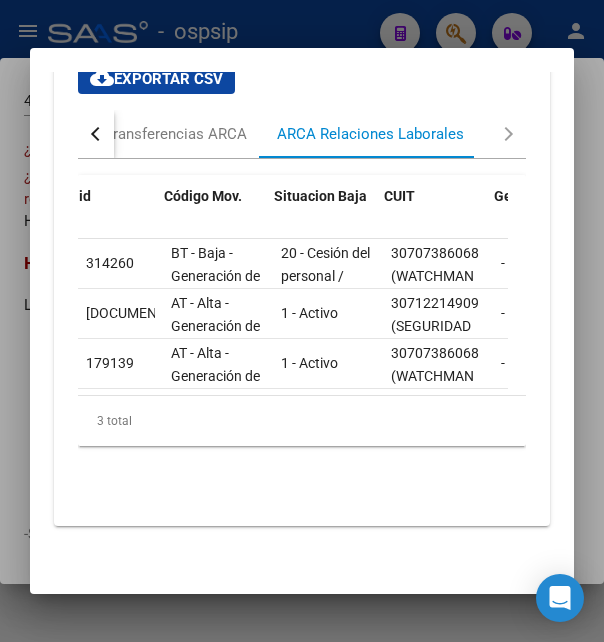 scroll, scrollTop: 1028, scrollLeft: 0, axis: vertical 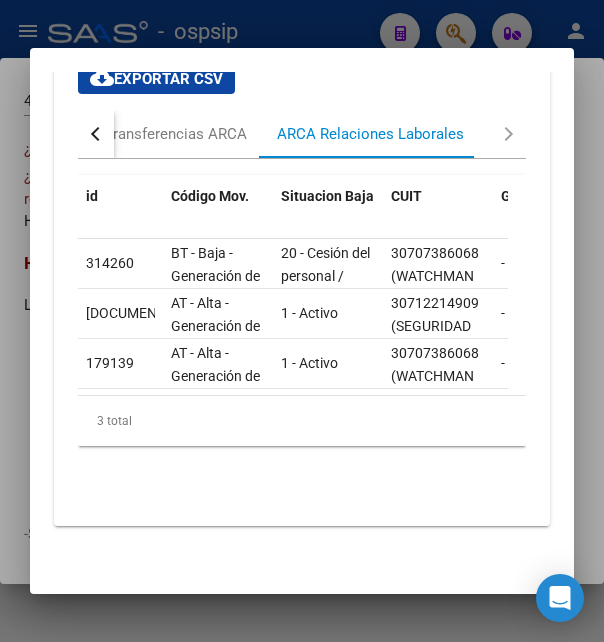click at bounding box center [302, 321] 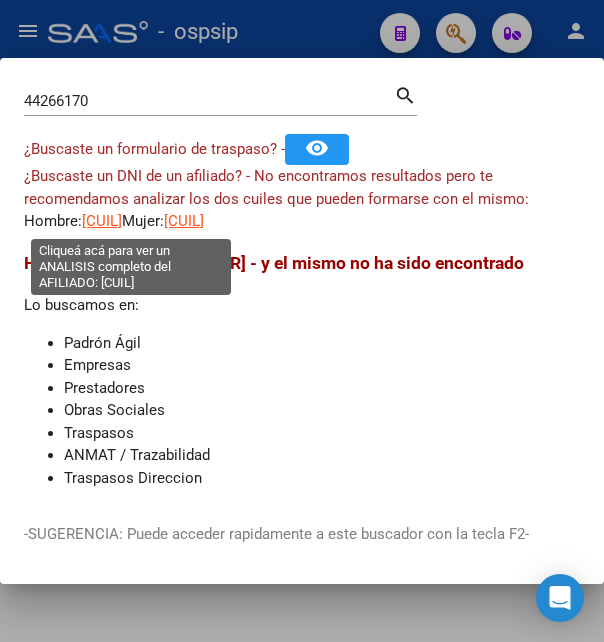 click on "20442661708" at bounding box center (102, 221) 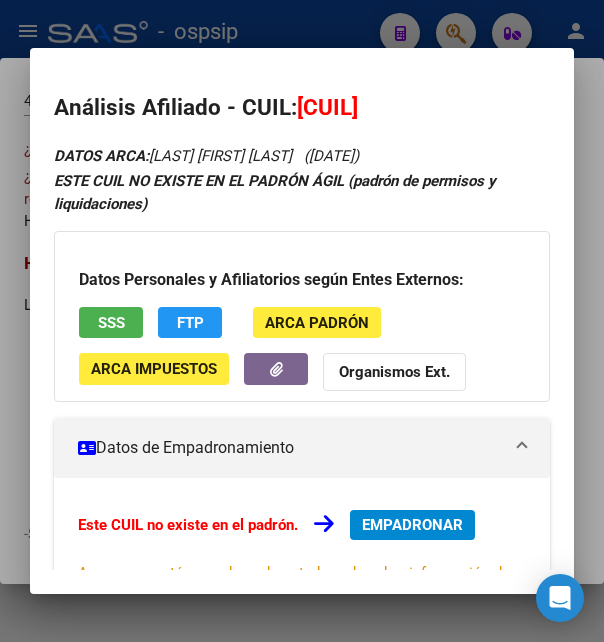 drag, startPoint x: 325, startPoint y: 102, endPoint x: 420, endPoint y: 112, distance: 95.524864 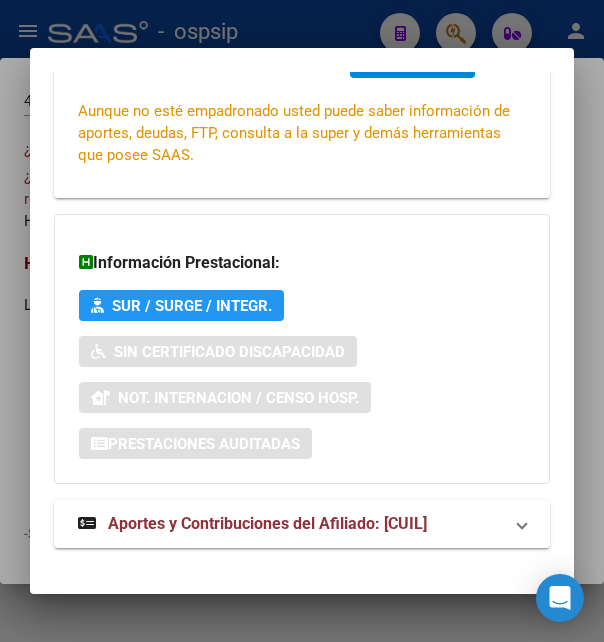 scroll, scrollTop: 485, scrollLeft: 0, axis: vertical 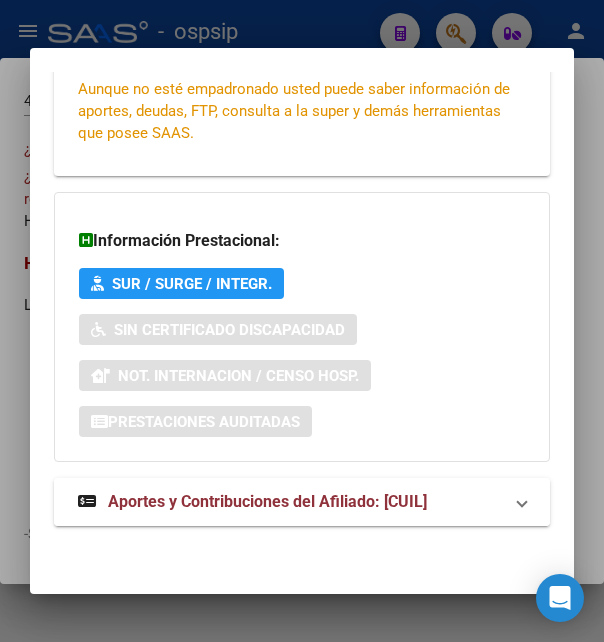 click on "Aportes y Contribuciones del Afiliado: 20442661708" at bounding box center [252, 502] 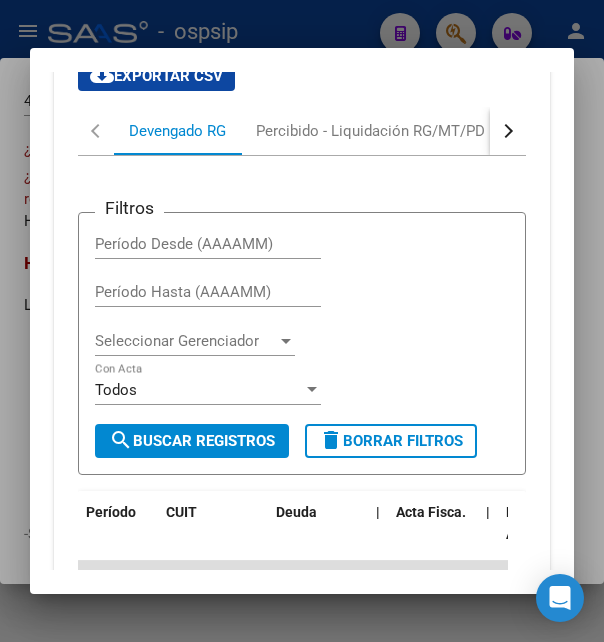 scroll, scrollTop: 952, scrollLeft: 0, axis: vertical 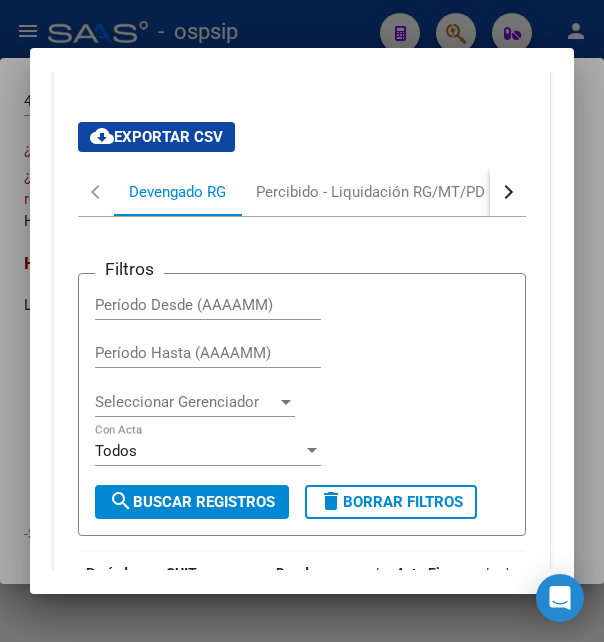 click at bounding box center (508, 192) 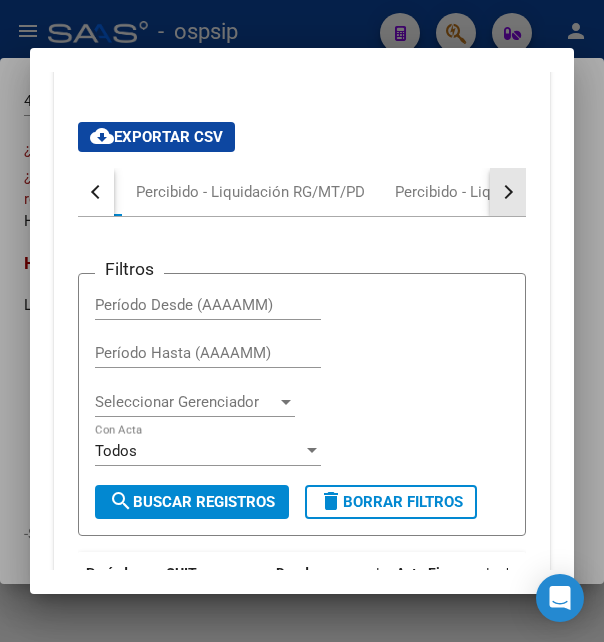 click at bounding box center [508, 192] 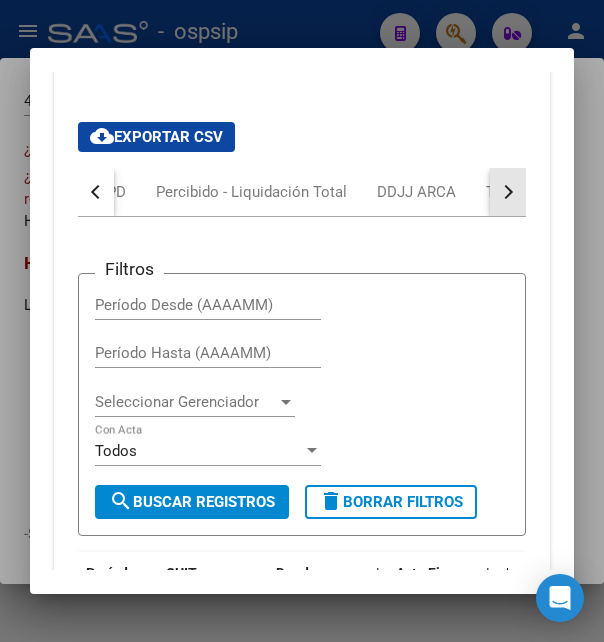 click at bounding box center (508, 192) 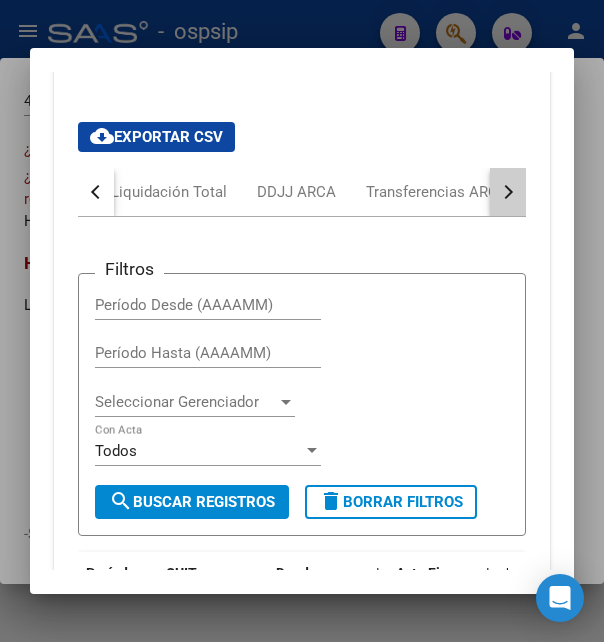 click at bounding box center [508, 192] 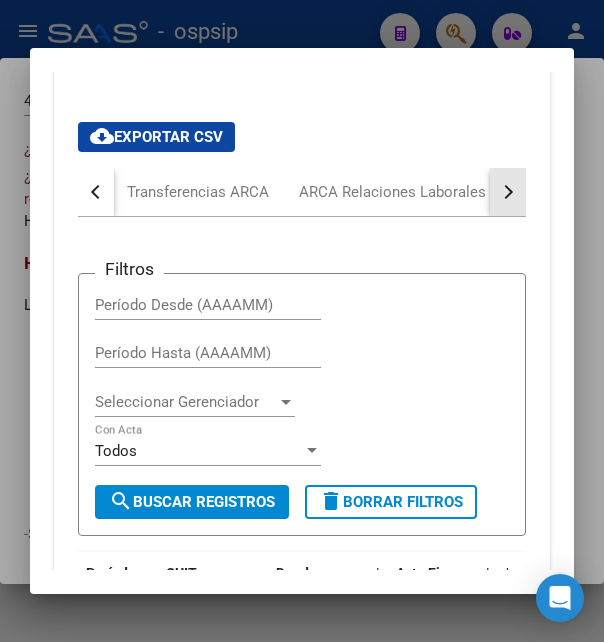 click at bounding box center (508, 192) 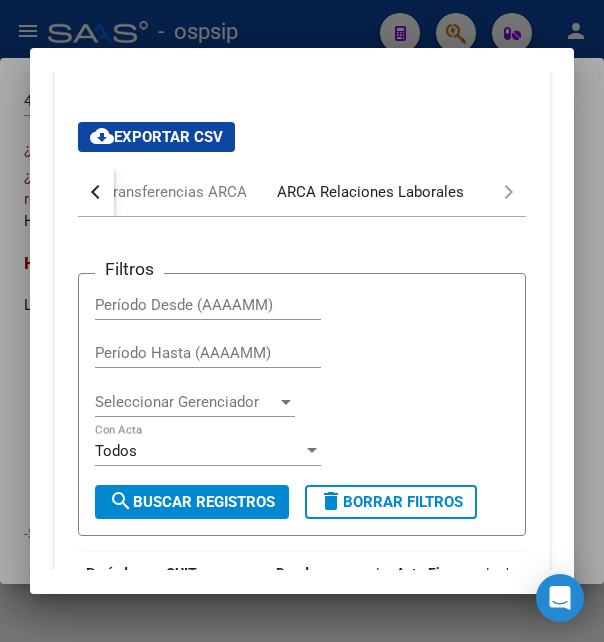 click on "ARCA Relaciones Laborales" at bounding box center [370, 192] 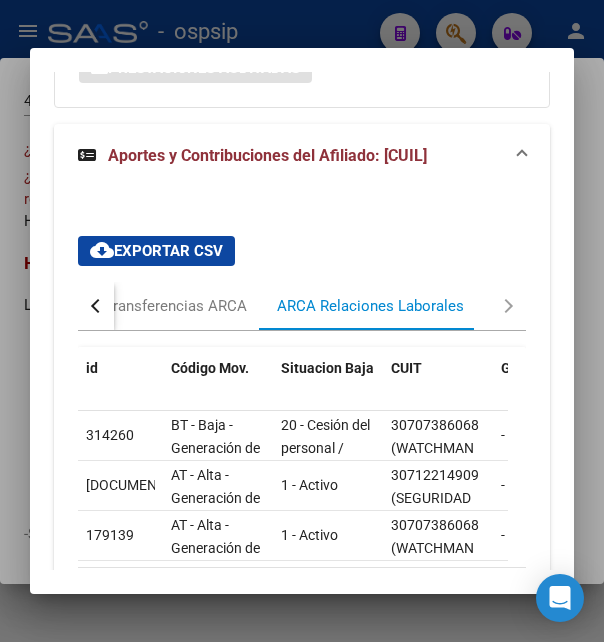 scroll, scrollTop: 942, scrollLeft: 0, axis: vertical 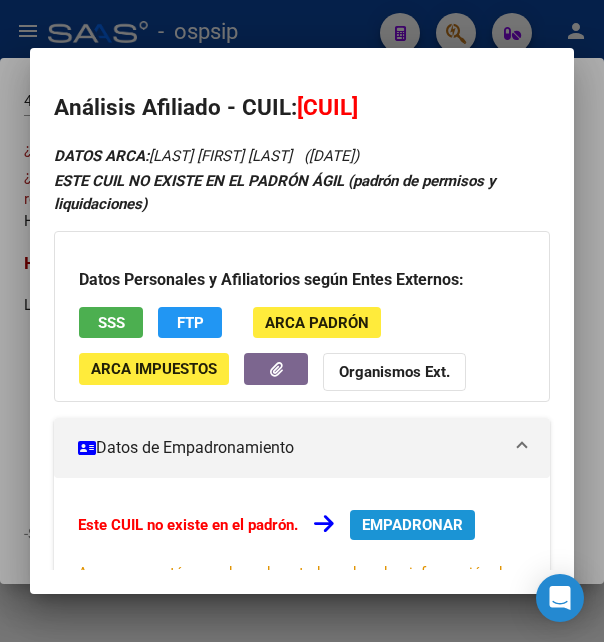 click on "EMPADRONAR" at bounding box center (412, 525) 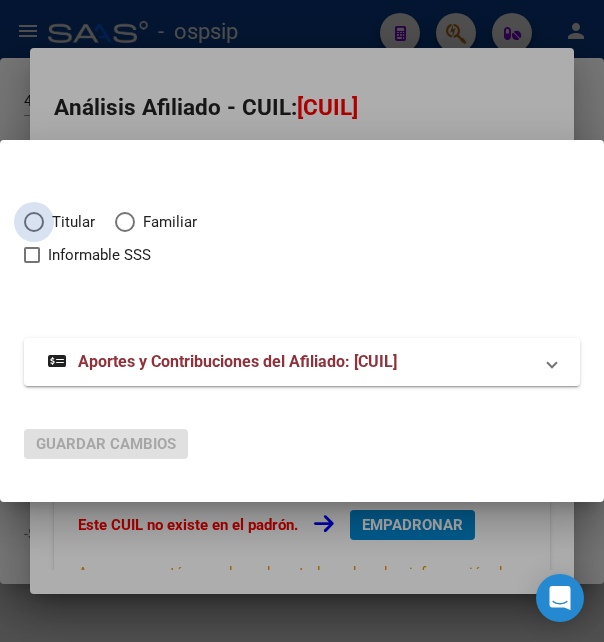 click at bounding box center [34, 222] 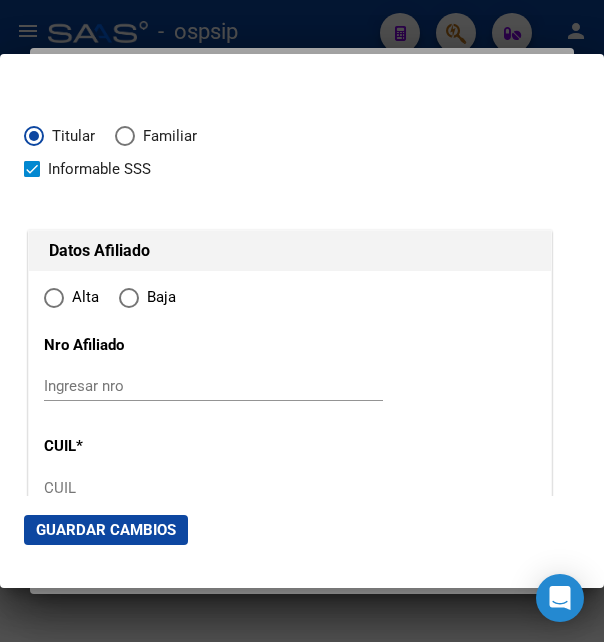 type on "20-44266170-8" 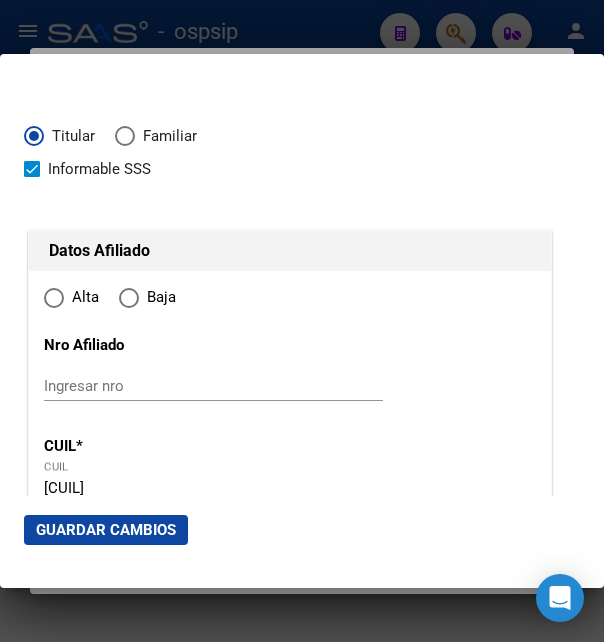 radio on "true" 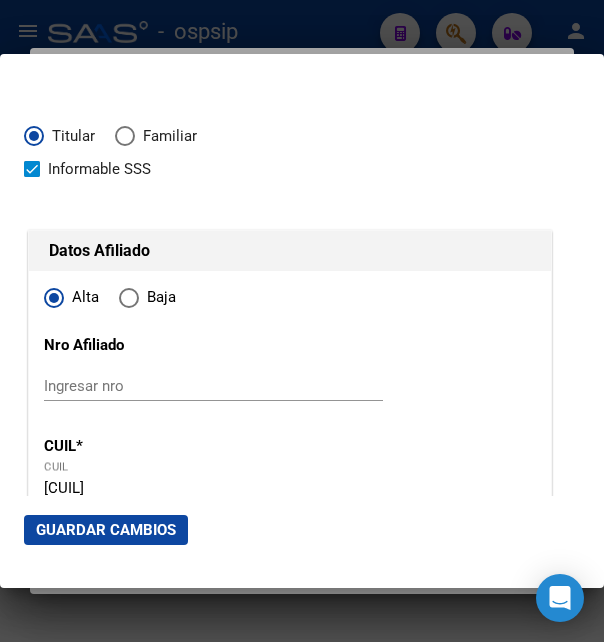 type on "TREJO" 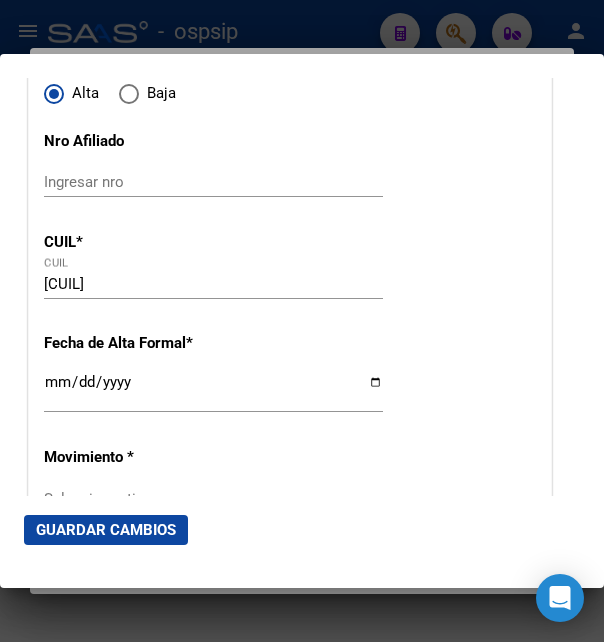 scroll, scrollTop: 216, scrollLeft: 0, axis: vertical 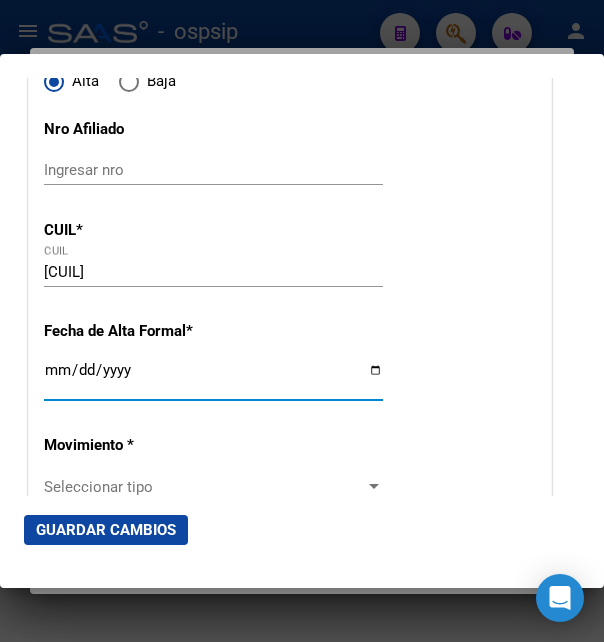 click on "Ingresar fecha" at bounding box center (213, 378) 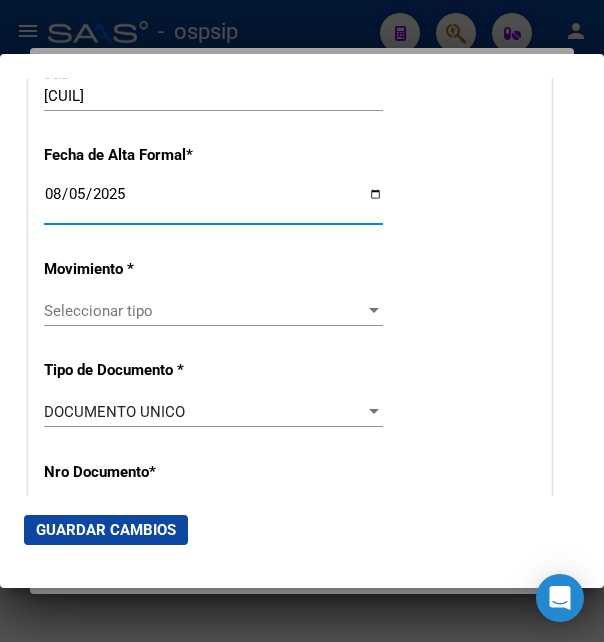 scroll, scrollTop: 432, scrollLeft: 0, axis: vertical 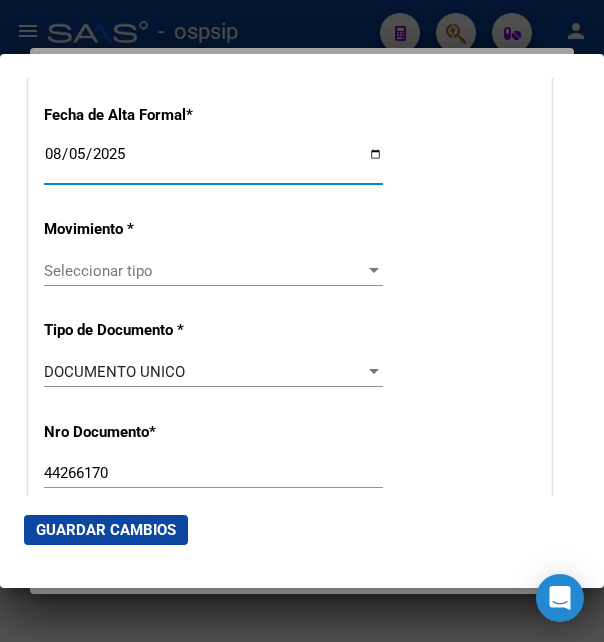 click on "Seleccionar tipo" at bounding box center [204, 271] 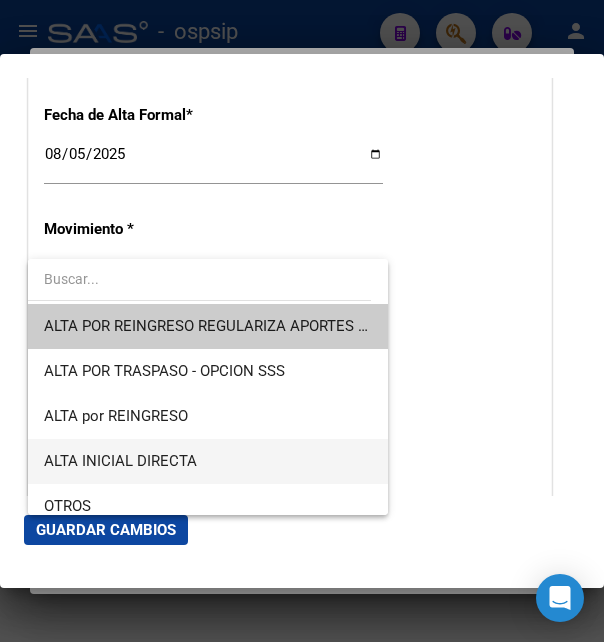 click on "ALTA INICIAL DIRECTA" at bounding box center (208, 461) 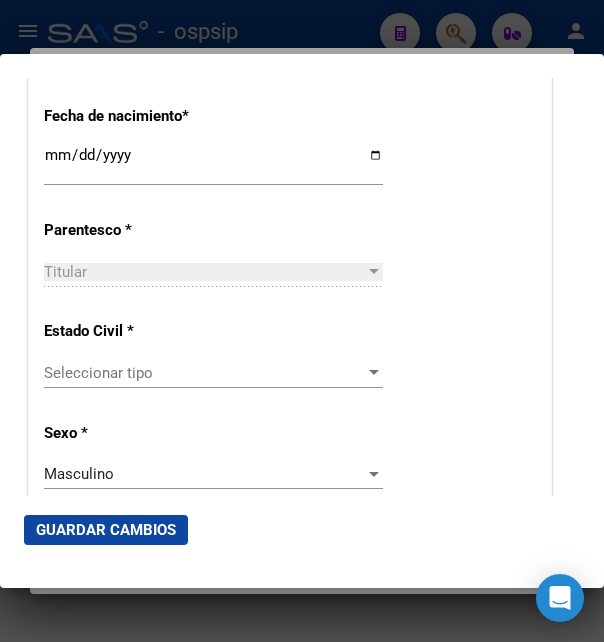scroll, scrollTop: 1080, scrollLeft: 0, axis: vertical 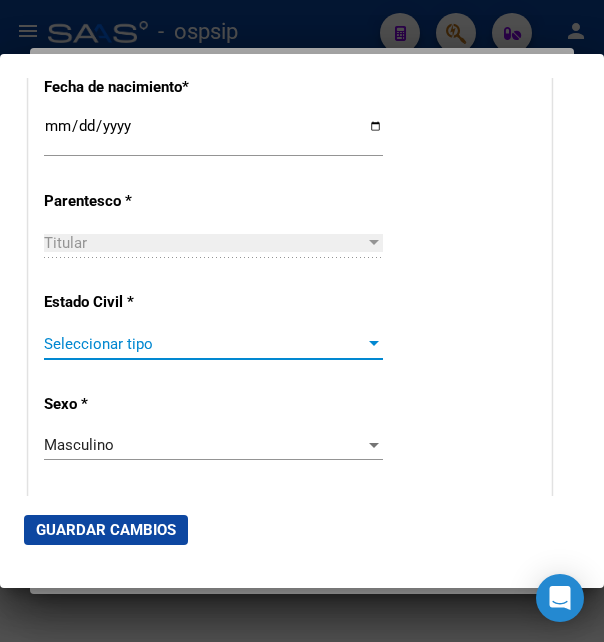 click on "Seleccionar tipo" at bounding box center [204, 344] 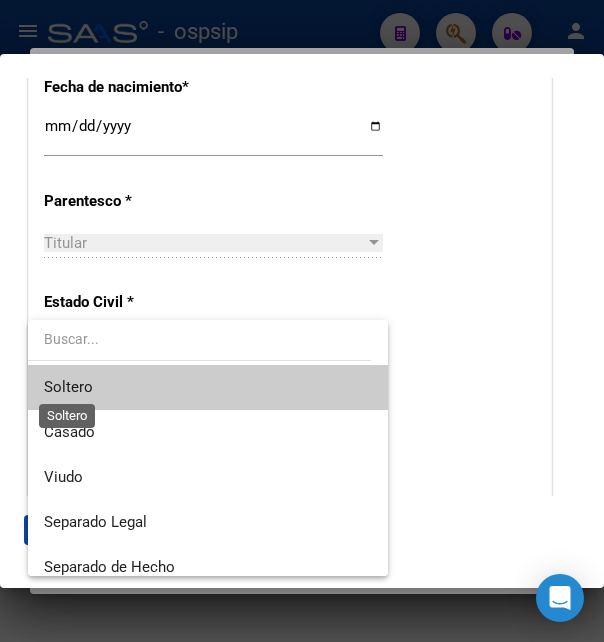 click on "Soltero" at bounding box center (68, 387) 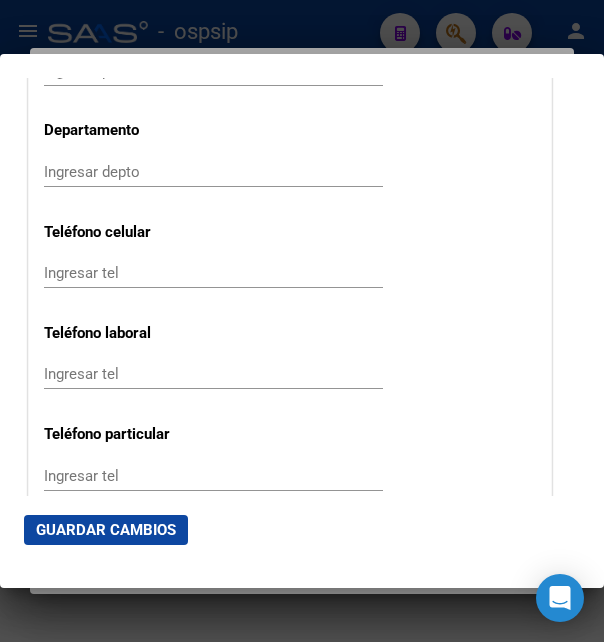 scroll, scrollTop: 2592, scrollLeft: 0, axis: vertical 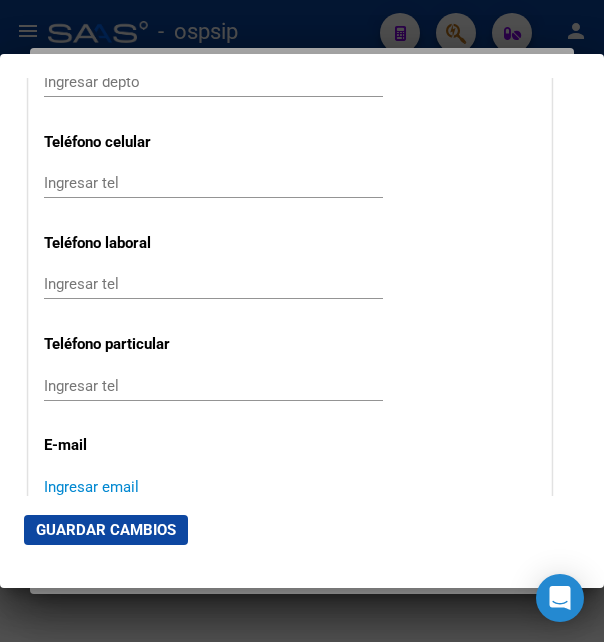 paste on "alemacia10@hotmail.com" 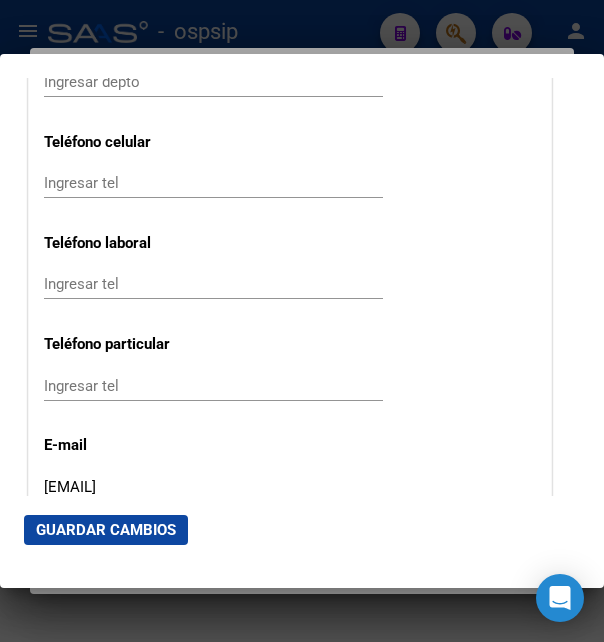 type on "alemacia10@hotmail.com" 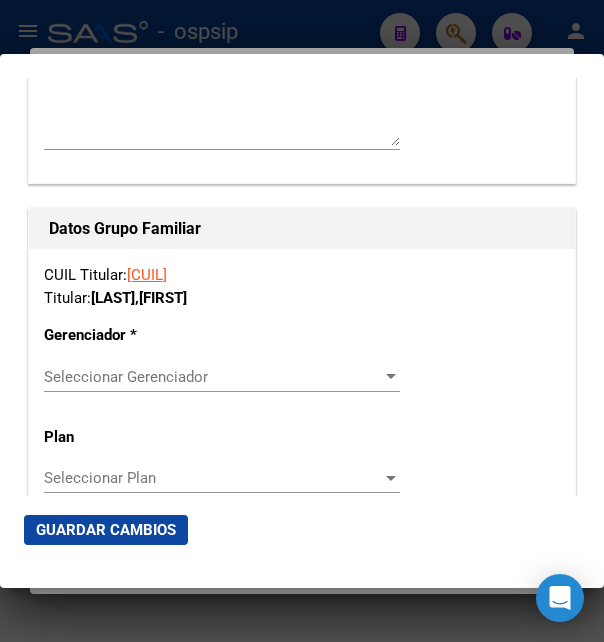 scroll, scrollTop: 3348, scrollLeft: 0, axis: vertical 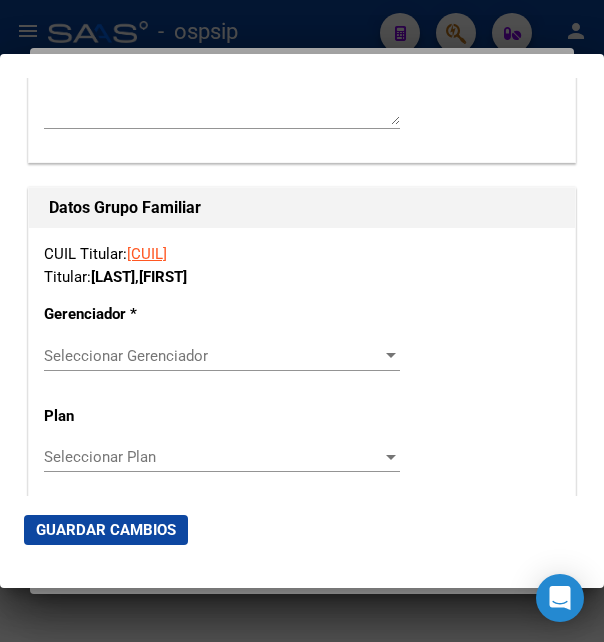 click on "Seleccionar Gerenciador" at bounding box center [213, 356] 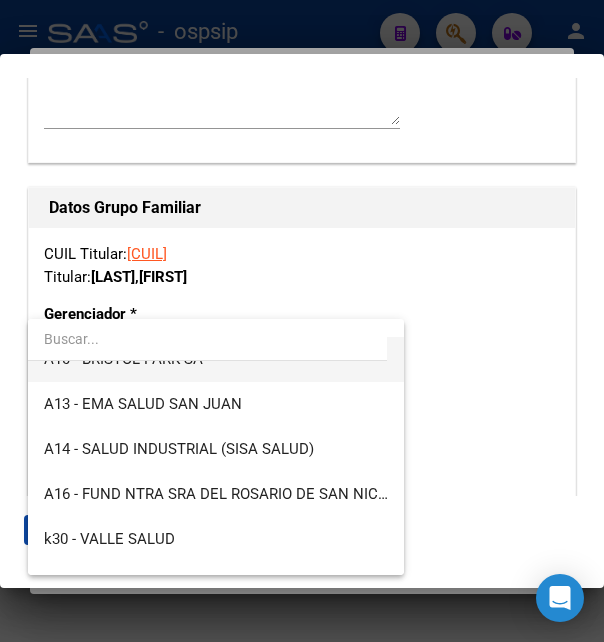 scroll, scrollTop: 540, scrollLeft: 0, axis: vertical 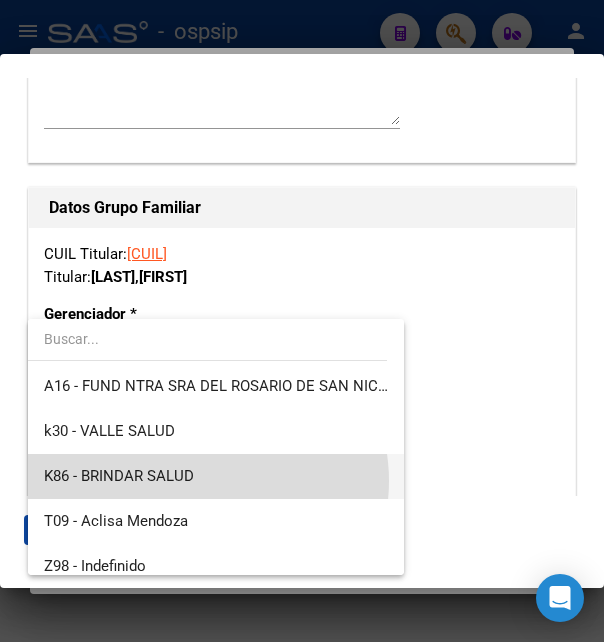 click on "K86 - BRINDAR SALUD" at bounding box center [216, 476] 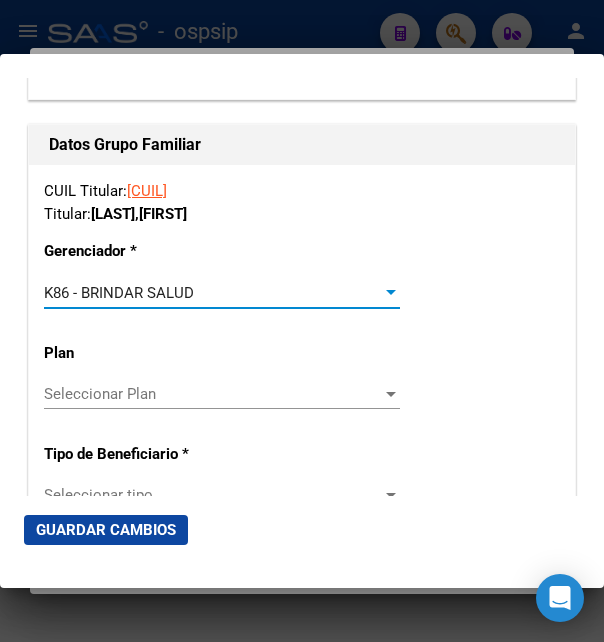 scroll, scrollTop: 3456, scrollLeft: 0, axis: vertical 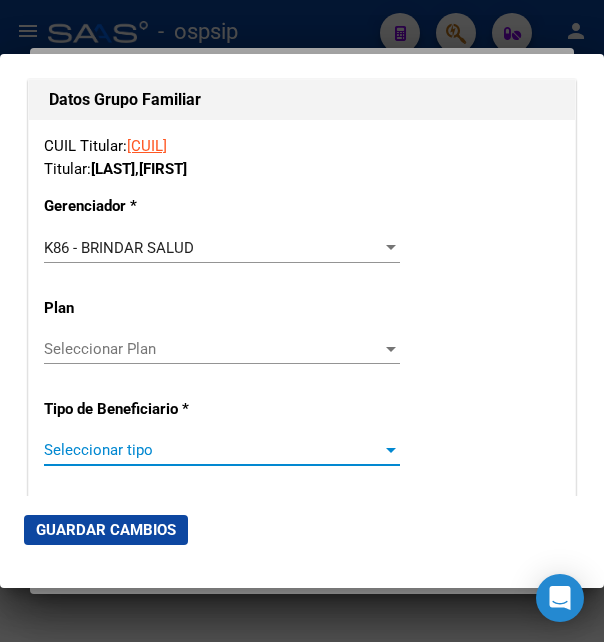 click on "Seleccionar tipo" at bounding box center (213, 450) 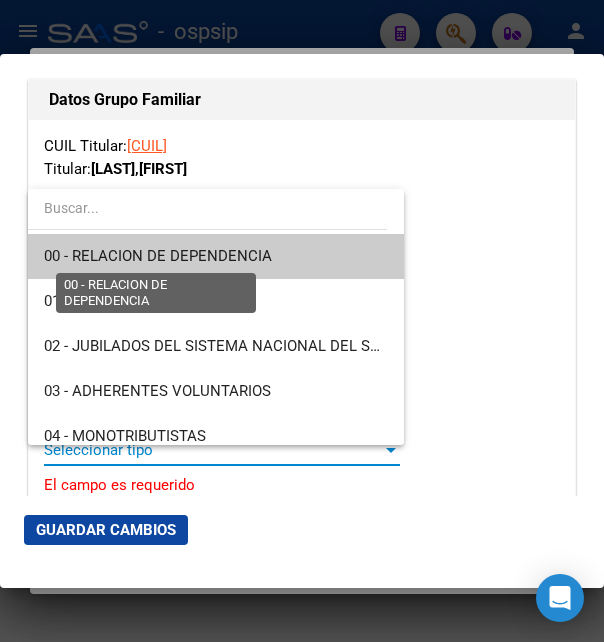 click on "00 - RELACION DE DEPENDENCIA" at bounding box center [158, 256] 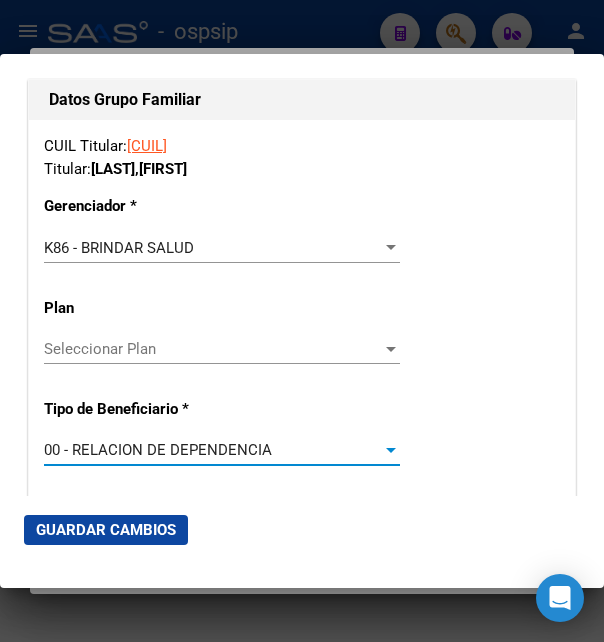 type on "30-71221490-9" 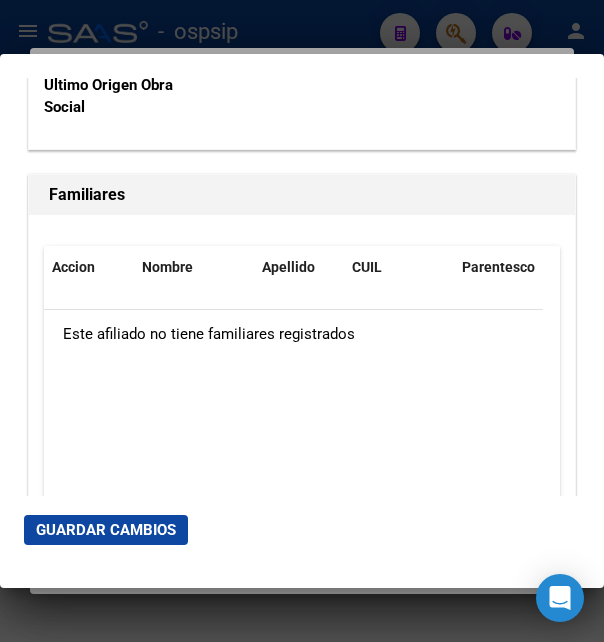 scroll, scrollTop: 4104, scrollLeft: 0, axis: vertical 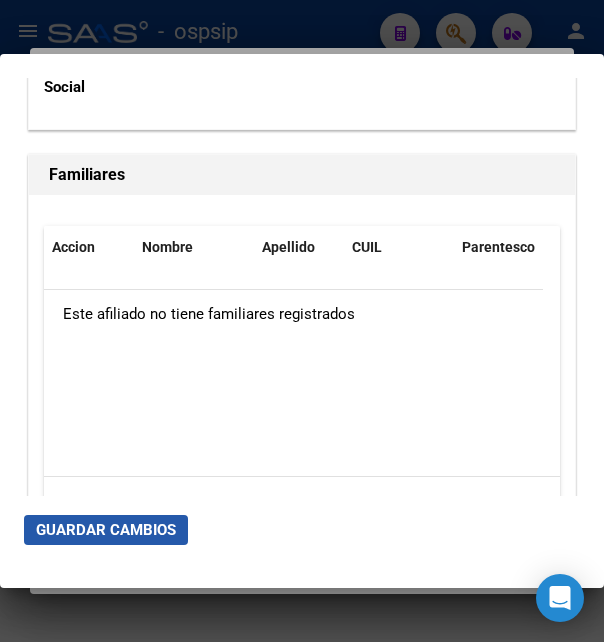 click on "Guardar Cambios" 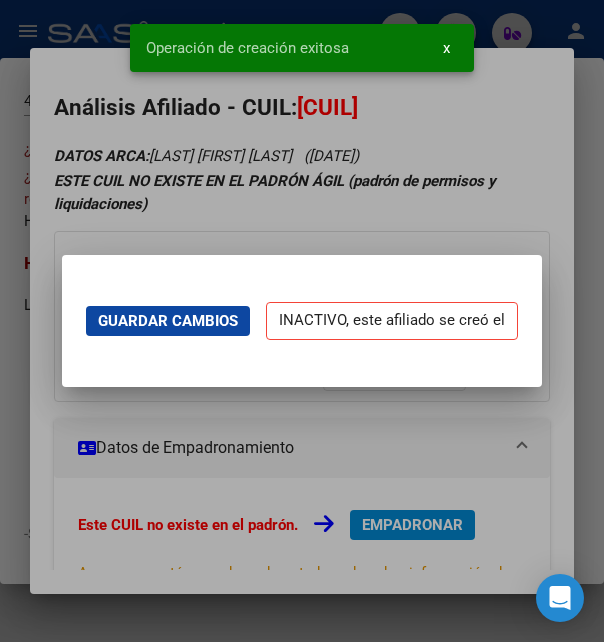 scroll, scrollTop: 0, scrollLeft: 0, axis: both 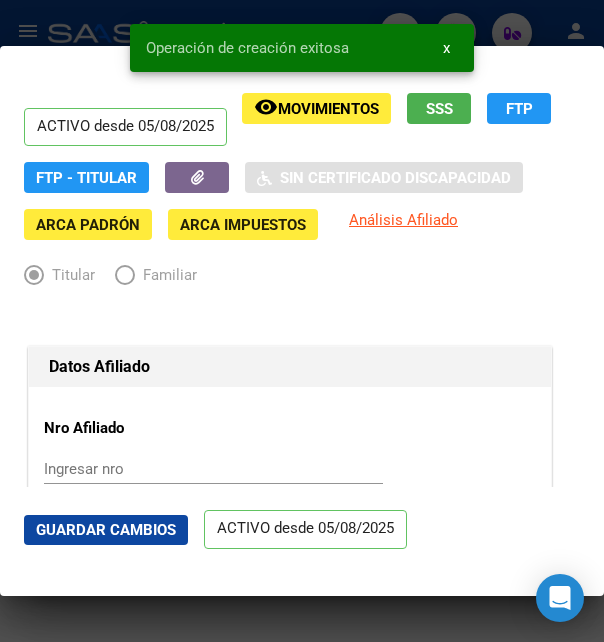 click on "Guardar Cambios" 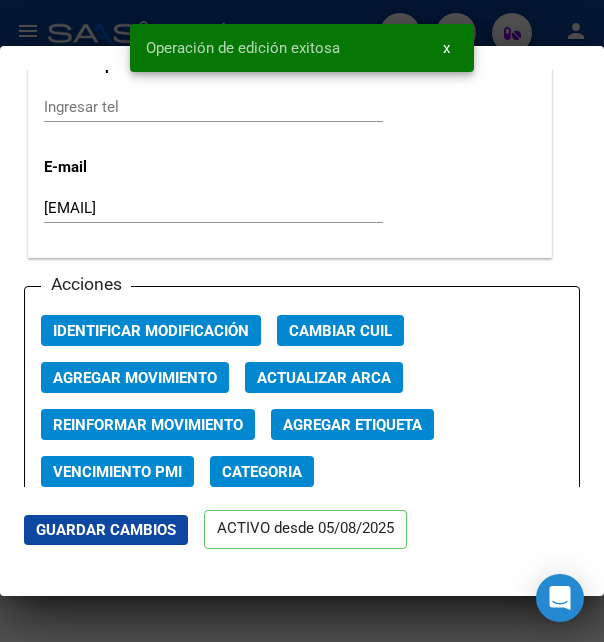 scroll, scrollTop: 2808, scrollLeft: 0, axis: vertical 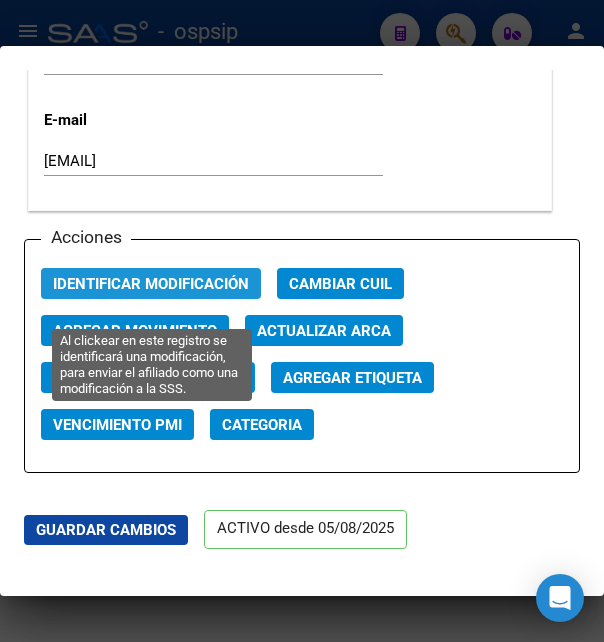 click on "Identificar Modificación" at bounding box center [151, 284] 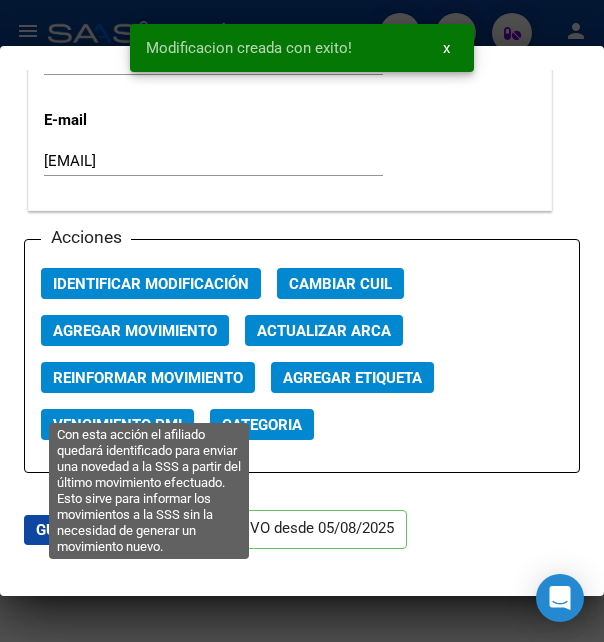 click on "Reinformar Movimiento" 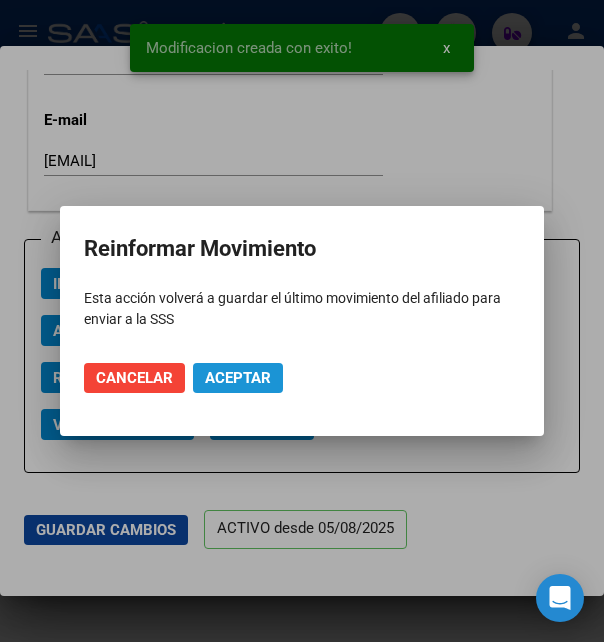 click on "Aceptar" at bounding box center [238, 378] 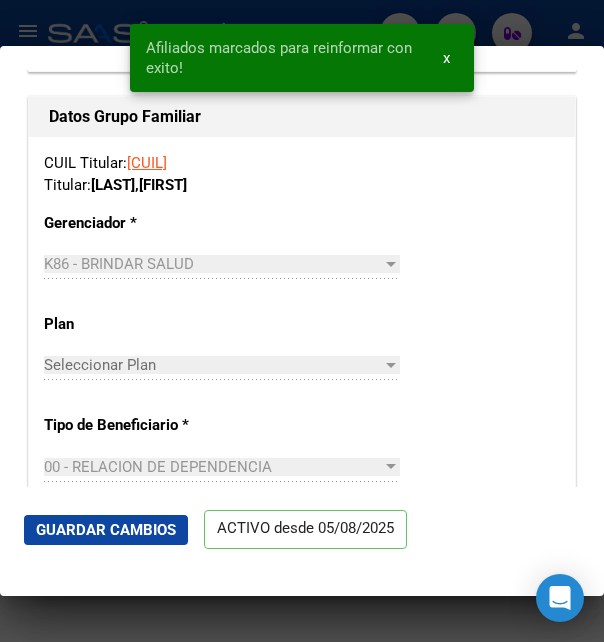 scroll, scrollTop: 3780, scrollLeft: 0, axis: vertical 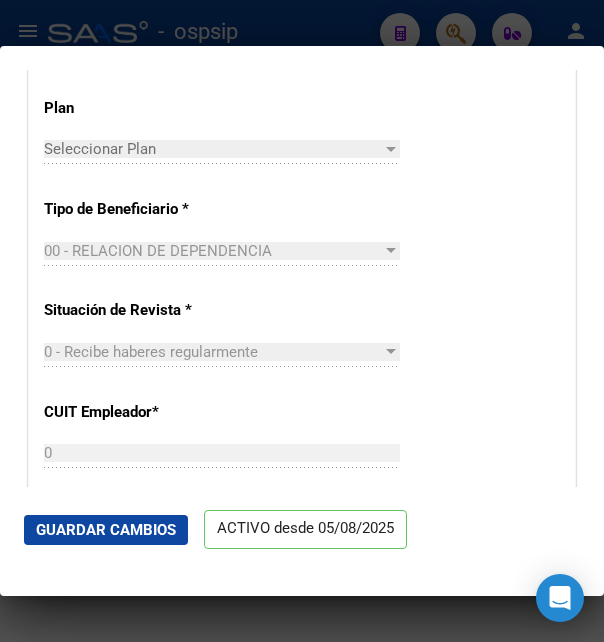 click at bounding box center (302, 321) 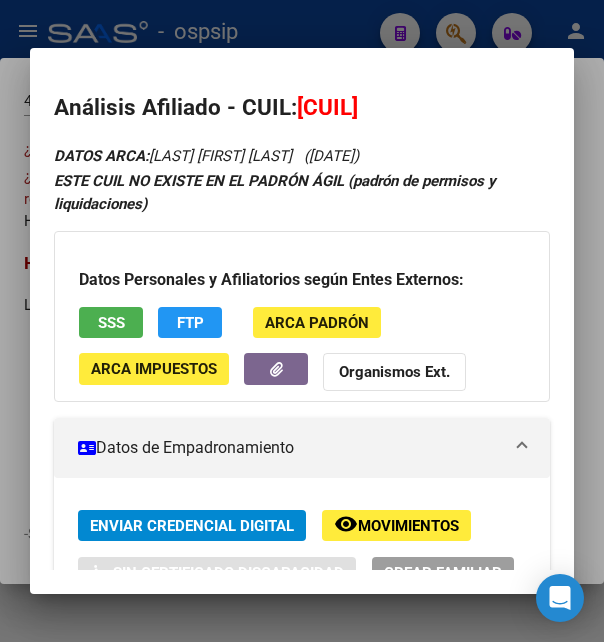click at bounding box center [302, 321] 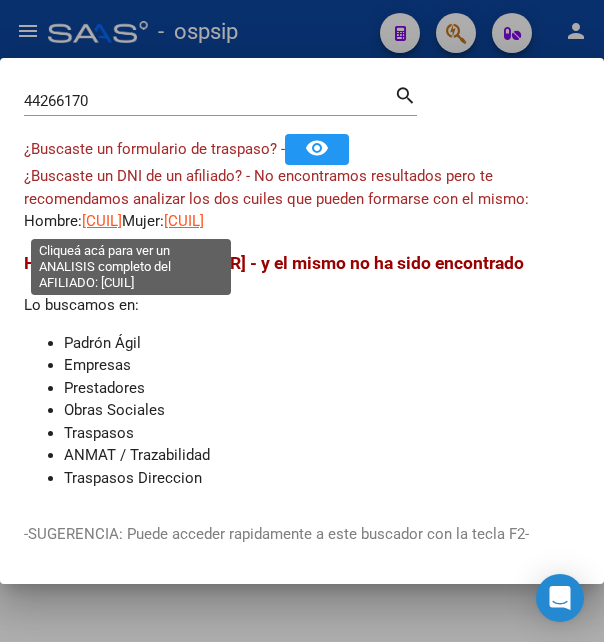 click on "20442661708" at bounding box center [102, 221] 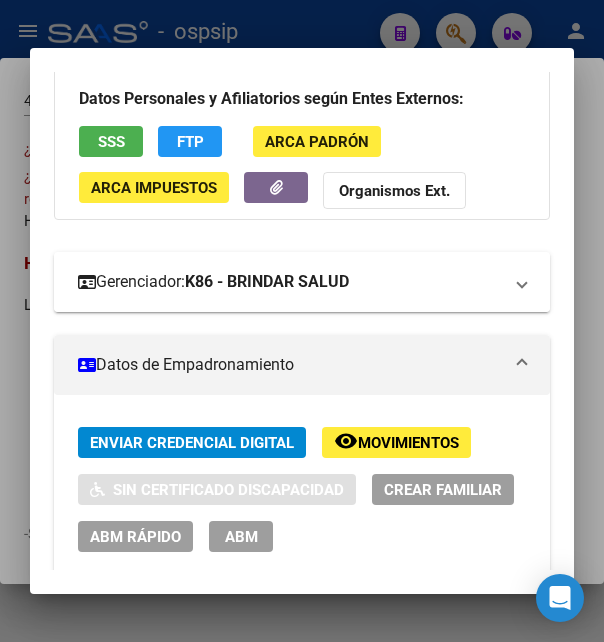 scroll, scrollTop: 216, scrollLeft: 0, axis: vertical 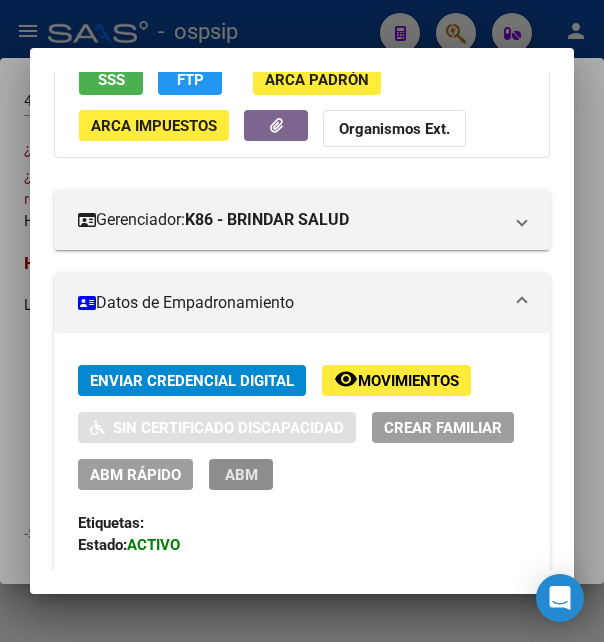 click on "ABM" at bounding box center [241, 474] 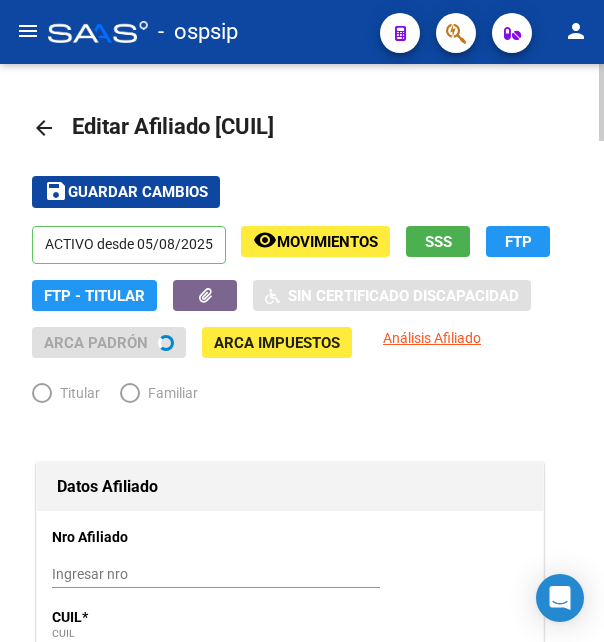 radio on "true" 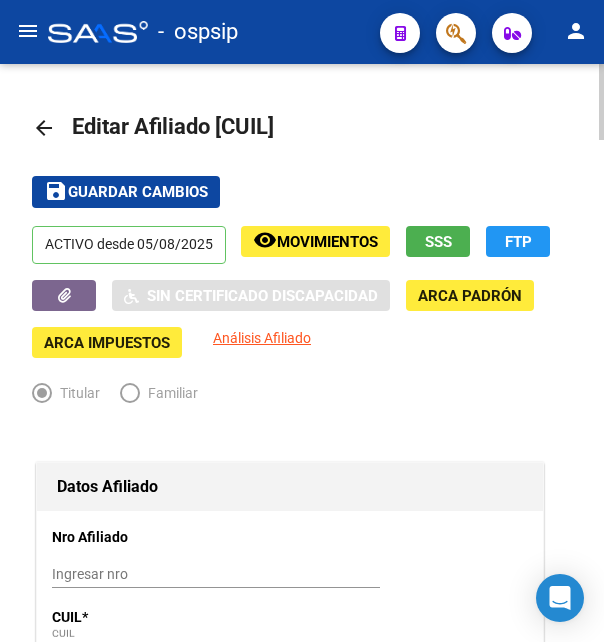 drag, startPoint x: 245, startPoint y: 121, endPoint x: 348, endPoint y: 124, distance: 103.04368 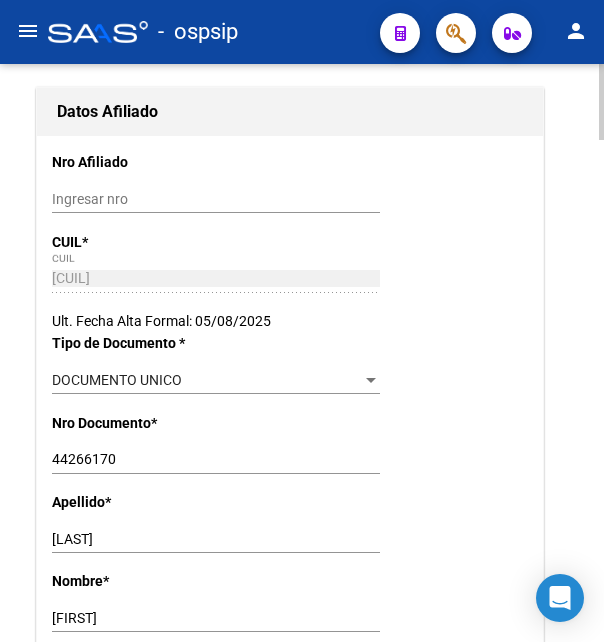 scroll, scrollTop: 408, scrollLeft: 0, axis: vertical 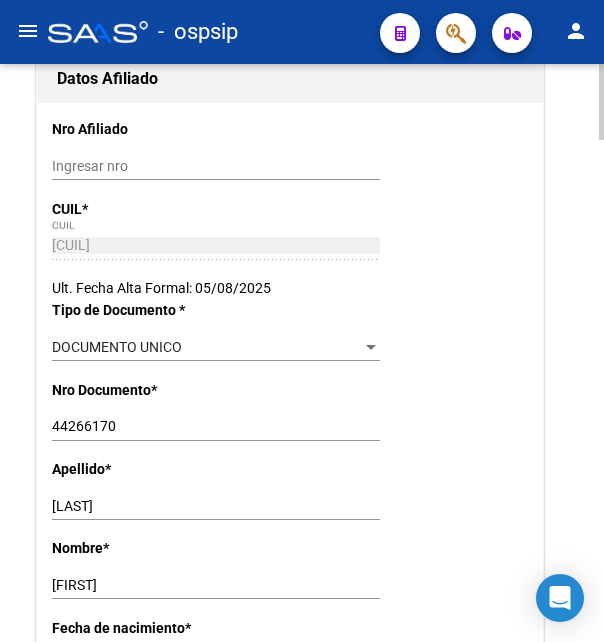 click on "TREJO" at bounding box center (216, 506) 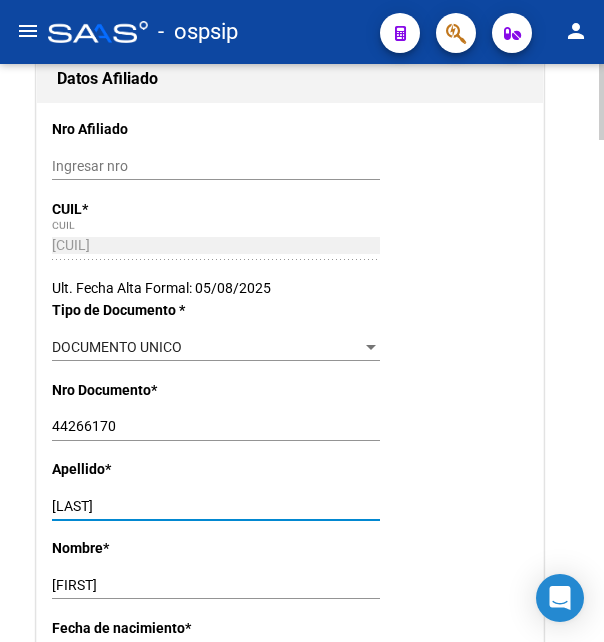 click on "TREJO" at bounding box center (216, 506) 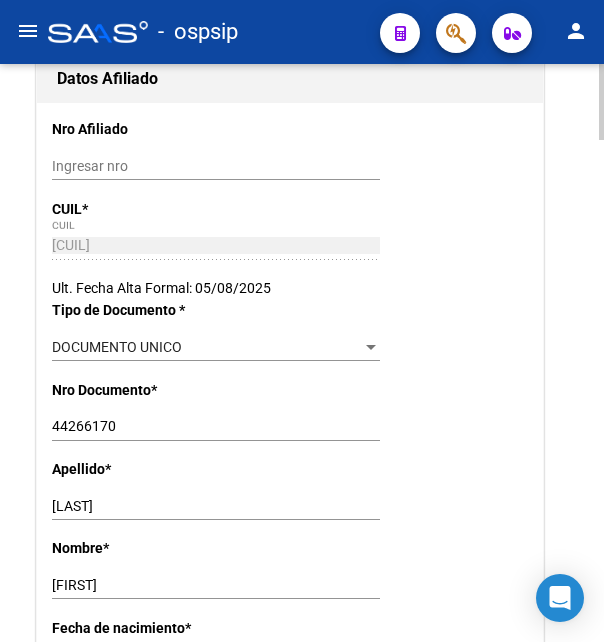 click on "PAULO ULISES" at bounding box center (216, 585) 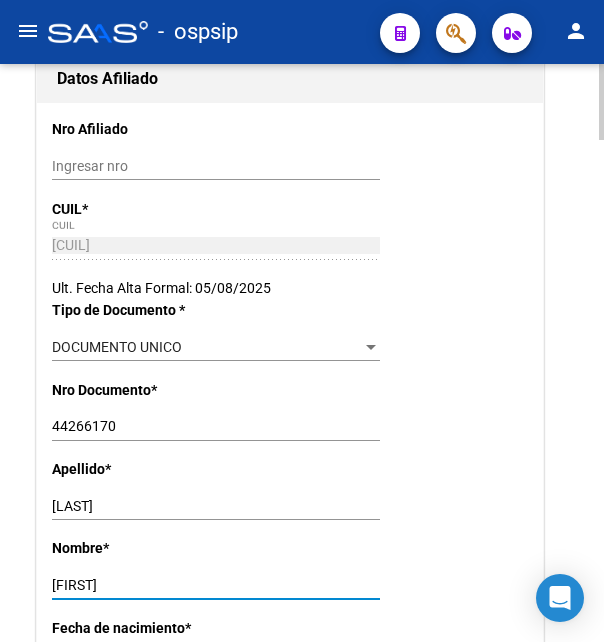 click on "PAULO ULISES" at bounding box center (216, 585) 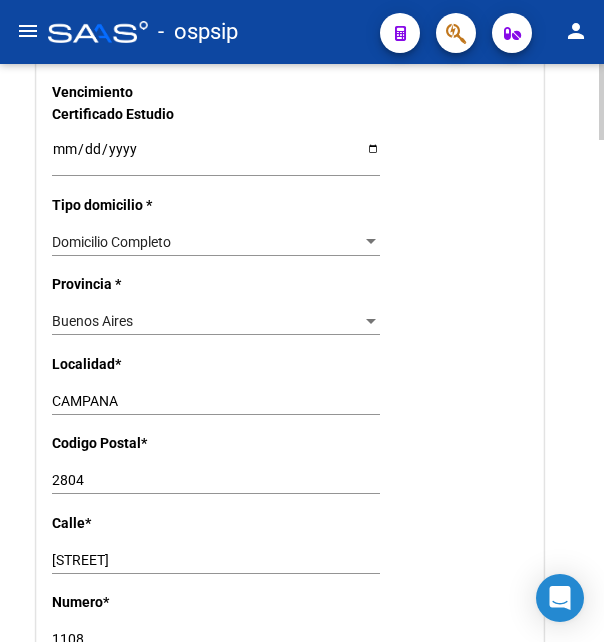 scroll, scrollTop: 1530, scrollLeft: 0, axis: vertical 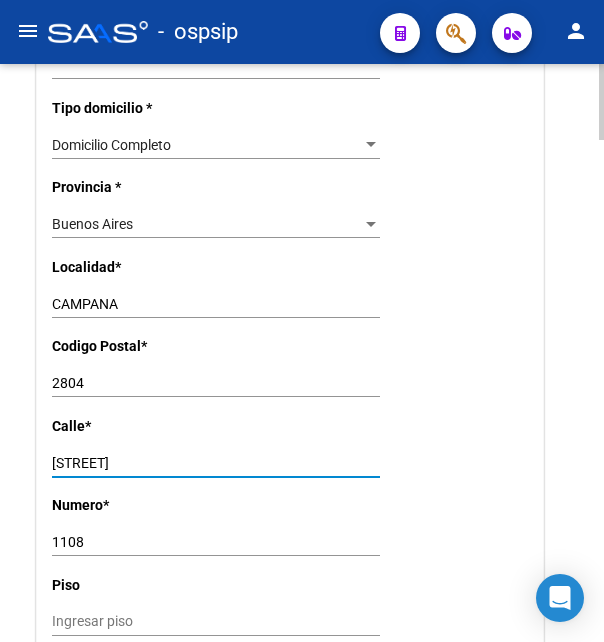 drag, startPoint x: 57, startPoint y: 435, endPoint x: 205, endPoint y: 433, distance: 148.01352 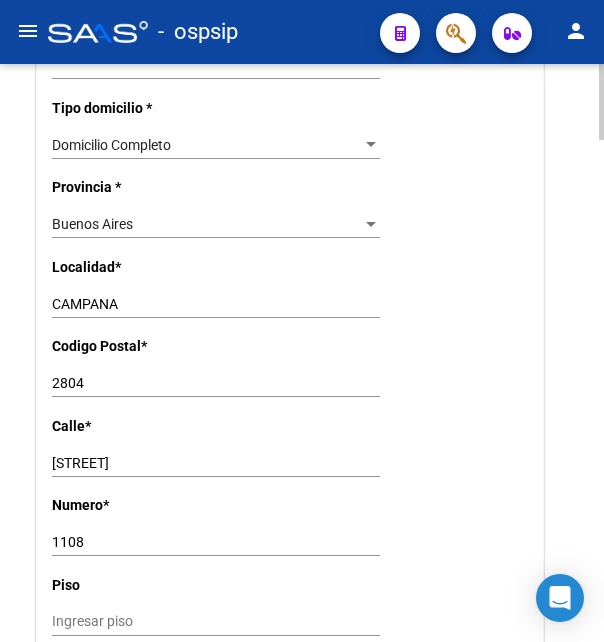 click on "GRAL MARTIN M GUEMES" at bounding box center [216, 463] 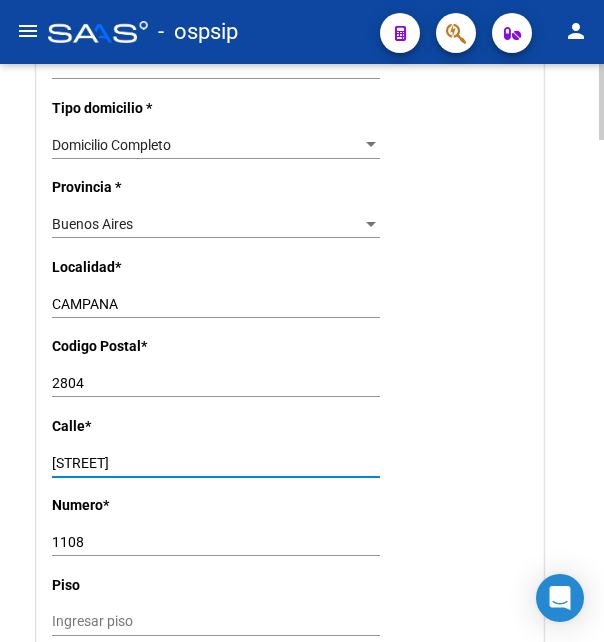 click on "GRAL MARTIN M GUEMES" at bounding box center [216, 463] 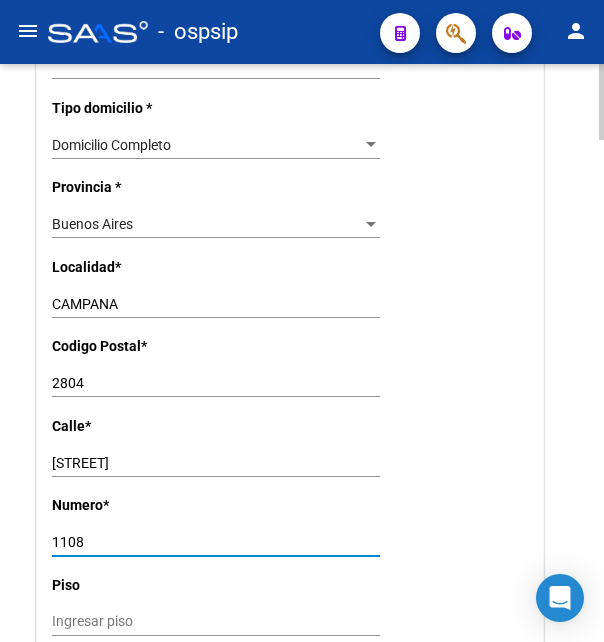 click on "1108" at bounding box center (216, 542) 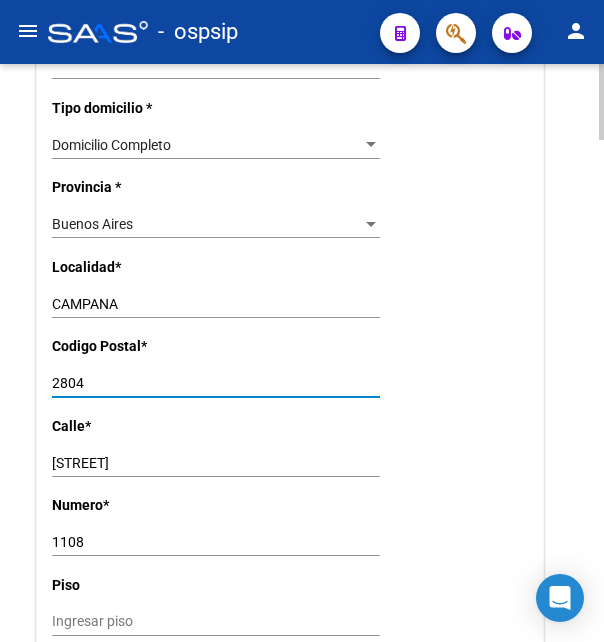 click on "2804" at bounding box center (216, 383) 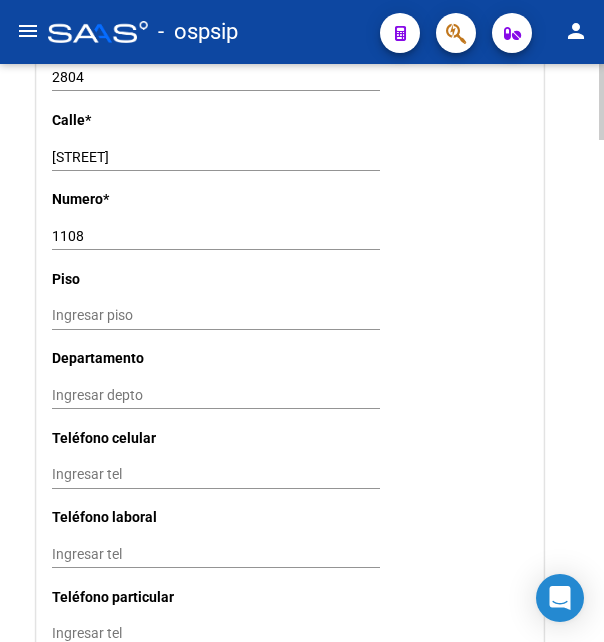 scroll, scrollTop: 1938, scrollLeft: 0, axis: vertical 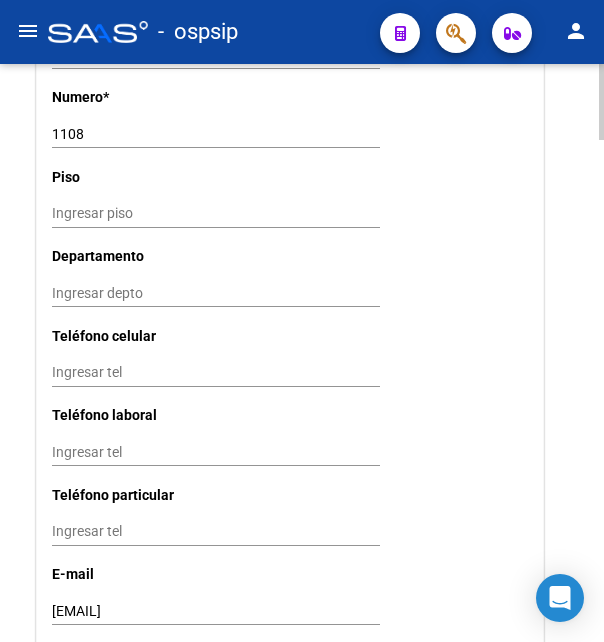 click on "alemacia10@hotmail.com" at bounding box center (216, 611) 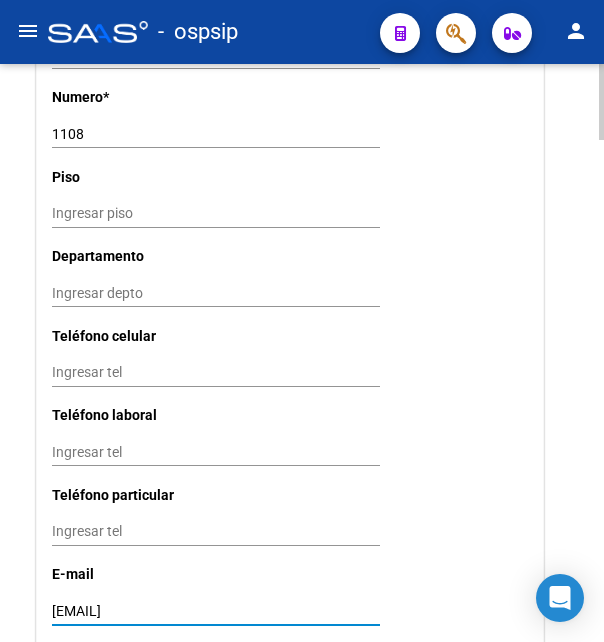 click on "alemacia10@hotmail.com" at bounding box center [216, 611] 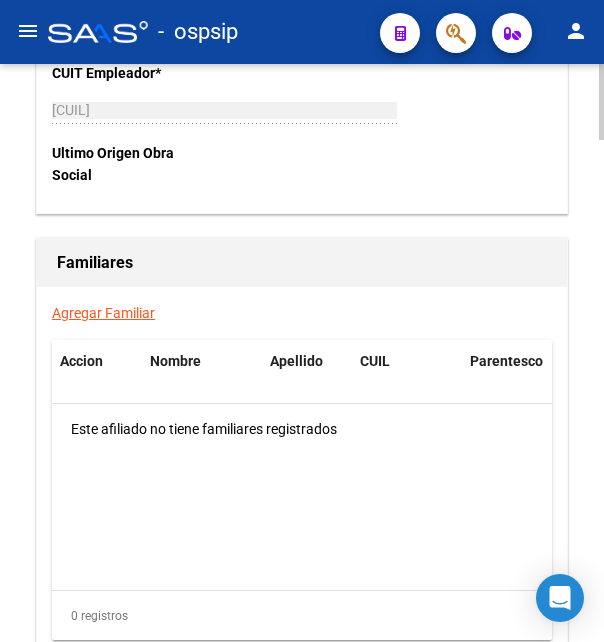 scroll, scrollTop: 3819, scrollLeft: 0, axis: vertical 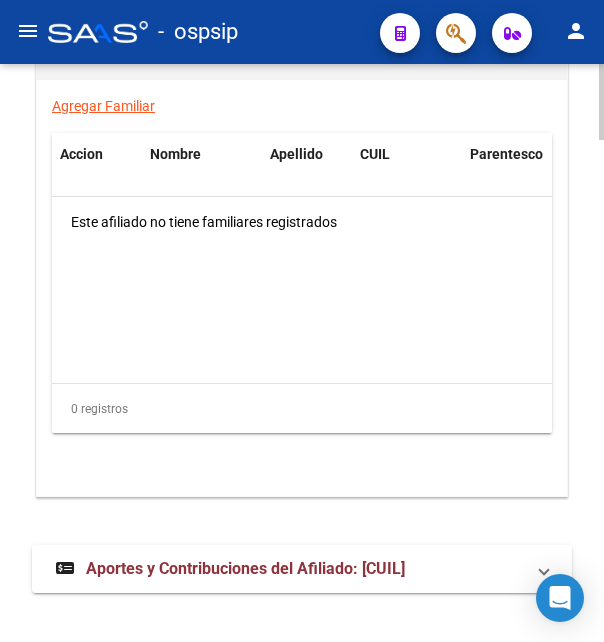click on "Aportes y Contribuciones del Afiliado: 20442661708" at bounding box center (245, 568) 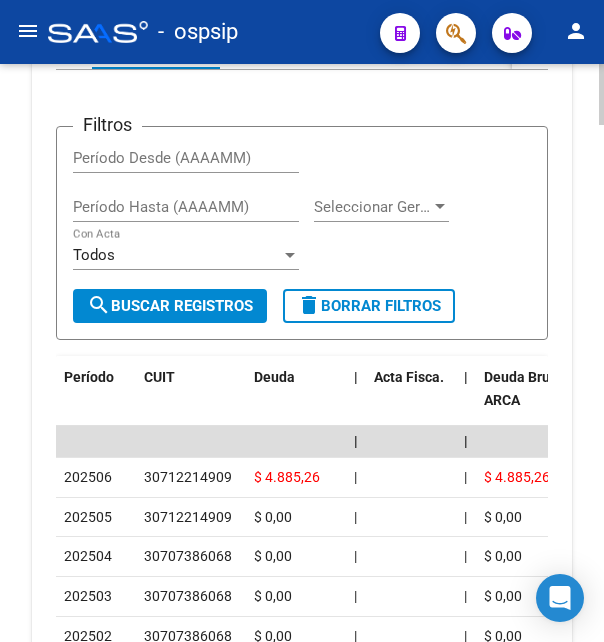 scroll, scrollTop: 4500, scrollLeft: 0, axis: vertical 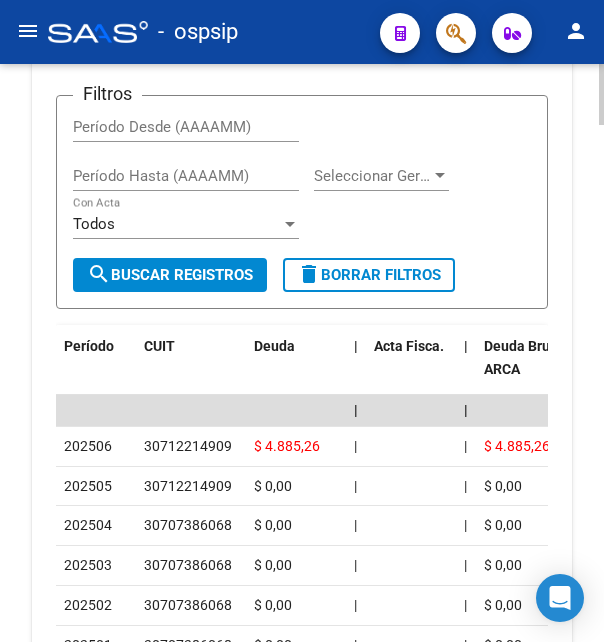 drag, startPoint x: 144, startPoint y: 423, endPoint x: 229, endPoint y: 418, distance: 85.146935 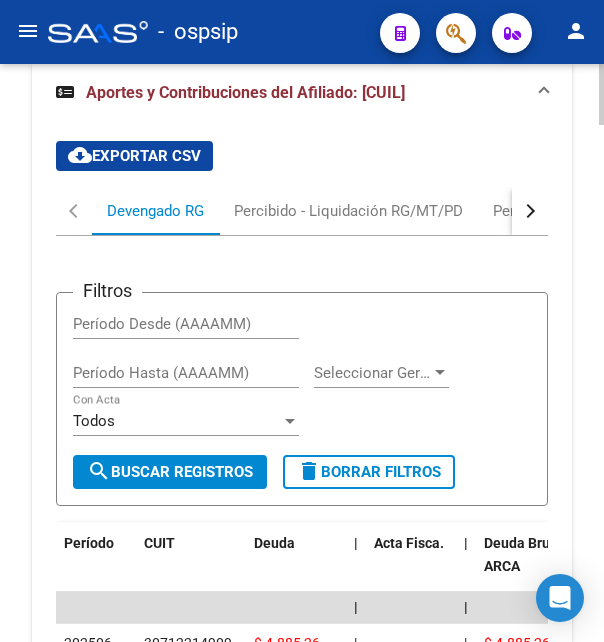 scroll, scrollTop: 4296, scrollLeft: 0, axis: vertical 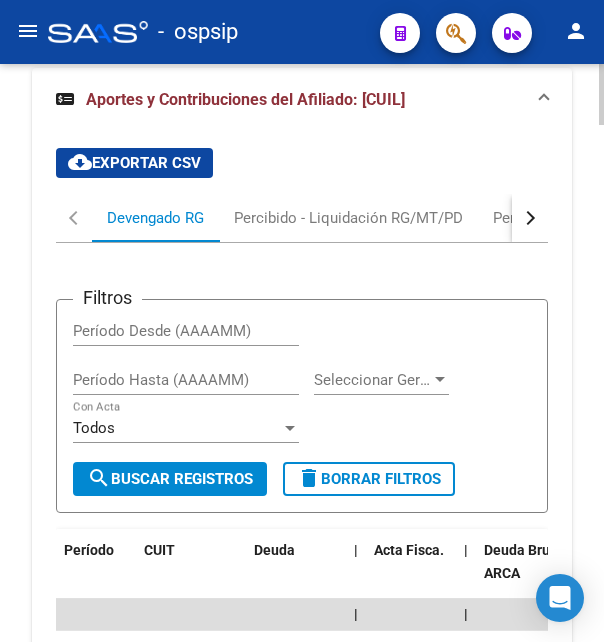 click at bounding box center (530, 218) 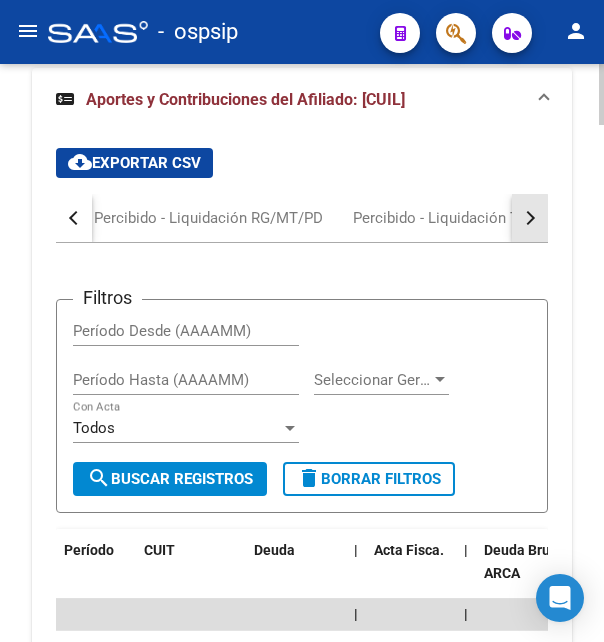 click at bounding box center [530, 218] 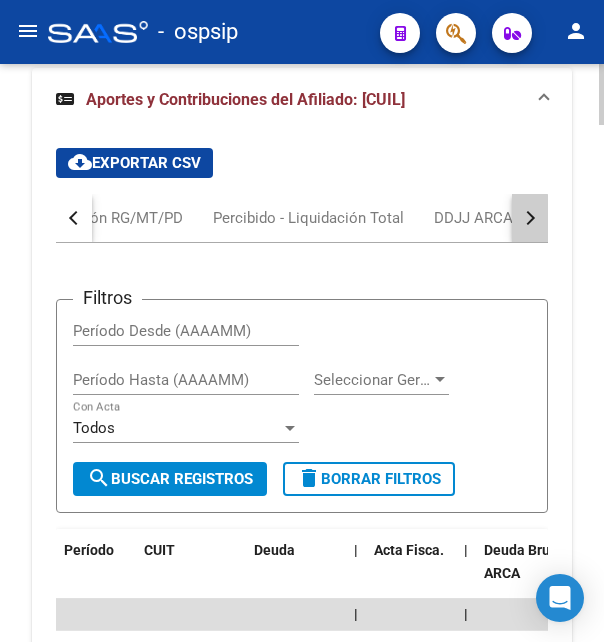 click at bounding box center [530, 218] 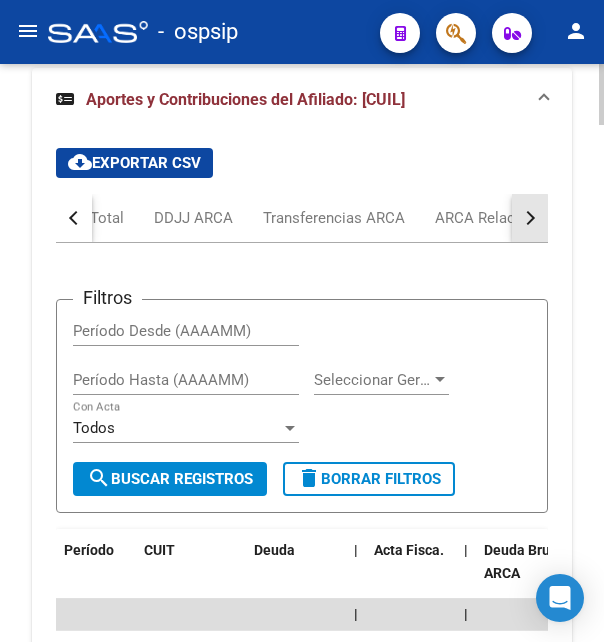 click at bounding box center [530, 218] 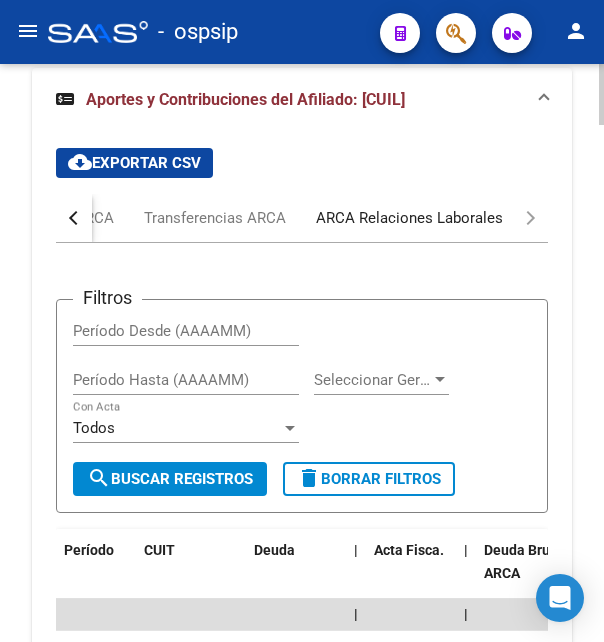 click on "ARCA Relaciones Laborales" at bounding box center (409, 218) 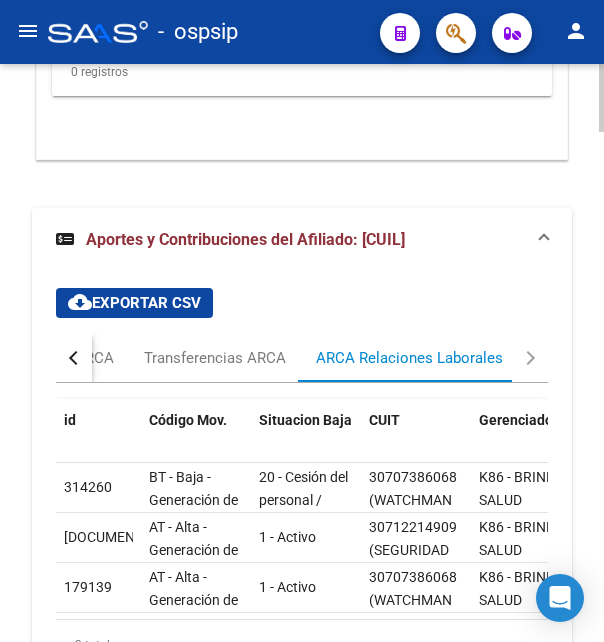 scroll, scrollTop: 4268, scrollLeft: 0, axis: vertical 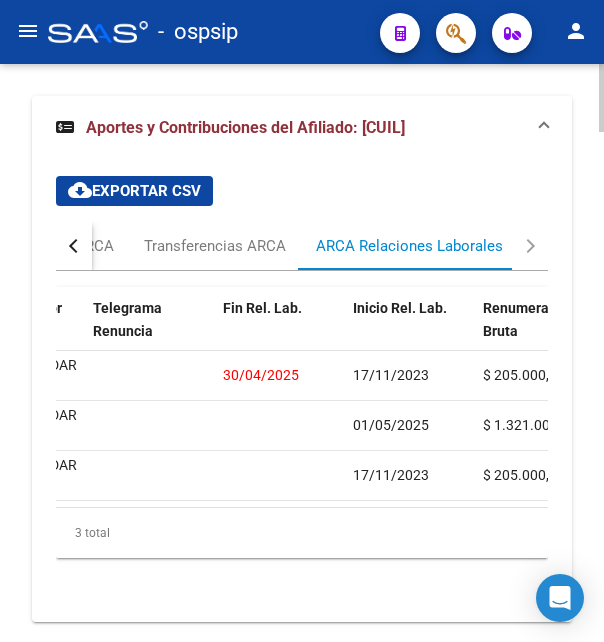 click on "01/05/2025" 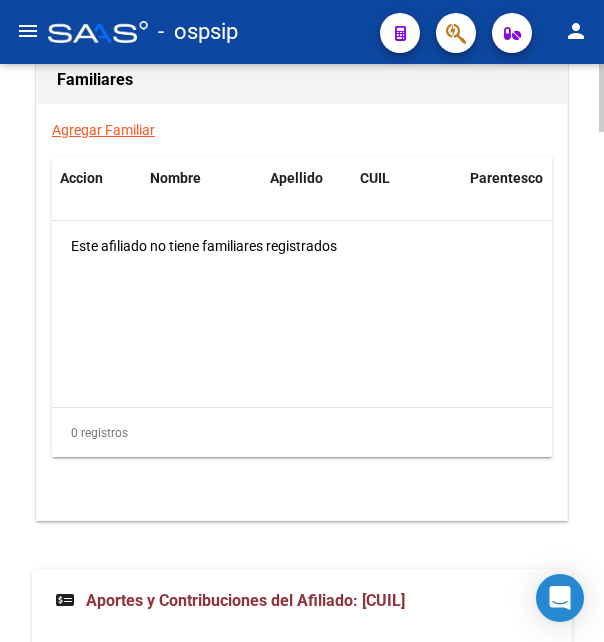 scroll, scrollTop: 3758, scrollLeft: 0, axis: vertical 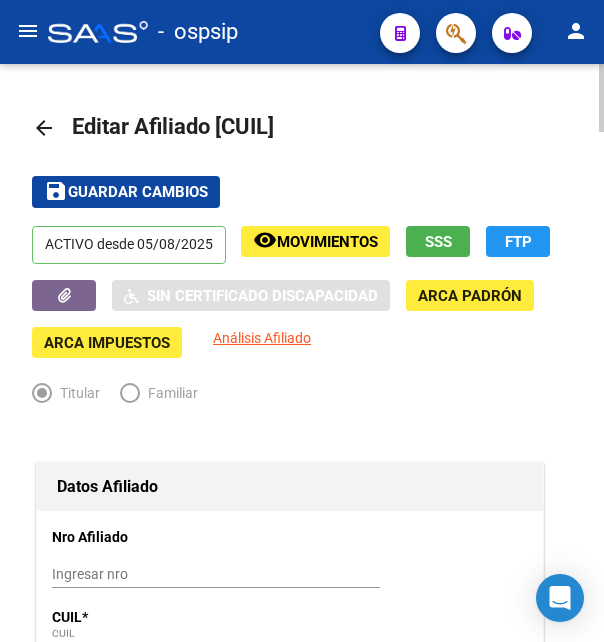 click 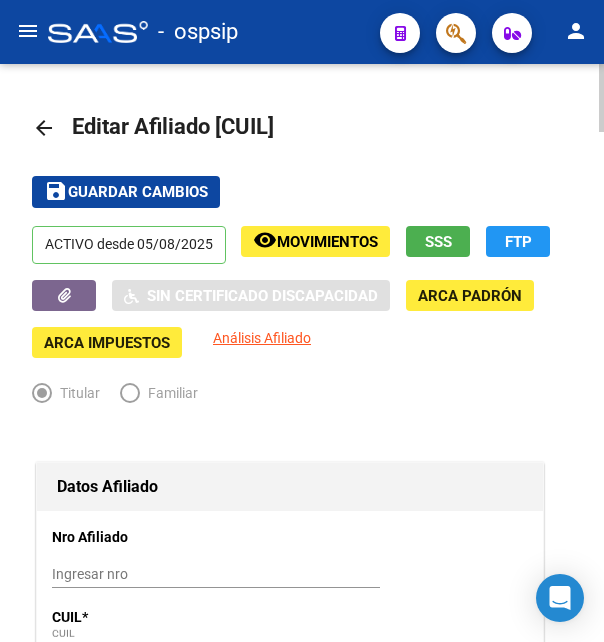drag, startPoint x: 244, startPoint y: 125, endPoint x: 339, endPoint y: 115, distance: 95.524864 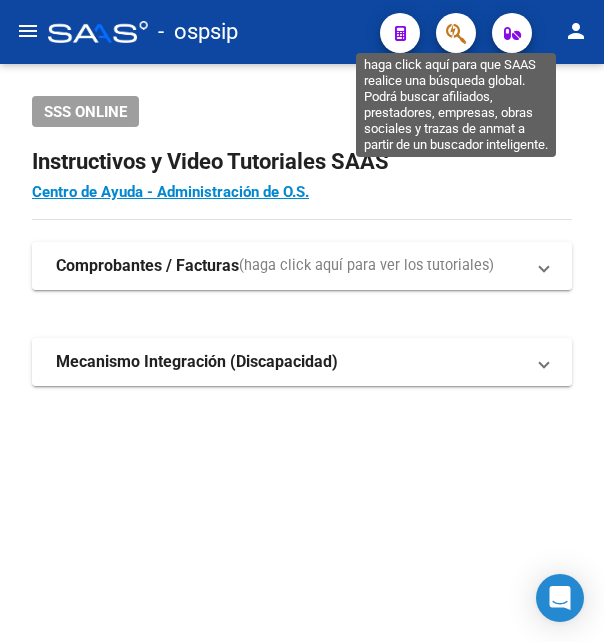 click 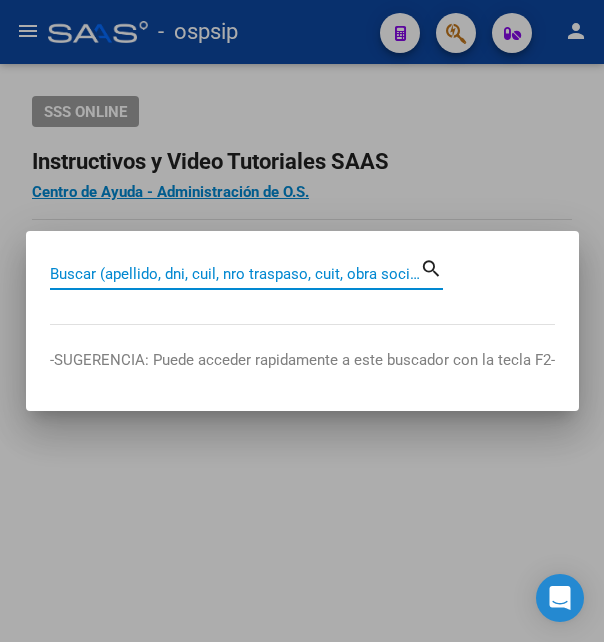 click on "Buscar (apellido, dni, cuil, nro traspaso, cuit, obra social)" at bounding box center (235, 274) 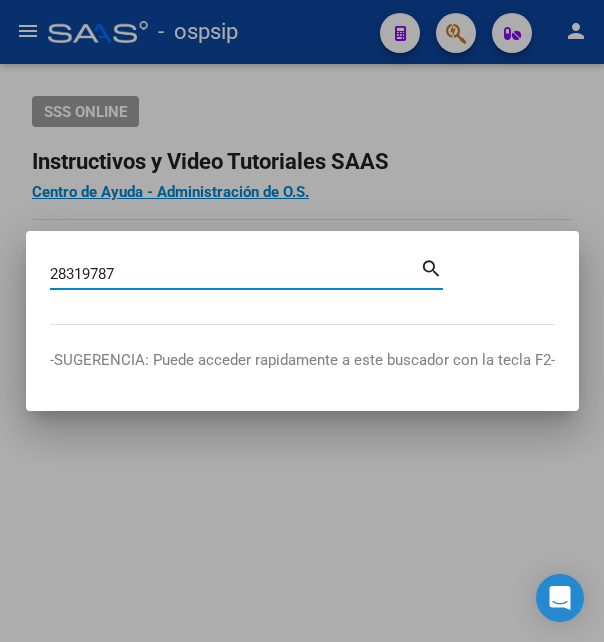 type on "28319787" 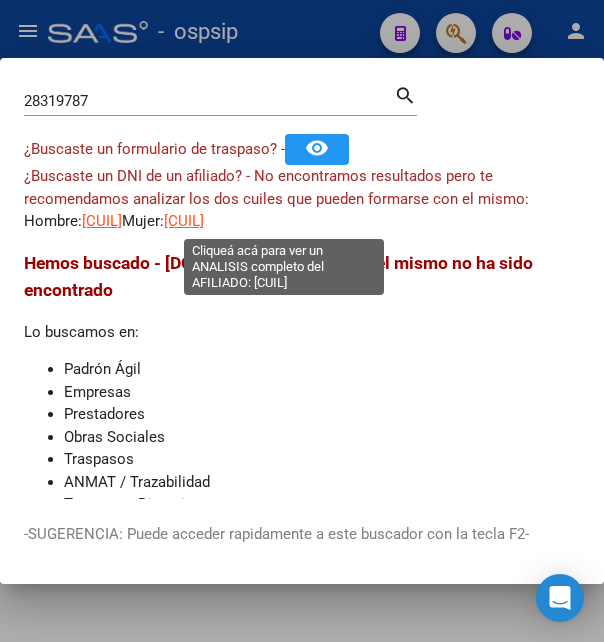 click on "27283197870" at bounding box center [184, 221] 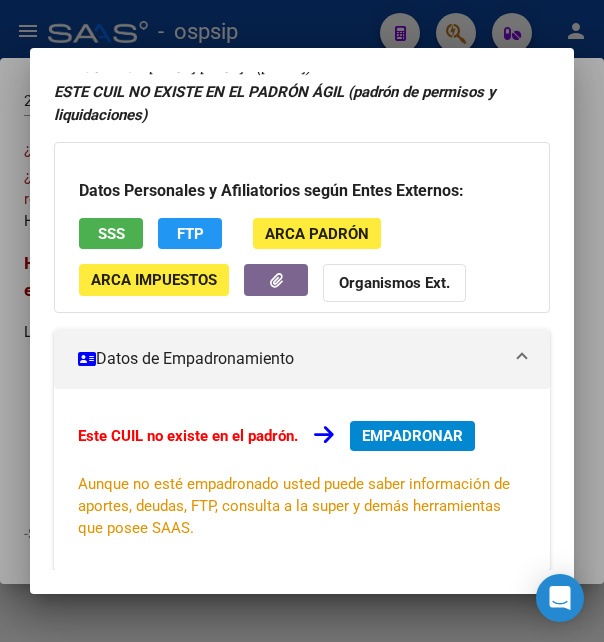 scroll, scrollTop: 0, scrollLeft: 0, axis: both 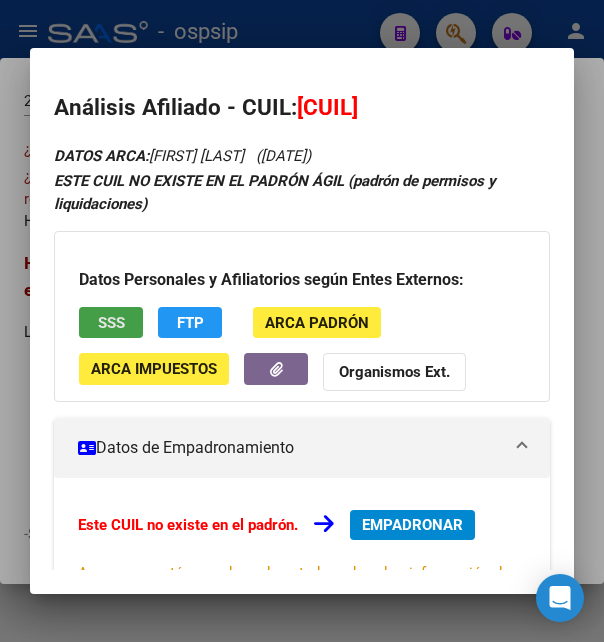 click on "SSS" at bounding box center (111, 323) 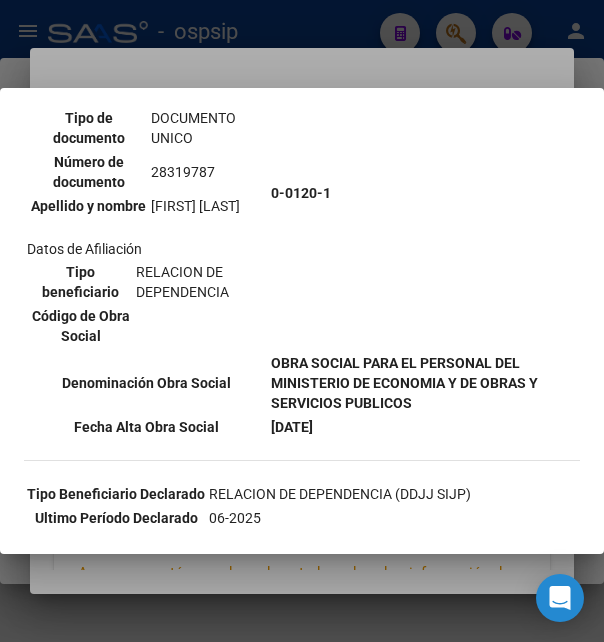 scroll, scrollTop: 108, scrollLeft: 0, axis: vertical 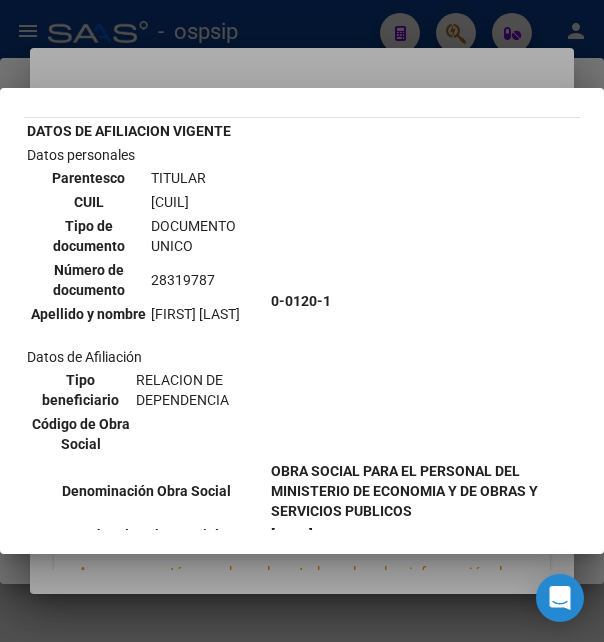 click on "27-28319787-0" at bounding box center (207, 202) 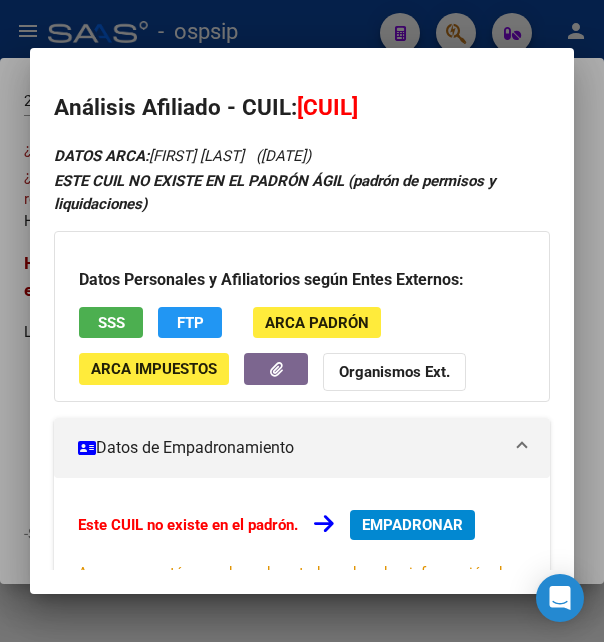 click at bounding box center (302, 321) 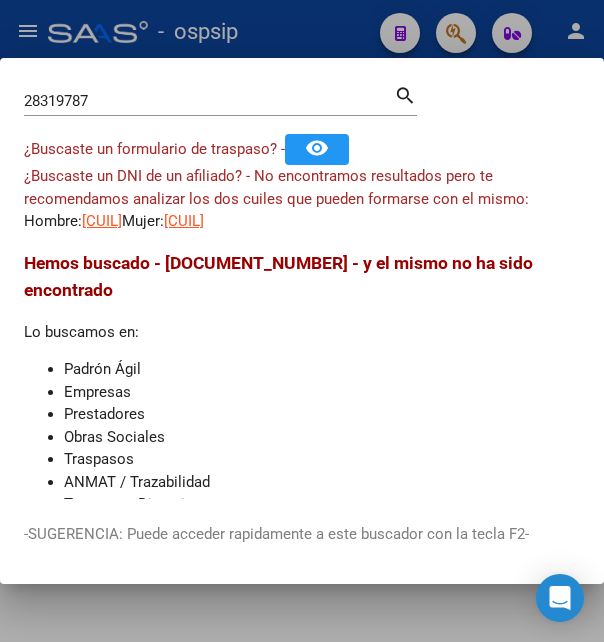 click at bounding box center (302, 321) 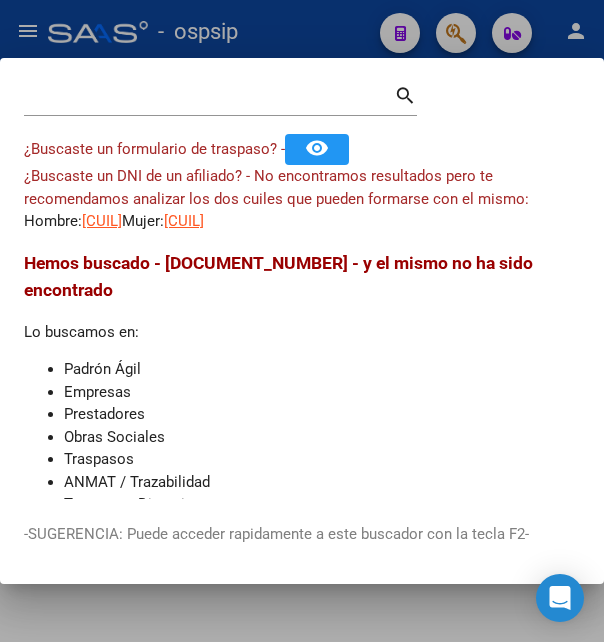 click on "-   ospsip" 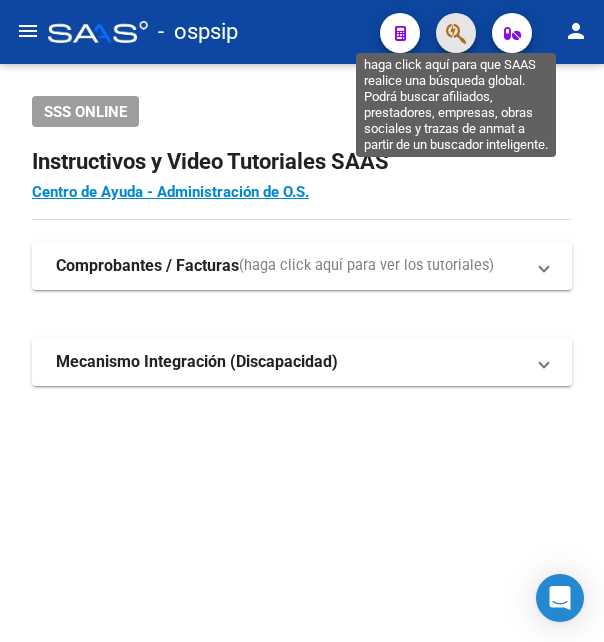 click 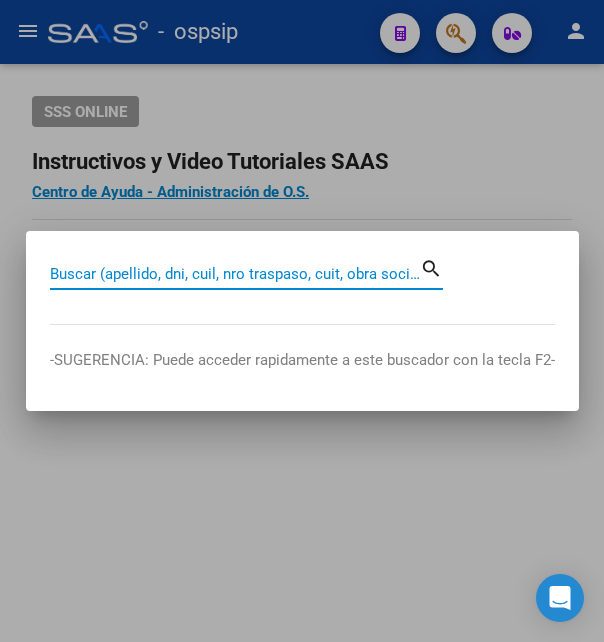 click on "Buscar (apellido, dni, cuil, nro traspaso, cuit, obra social)" at bounding box center (235, 274) 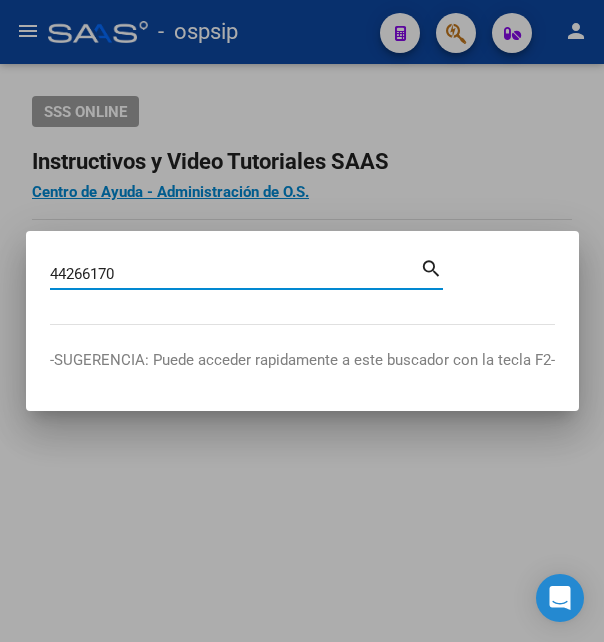 type on "44266170" 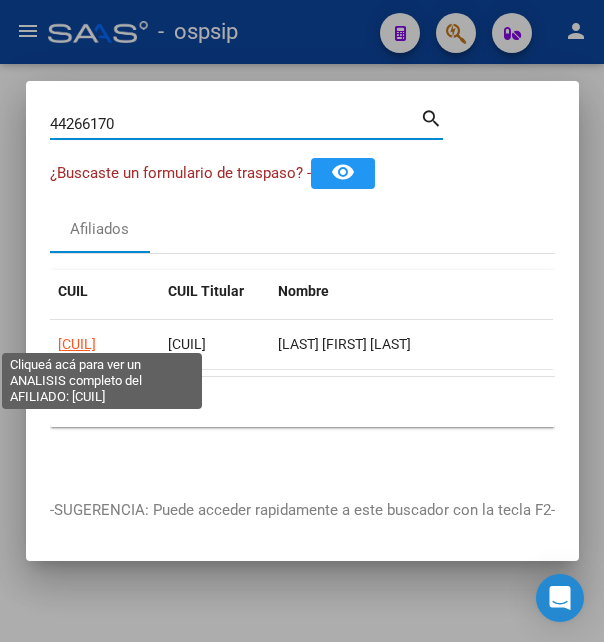 click on "20442661708" 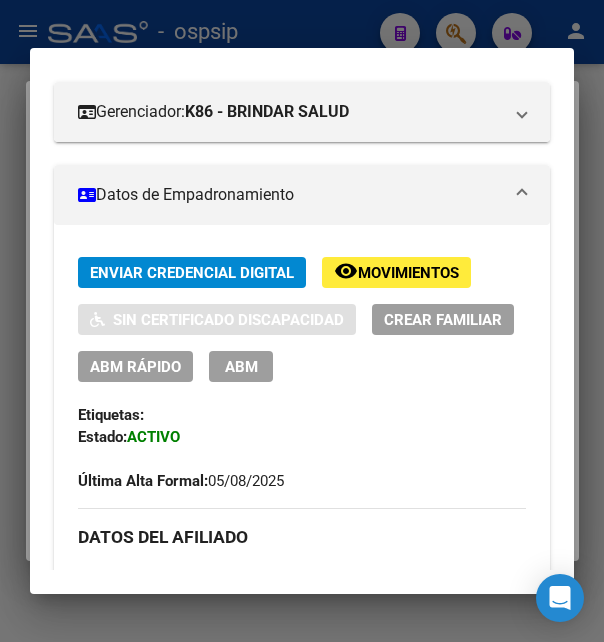 scroll, scrollTop: 432, scrollLeft: 0, axis: vertical 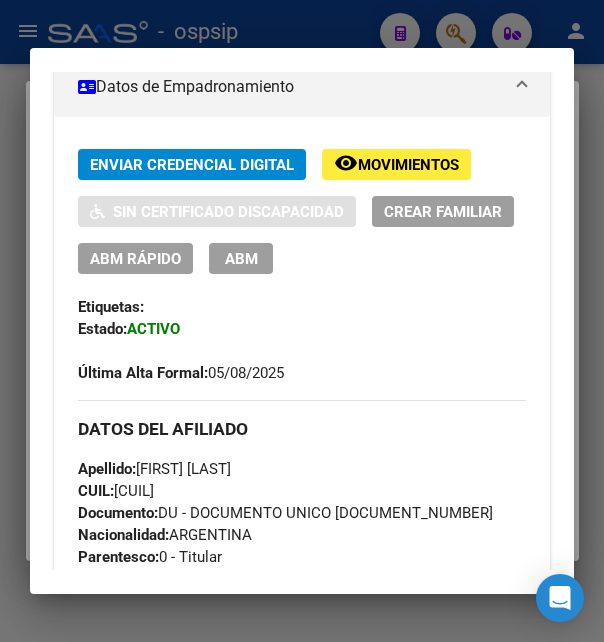 click on "Movimientos" 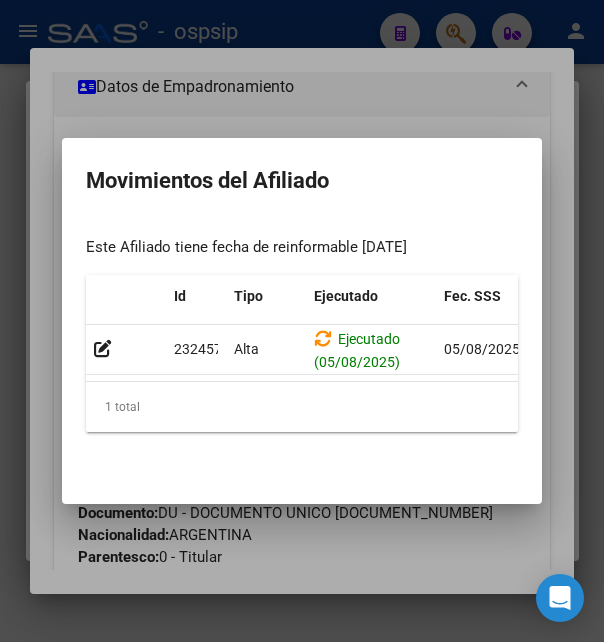 scroll, scrollTop: 0, scrollLeft: 105, axis: horizontal 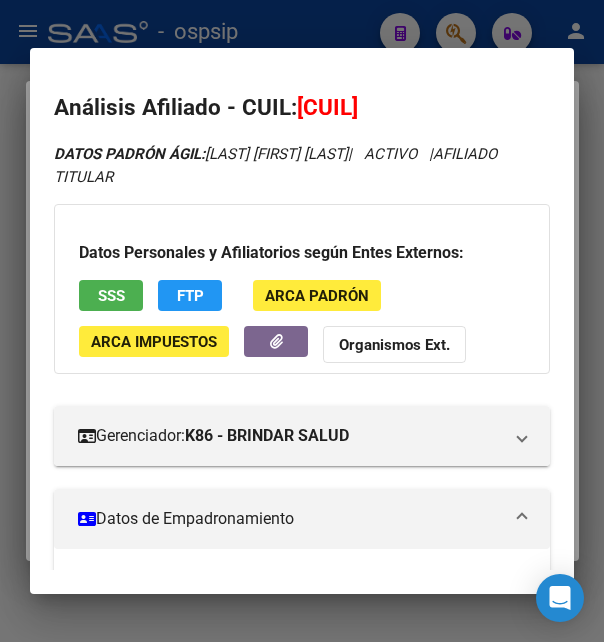 drag, startPoint x: 329, startPoint y: 104, endPoint x: 427, endPoint y: 103, distance: 98.005104 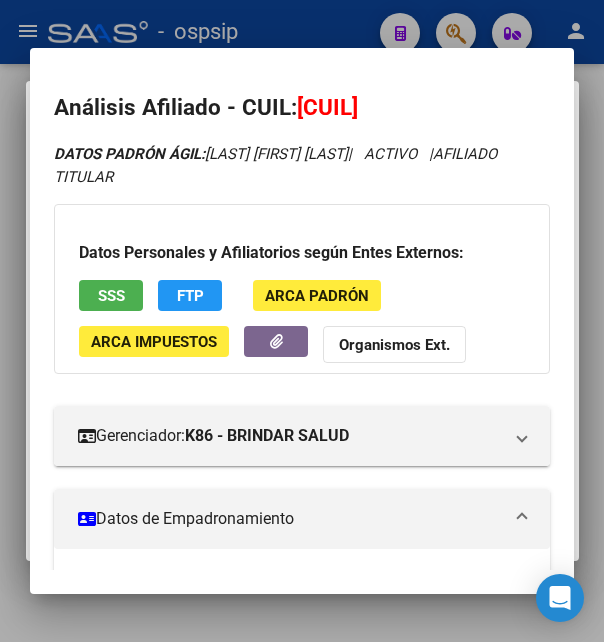 click at bounding box center (302, 321) 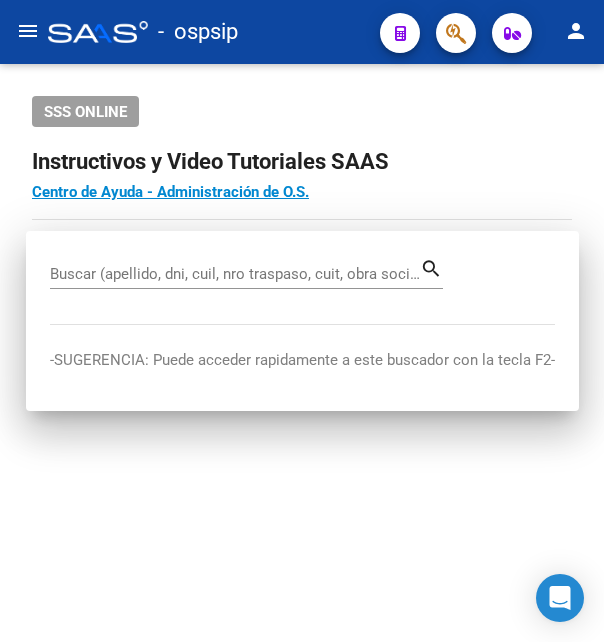 click on "-   ospsip" 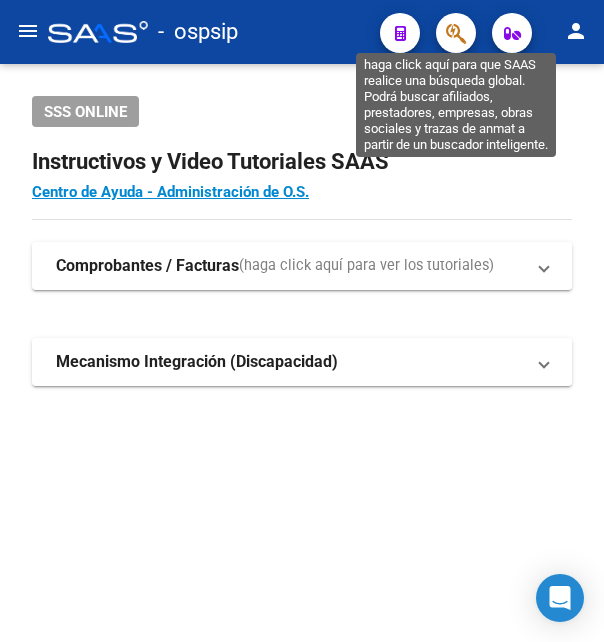 click 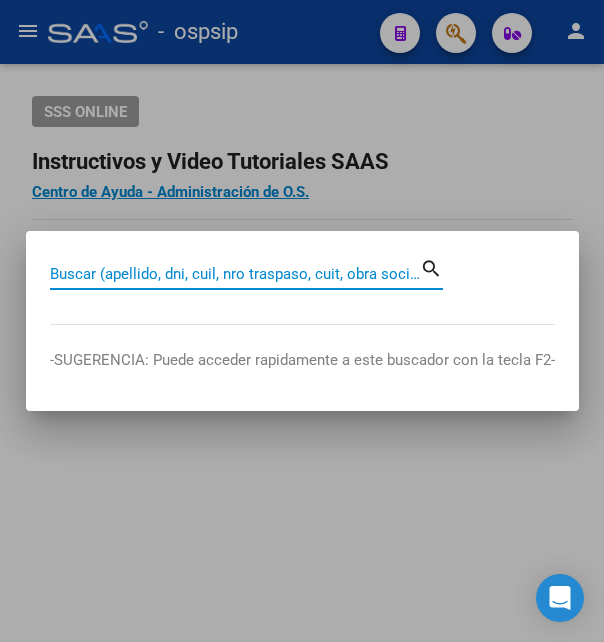 click on "Buscar (apellido, dni, cuil, nro traspaso, cuit, obra social)" at bounding box center [235, 274] 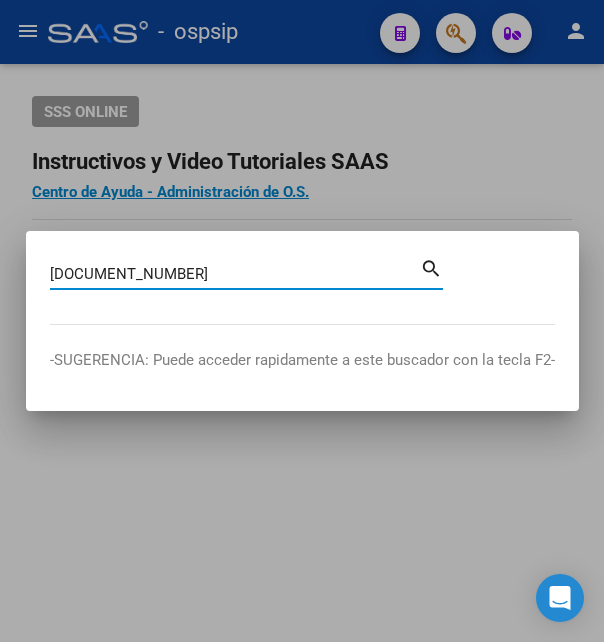 type on "21957555" 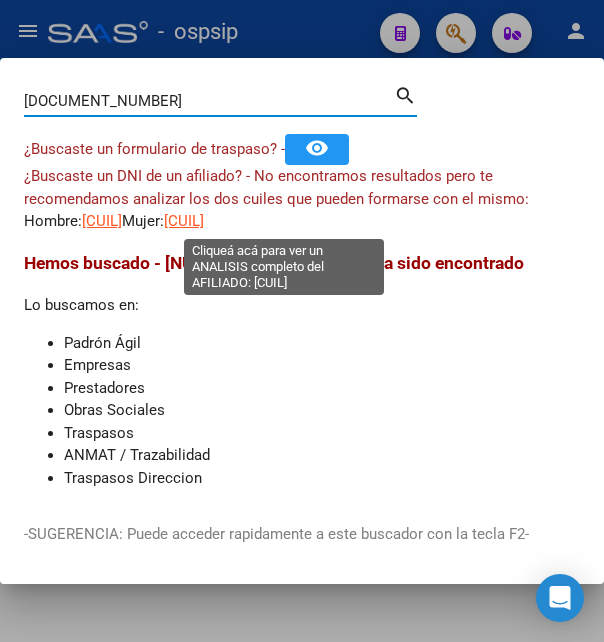 click on "27219575551" at bounding box center [184, 221] 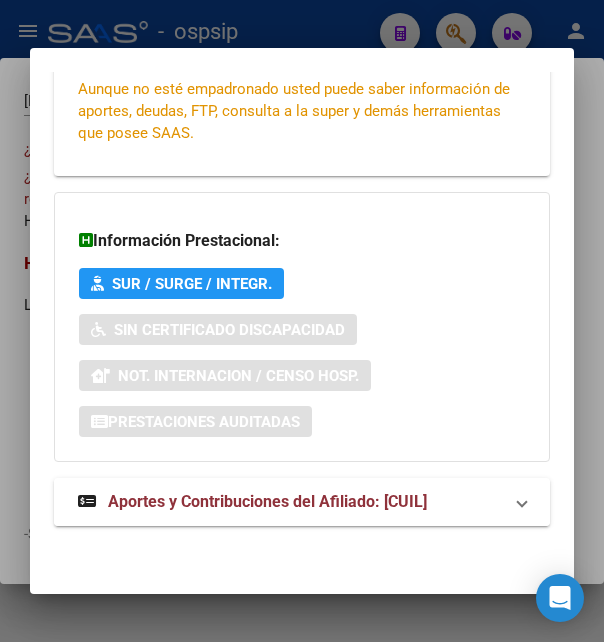 click on "Aportes y Contribuciones del Afiliado: 27219575551" at bounding box center [267, 501] 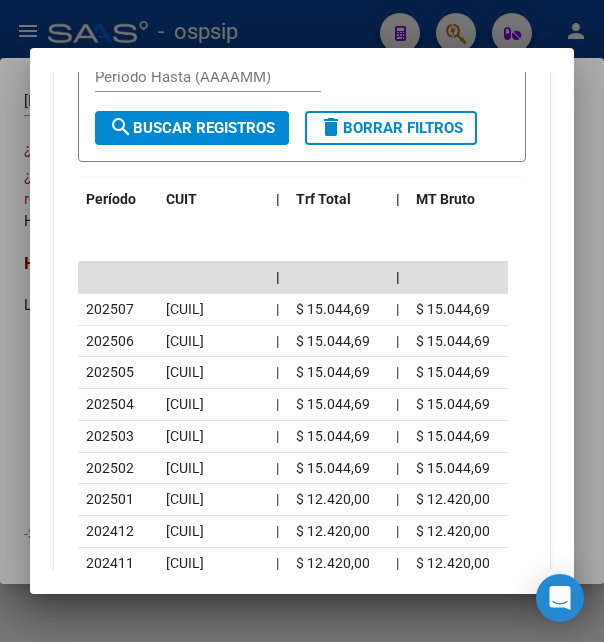 scroll, scrollTop: 1466, scrollLeft: 0, axis: vertical 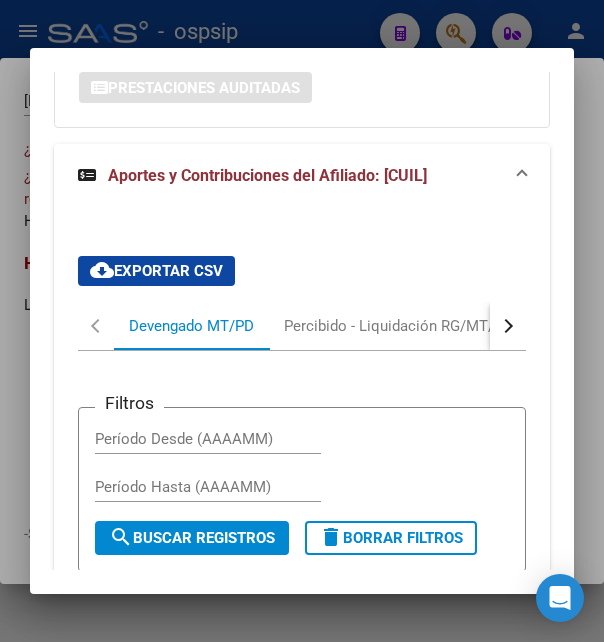 click at bounding box center [506, 326] 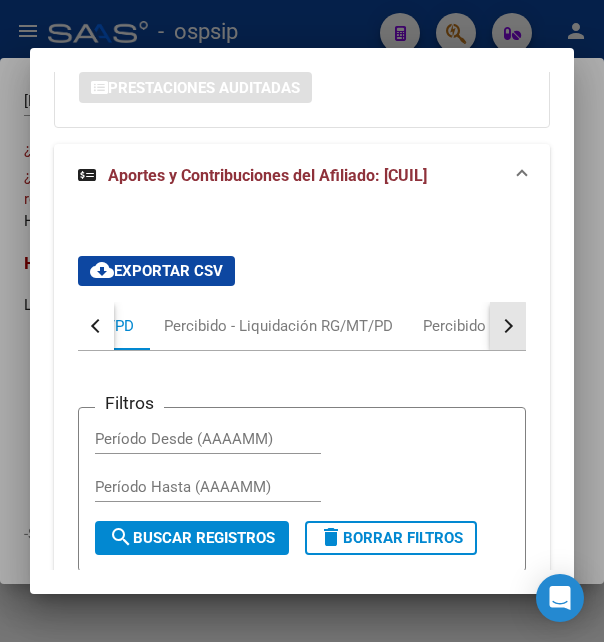 click at bounding box center [506, 326] 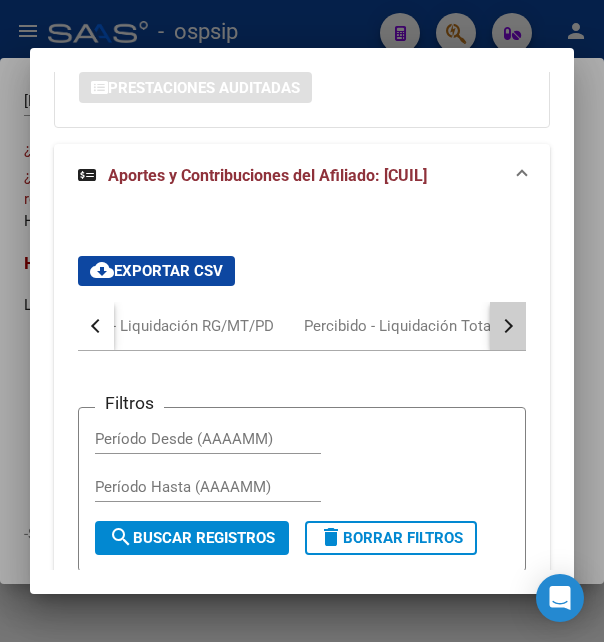 click at bounding box center (506, 326) 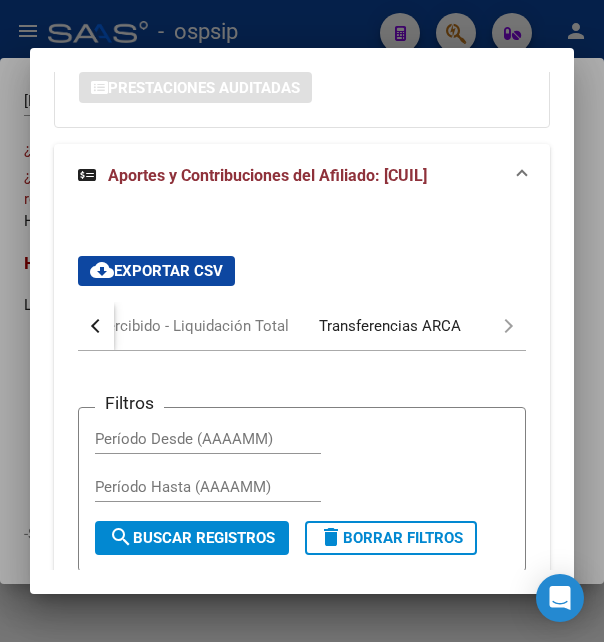click on "Transferencias ARCA" at bounding box center [390, 326] 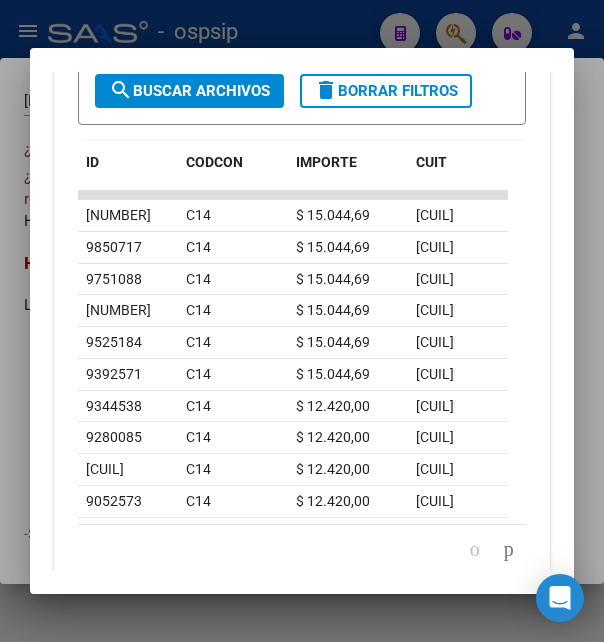 scroll, scrollTop: 1540, scrollLeft: 0, axis: vertical 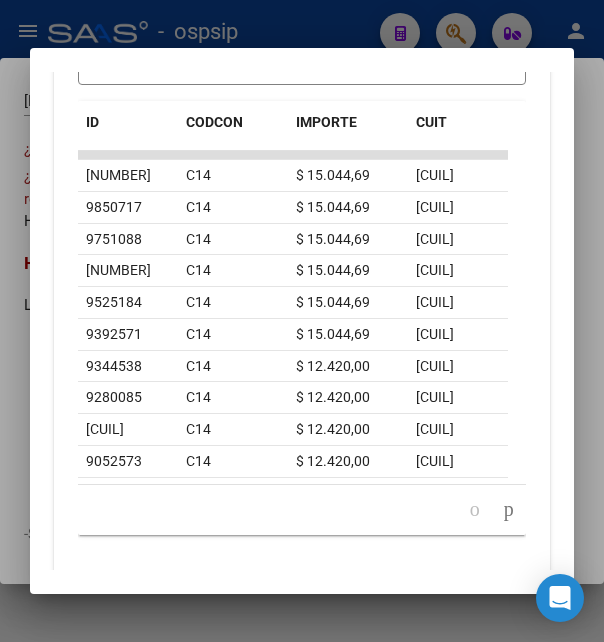 click at bounding box center [302, 321] 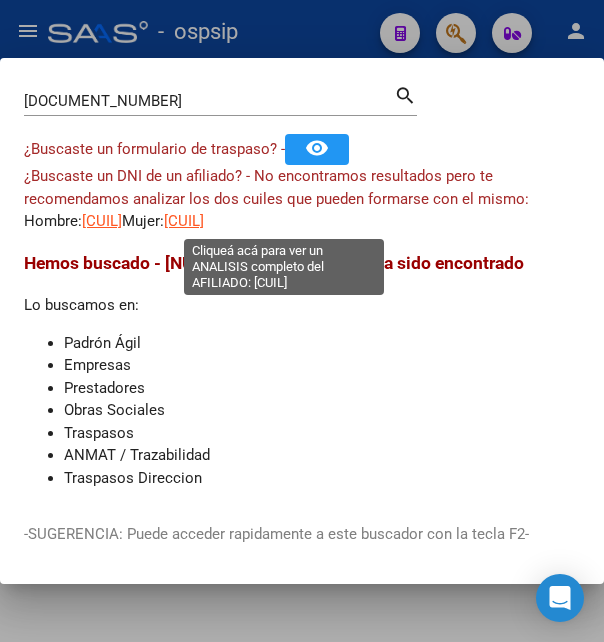 click on "27219575551" at bounding box center [184, 221] 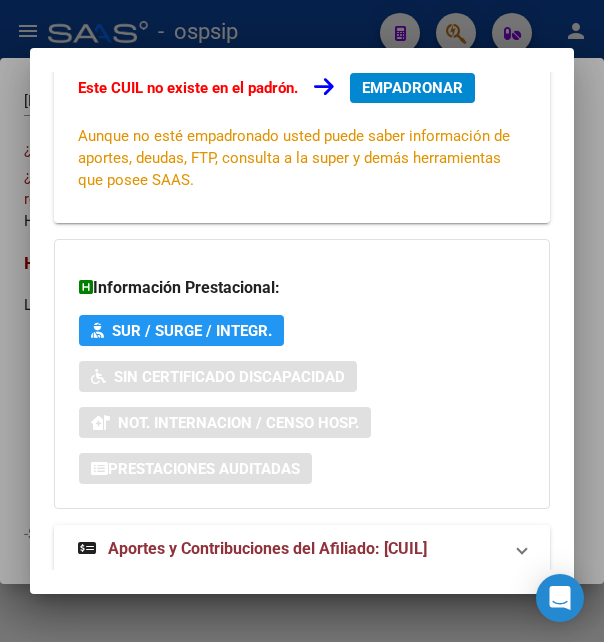 scroll, scrollTop: 485, scrollLeft: 0, axis: vertical 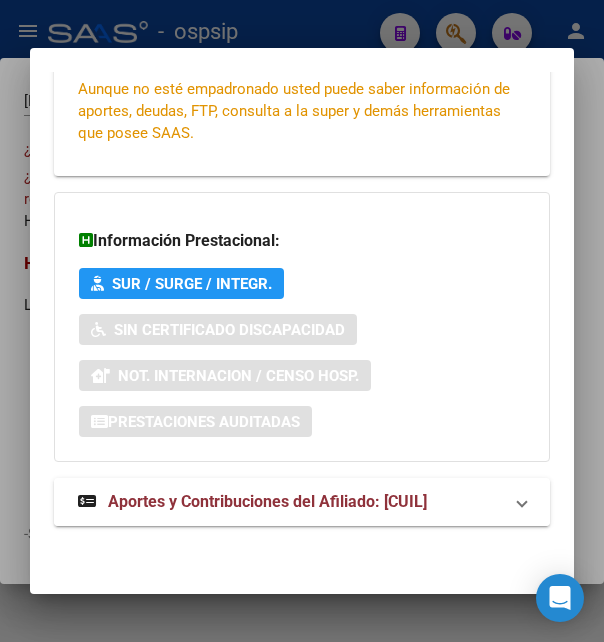 click on "Aportes y Contribuciones del Afiliado: 27219575551" at bounding box center (267, 501) 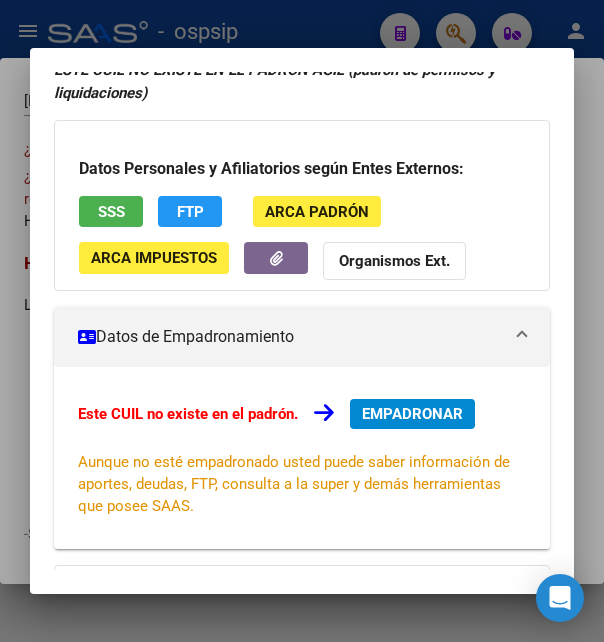 scroll, scrollTop: 62, scrollLeft: 0, axis: vertical 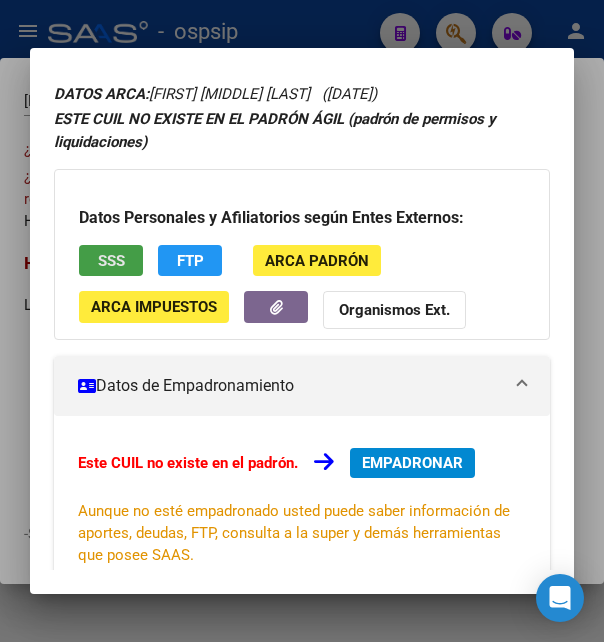 click on "SSS" at bounding box center [111, 260] 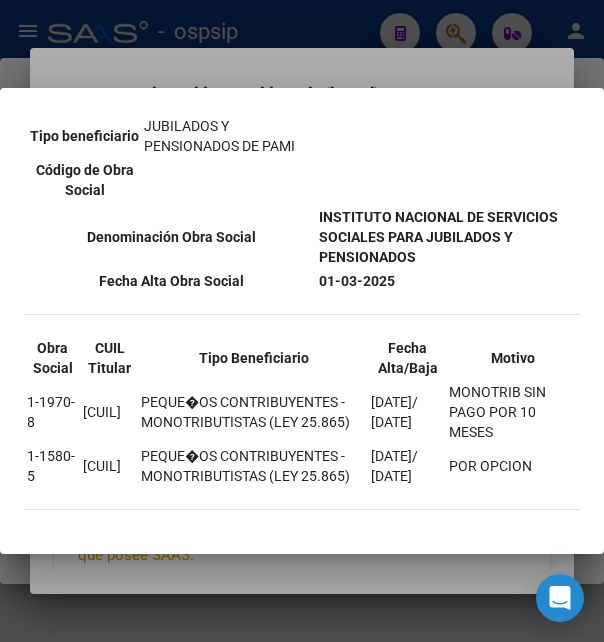 scroll, scrollTop: 138, scrollLeft: 0, axis: vertical 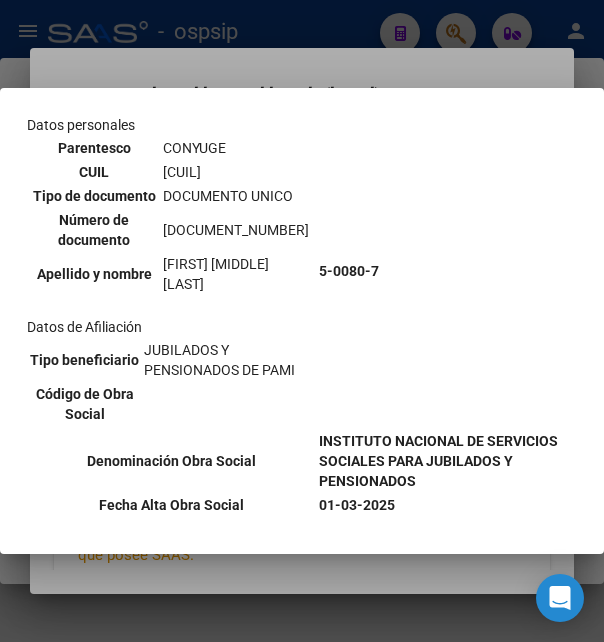 click at bounding box center [302, 321] 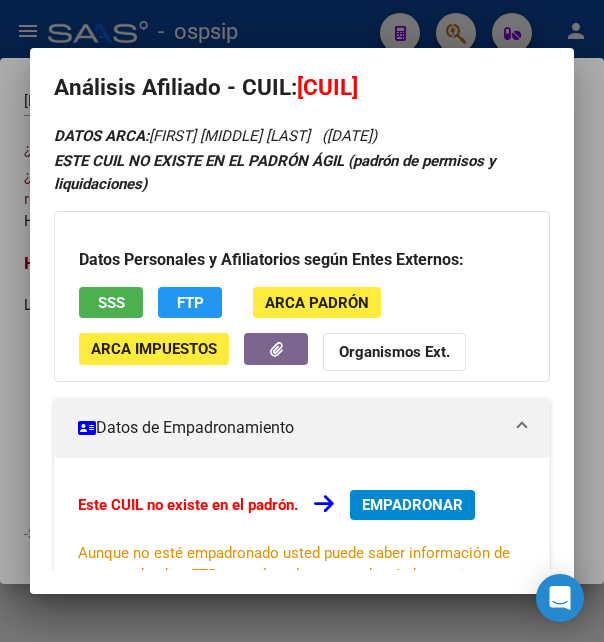 scroll, scrollTop: 0, scrollLeft: 0, axis: both 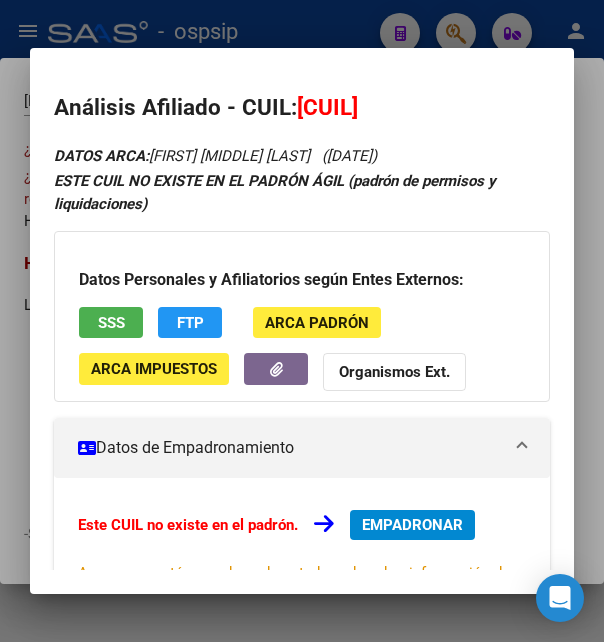 drag, startPoint x: 323, startPoint y: 111, endPoint x: 431, endPoint y: 101, distance: 108.461975 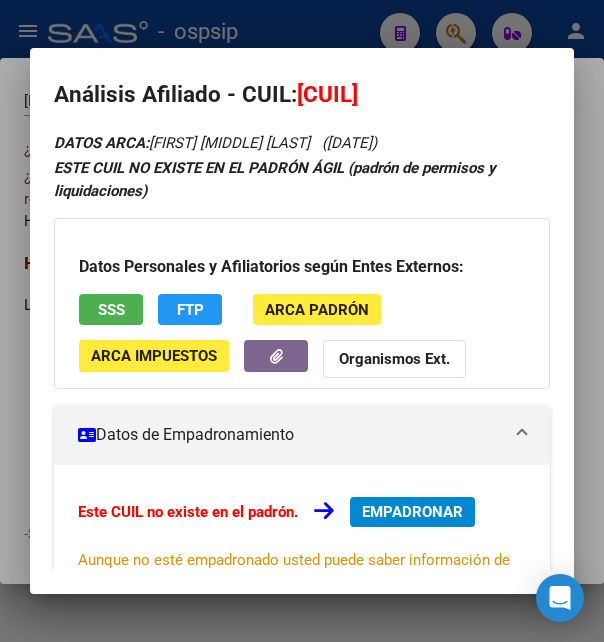 scroll, scrollTop: 0, scrollLeft: 0, axis: both 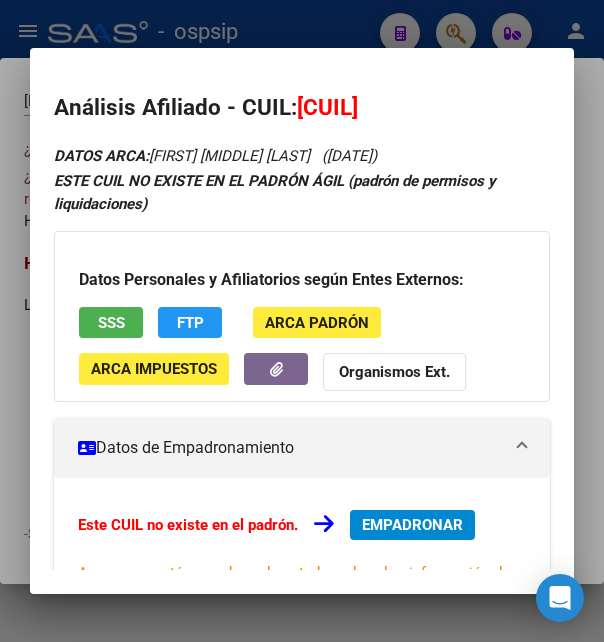 drag, startPoint x: 296, startPoint y: 102, endPoint x: 446, endPoint y: 92, distance: 150.33296 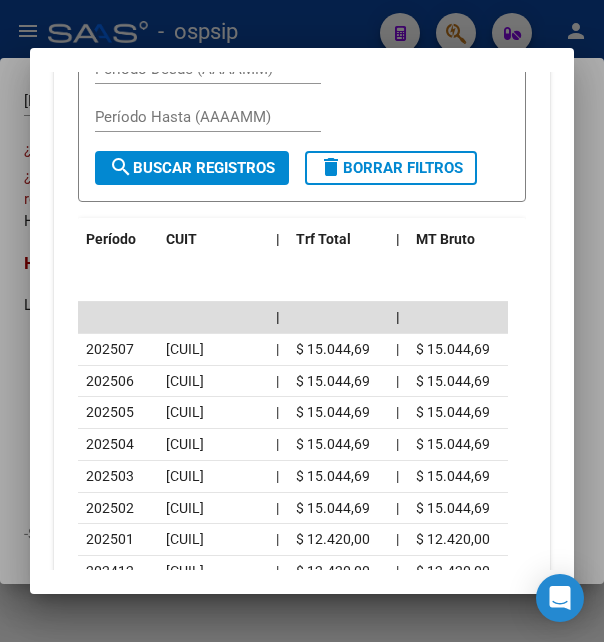 scroll, scrollTop: 1296, scrollLeft: 0, axis: vertical 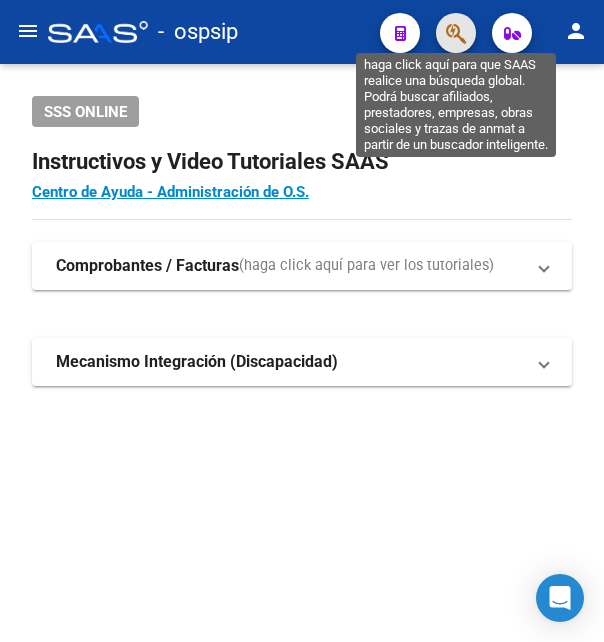click 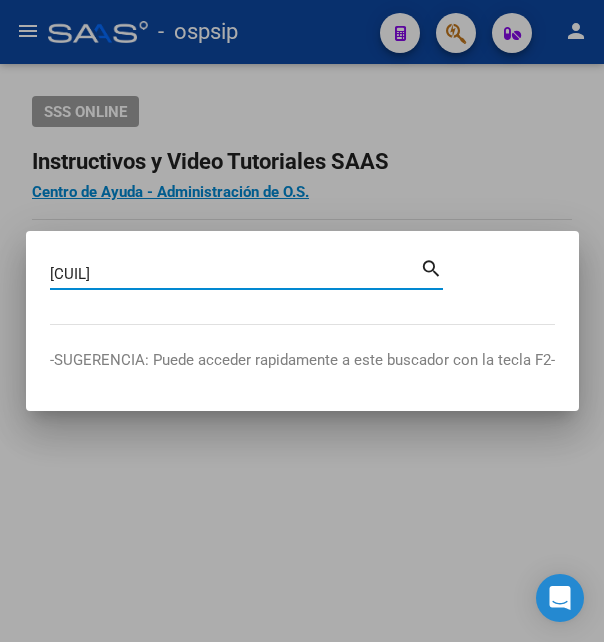 type on "[CUIL]" 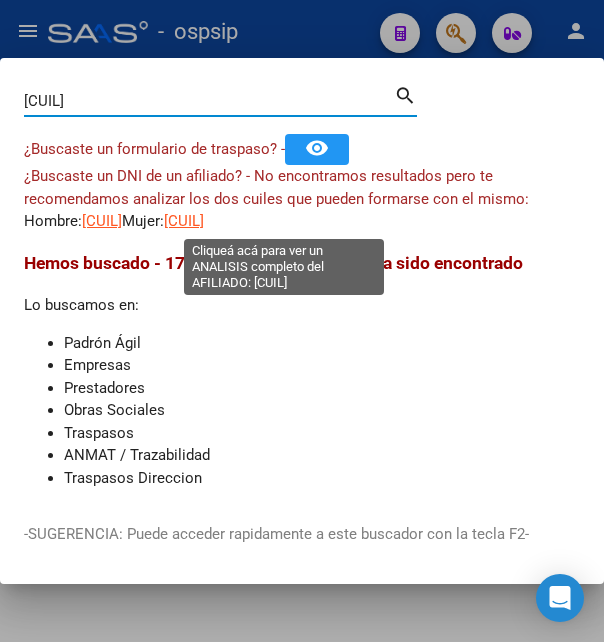 click on "[CUIL]" at bounding box center [184, 221] 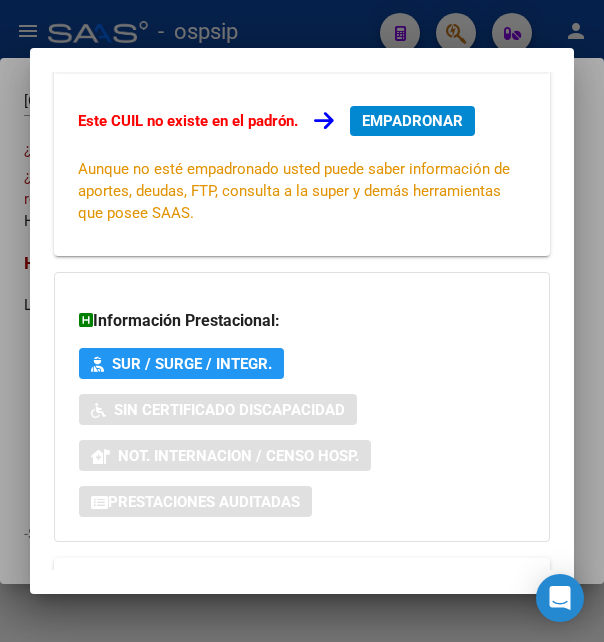 scroll, scrollTop: 485, scrollLeft: 0, axis: vertical 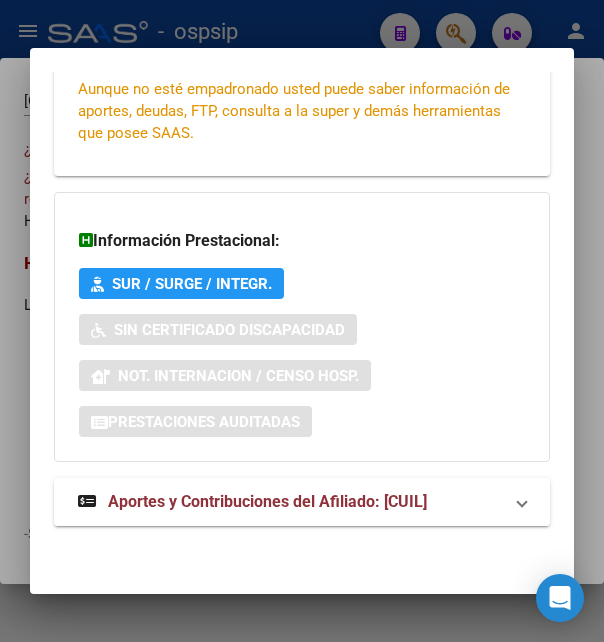 click on "Aportes y Contribuciones del Afiliado: [CUIL]" at bounding box center [267, 501] 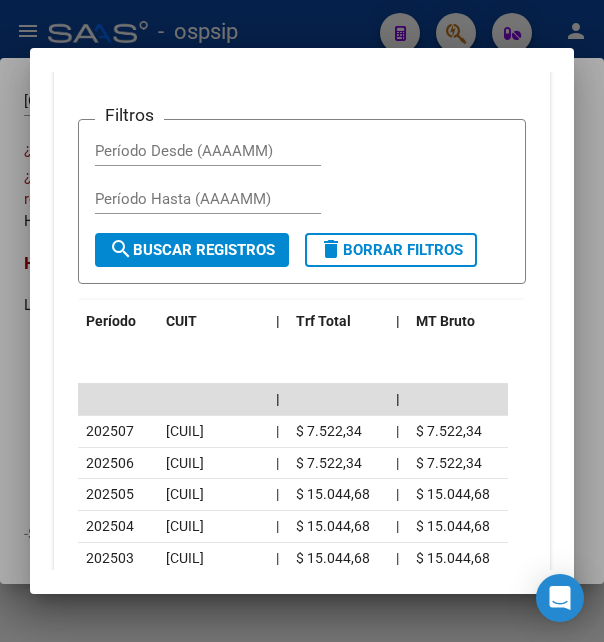 scroll, scrollTop: 1214, scrollLeft: 0, axis: vertical 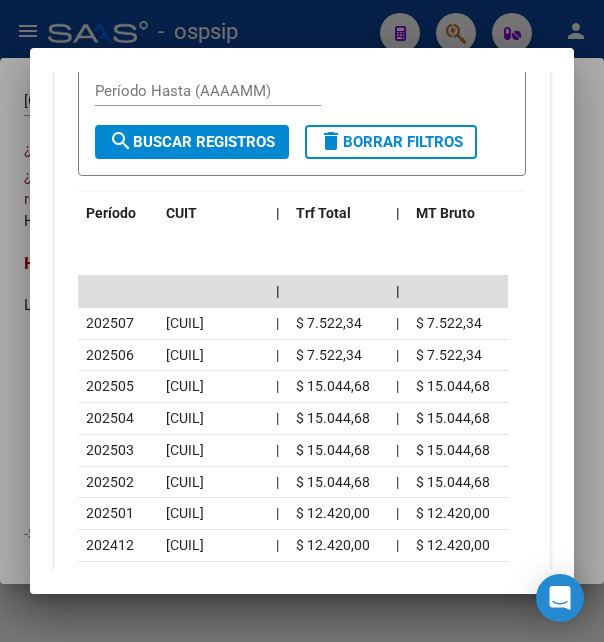 drag, startPoint x: 168, startPoint y: 356, endPoint x: 253, endPoint y: 355, distance: 85.00588 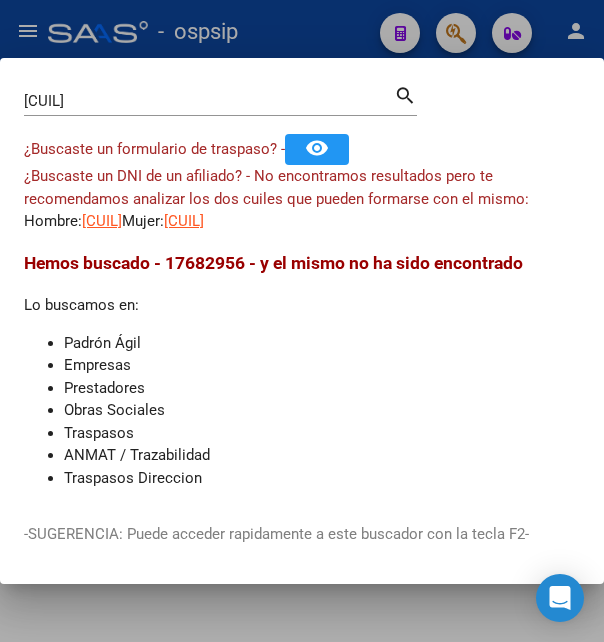 click at bounding box center [302, 321] 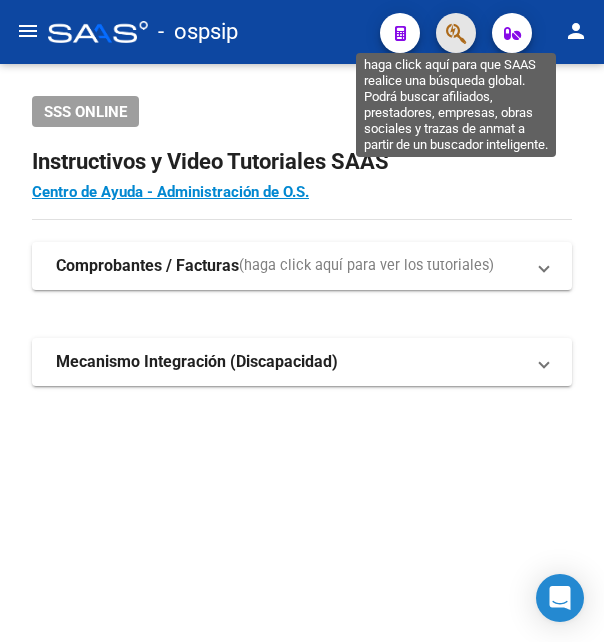 click 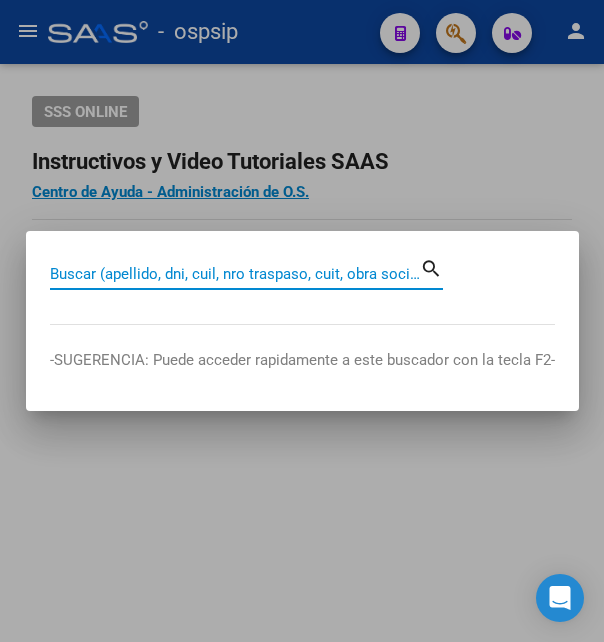 click on "Buscar (apellido, dni, cuil, nro traspaso, cuit, obra social)" at bounding box center [235, 274] 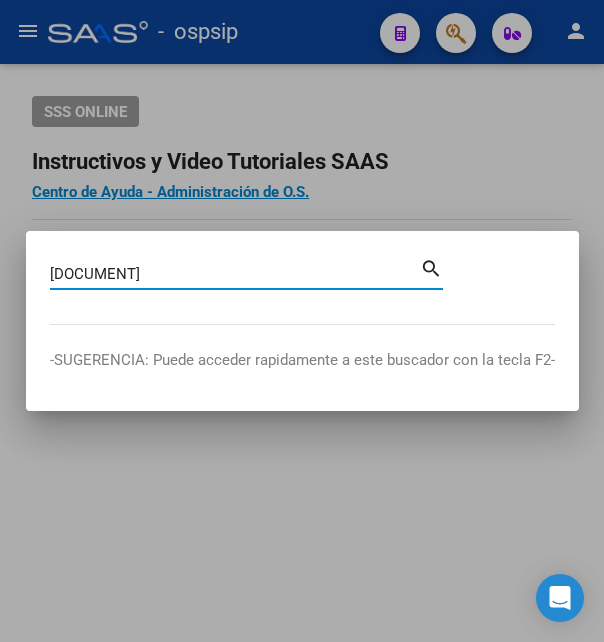 type on "22841747" 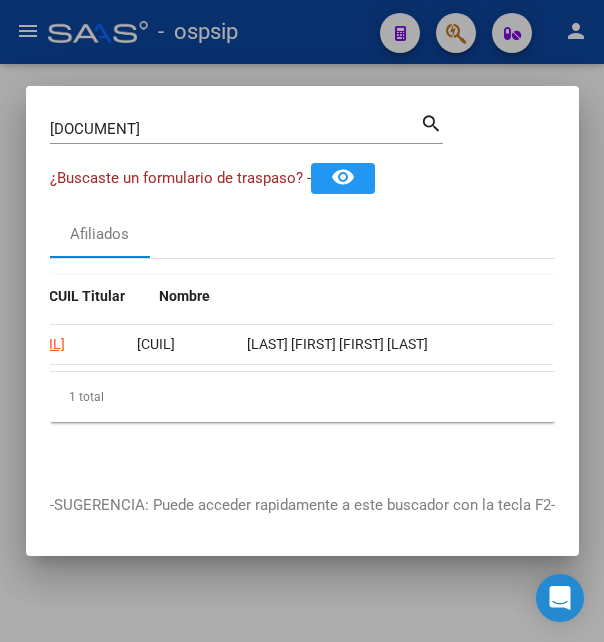 scroll, scrollTop: 0, scrollLeft: 0, axis: both 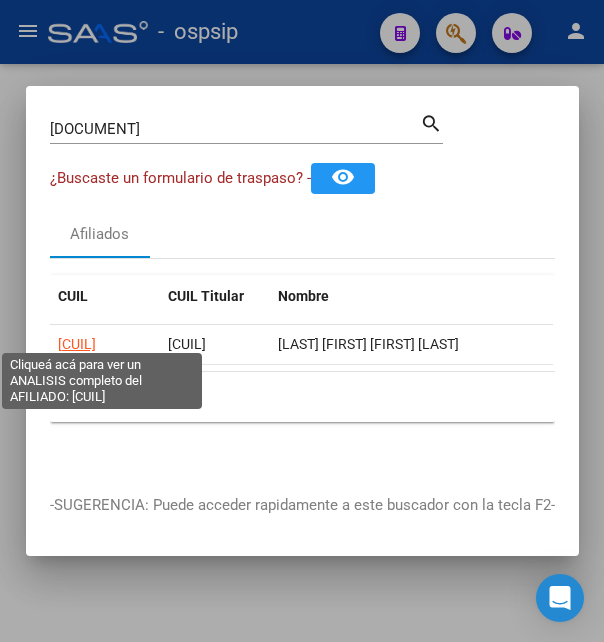click on "20228417476" 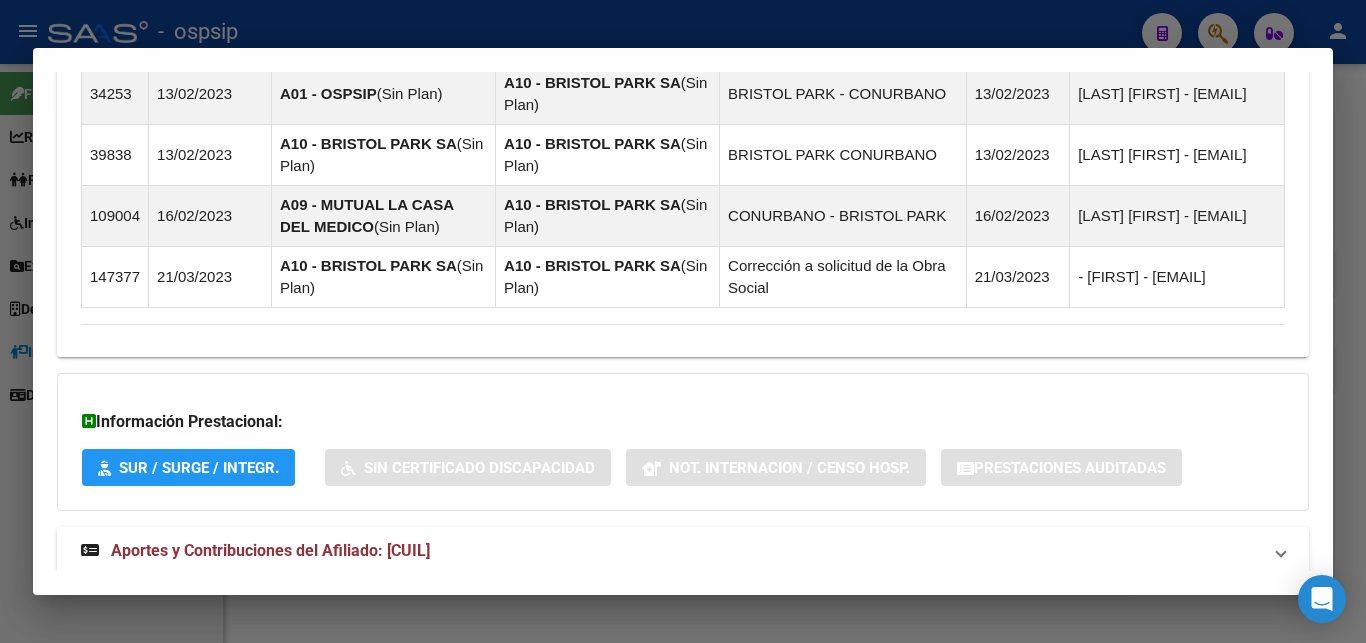 scroll, scrollTop: 1577, scrollLeft: 0, axis: vertical 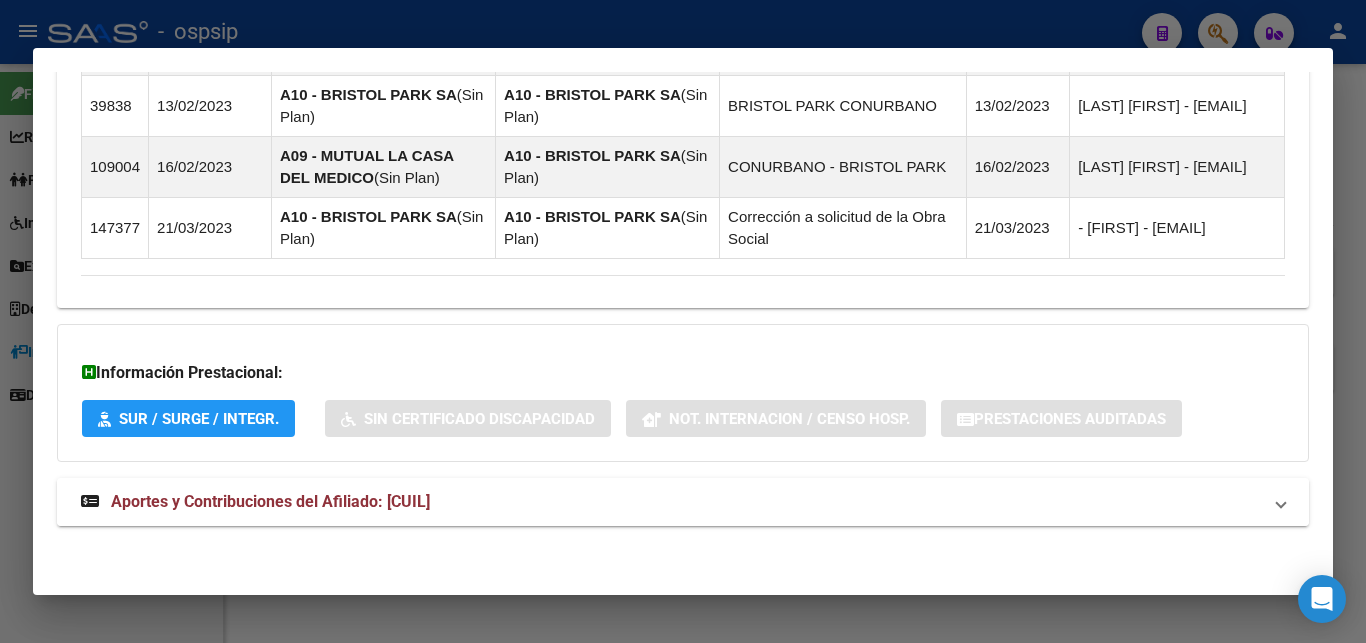 click on "Aportes y Contribuciones del Afiliado: 20228417476" at bounding box center (270, 501) 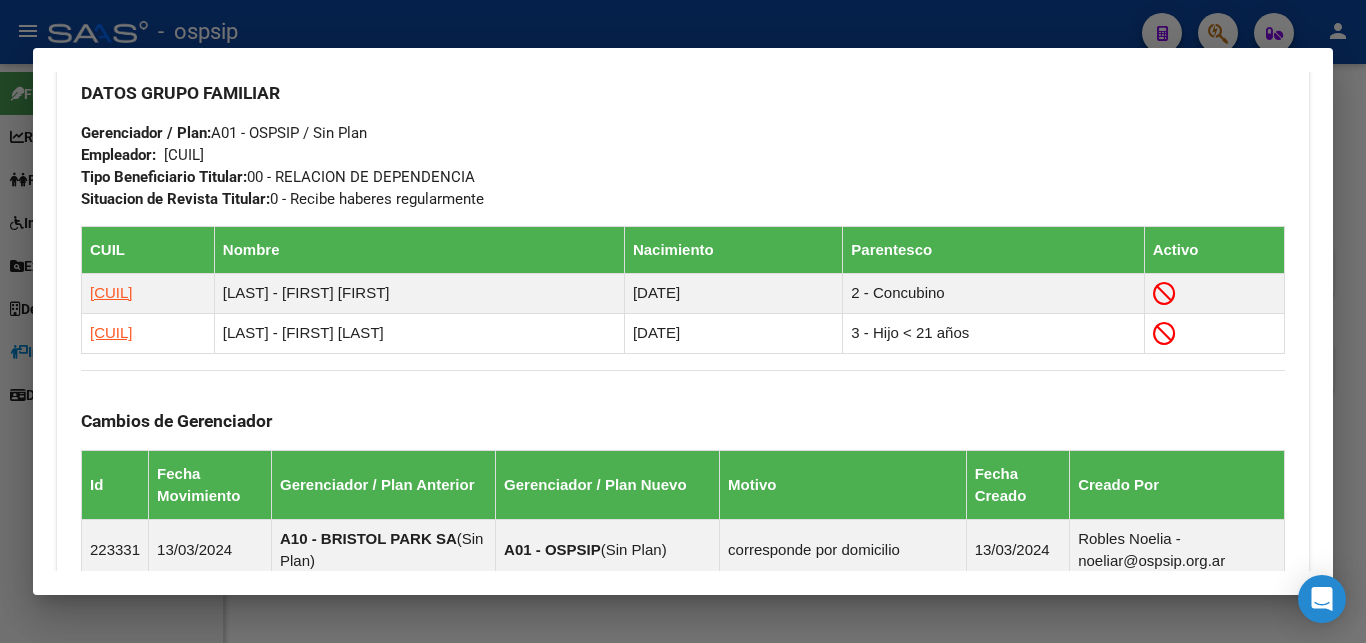 scroll, scrollTop: 983, scrollLeft: 0, axis: vertical 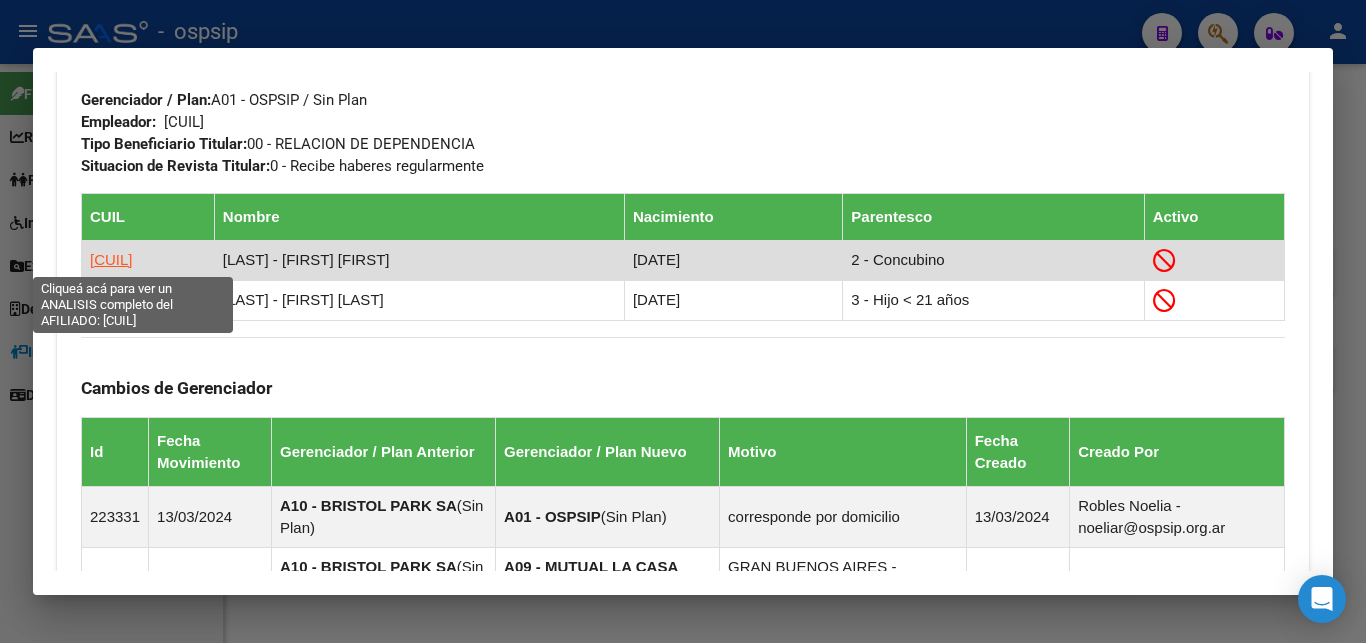 click on "27245654141" at bounding box center [111, 259] 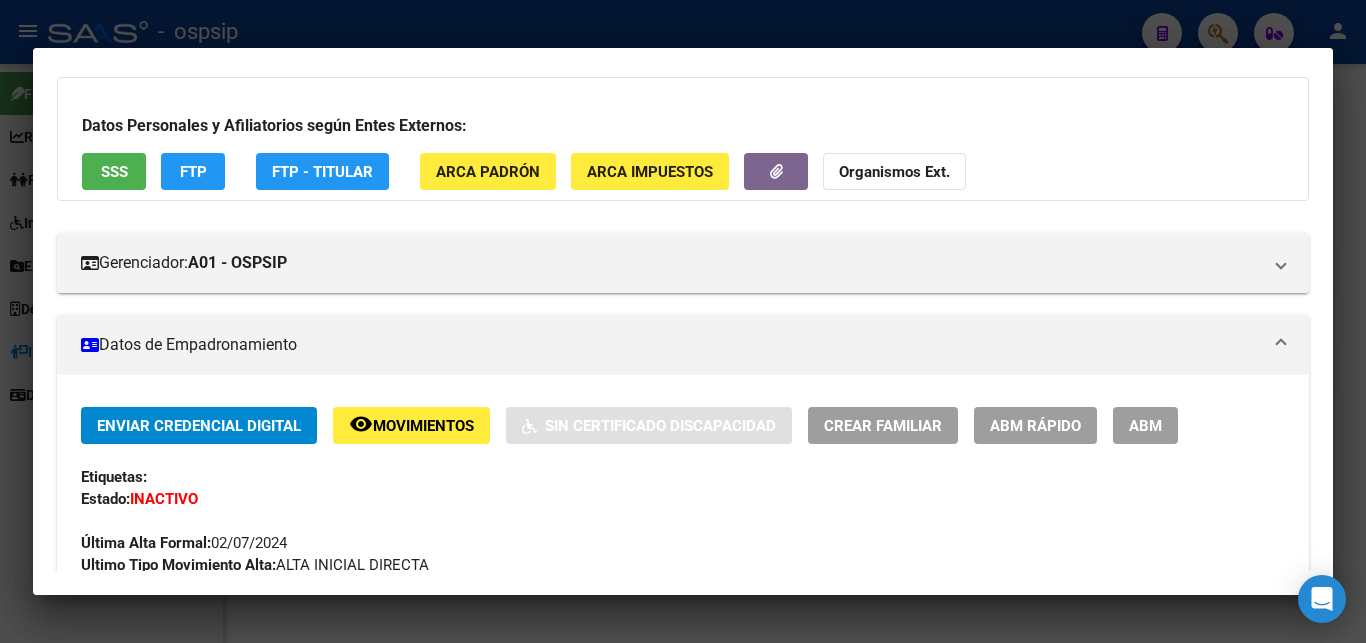 scroll, scrollTop: 108, scrollLeft: 0, axis: vertical 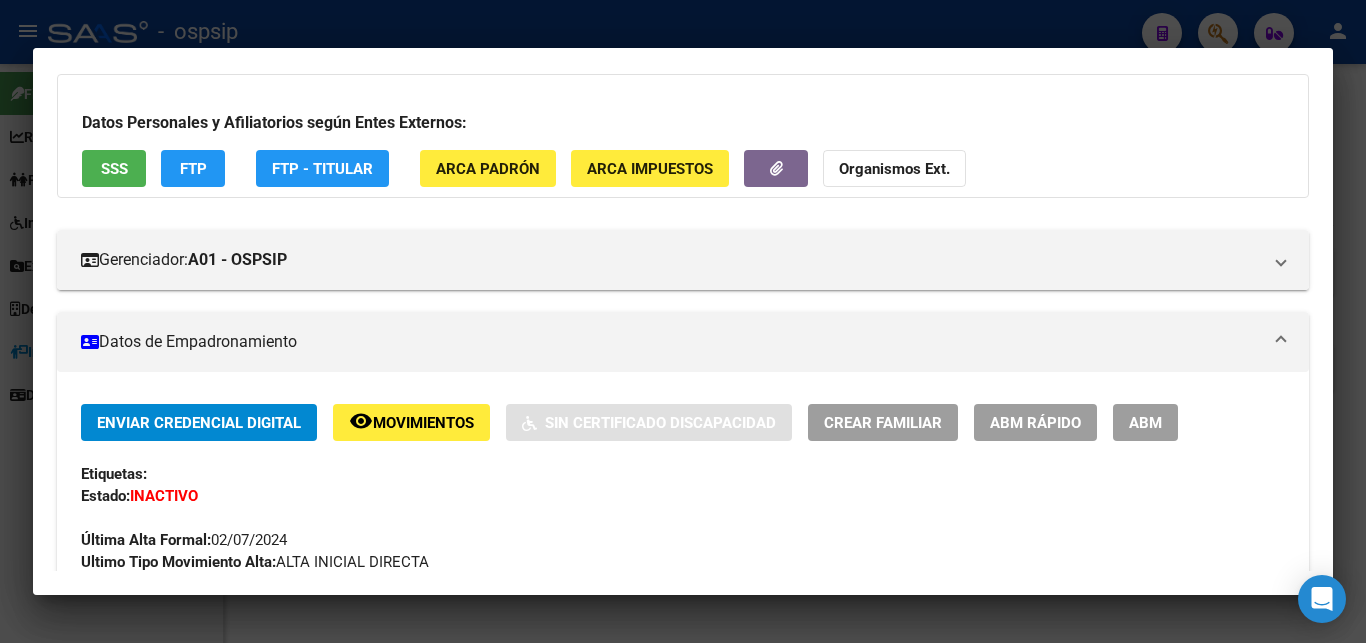 click on "Enviar Credencial Digital remove_red_eye Movimientos    Sin Certificado Discapacidad Crear Familiar ABM Rápido ABM Etiquetas: Estado: INACTIVO Última Alta Formal:  02/07/2024 Ultimo Tipo Movimiento Alta:  ALTA INICIAL DIRECTA Última Baja Formal:  20/12/2024 Ultimo Tipo Movimiento Baja:  MULTIPLICIDAD DE COBERTURA SSS" at bounding box center (683, 510) 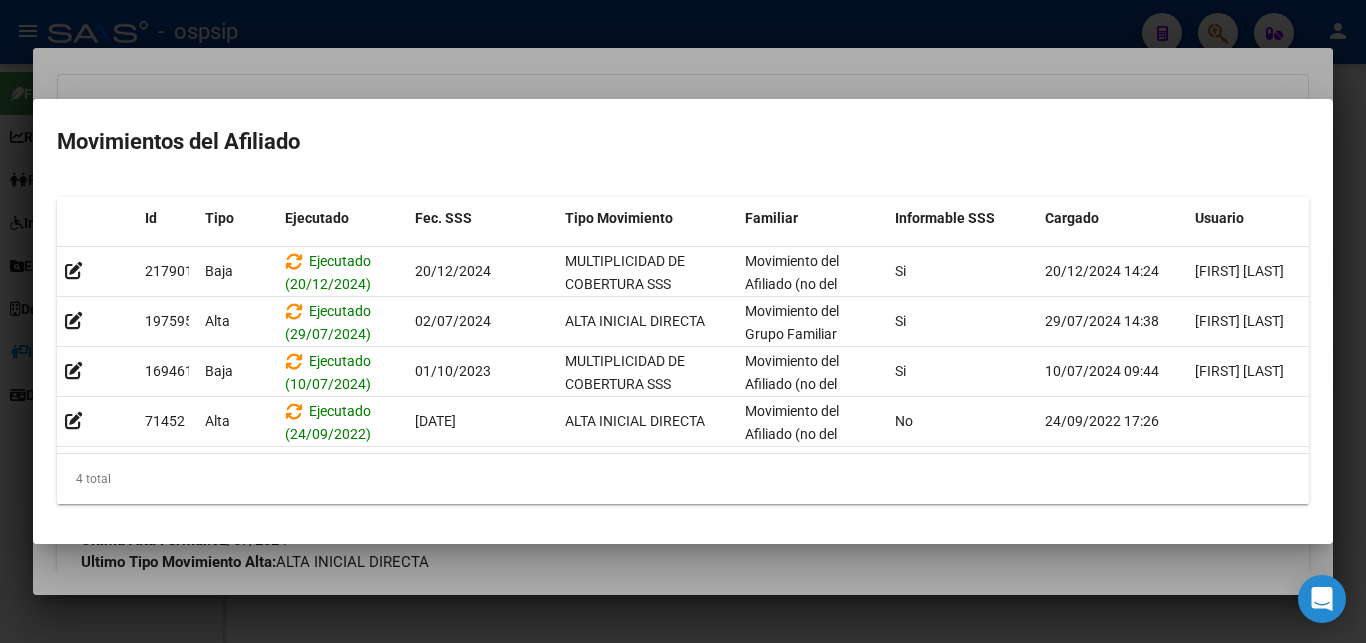 click at bounding box center [683, 321] 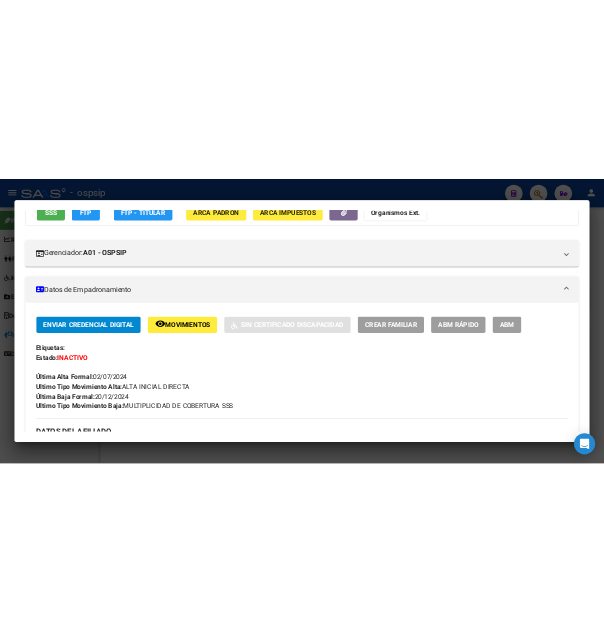 scroll, scrollTop: 0, scrollLeft: 0, axis: both 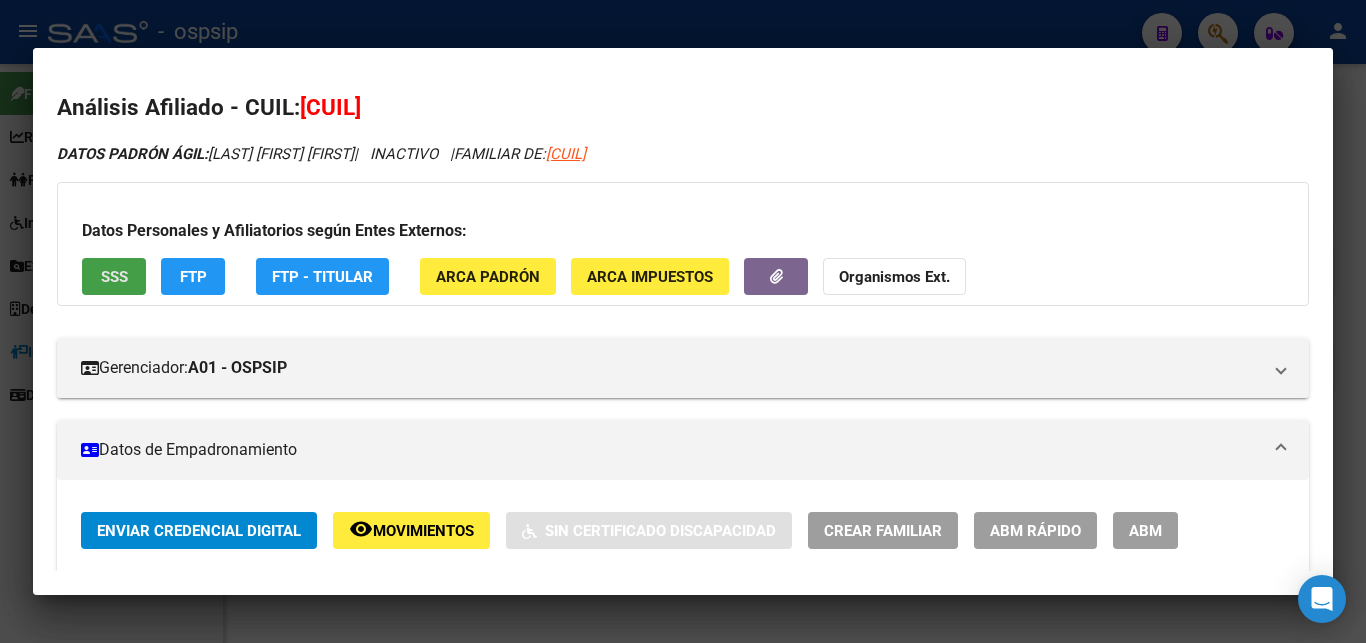 click on "SSS" at bounding box center [114, 276] 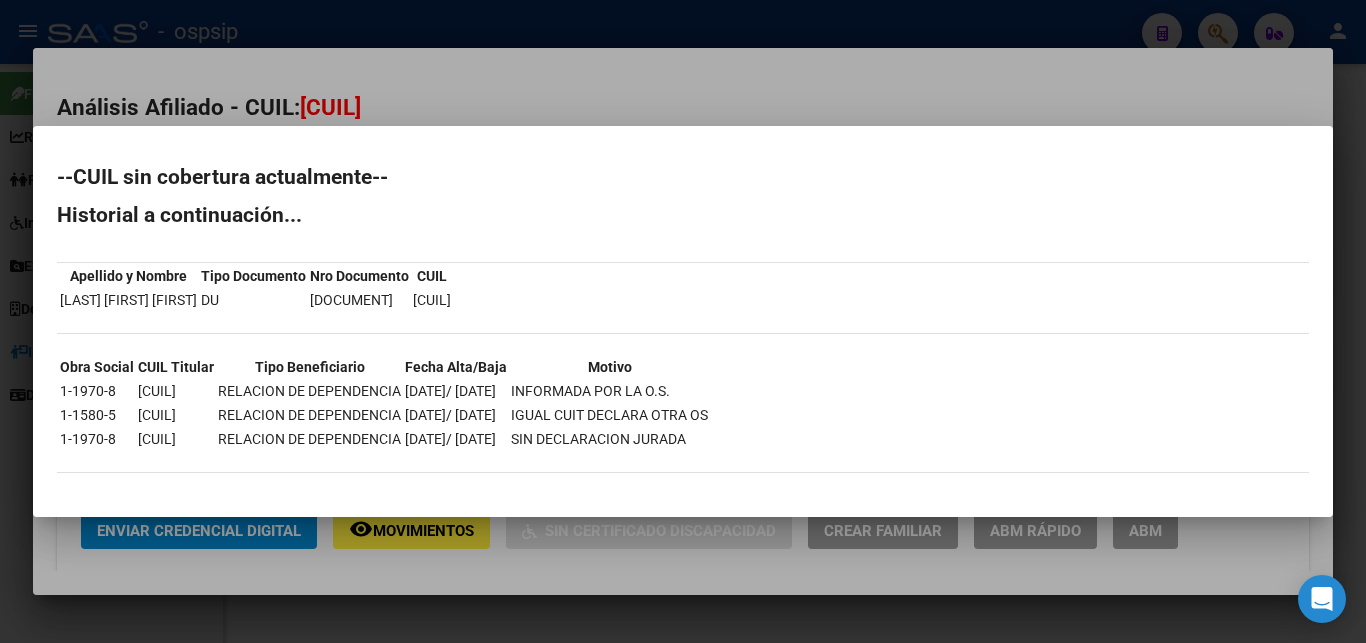 click at bounding box center [683, 321] 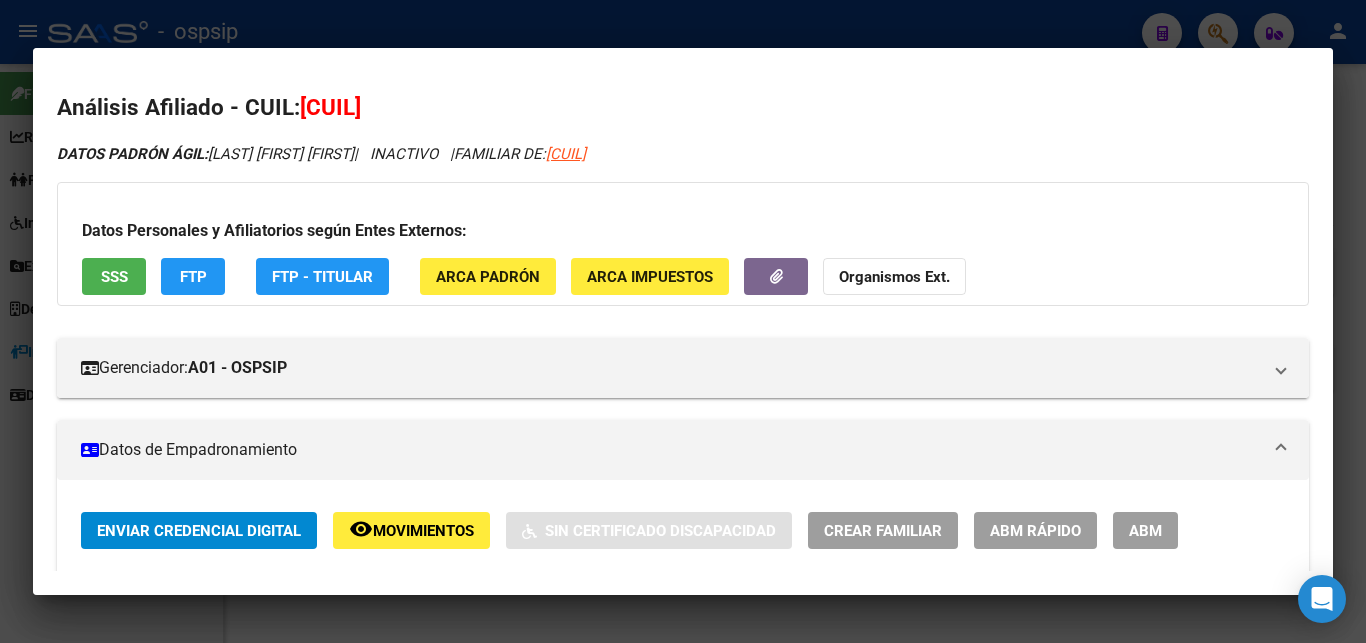 drag, startPoint x: 327, startPoint y: 100, endPoint x: 433, endPoint y: 101, distance: 106.004715 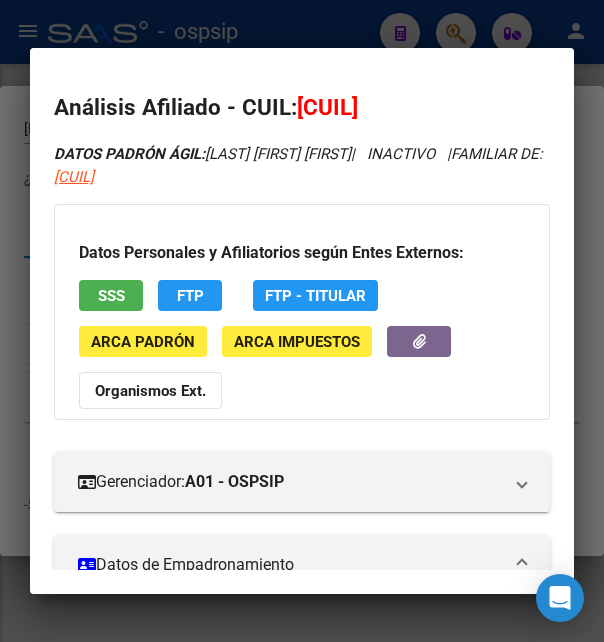 scroll, scrollTop: 1249, scrollLeft: 0, axis: vertical 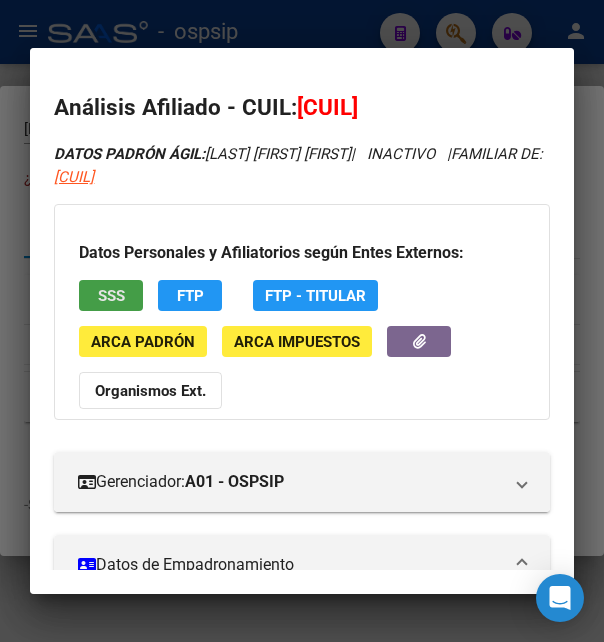 click on "SSS" at bounding box center (111, 295) 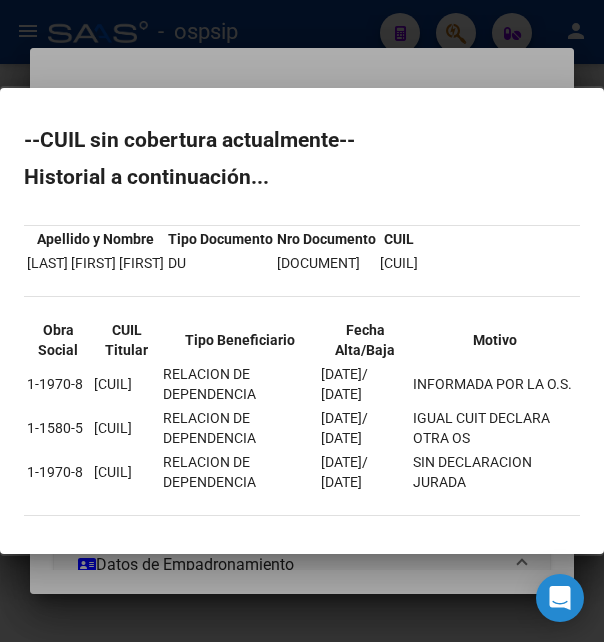 drag, startPoint x: 407, startPoint y: 261, endPoint x: 502, endPoint y: 255, distance: 95.189285 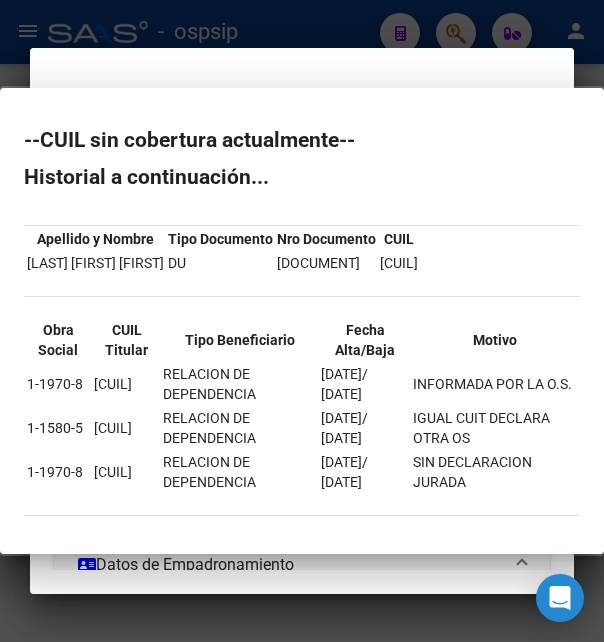 click at bounding box center [302, 321] 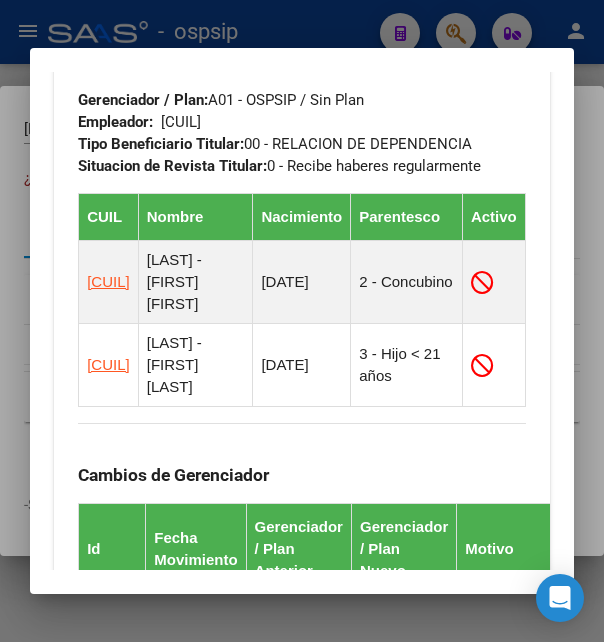 click at bounding box center (302, 321) 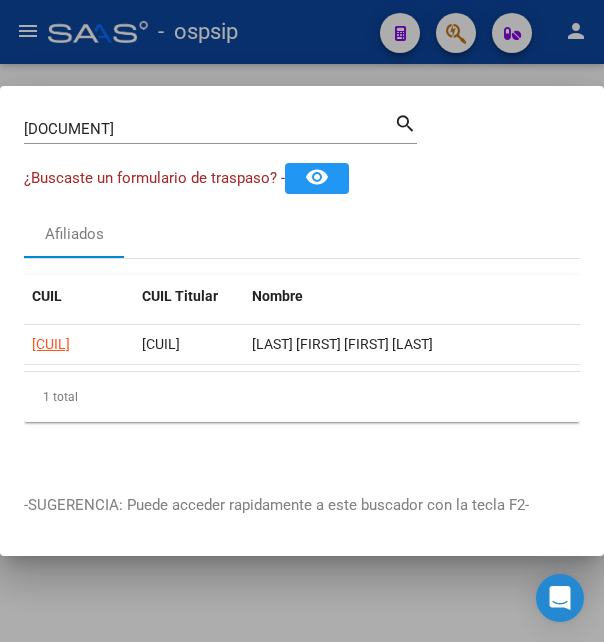 click at bounding box center [302, 321] 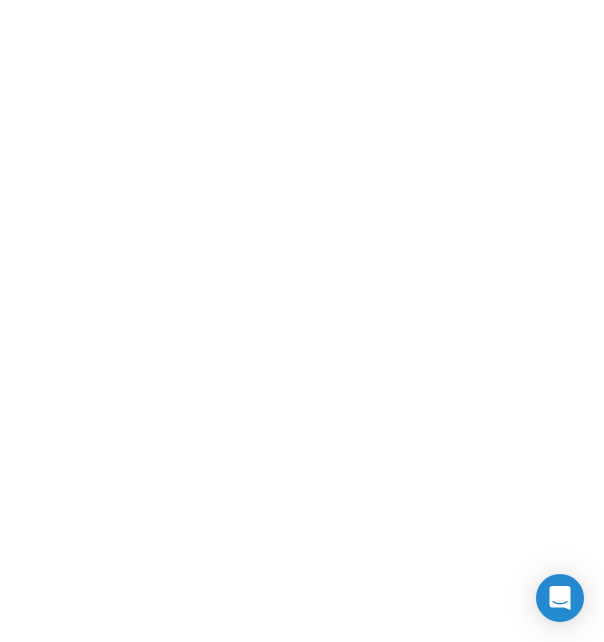 scroll, scrollTop: 0, scrollLeft: 0, axis: both 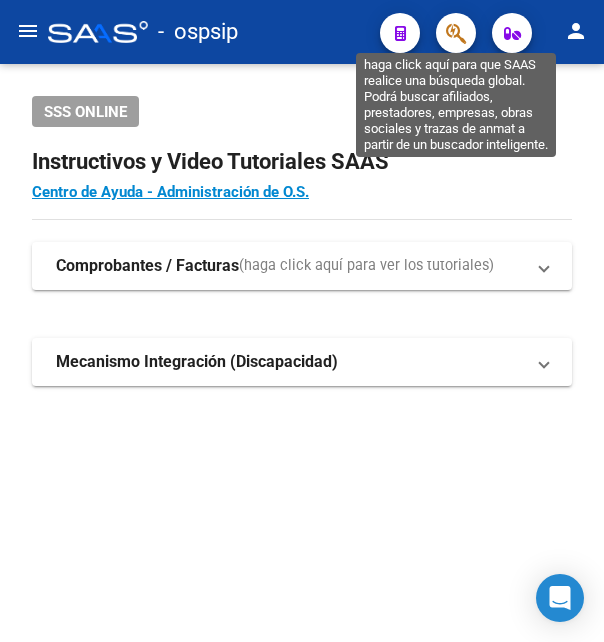 click 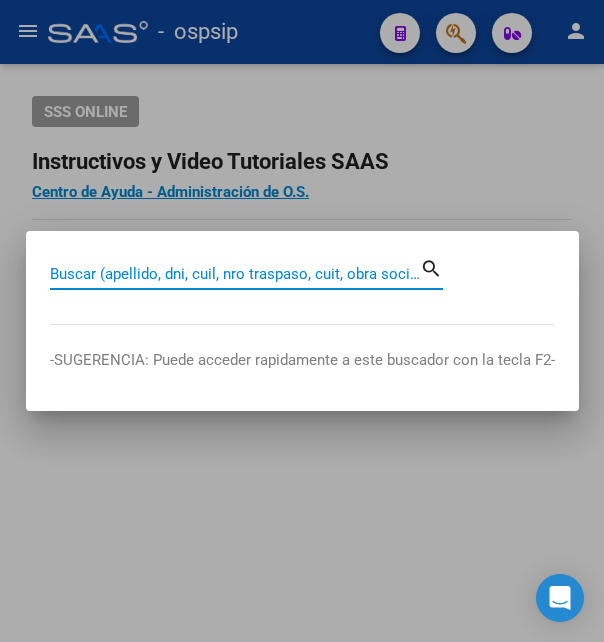 paste on "21957555" 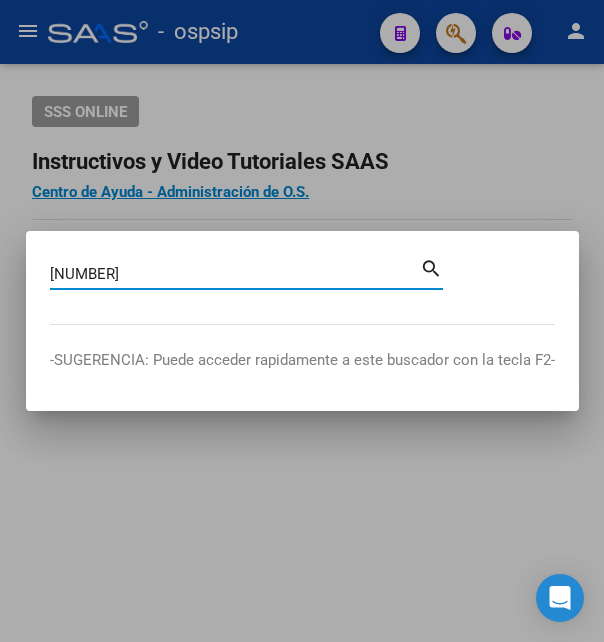 type on "21957555" 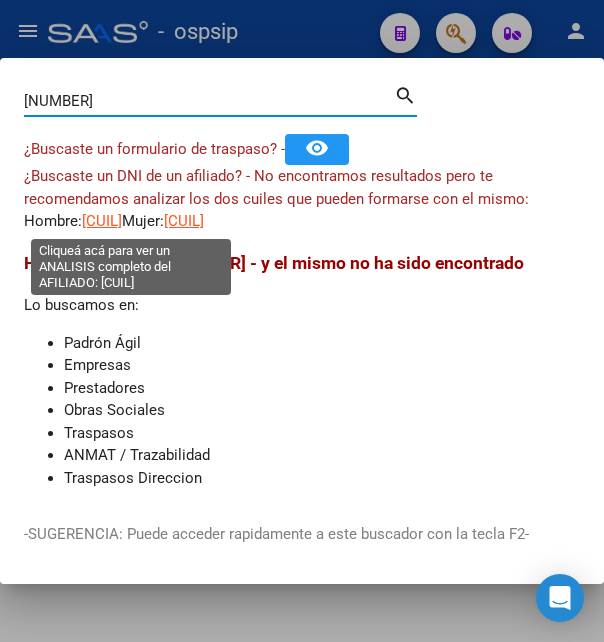 click on "20219575557" at bounding box center [102, 221] 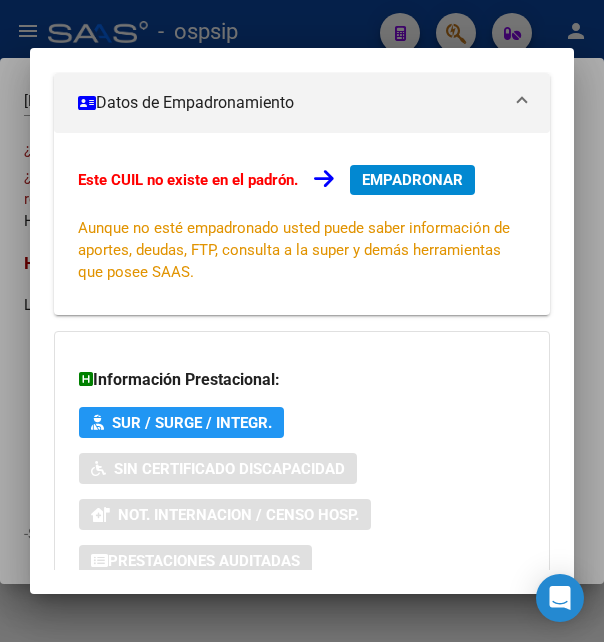 scroll, scrollTop: 485, scrollLeft: 0, axis: vertical 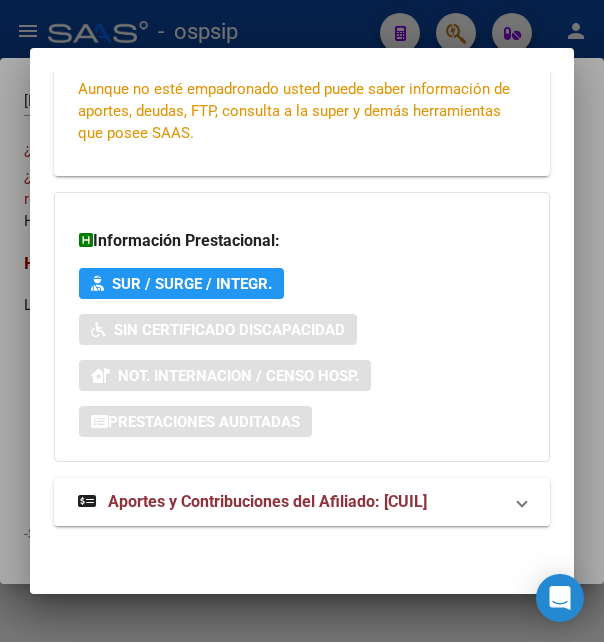 click on "Aportes y Contribuciones del Afiliado: 20219575557" at bounding box center [267, 501] 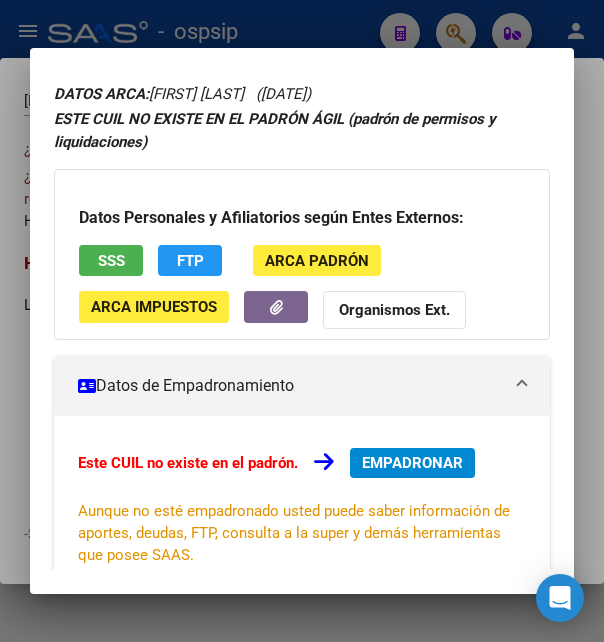 scroll, scrollTop: 0, scrollLeft: 0, axis: both 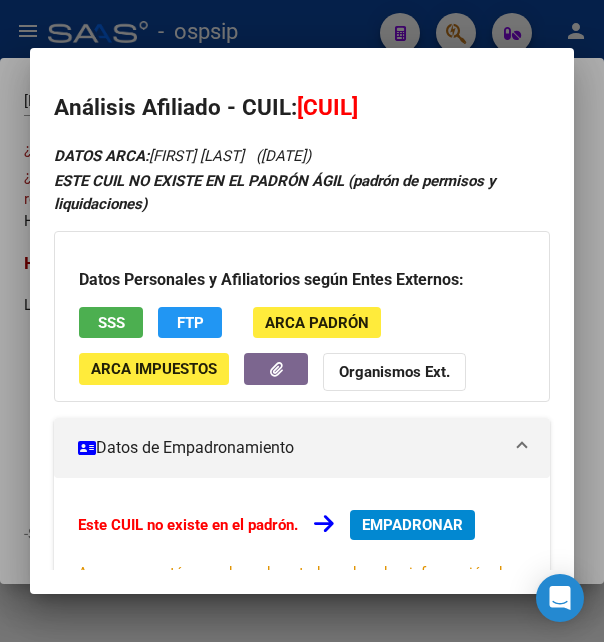 drag, startPoint x: 323, startPoint y: 105, endPoint x: 425, endPoint y: 89, distance: 103.24728 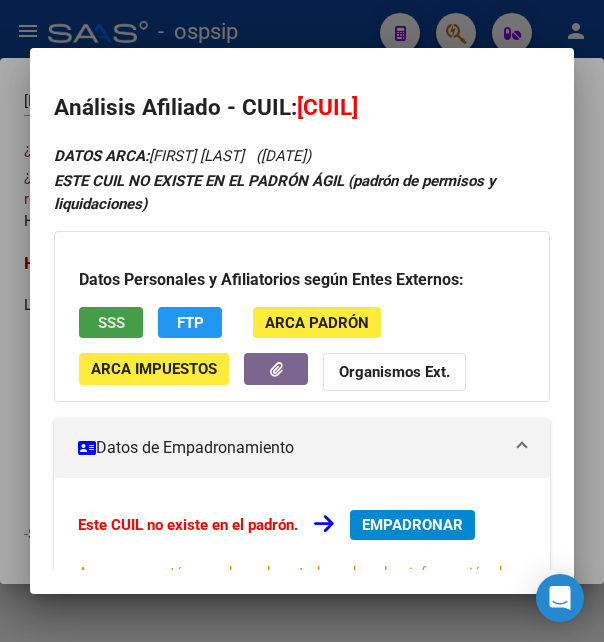 click on "SSS" at bounding box center [111, 322] 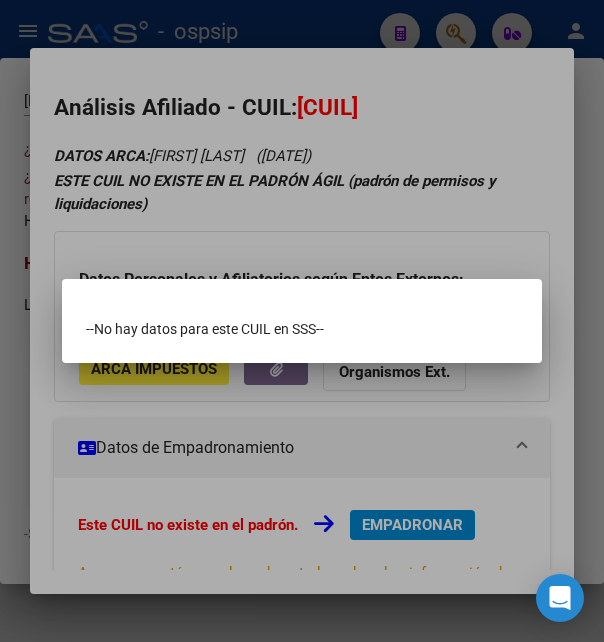 click at bounding box center [302, 321] 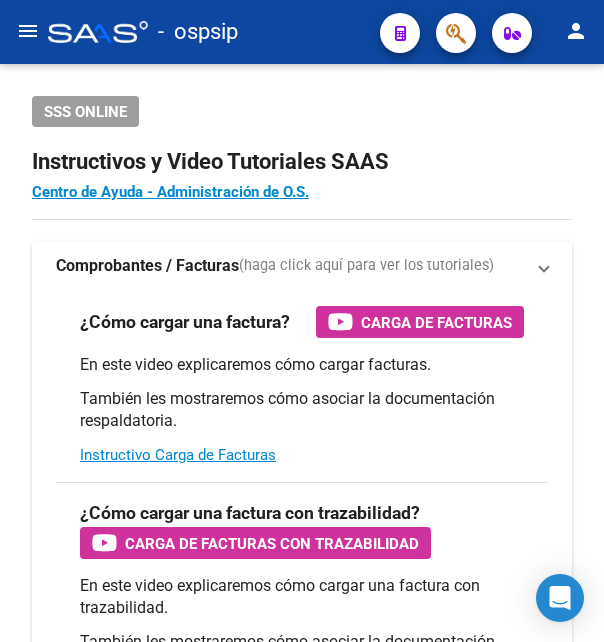 scroll, scrollTop: 0, scrollLeft: 0, axis: both 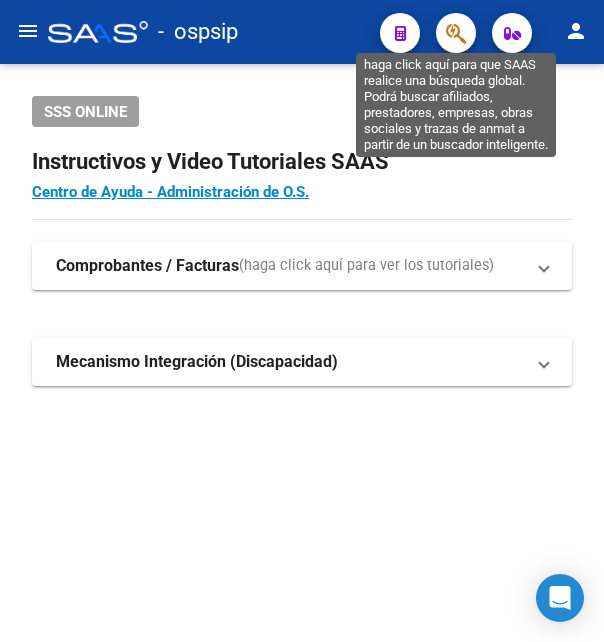 click 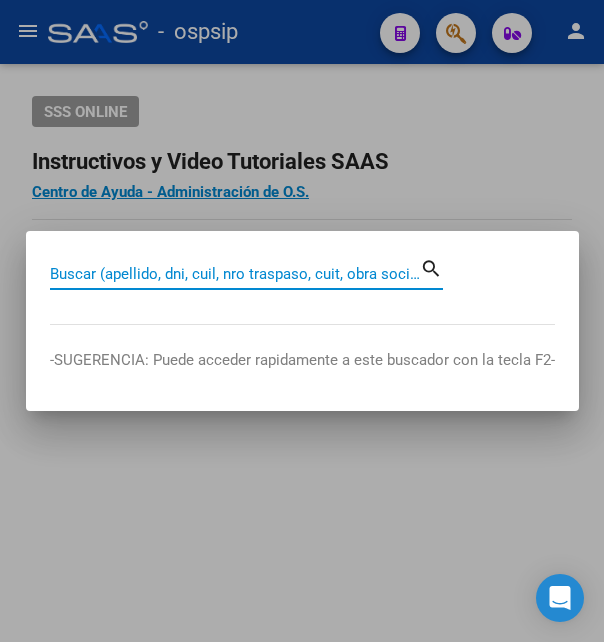 paste on "33757629" 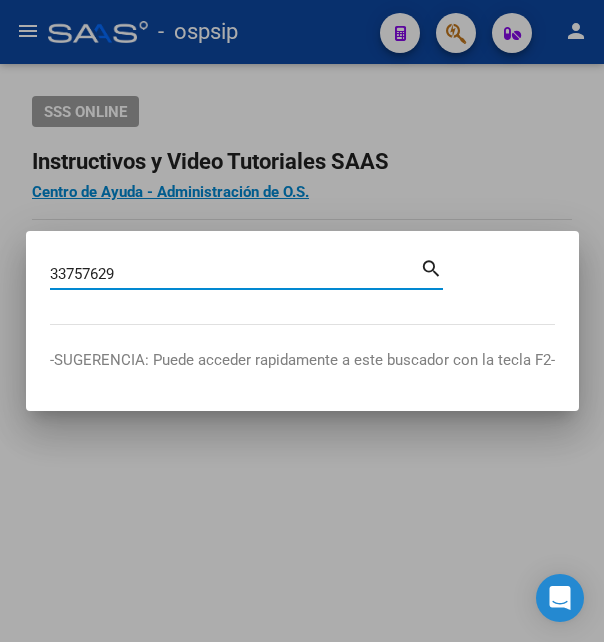 type on "33757629" 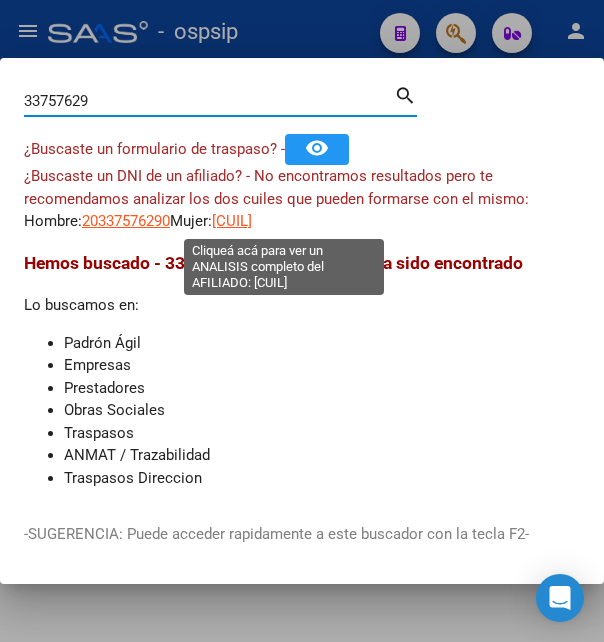 click on "[CUIL]" at bounding box center (232, 221) 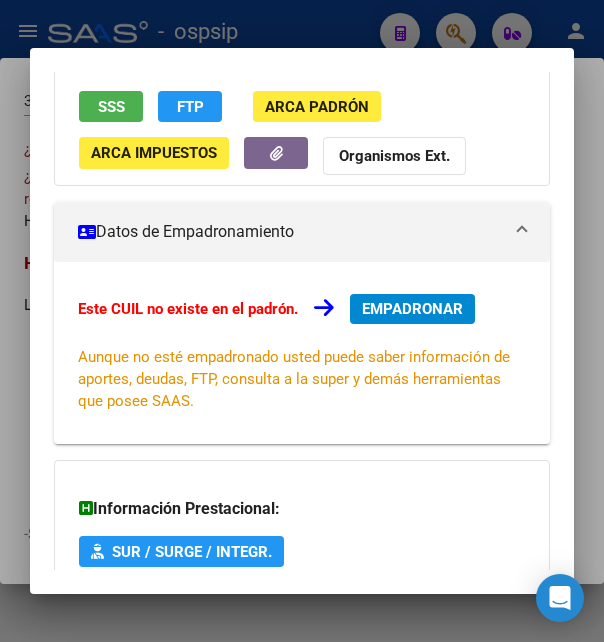 scroll, scrollTop: 485, scrollLeft: 0, axis: vertical 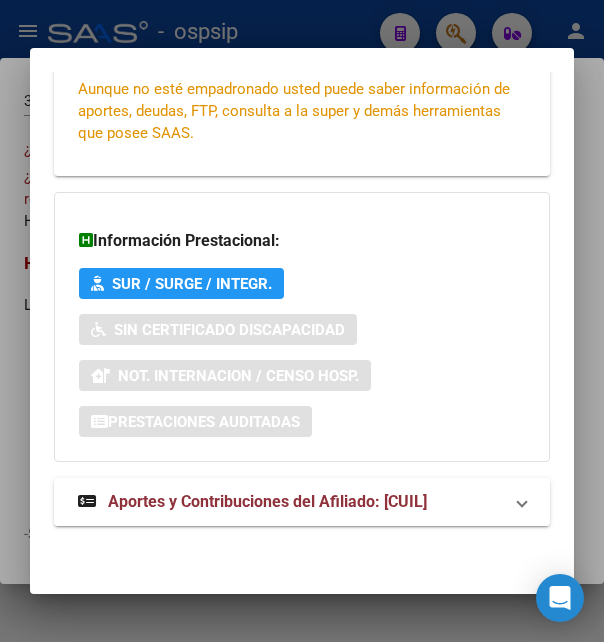 click on "Aportes y Contribuciones del Afiliado: [CUIL]" at bounding box center [267, 501] 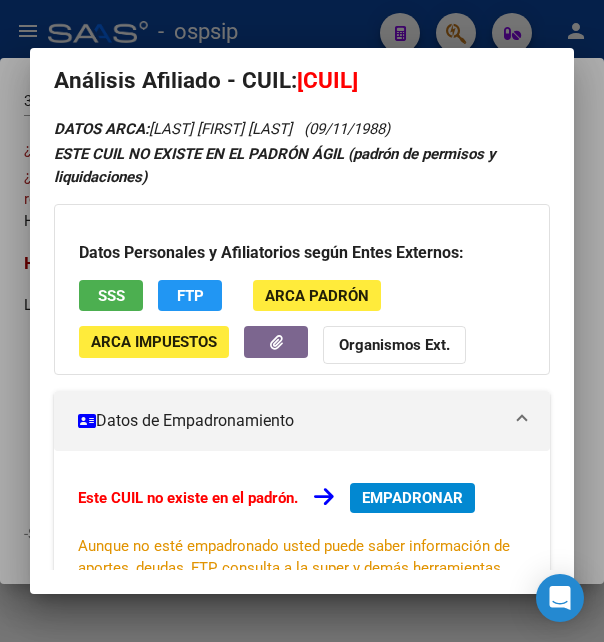 scroll, scrollTop: 0, scrollLeft: 0, axis: both 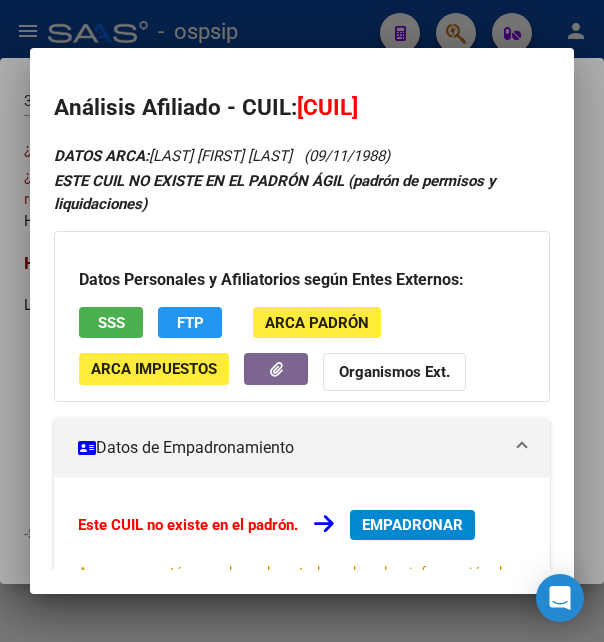 drag, startPoint x: 327, startPoint y: 104, endPoint x: 427, endPoint y: 93, distance: 100.60318 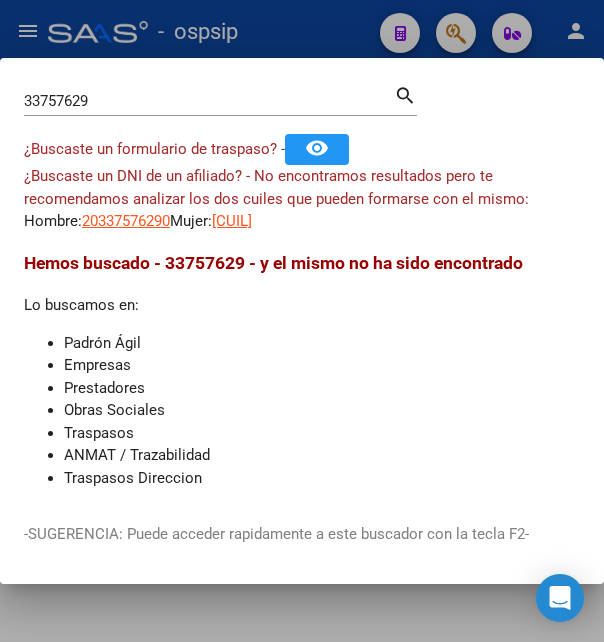 click at bounding box center [302, 321] 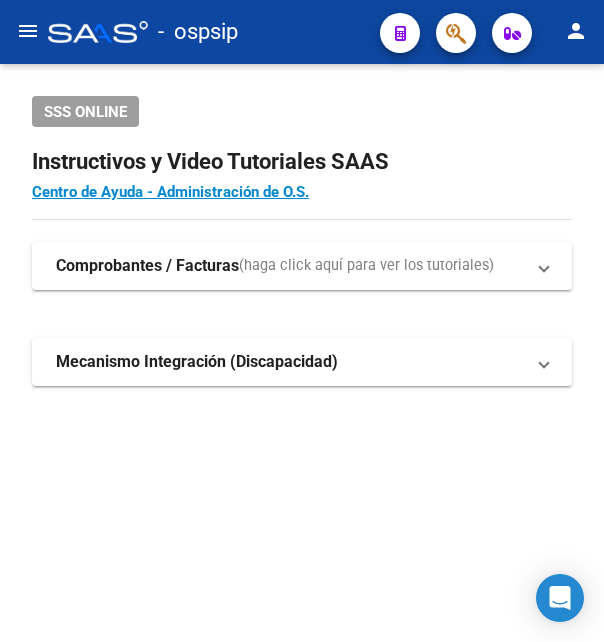 click on "-   ospsip" 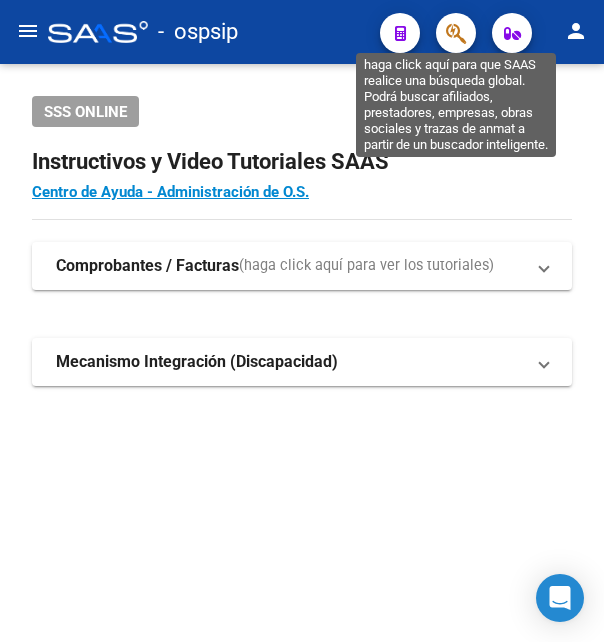 click 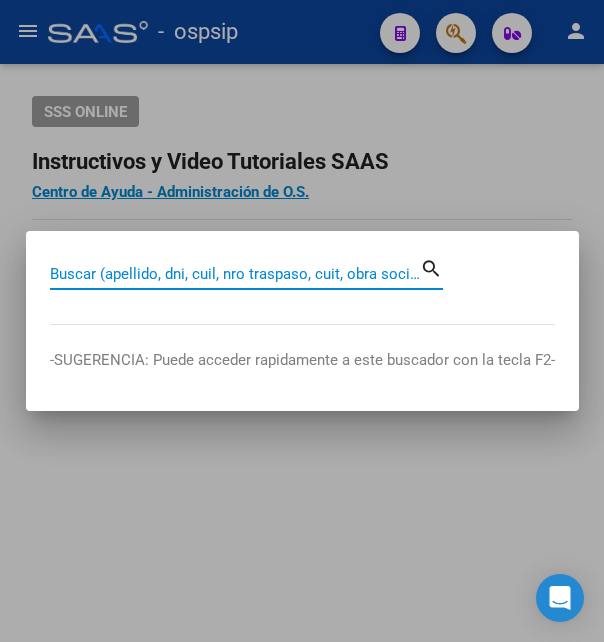 click on "Buscar (apellido, dni, cuil, nro traspaso, cuit, obra social)" at bounding box center [235, 274] 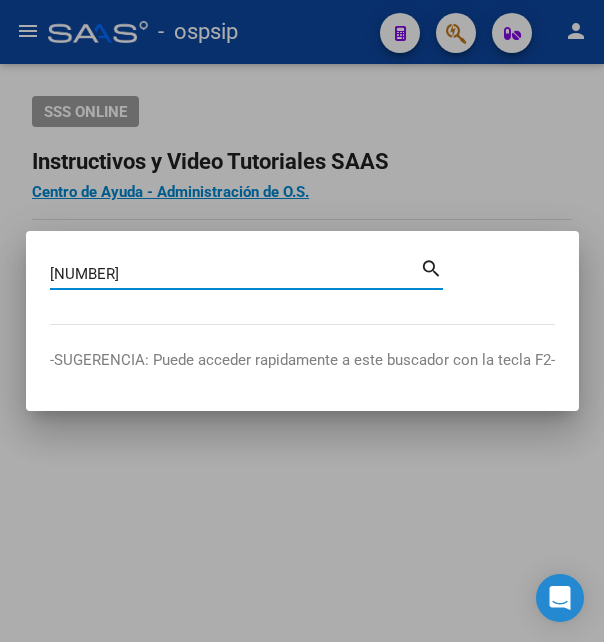 type on "38391553" 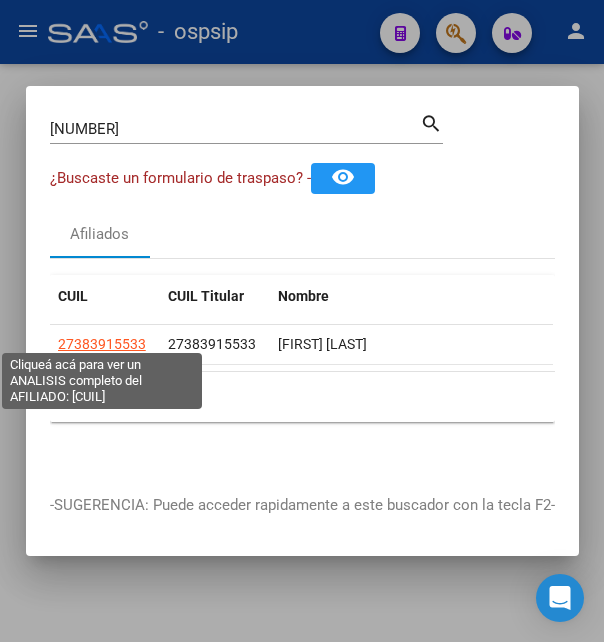 click on "27383915533" 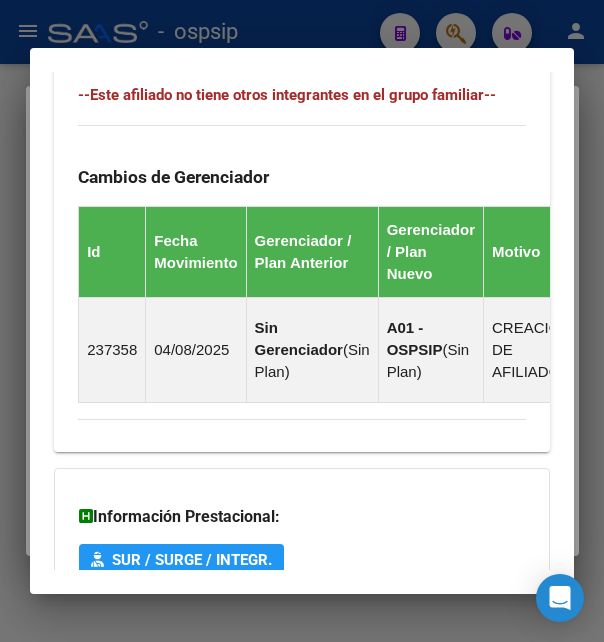 scroll, scrollTop: 1573, scrollLeft: 0, axis: vertical 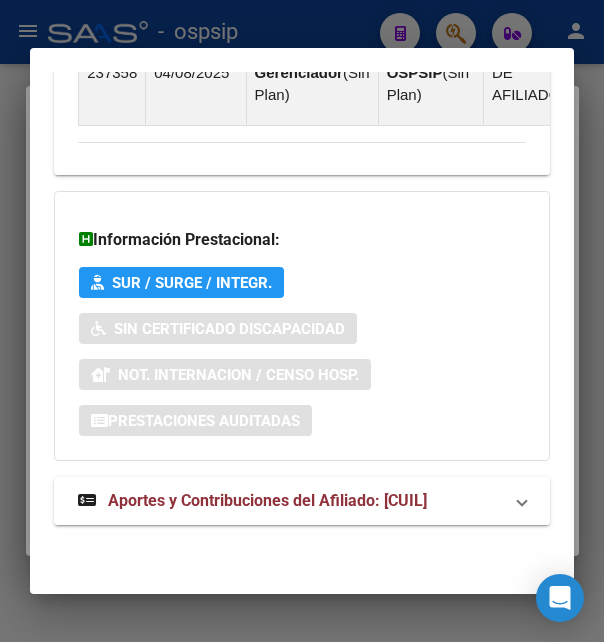 click on "Aportes y Contribuciones del Afiliado: 27383915533" at bounding box center [267, 500] 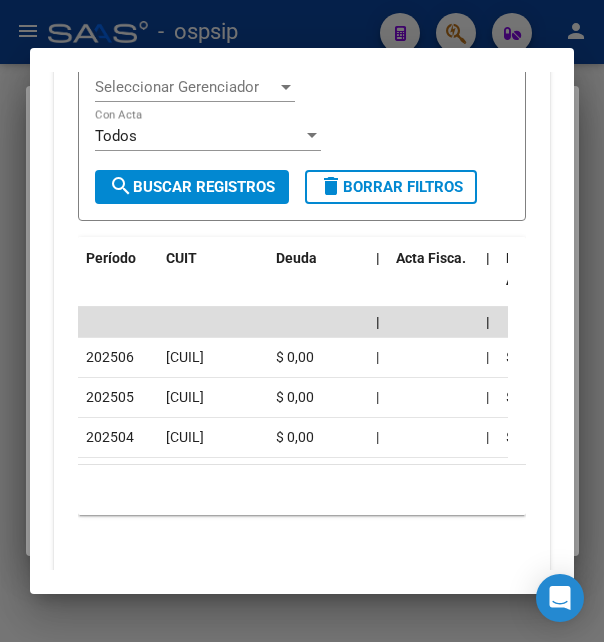 scroll, scrollTop: 2446, scrollLeft: 0, axis: vertical 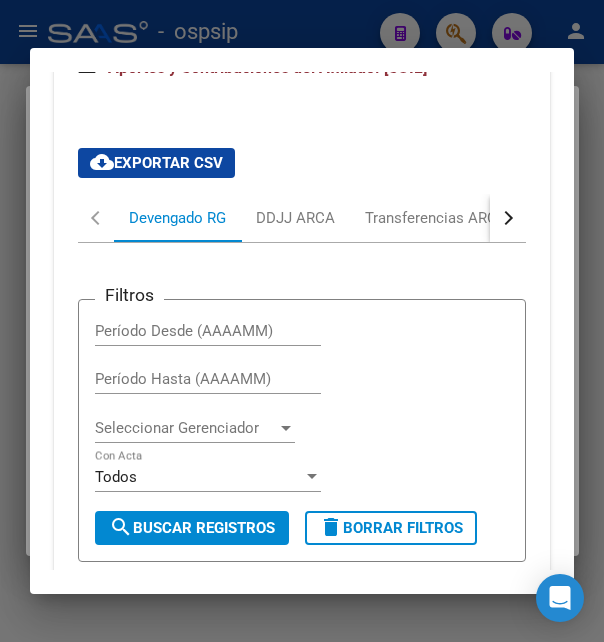 click at bounding box center [508, 218] 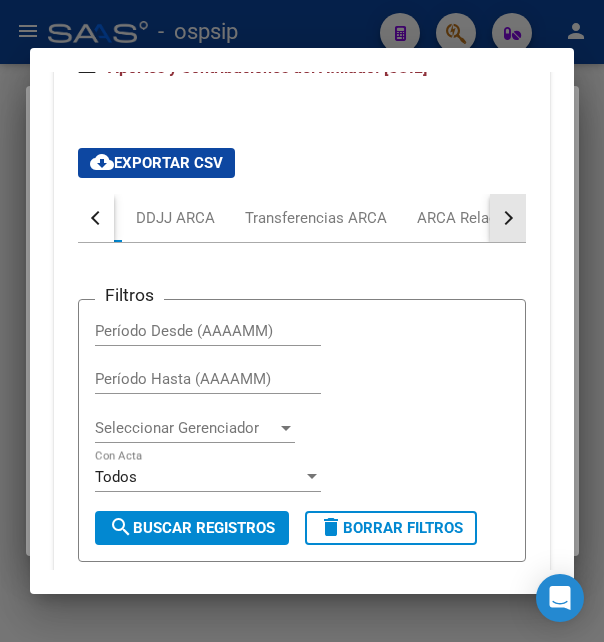 click at bounding box center (508, 218) 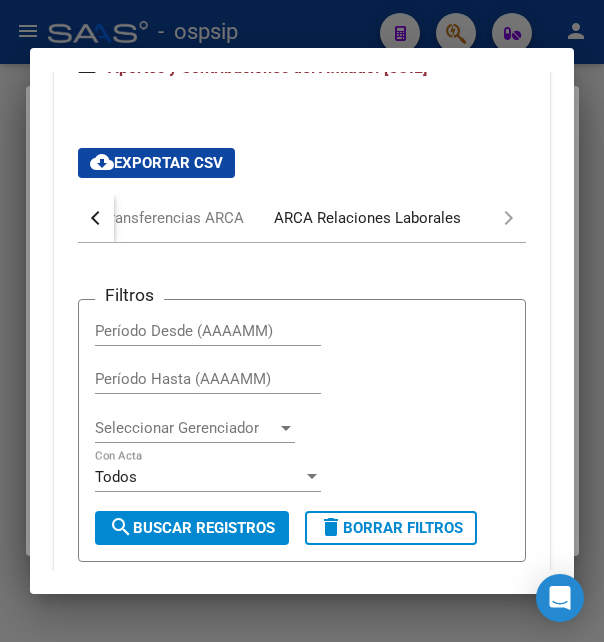 click on "ARCA Relaciones Laborales" at bounding box center (367, 218) 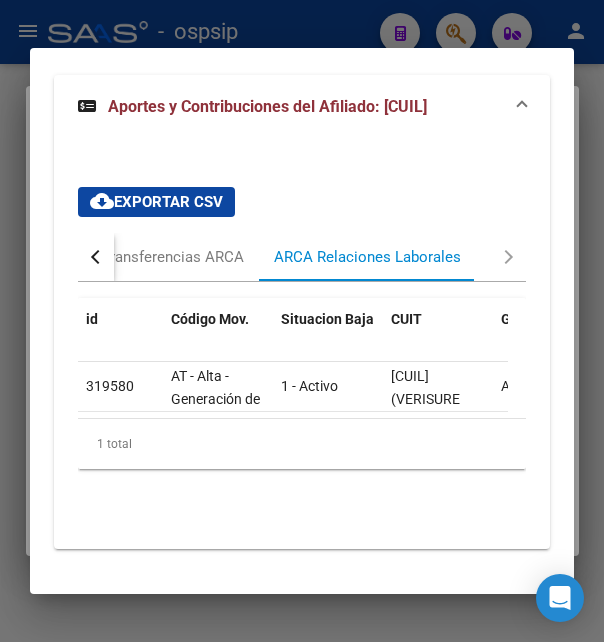 scroll, scrollTop: 2016, scrollLeft: 0, axis: vertical 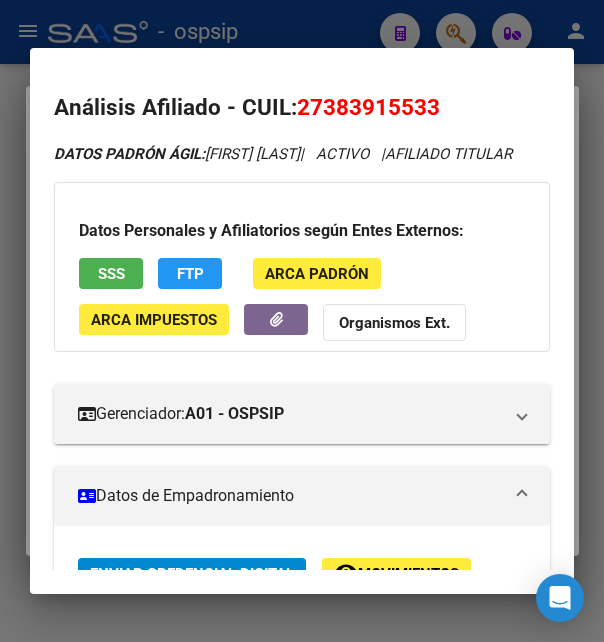 drag, startPoint x: 326, startPoint y: 109, endPoint x: 428, endPoint y: 107, distance: 102.01961 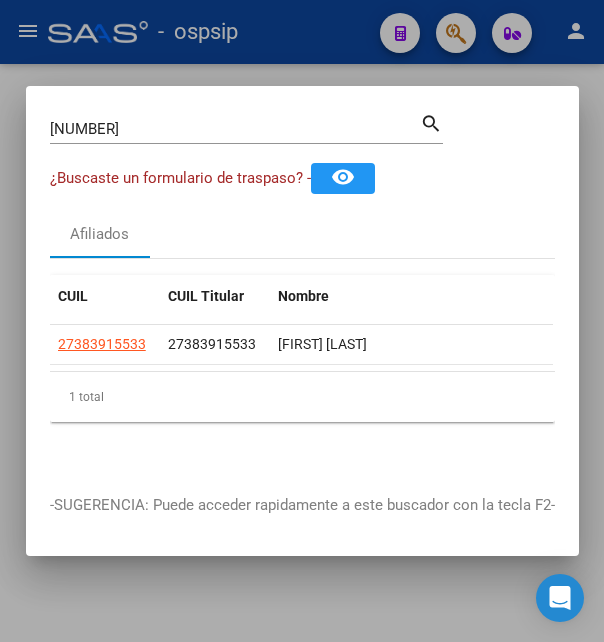 click at bounding box center [302, 321] 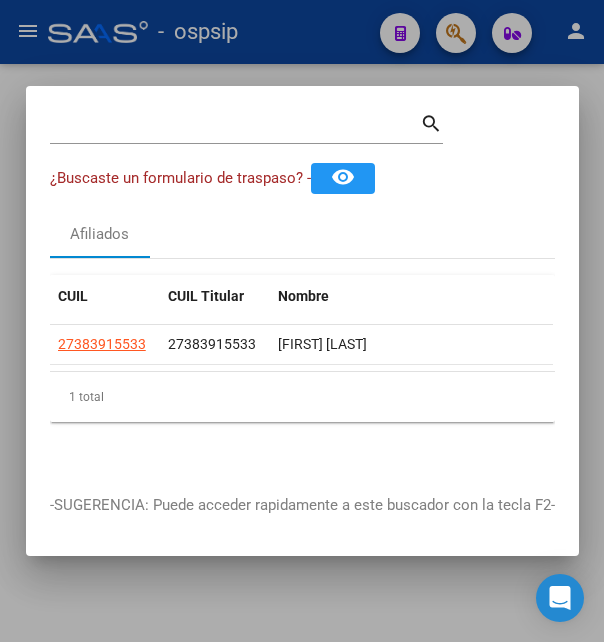 click on "-   ospsip" 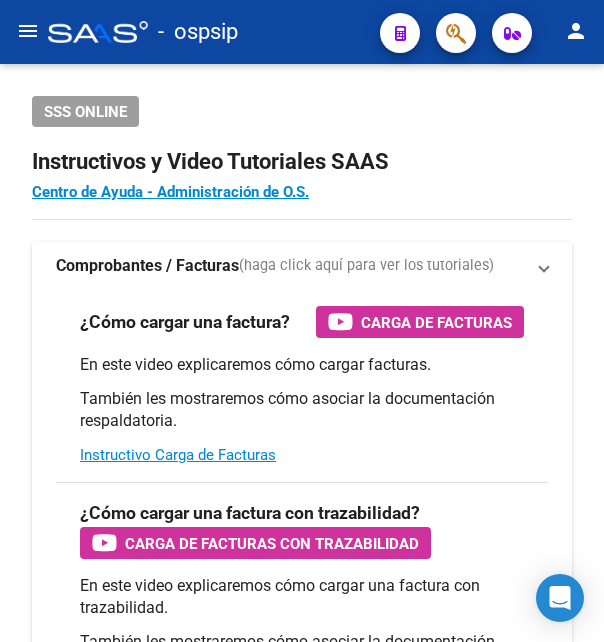 scroll, scrollTop: 0, scrollLeft: 0, axis: both 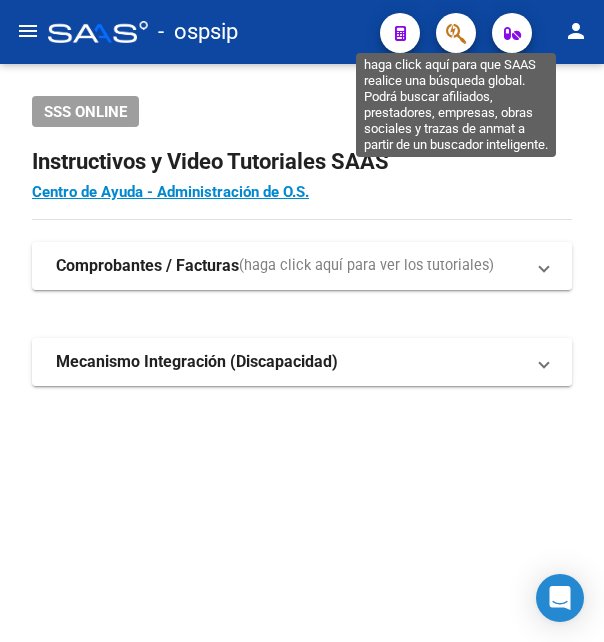 click 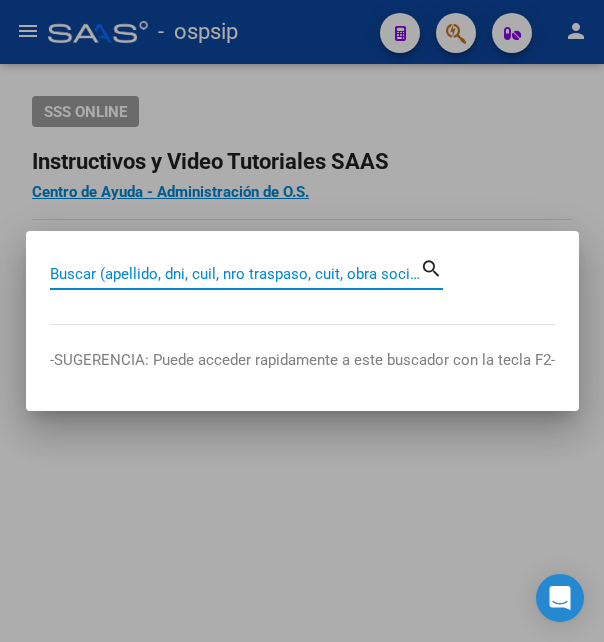 click on "Buscar (apellido, dni, cuil, nro traspaso, cuit, obra social)" at bounding box center [235, 274] 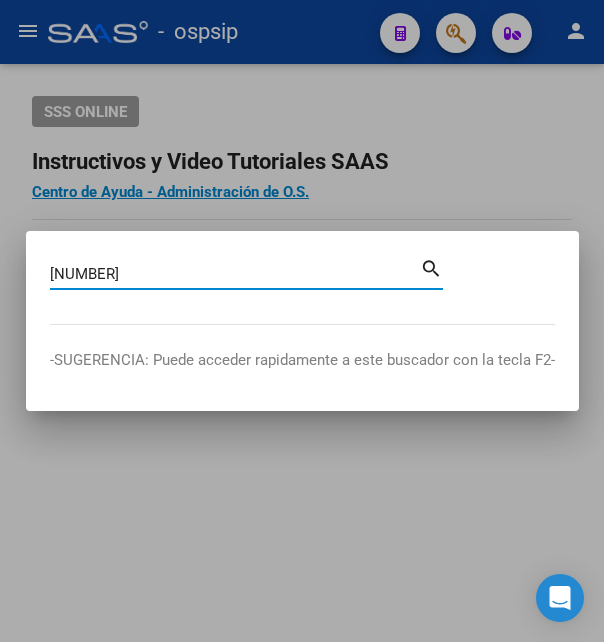 type on "[NUMBER]" 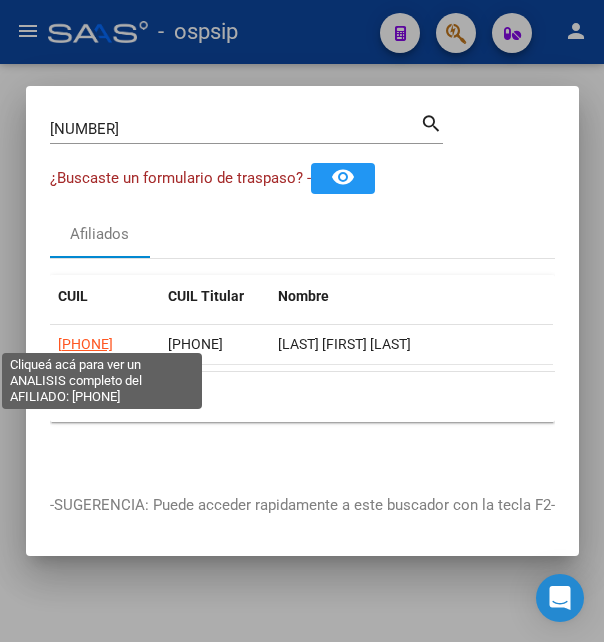 click on "20352066452" 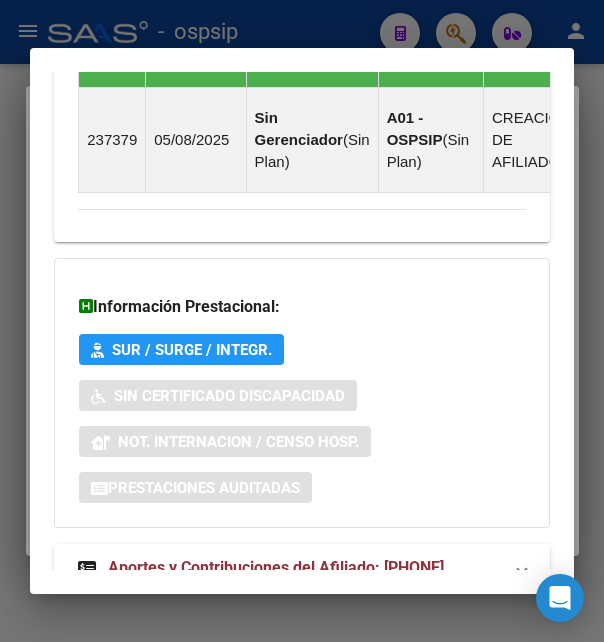 scroll, scrollTop: 1617, scrollLeft: 0, axis: vertical 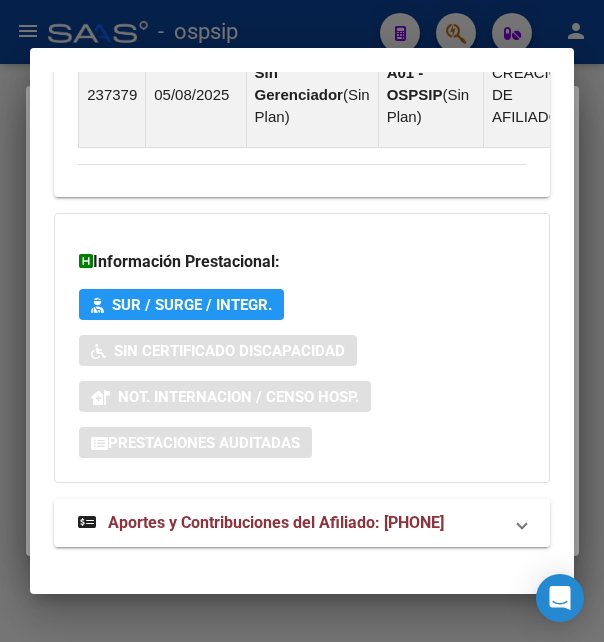 click on "Aportes y Contribuciones del Afiliado: 20352066452" at bounding box center (276, 522) 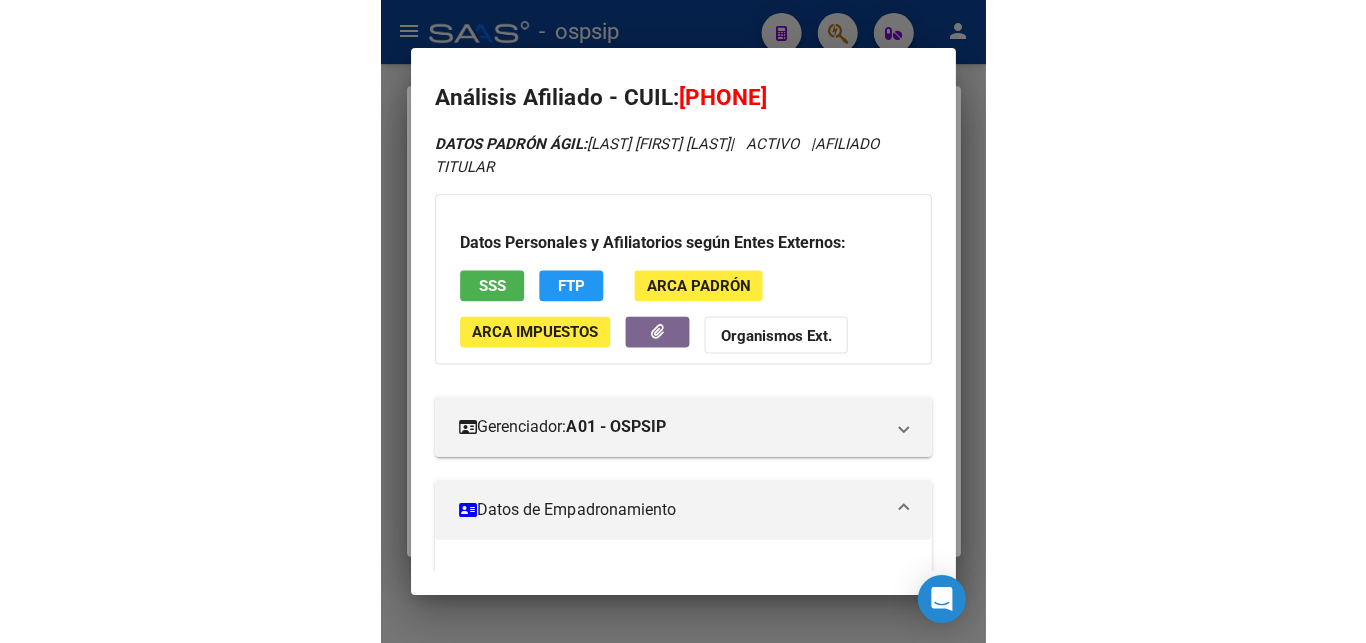 scroll, scrollTop: 0, scrollLeft: 0, axis: both 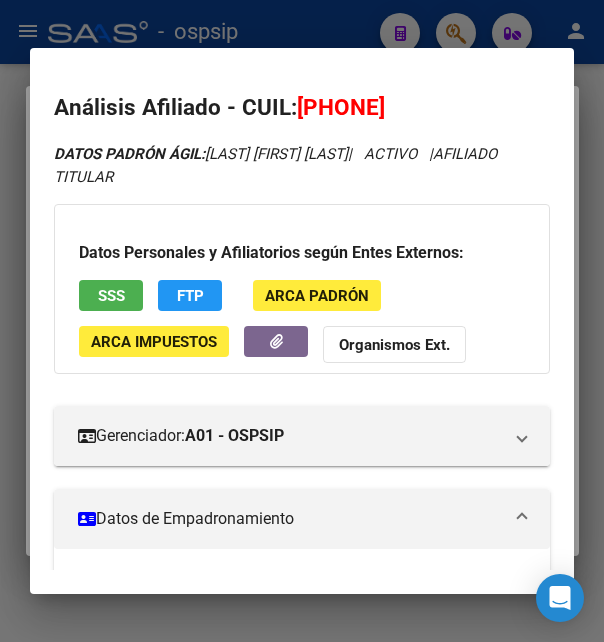 drag, startPoint x: 325, startPoint y: 108, endPoint x: 429, endPoint y: 109, distance: 104.00481 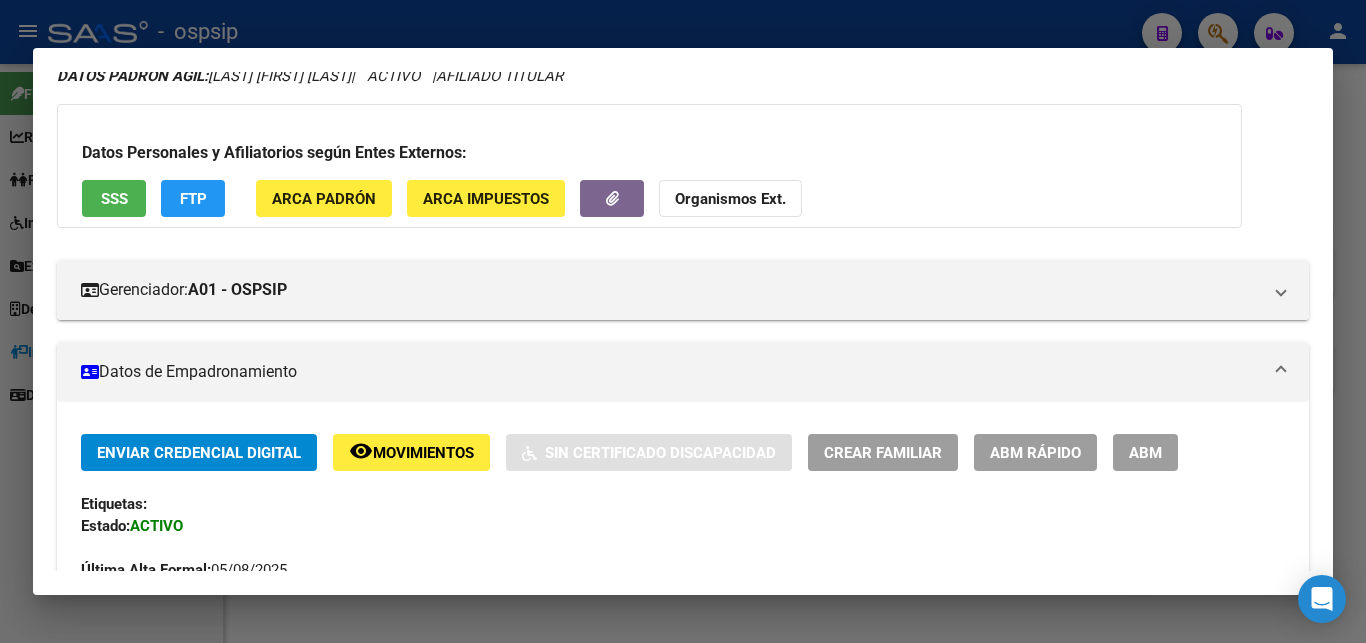 scroll, scrollTop: 108, scrollLeft: 0, axis: vertical 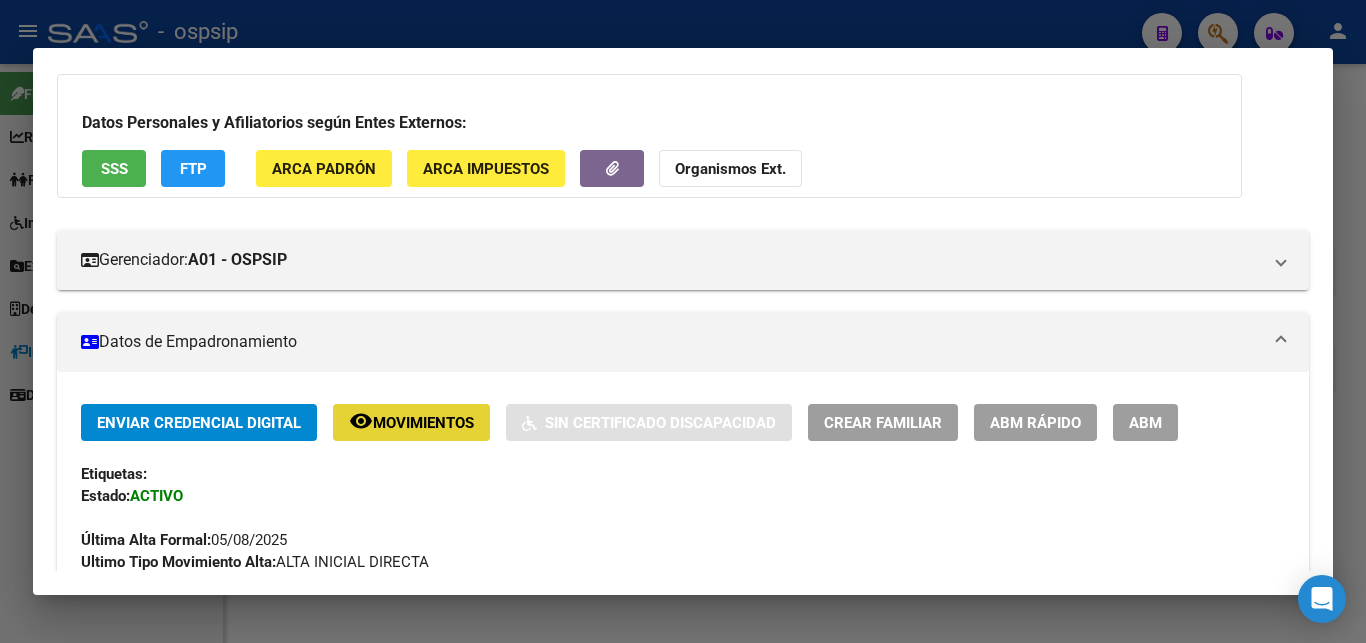 click on "Movimientos" 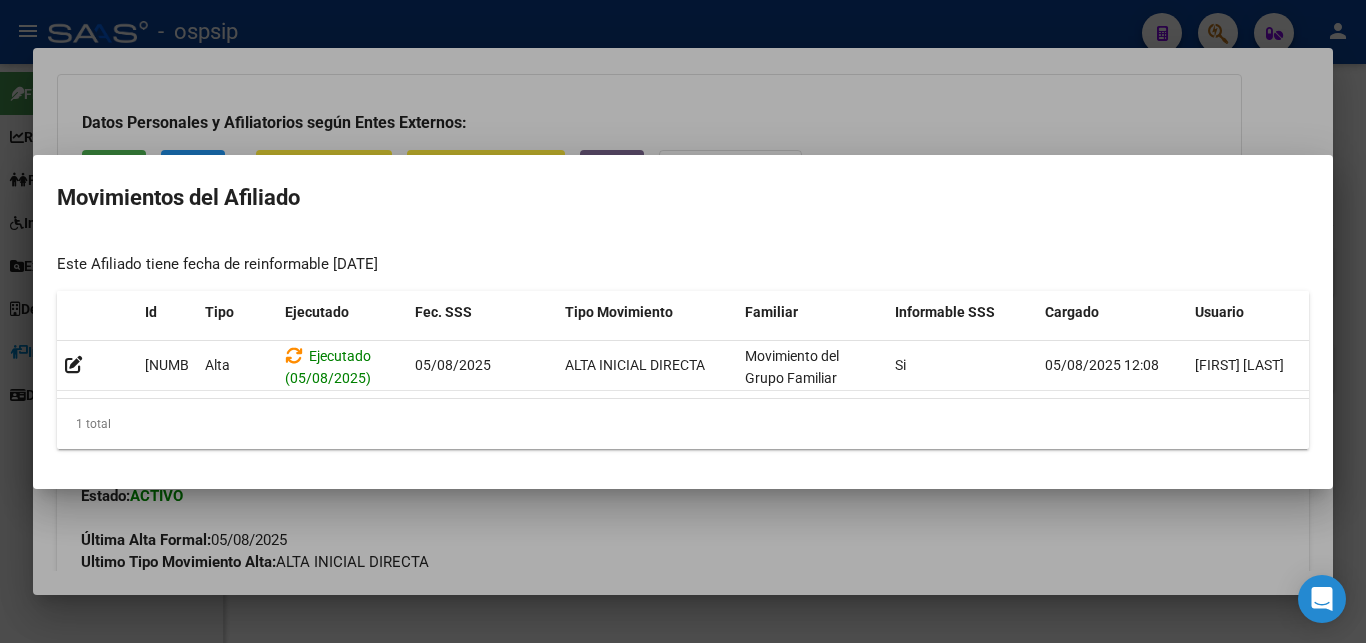 click at bounding box center (683, 321) 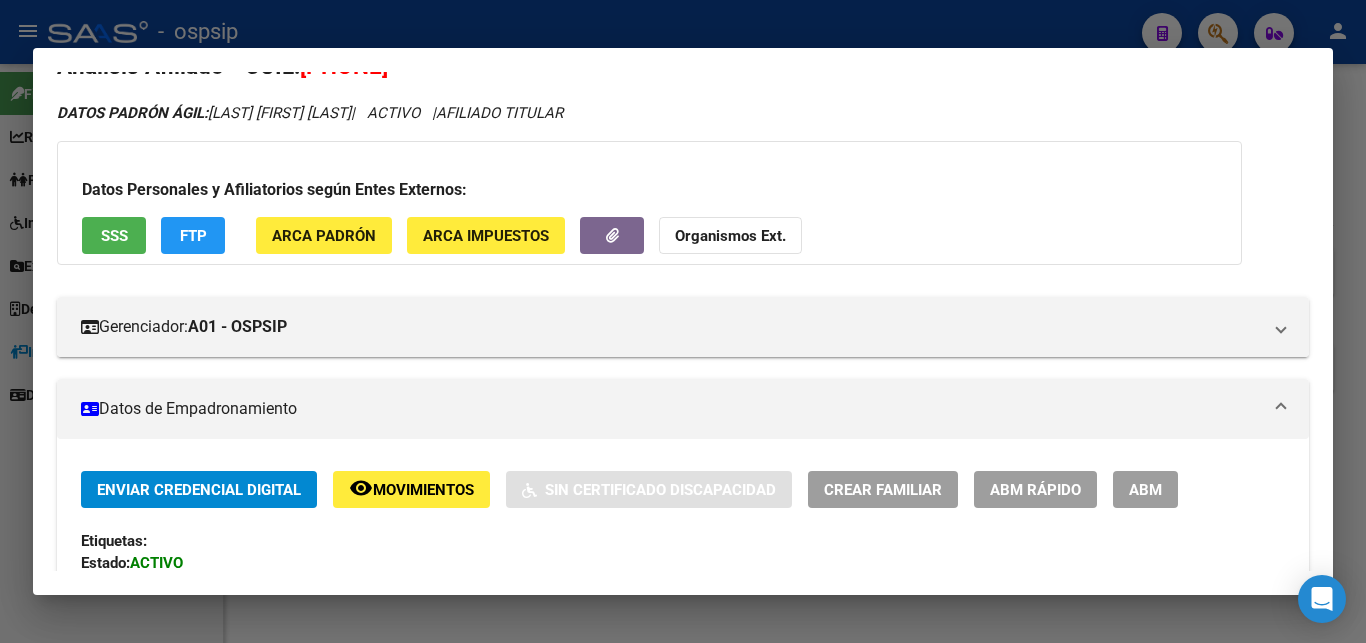 scroll, scrollTop: 0, scrollLeft: 0, axis: both 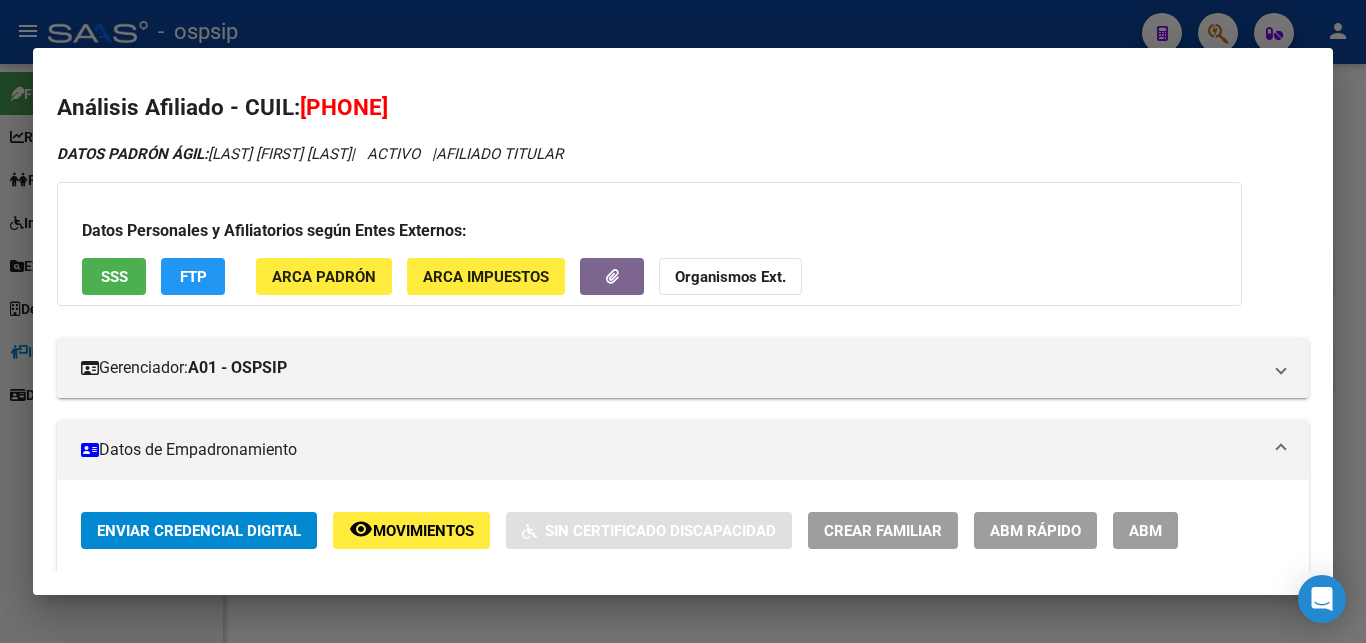 click at bounding box center (683, 321) 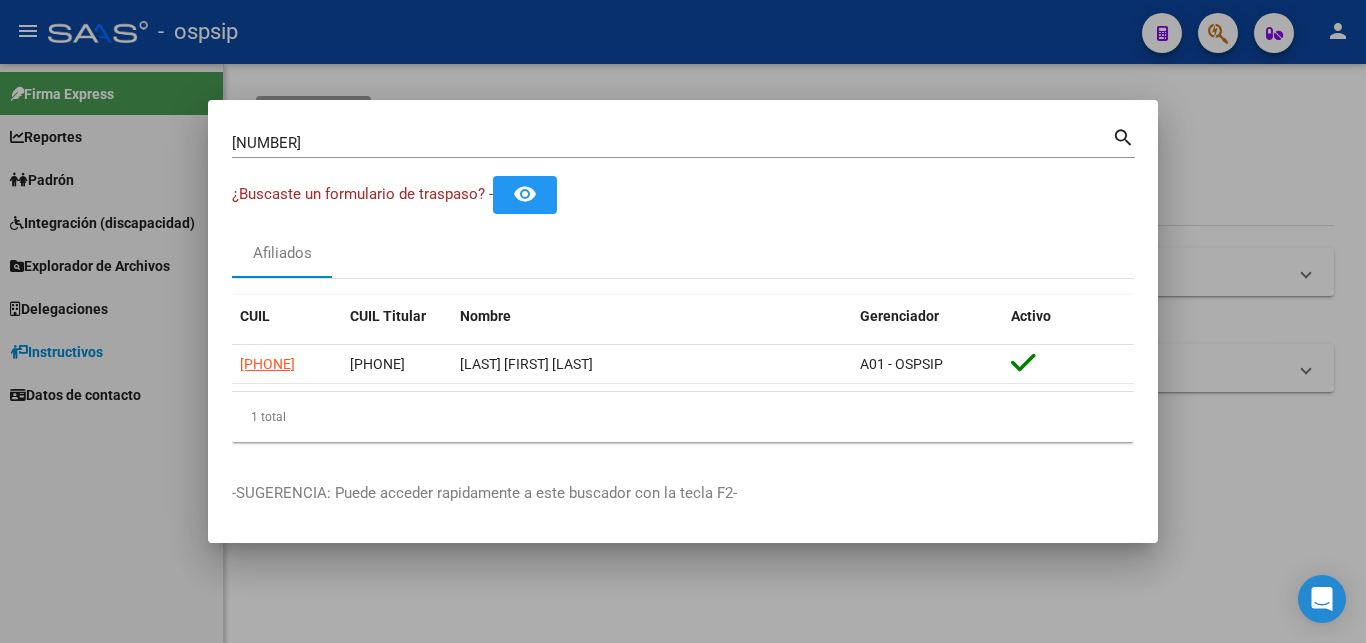 click at bounding box center [683, 321] 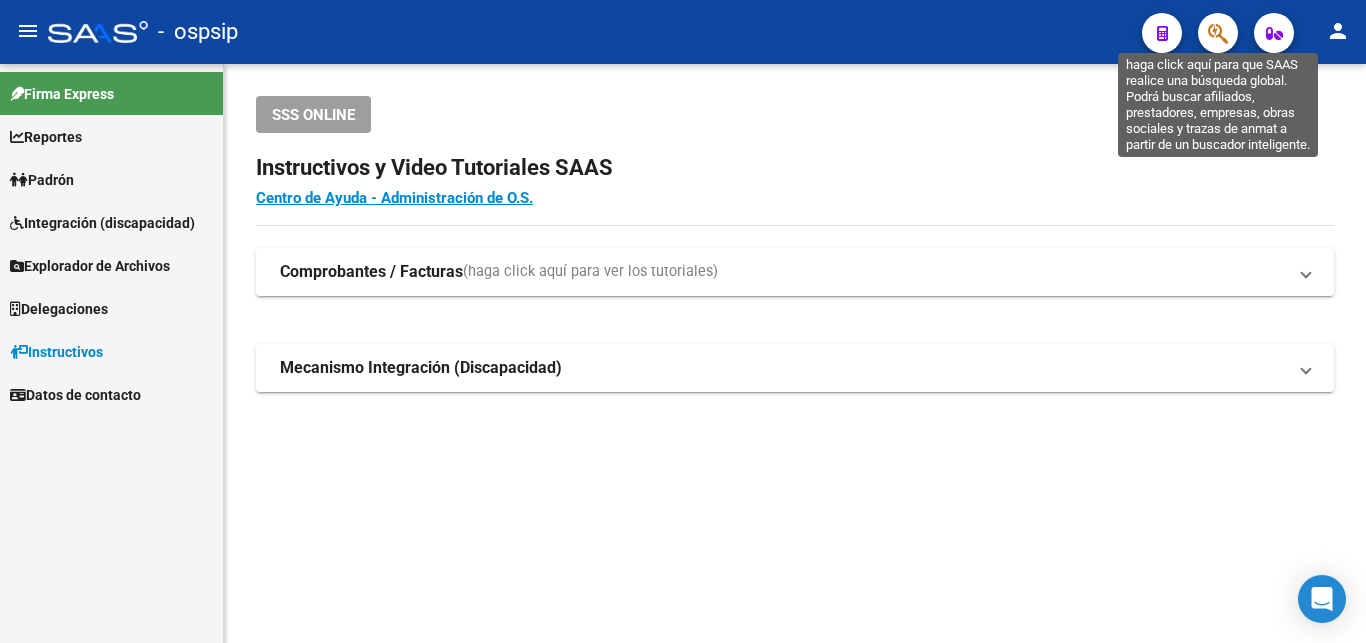 click 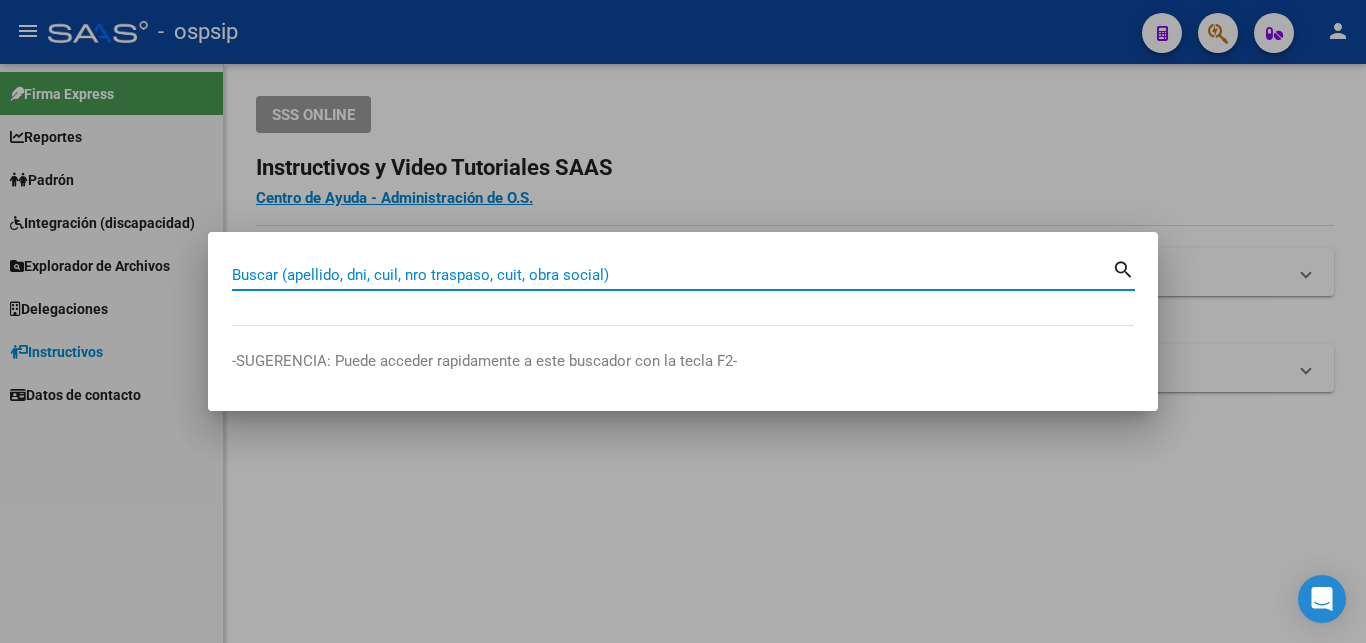 click at bounding box center [683, 321] 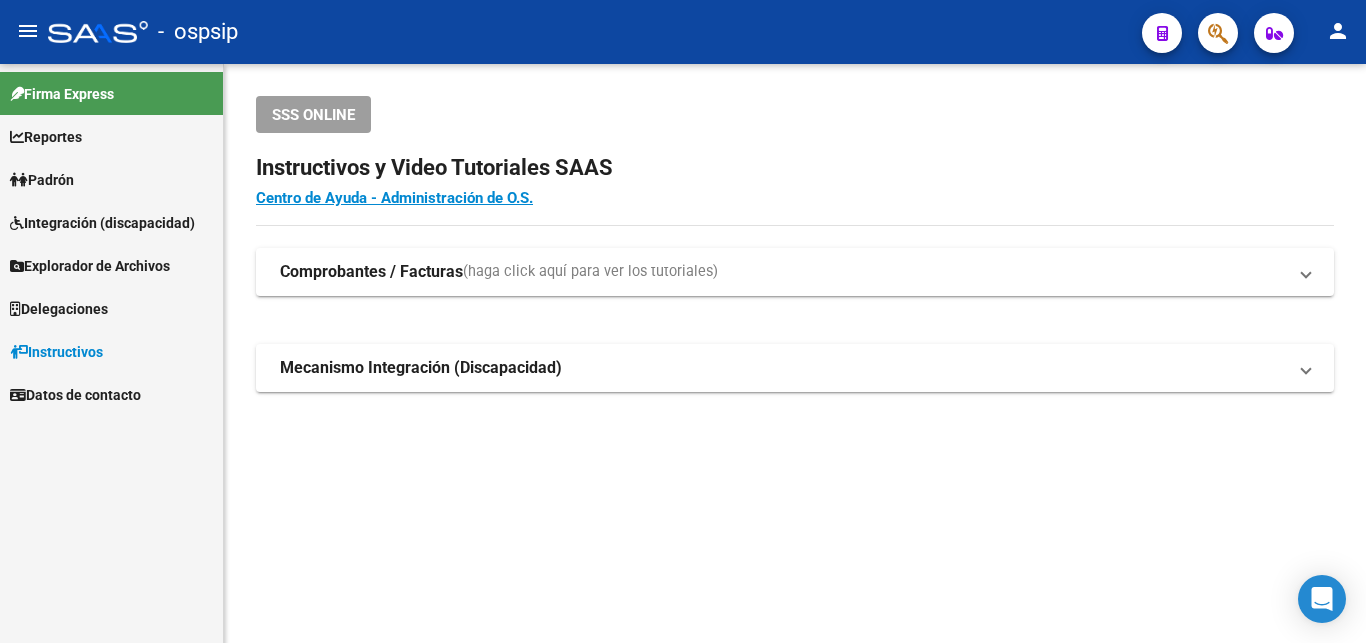 click on "SSS ONLINE" 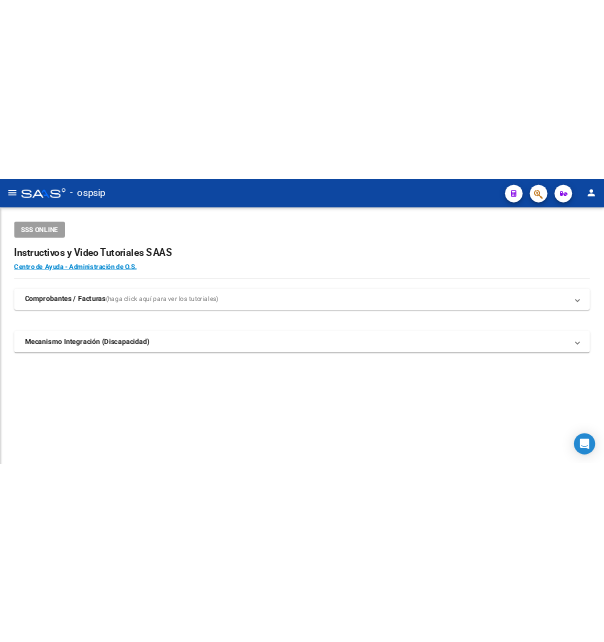 scroll, scrollTop: 0, scrollLeft: 0, axis: both 